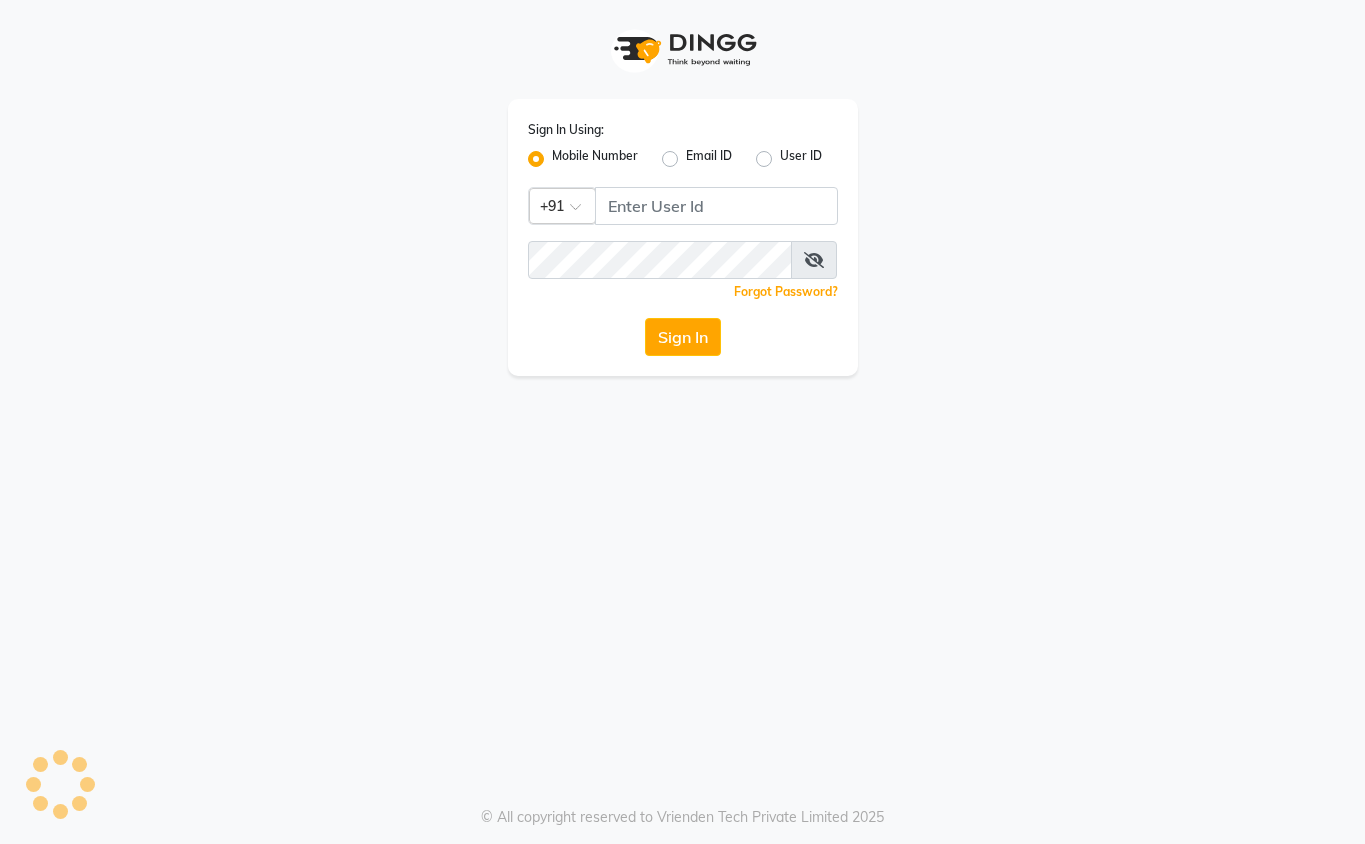 scroll, scrollTop: 0, scrollLeft: 0, axis: both 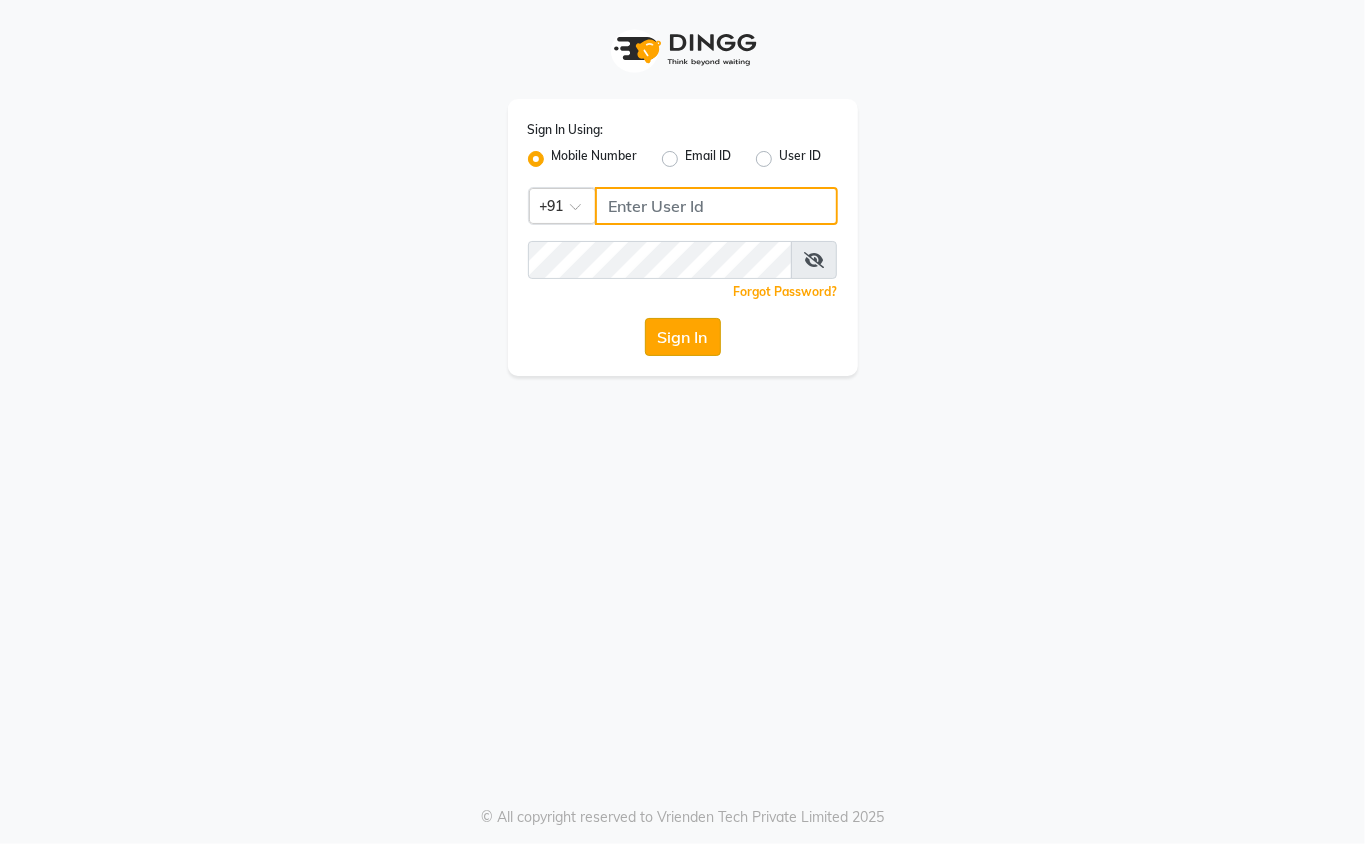 type on "9911100997" 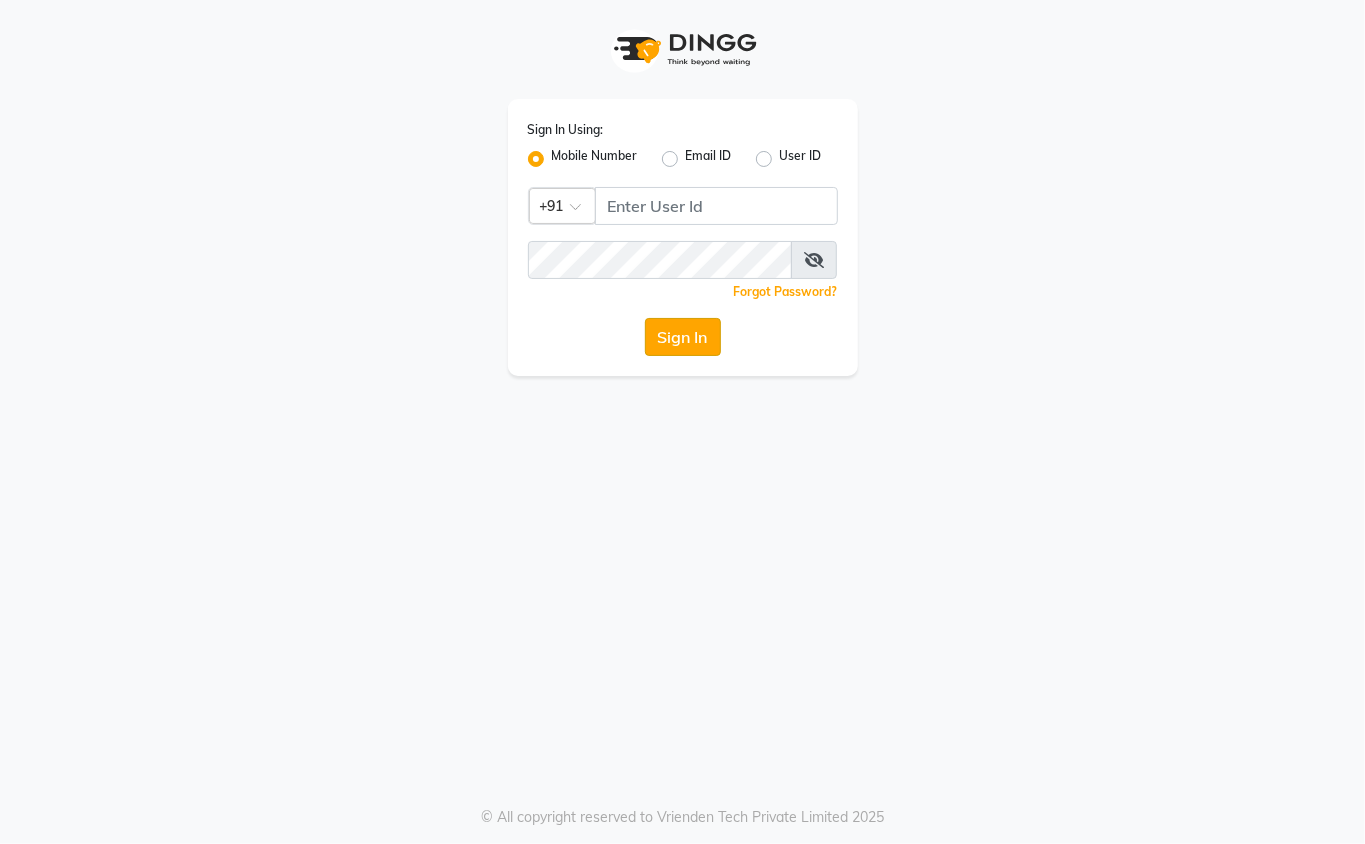 click on "Sign In" 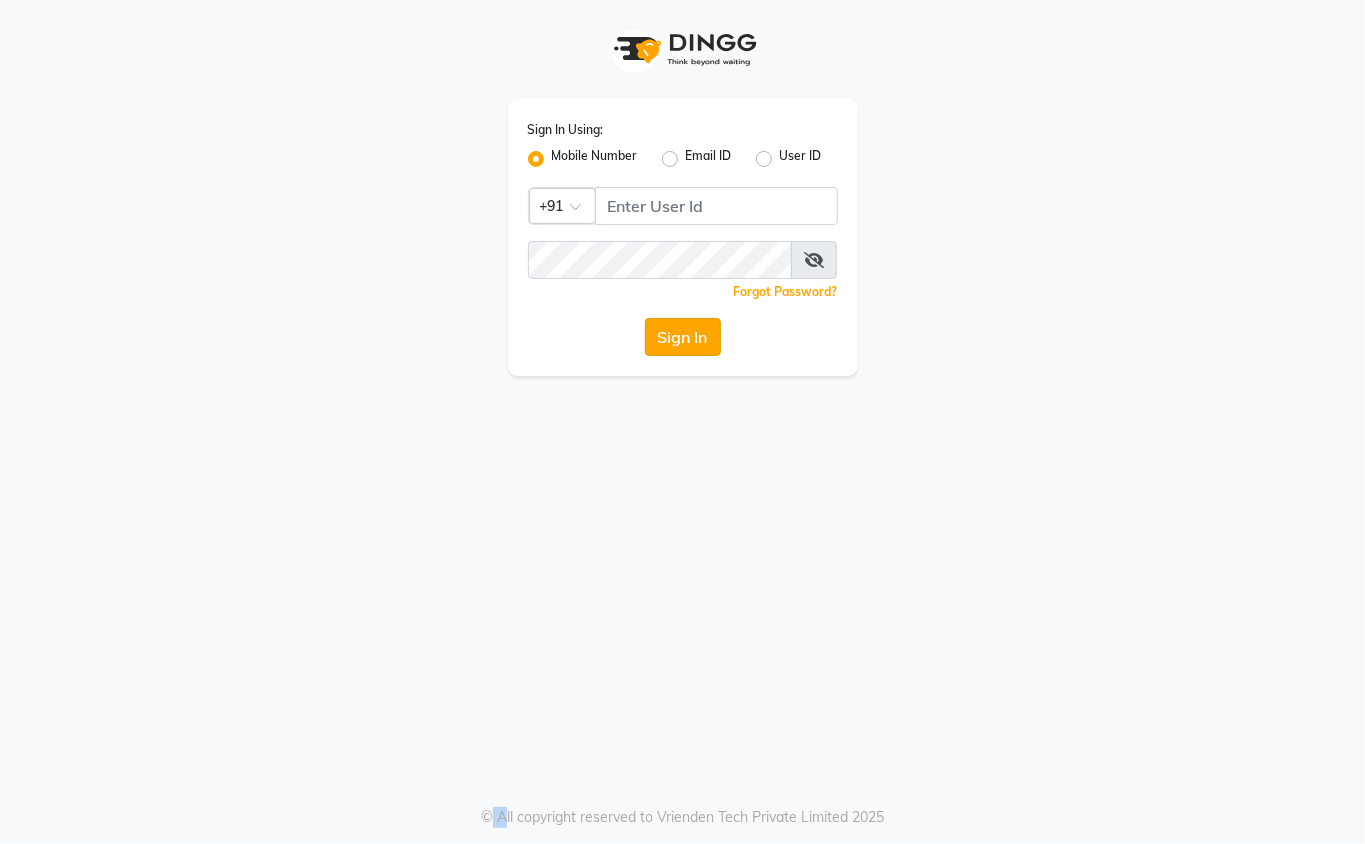 click on "Sign In" 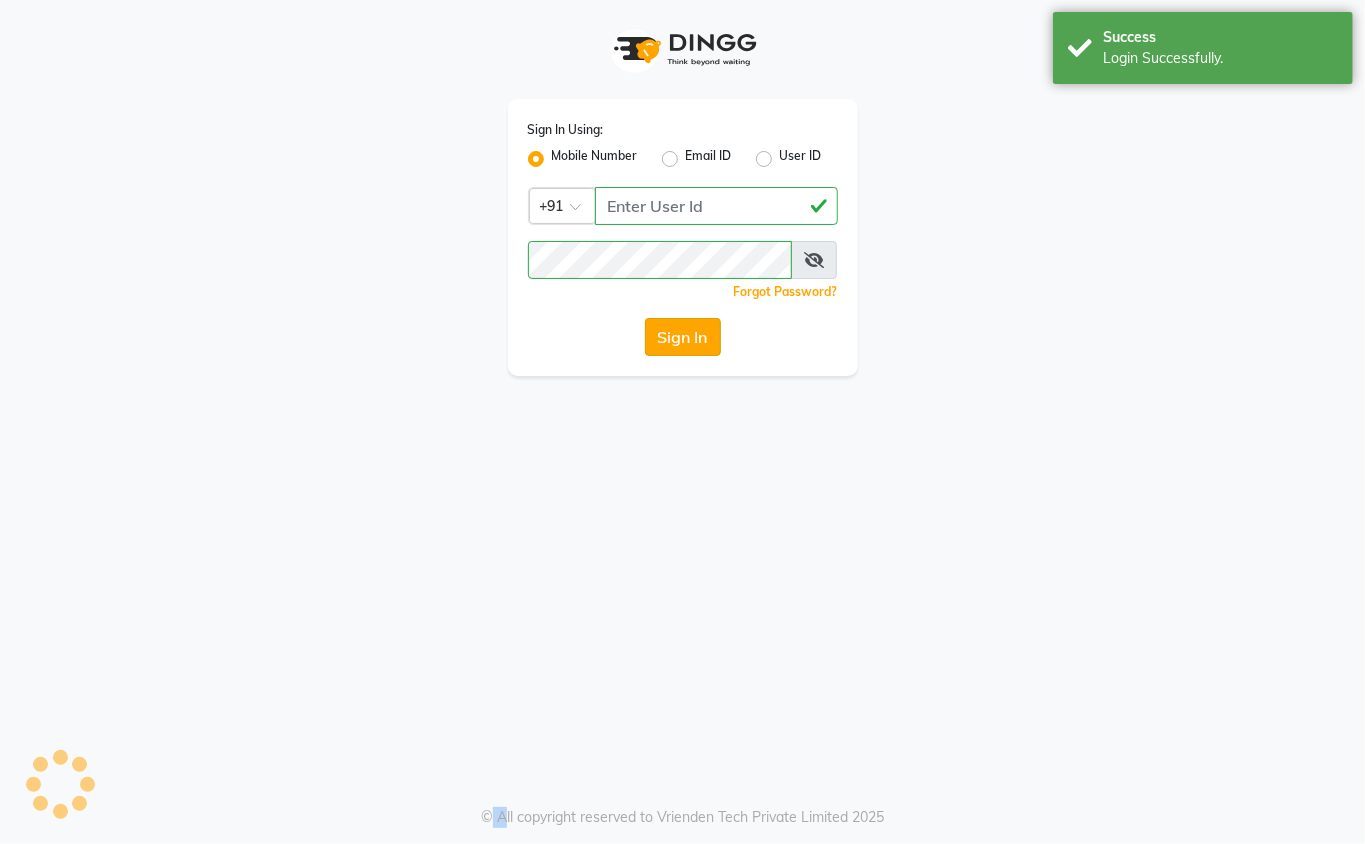 select on "service" 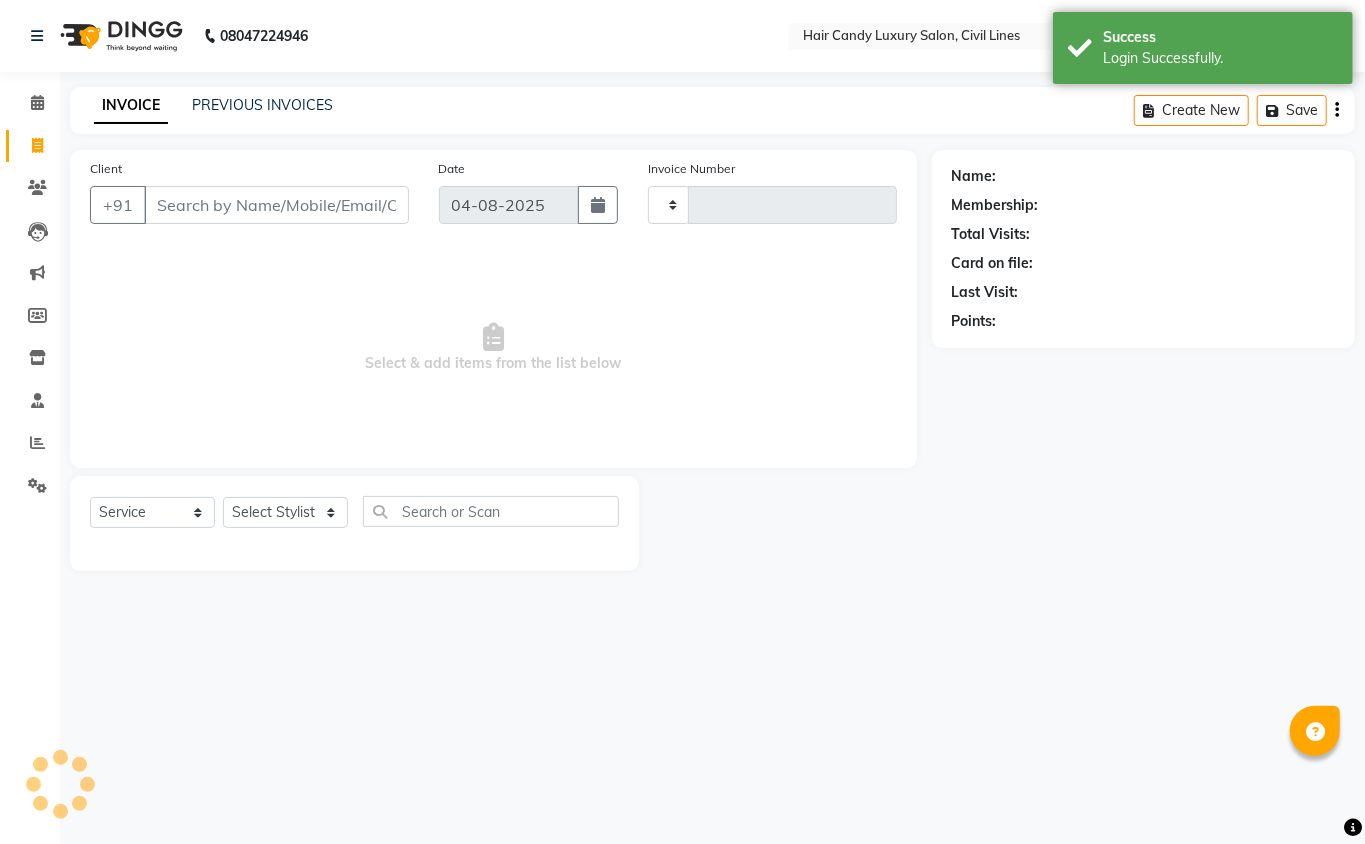 type on "6368" 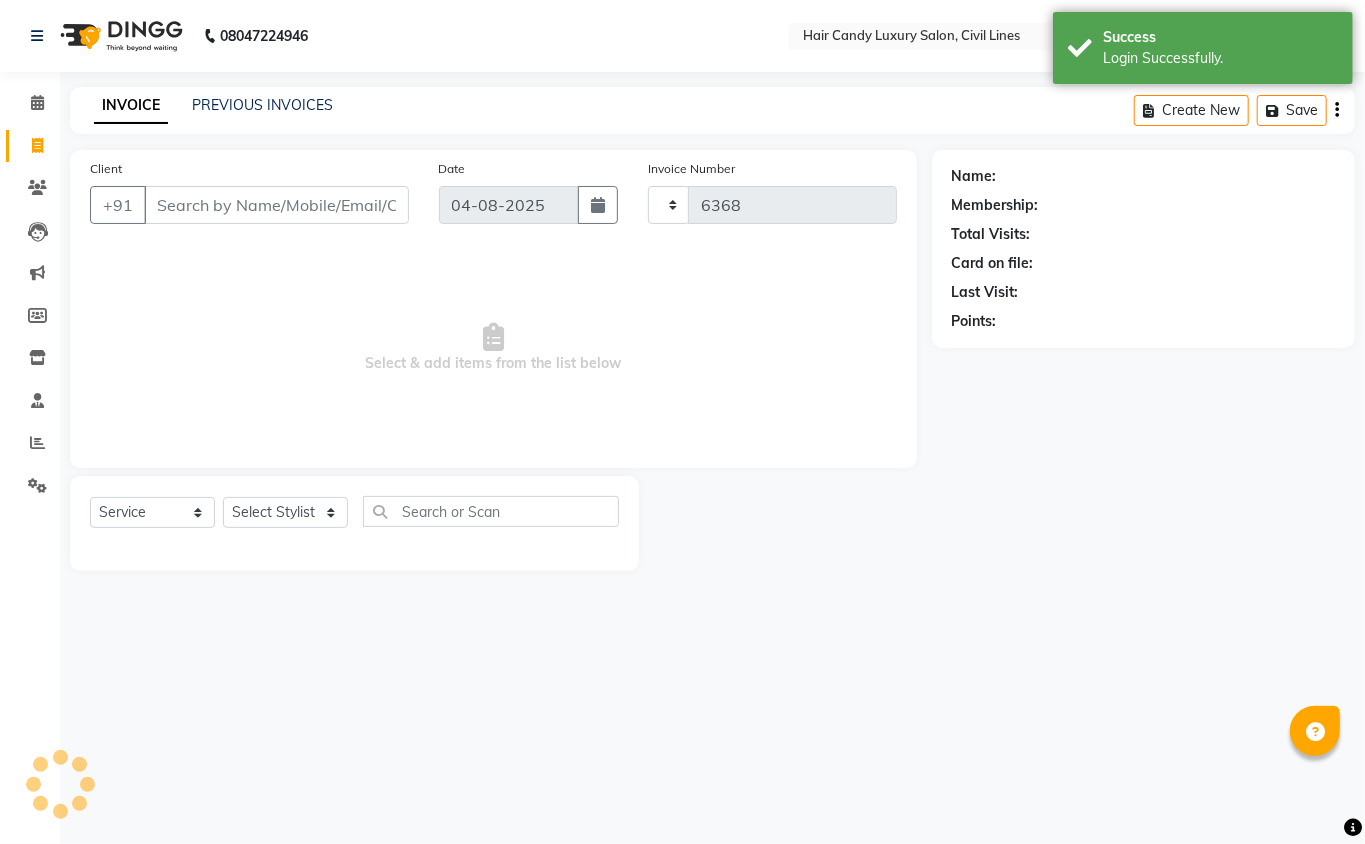 select on "en" 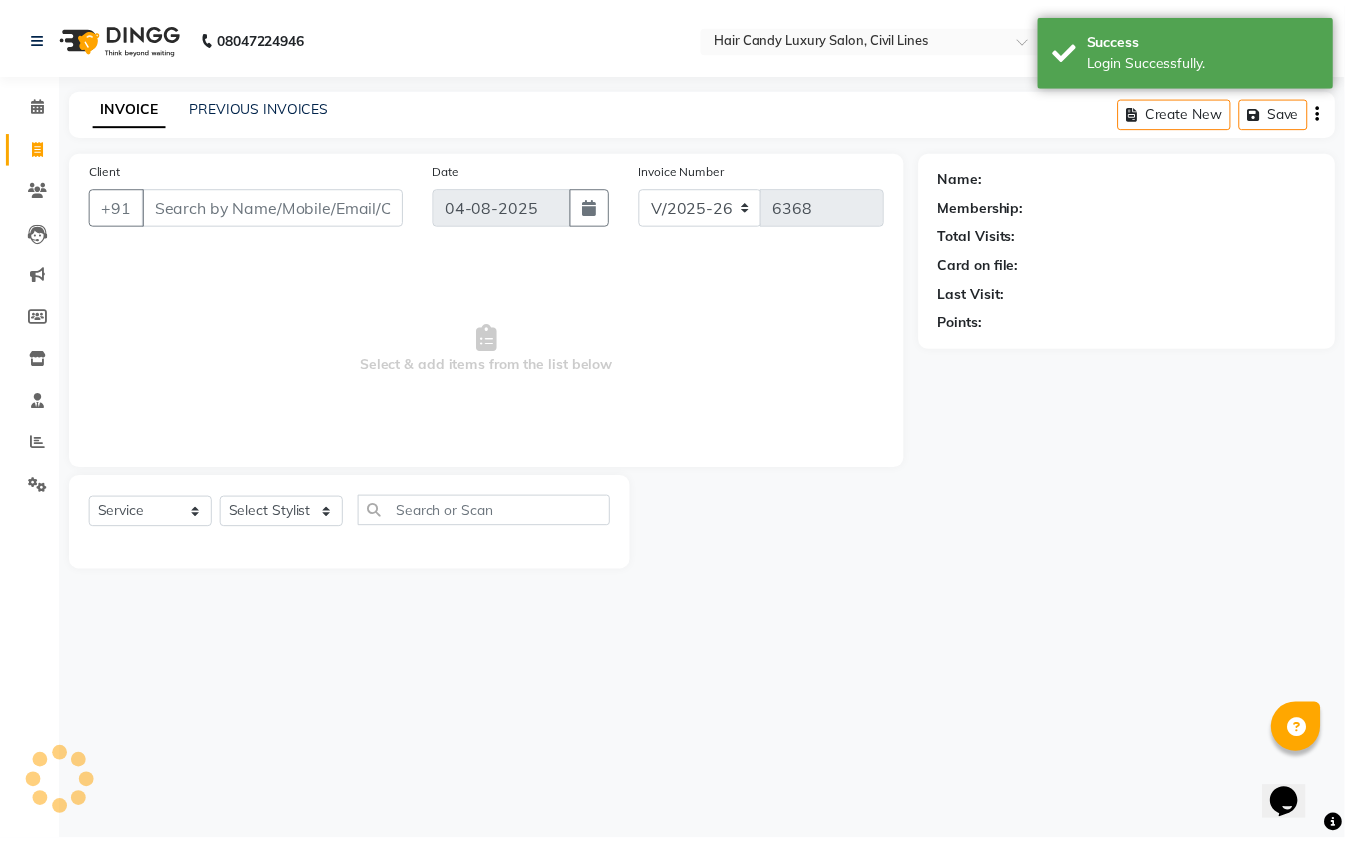 scroll, scrollTop: 0, scrollLeft: 0, axis: both 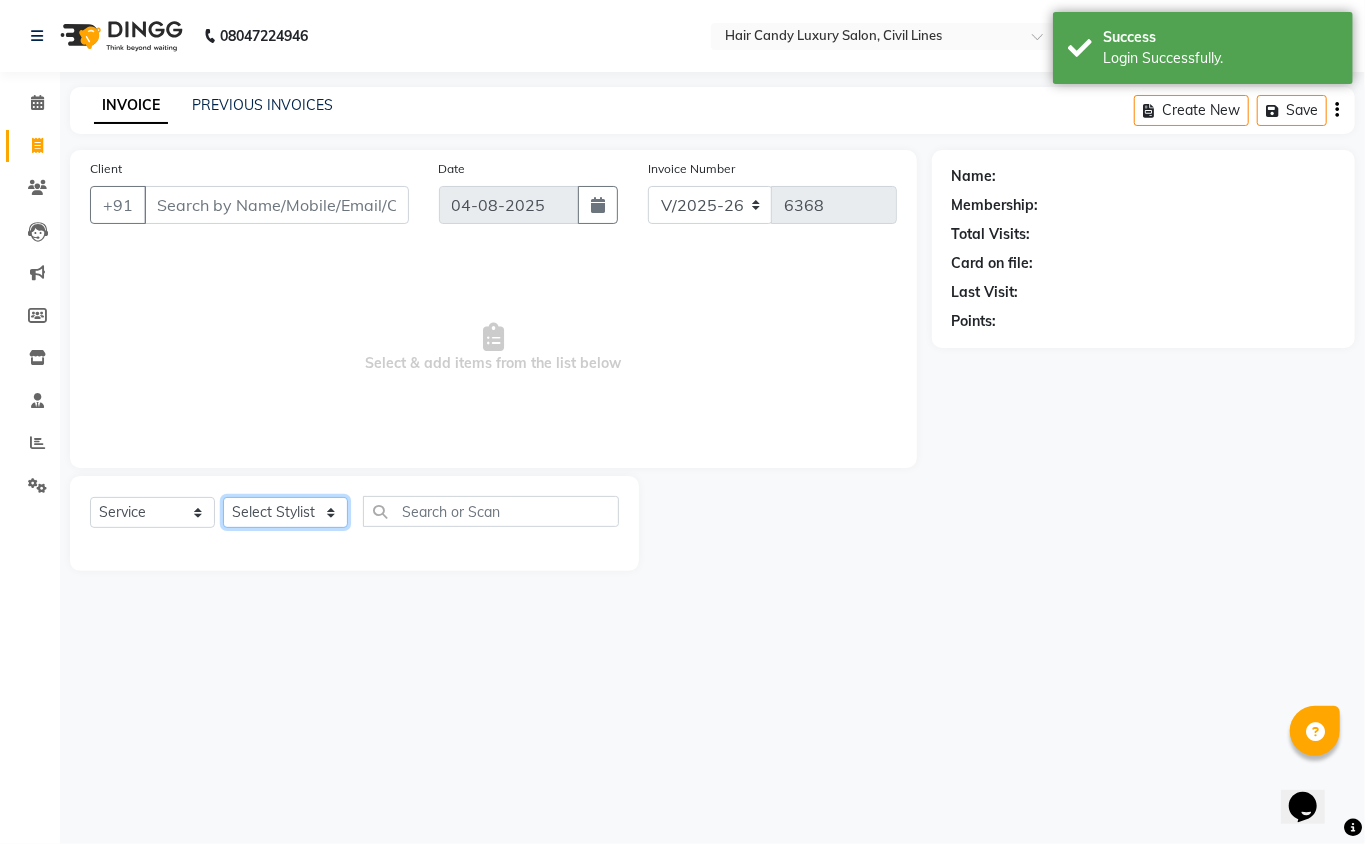 click on "Select Stylist aakib Aarti AASHU Aftab Arshal counter sale Danish DAULAT faisal jeet kalu Manager Manish mohd Abid Nakul Owner-PRIYANKA parvesh pooja rajni Reenu sakshi SAM sanjay shoaib Shubh Shyam Sonu STOCK MANAGER SUNIL vikas YASH Zayan" 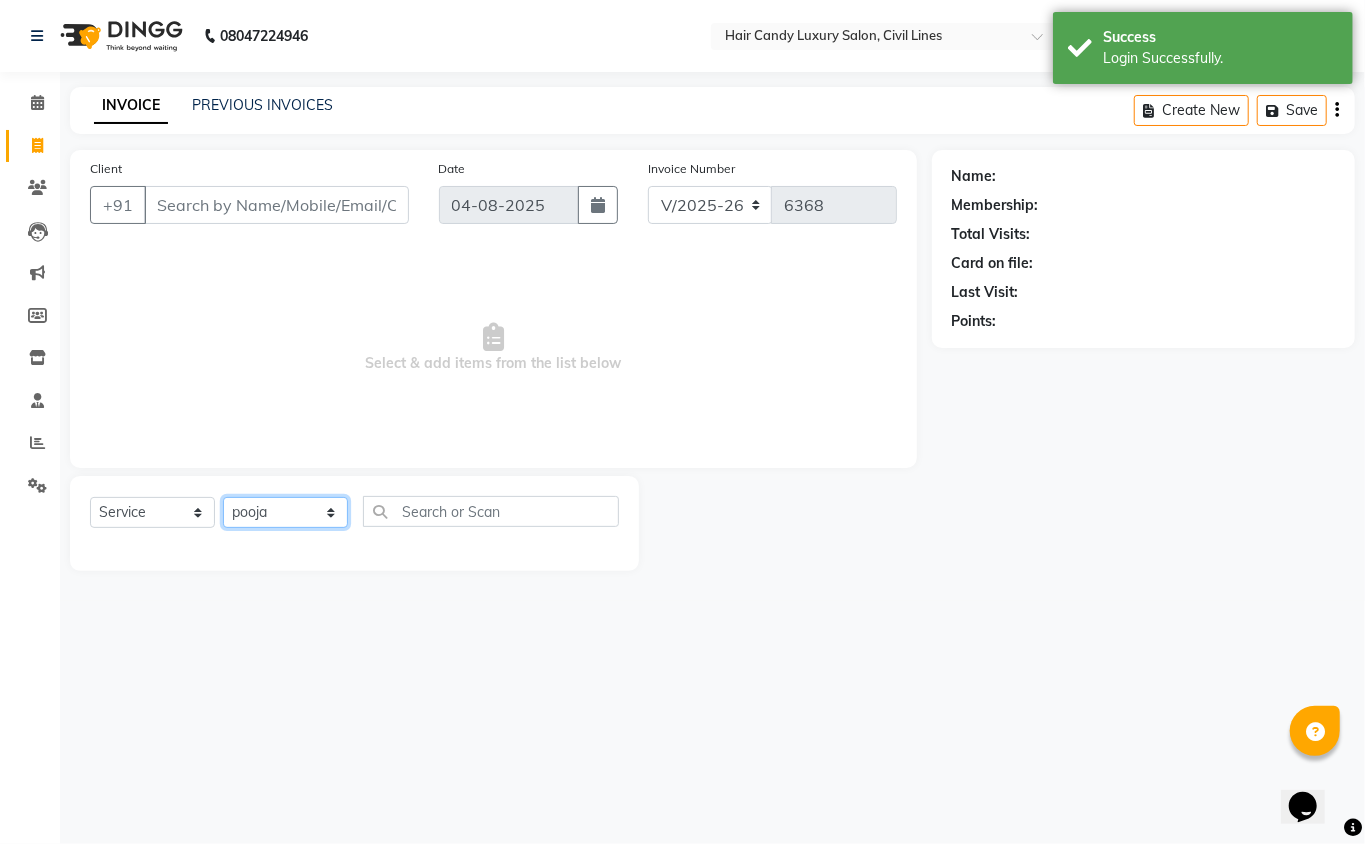click on "Select Stylist aakib Aarti AASHU Aftab Arshal counter sale Danish DAULAT faisal jeet kalu Manager Manish mohd Abid Nakul Owner-PRIYANKA parvesh pooja rajni Reenu sakshi SAM sanjay shoaib Shubh Shyam Sonu STOCK MANAGER SUNIL vikas YASH Zayan" 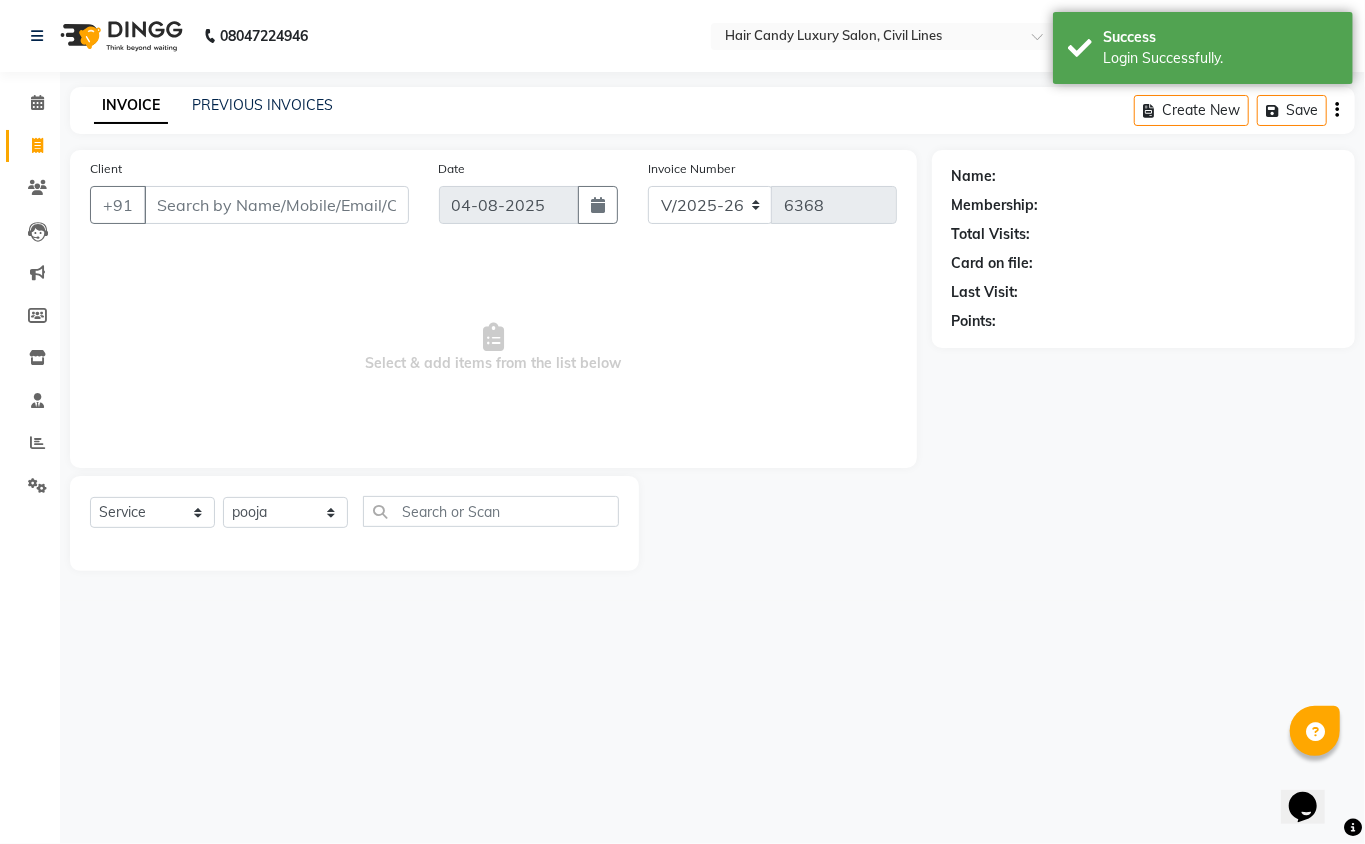 click on "Client +91 Date 04-08-2025 Invoice Number V/2025 V/2025-26 6368  Select & add items from the list below" 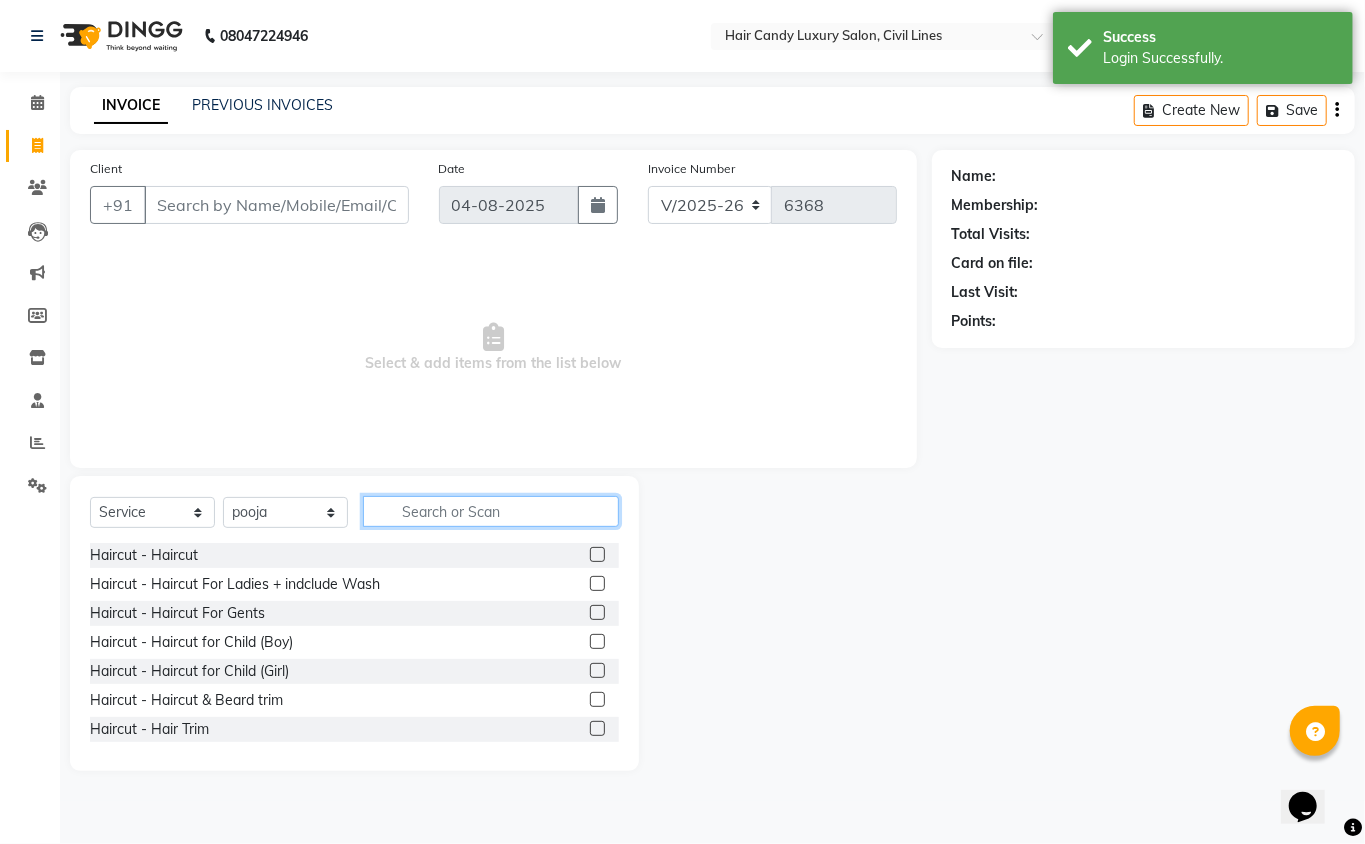 click 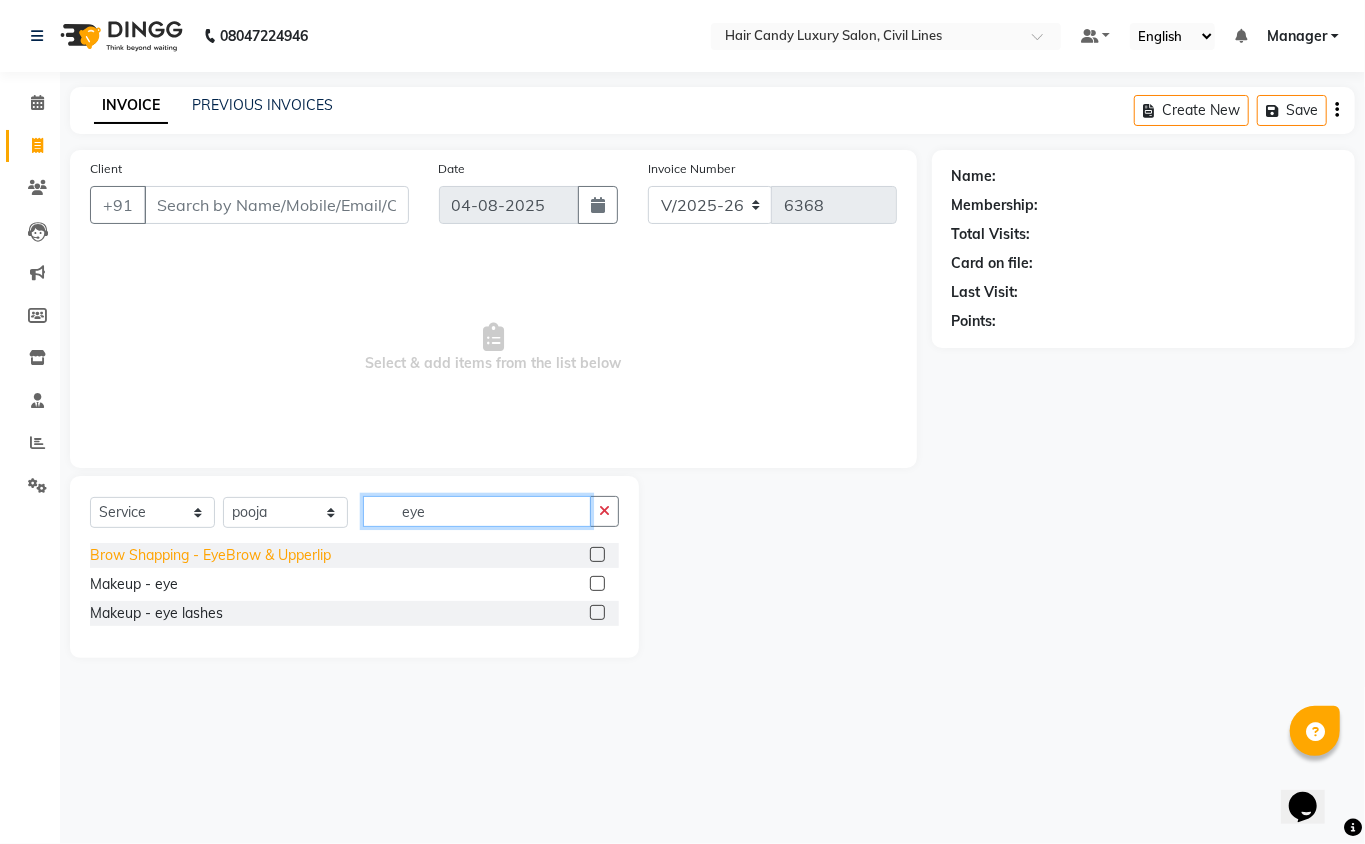 type on "eye" 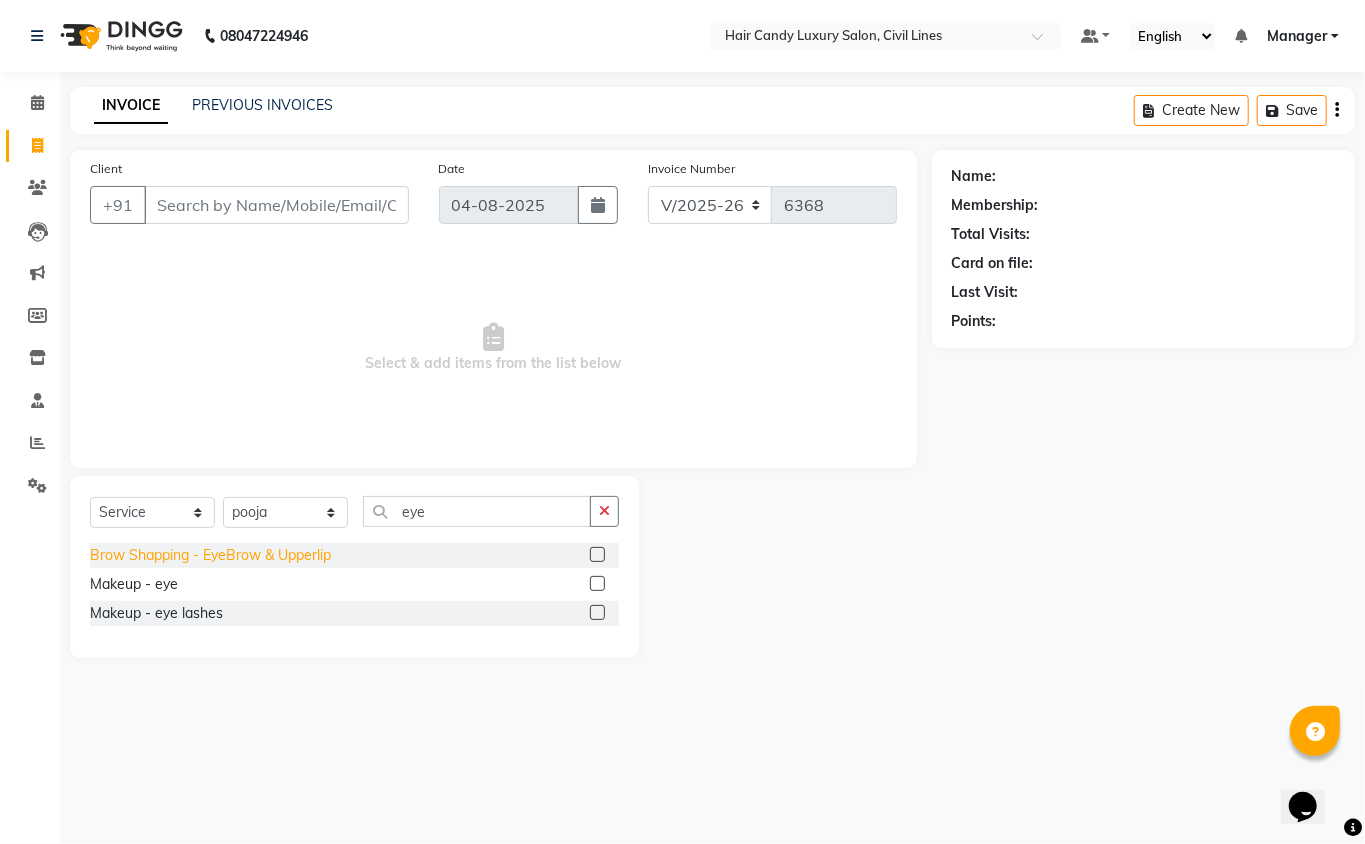click on "Brow Shapping - EyeBrow & Upperlip" 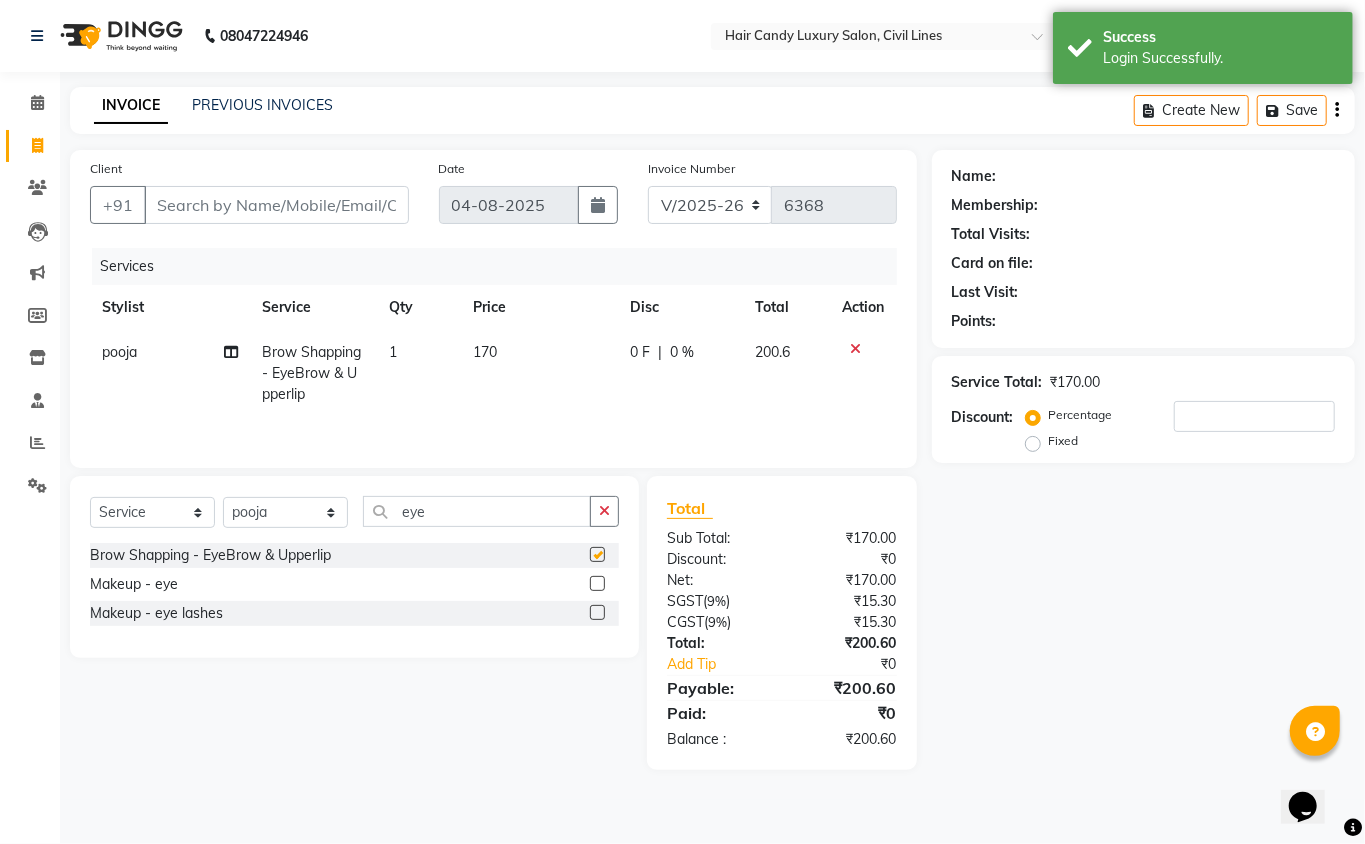 checkbox on "false" 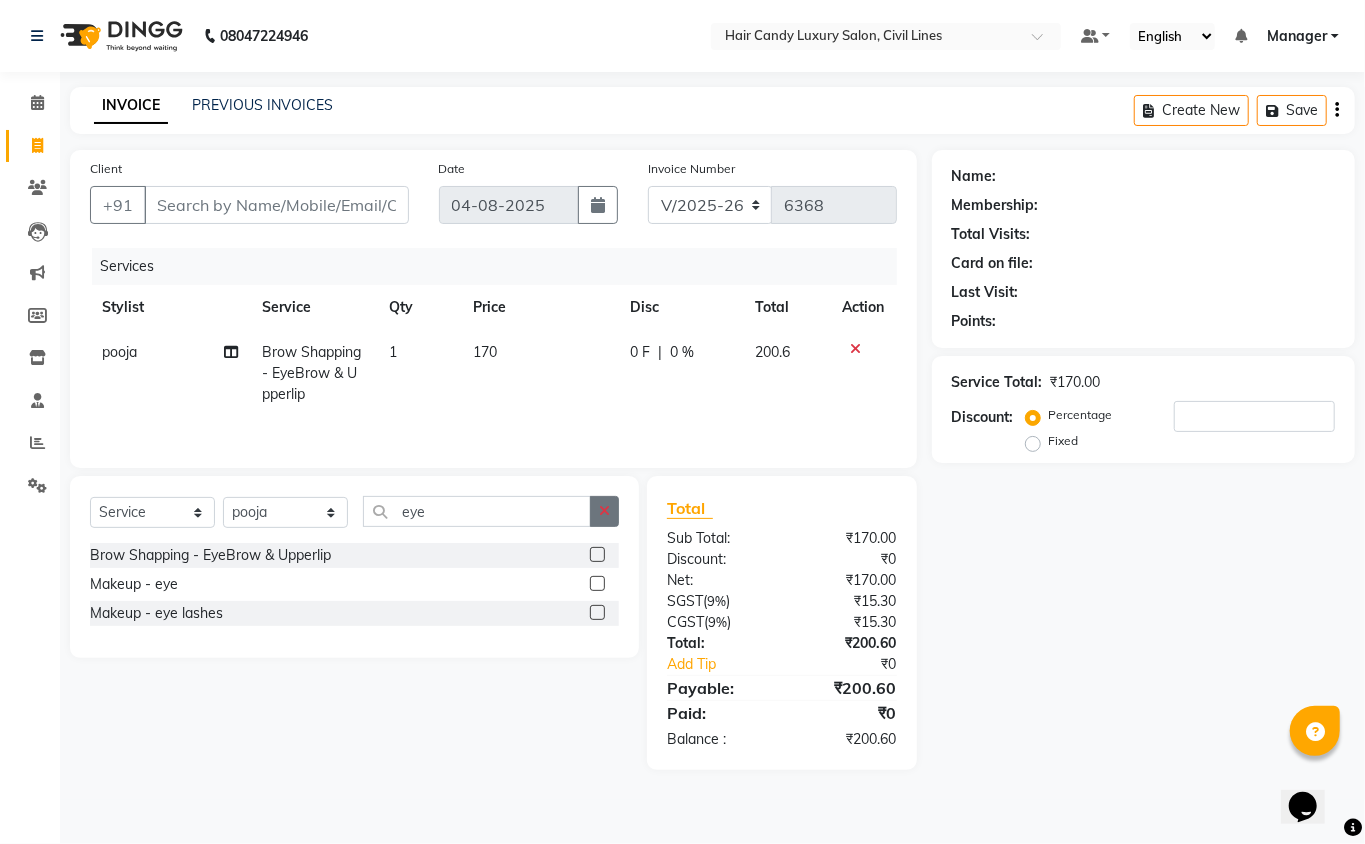 click 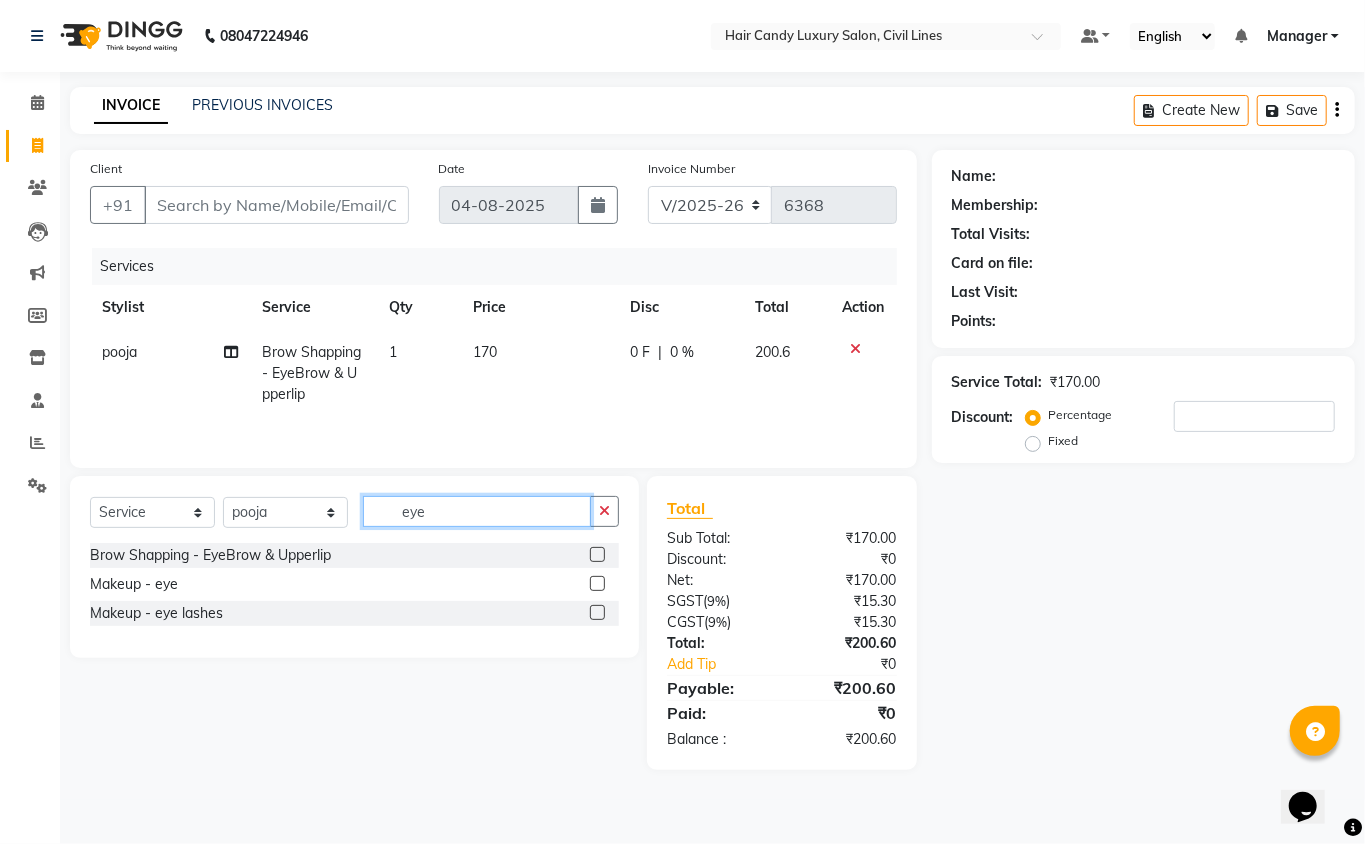 type 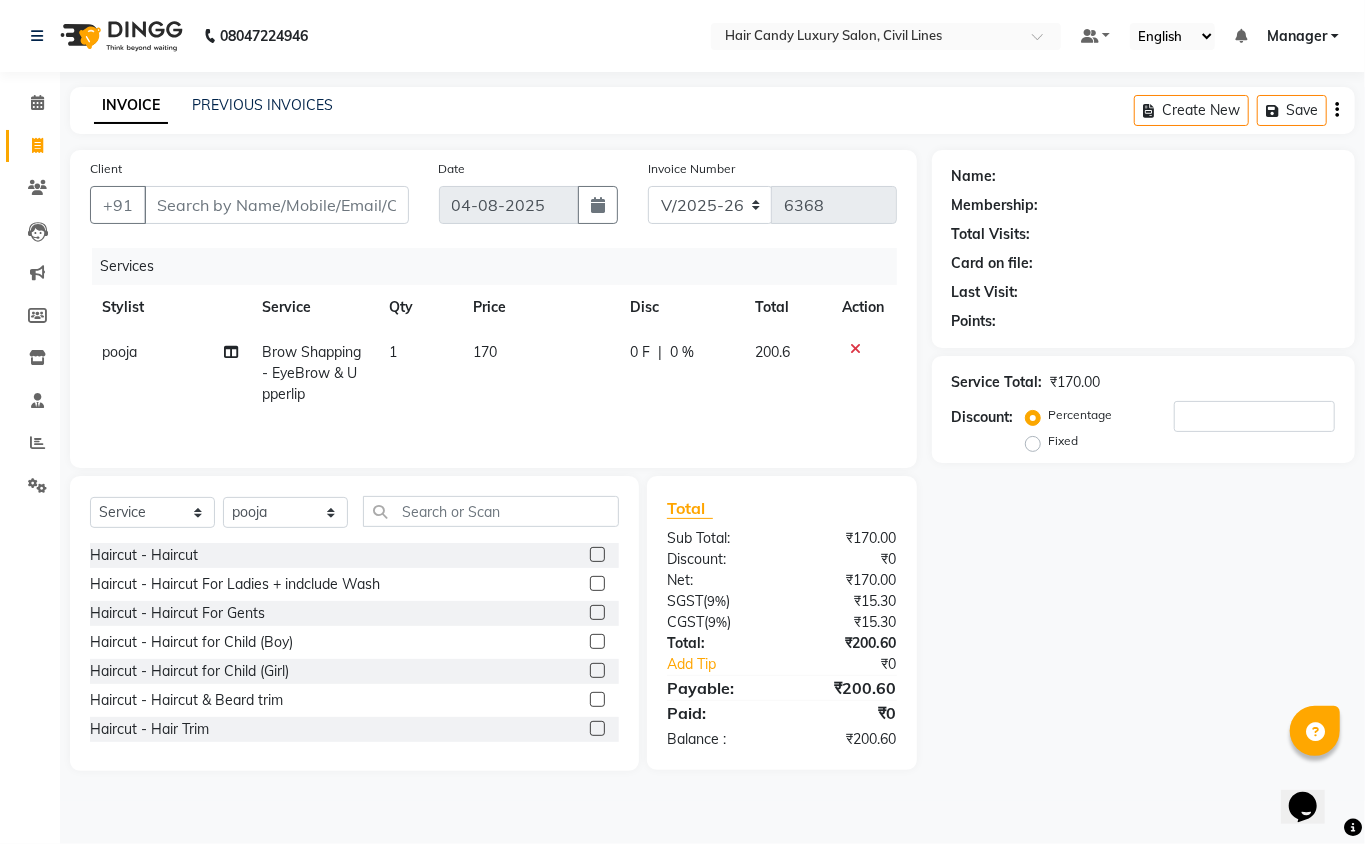 click on "170" 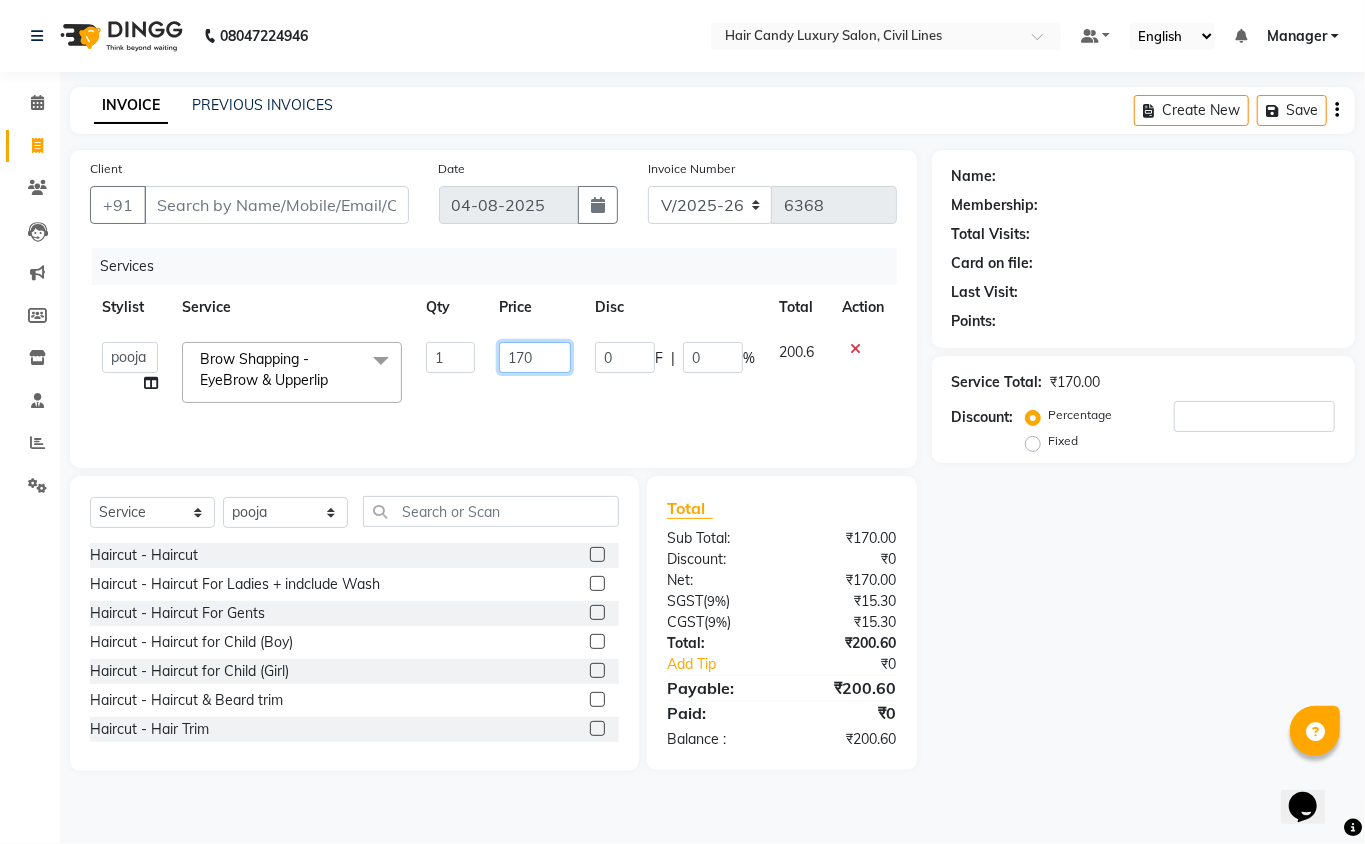 click on "170" 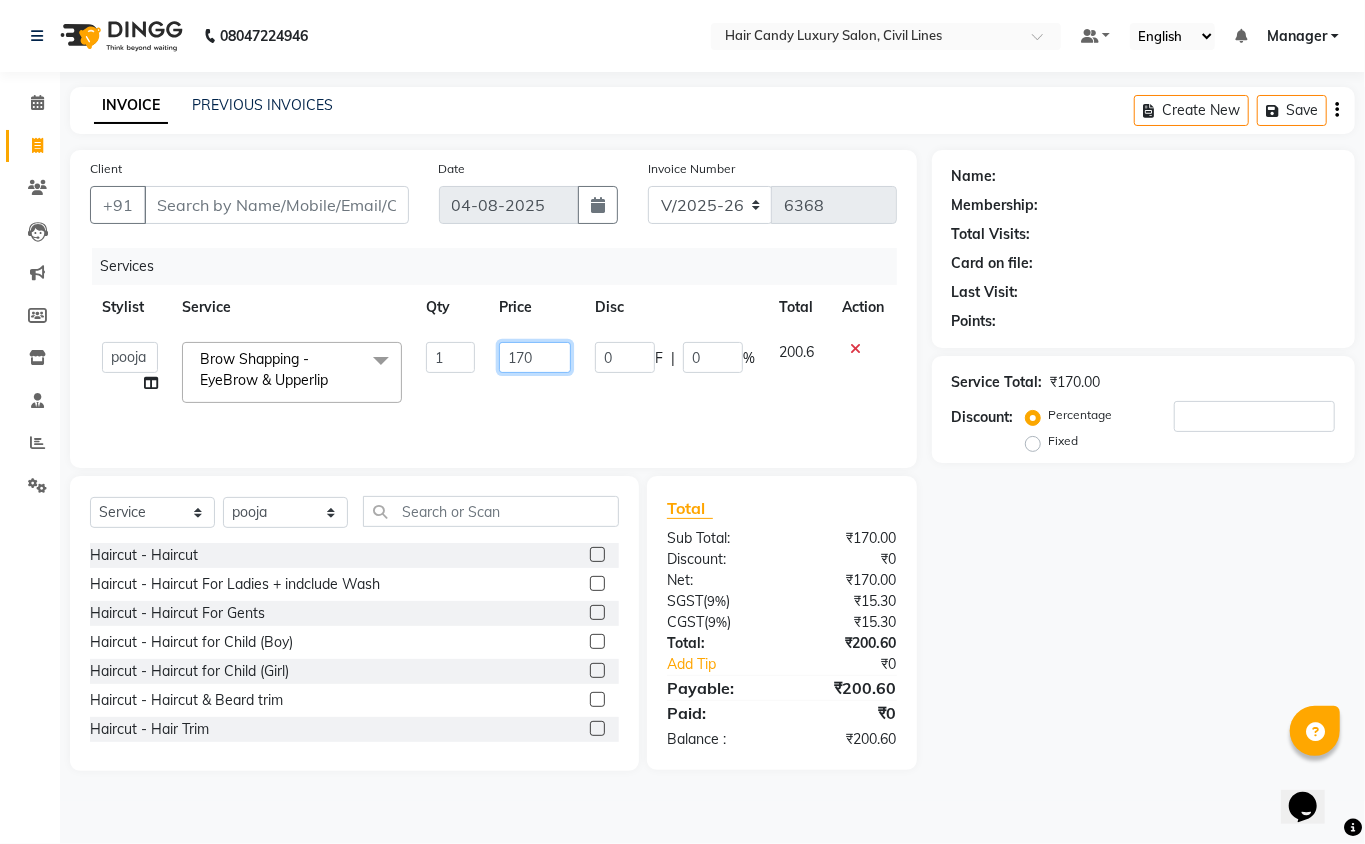 click on "170" 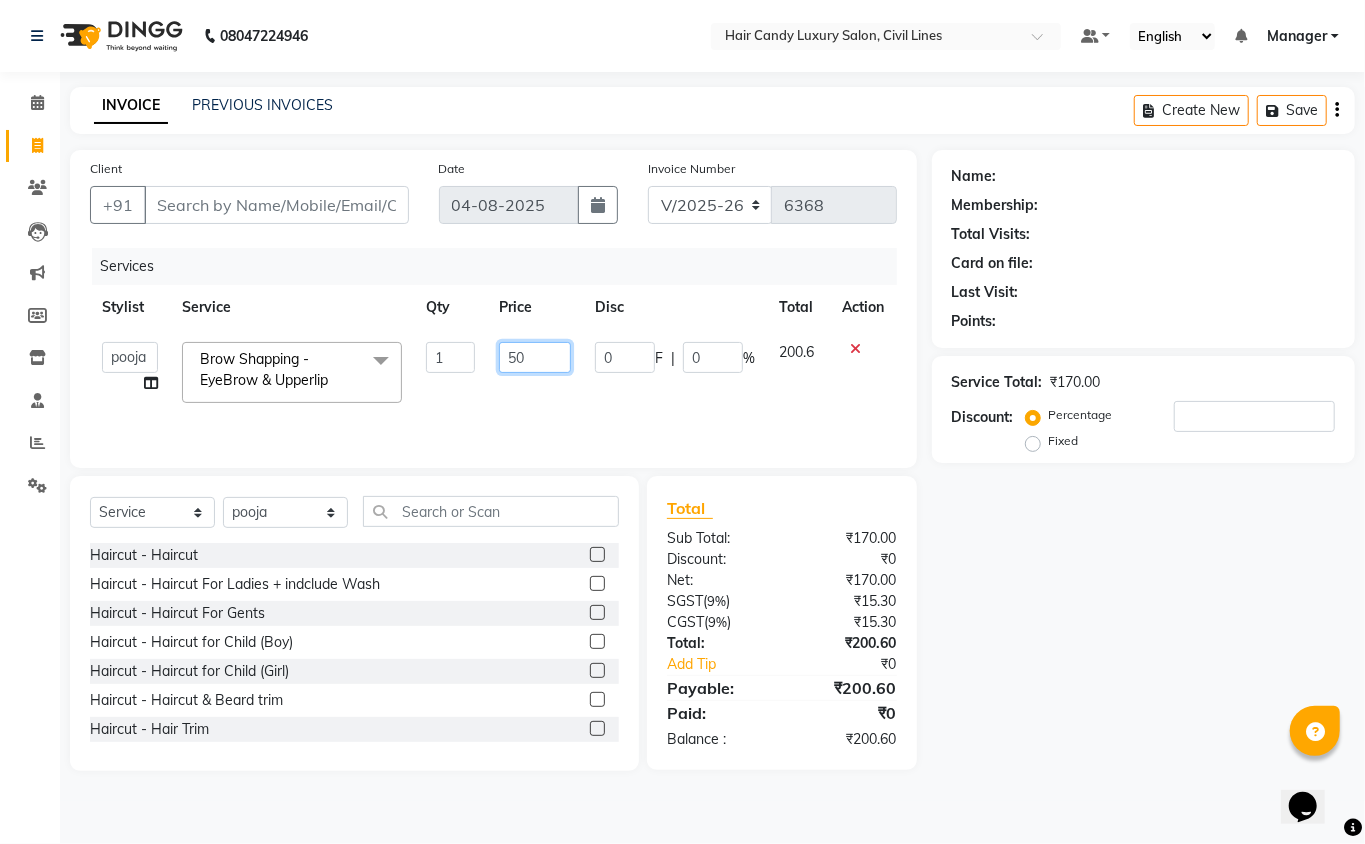 type on "500" 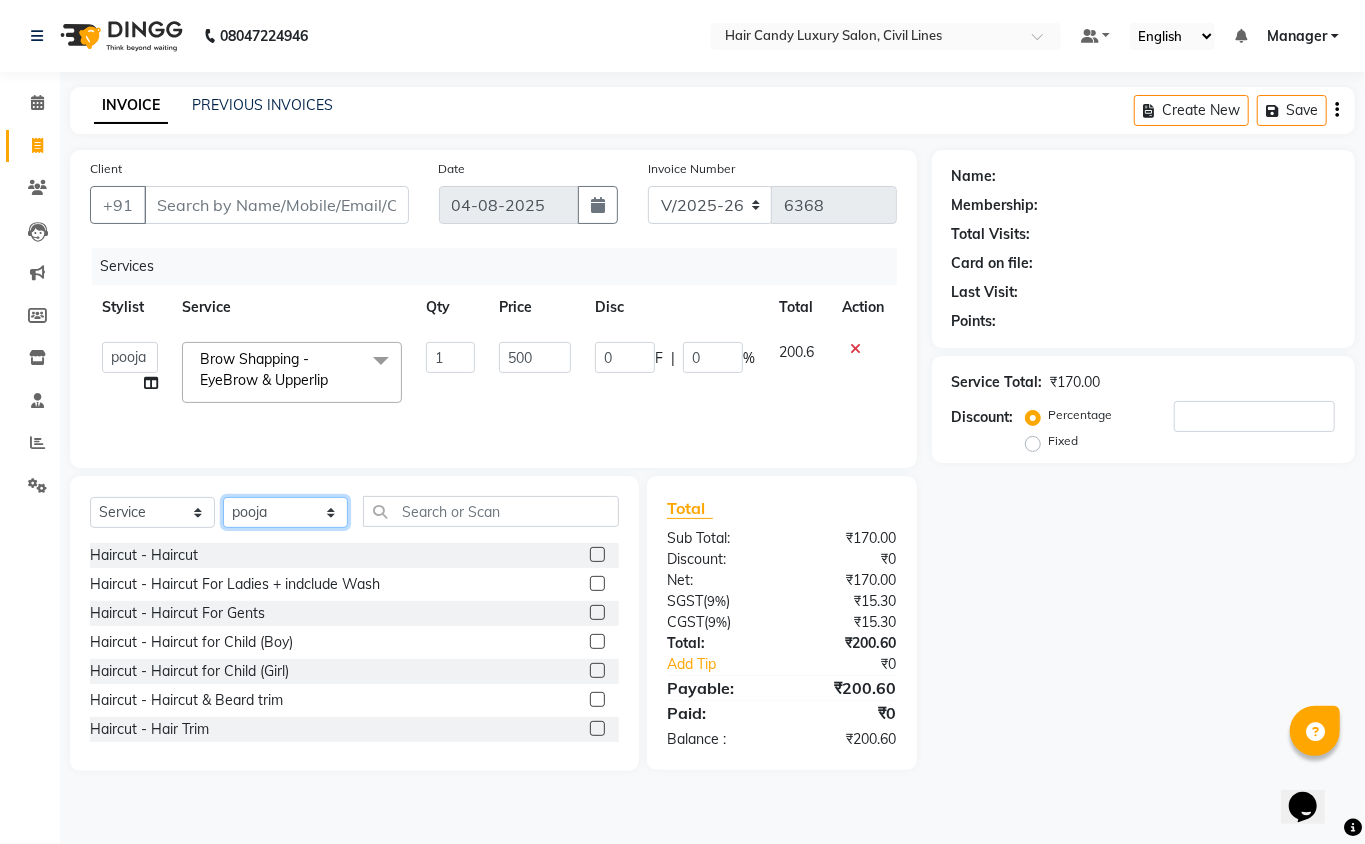 click on "Select Stylist aakib Aarti AASHU Aftab Arshal counter sale Danish DAULAT faisal jeet kalu Manager Manish mohd Abid Nakul Owner-PRIYANKA parvesh pooja rajni Reenu sakshi SAM sanjay shoaib Shubh Shyam Sonu STOCK MANAGER SUNIL vikas YASH Zayan" 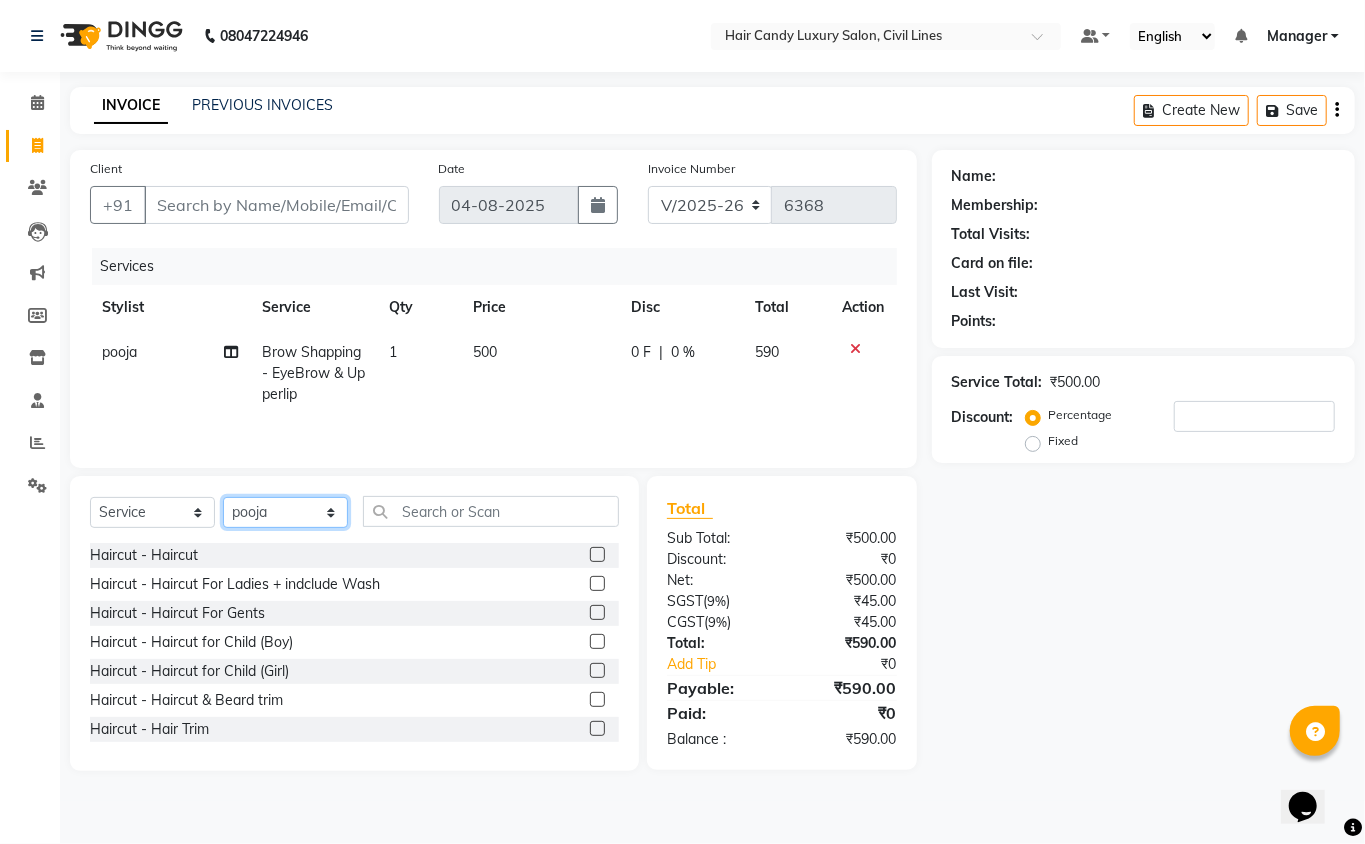 select on "47472" 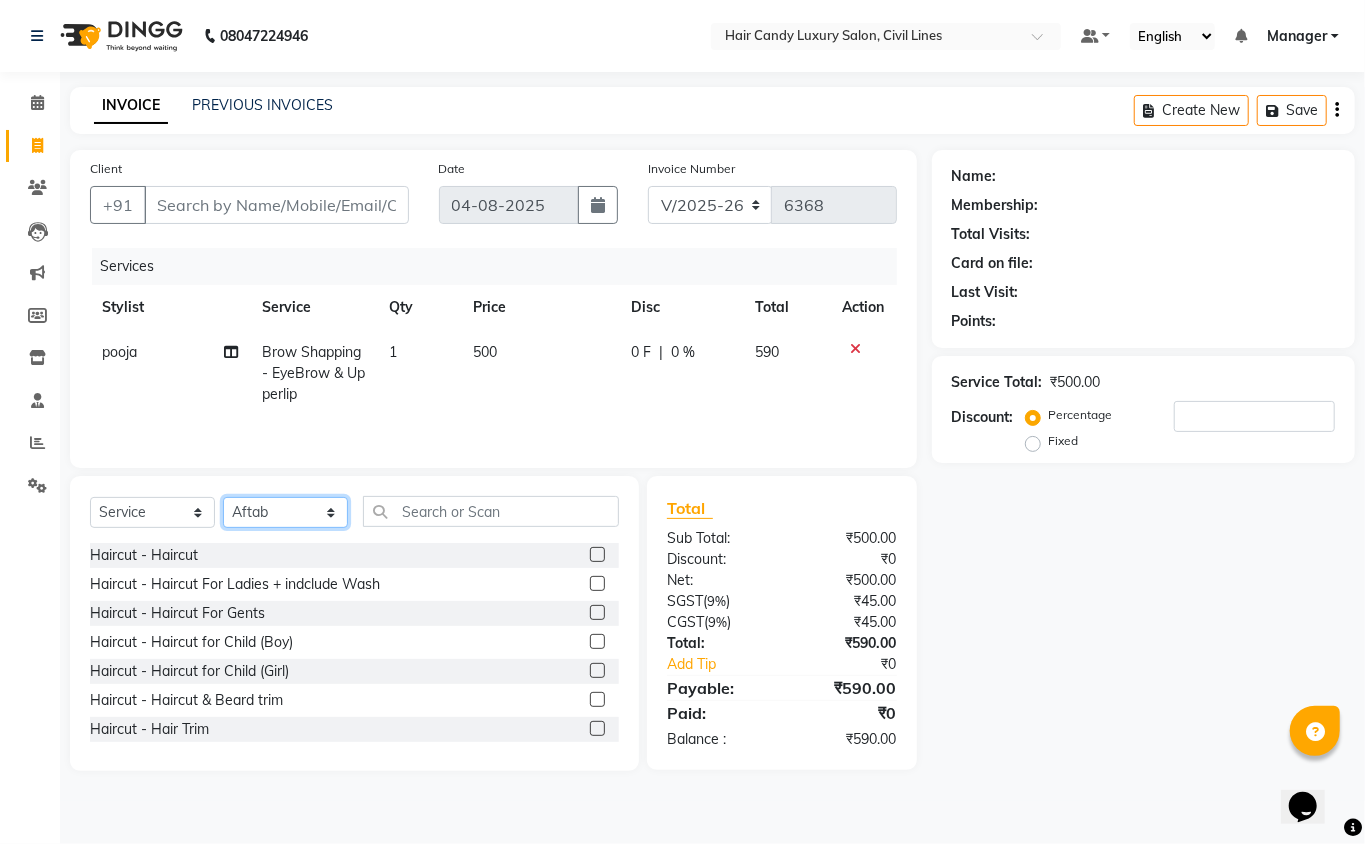 click on "Select Stylist aakib Aarti AASHU Aftab Arshal counter sale Danish DAULAT faisal jeet kalu Manager Manish mohd Abid Nakul Owner-PRIYANKA parvesh pooja rajni Reenu sakshi SAM sanjay shoaib Shubh Shyam Sonu STOCK MANAGER SUNIL vikas YASH Zayan" 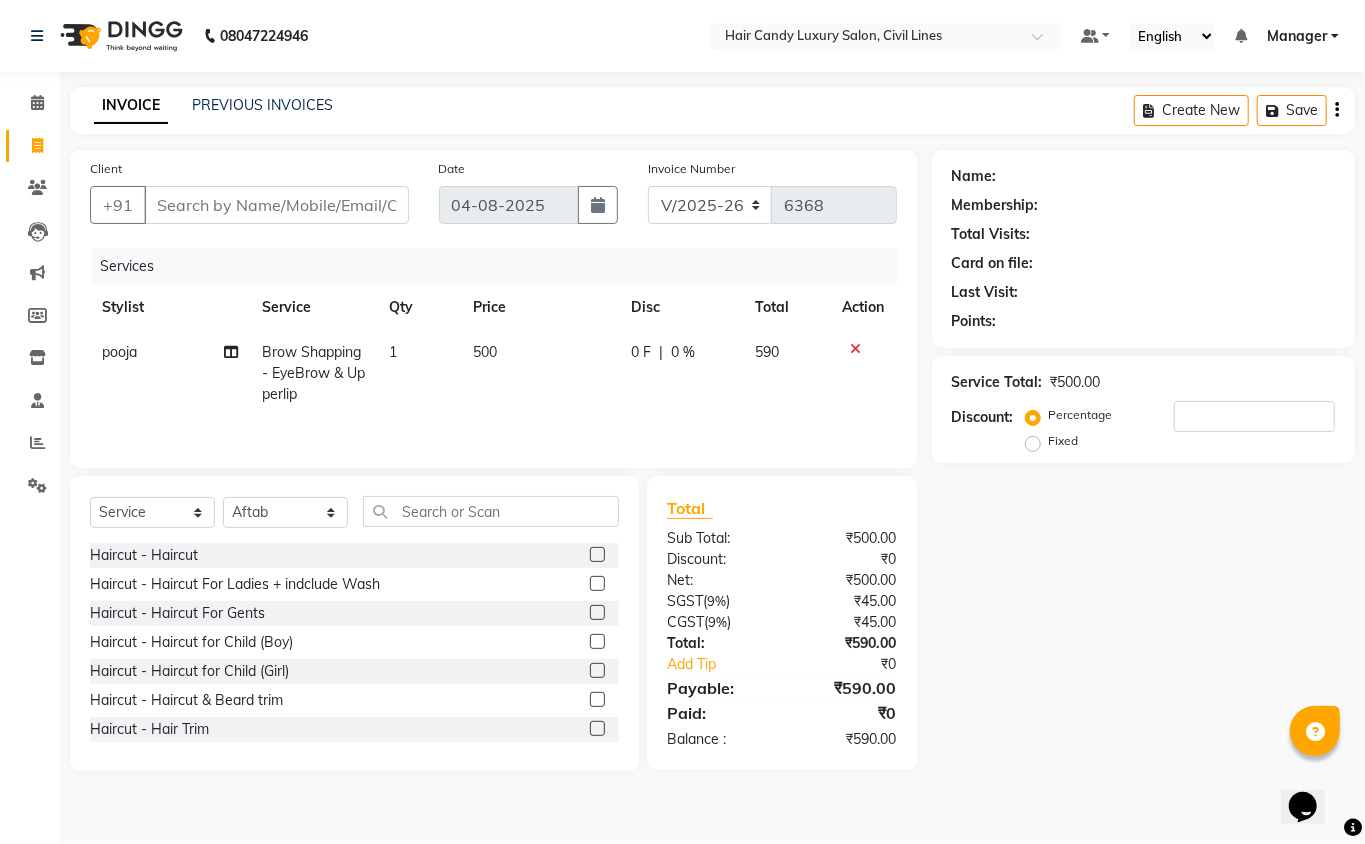 click on "08047224946 Select Location × Hair Candy Luxury Salon, Civil Lines Default Panel My Panel English ENGLISH Español العربية मराठी हिंदी ગુજરાતી தமிழ் 中文 Notifications nothing to show Manager Manage Profile Change Password Sign out  Version:3.15.11" 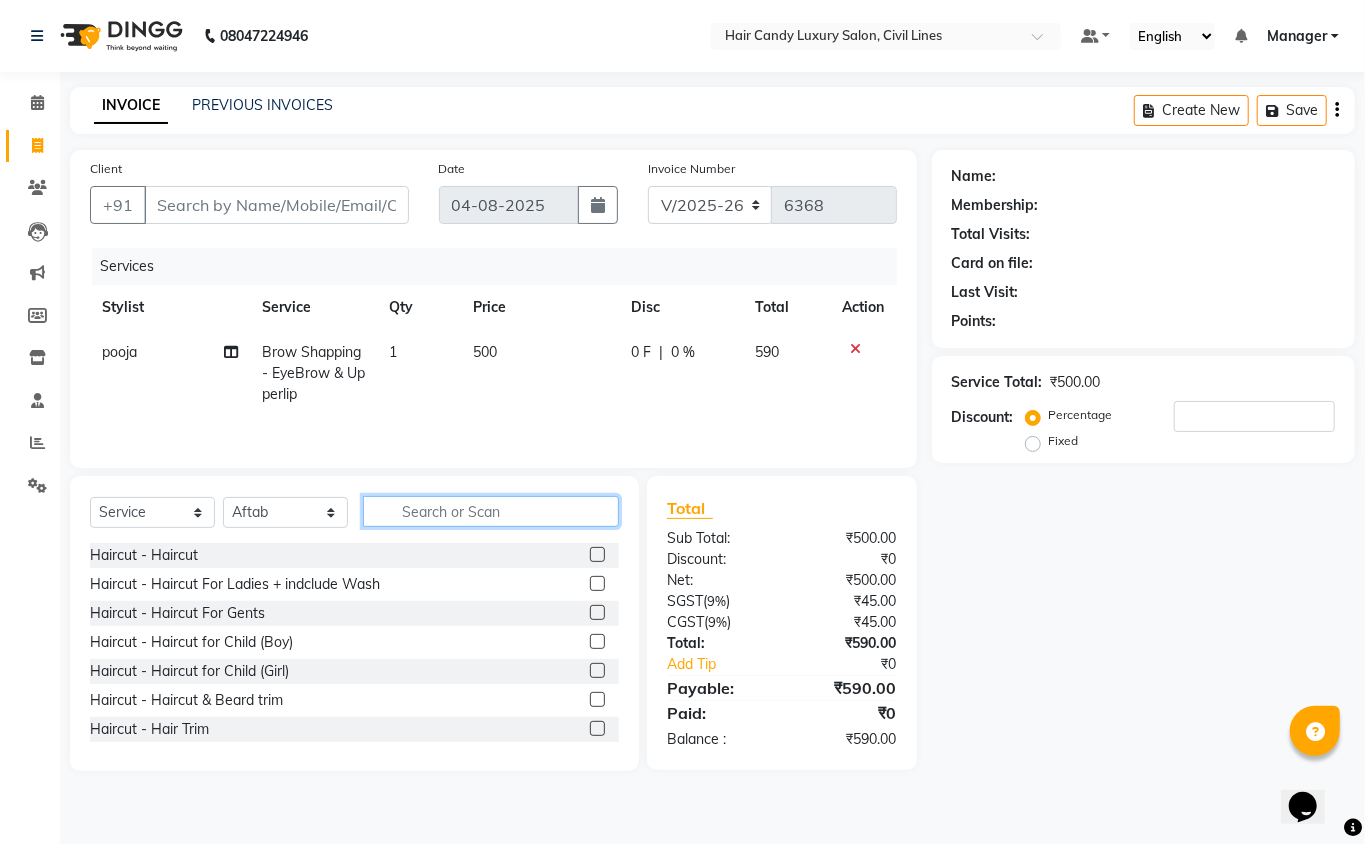click 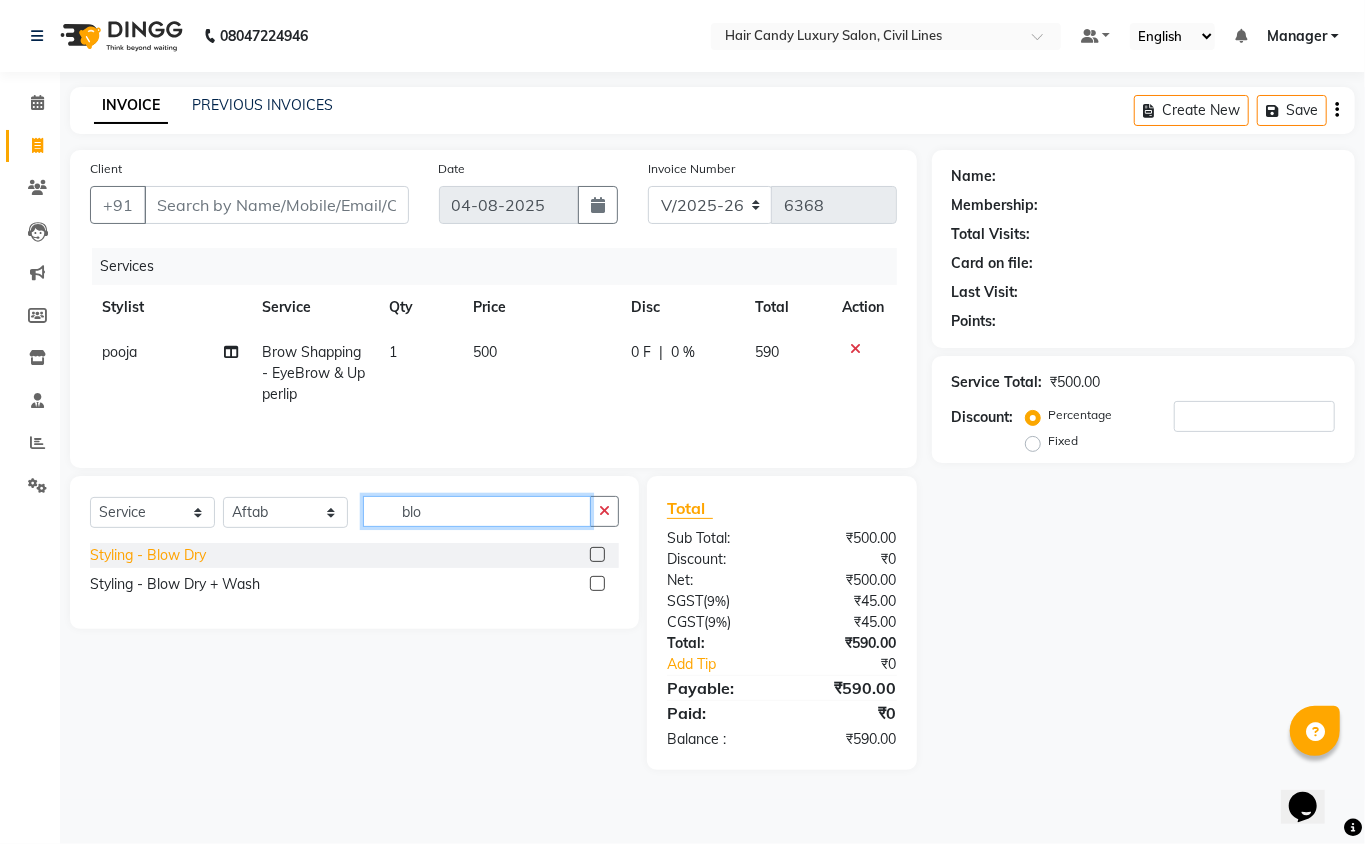 type on "blo" 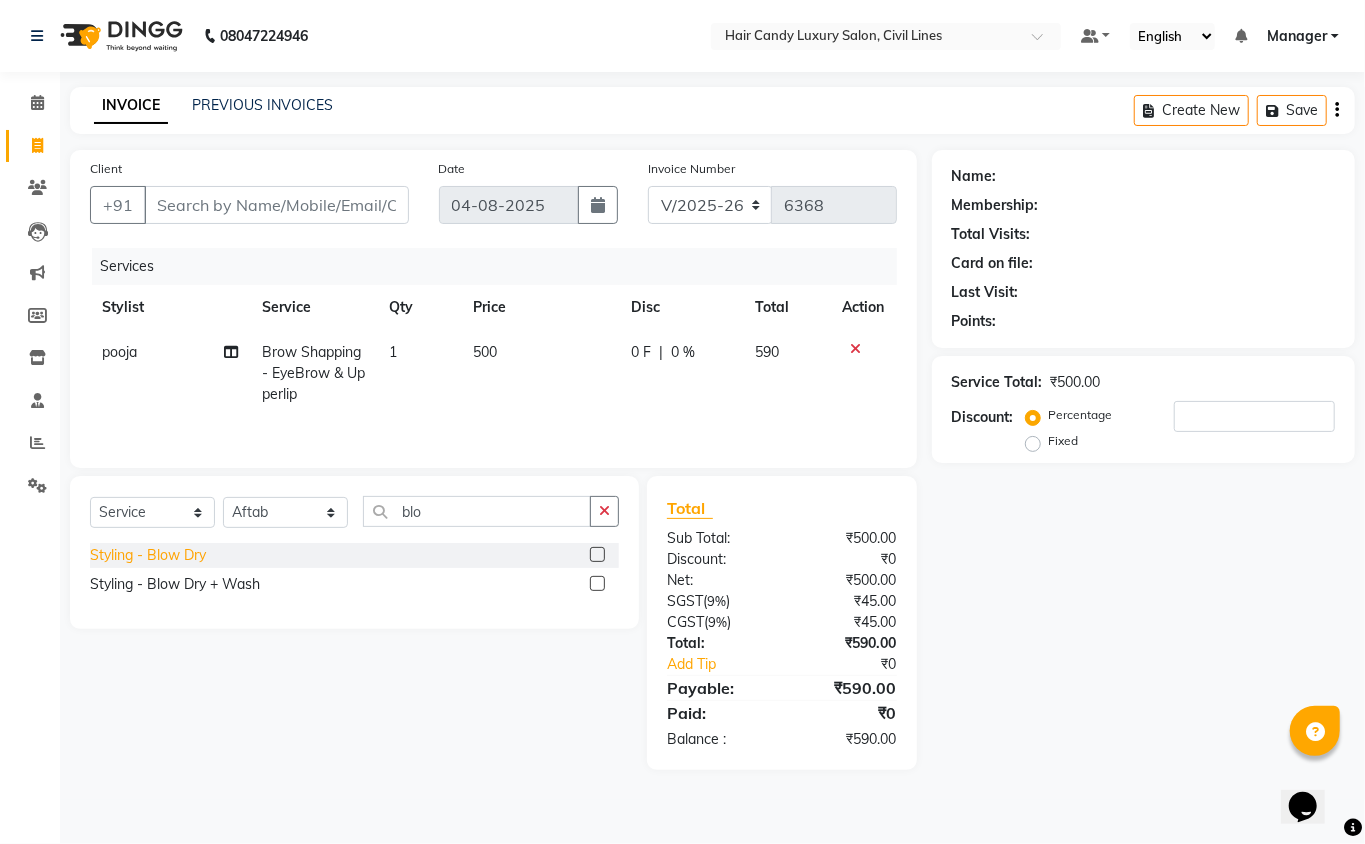 click on "Styling - Blow Dry" 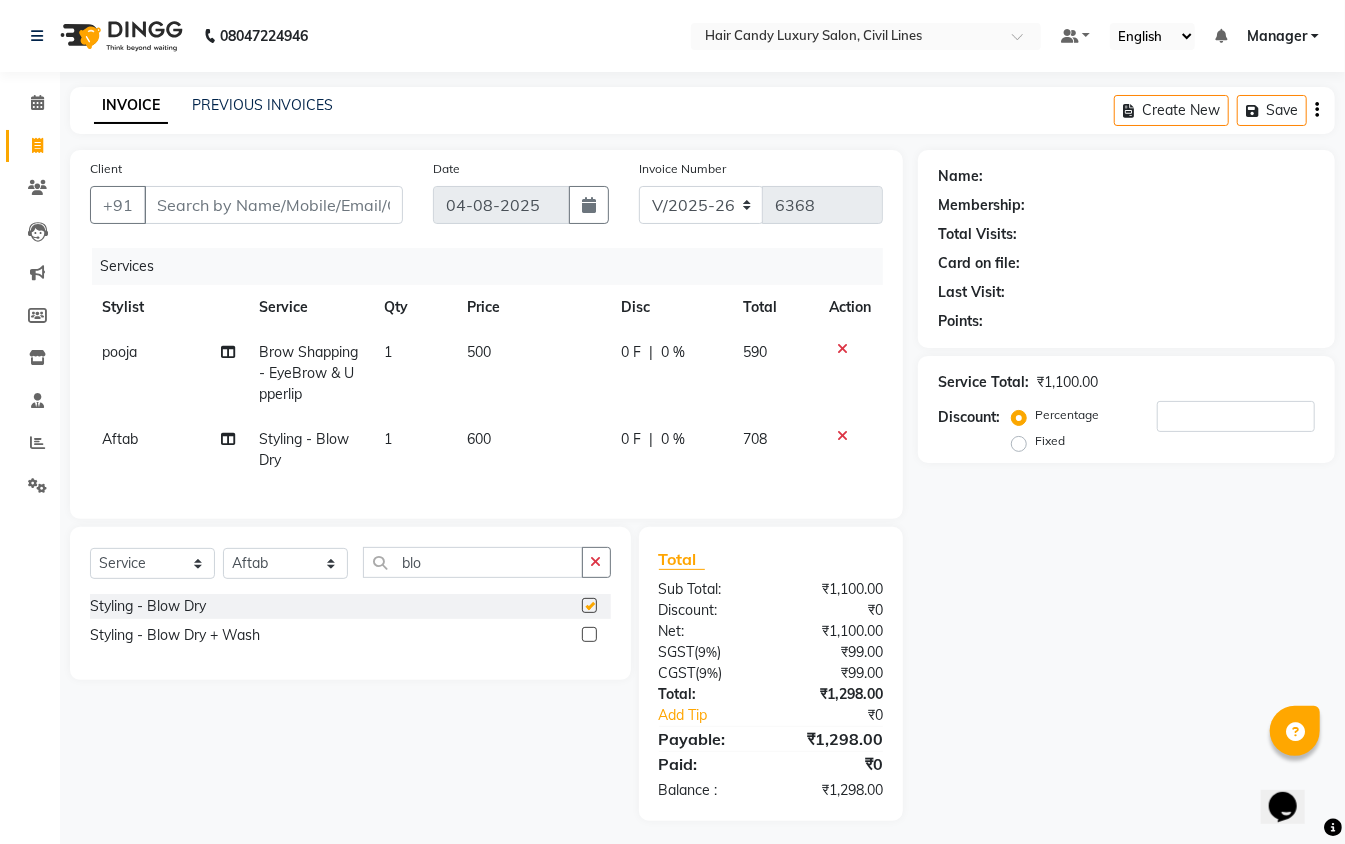 checkbox on "false" 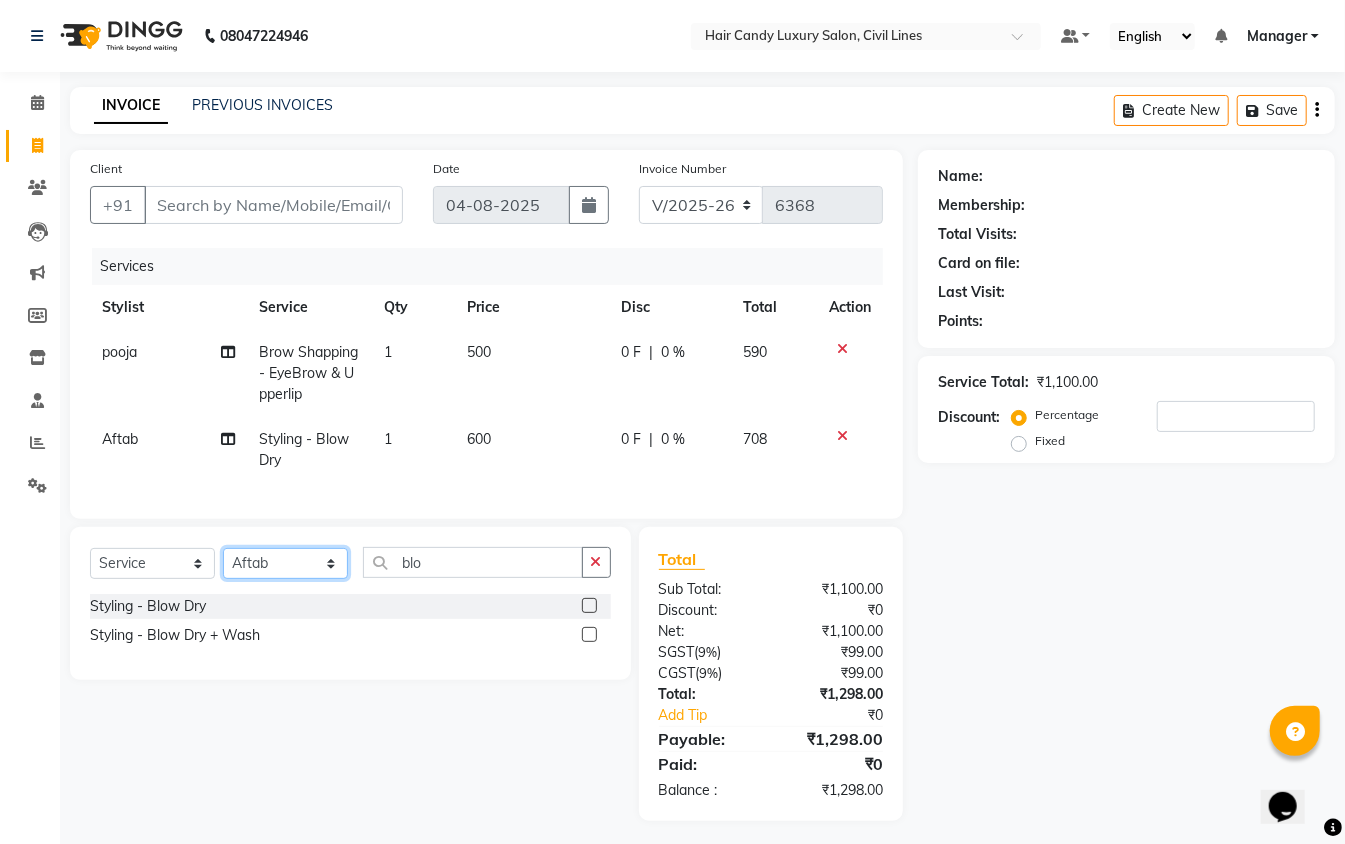 click on "Select Stylist aakib Aarti AASHU Aftab Arshal counter sale Danish DAULAT faisal jeet kalu Manager Manish mohd Abid Nakul Owner-PRIYANKA parvesh pooja rajni Reenu sakshi SAM sanjay shoaib Shubh Shyam Sonu STOCK MANAGER SUNIL vikas YASH Zayan" 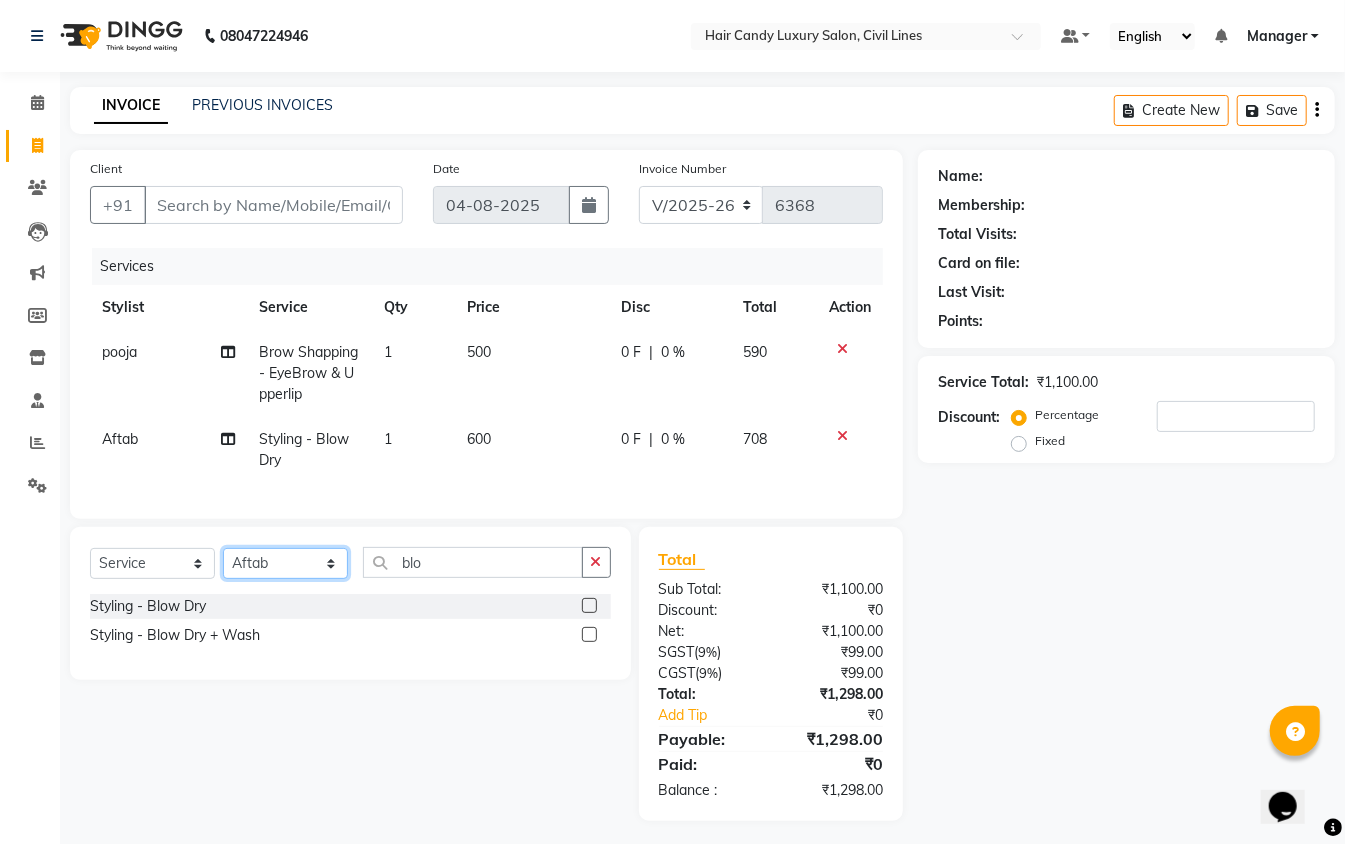 select on "47811" 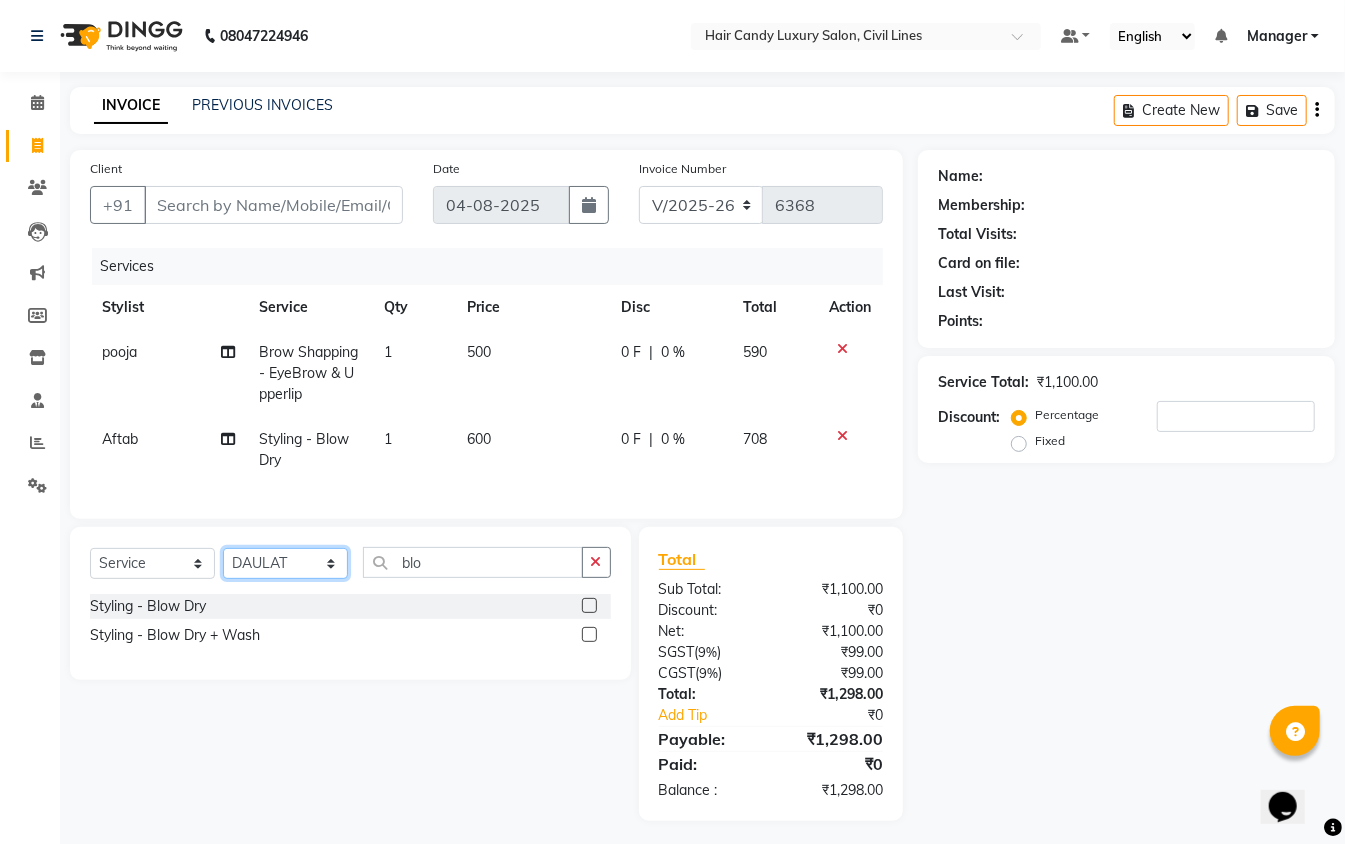 click on "Select Stylist aakib Aarti AASHU Aftab Arshal counter sale Danish DAULAT faisal jeet kalu Manager Manish mohd Abid Nakul Owner-PRIYANKA parvesh pooja rajni Reenu sakshi SAM sanjay shoaib Shubh Shyam Sonu STOCK MANAGER SUNIL vikas YASH Zayan" 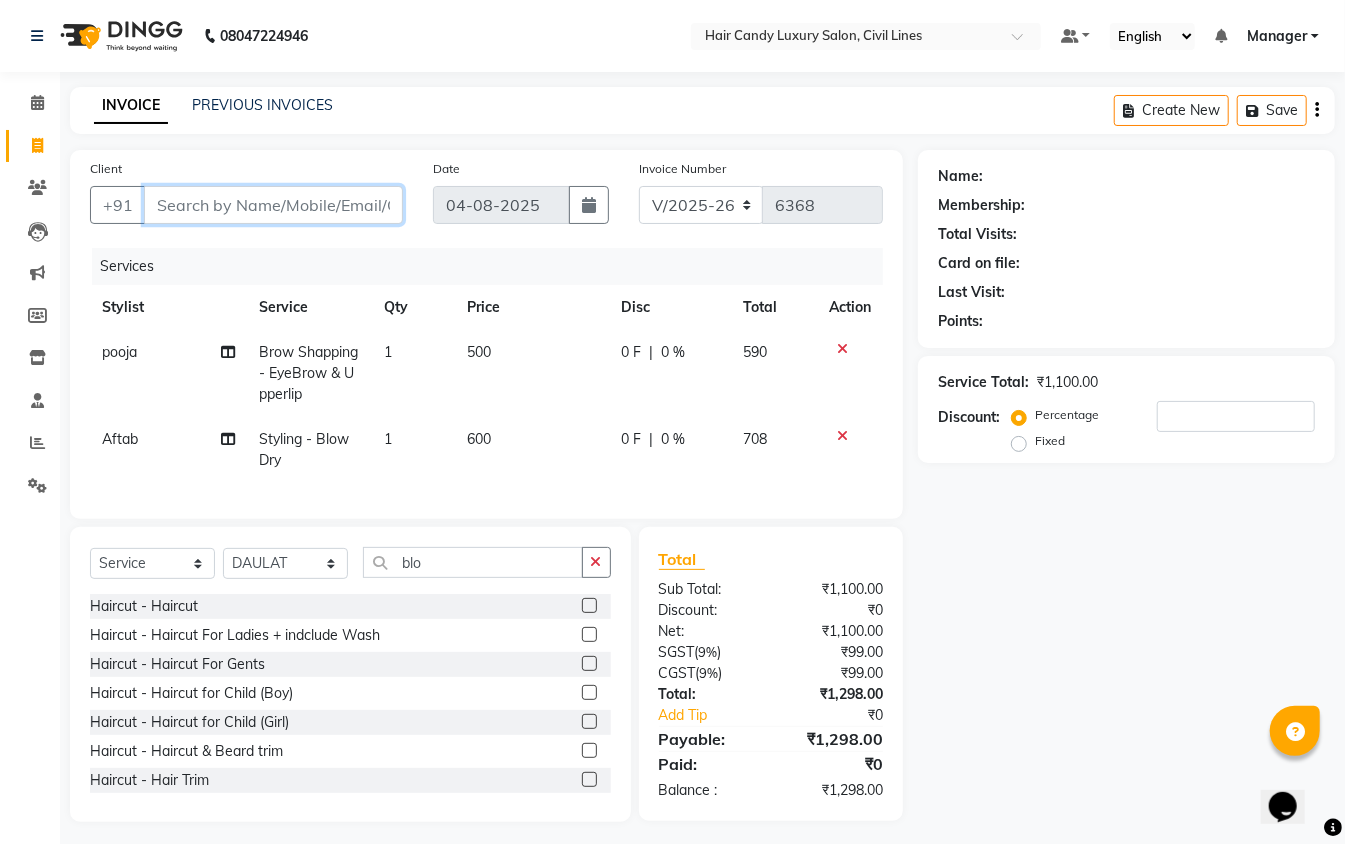 click on "Client" at bounding box center [273, 205] 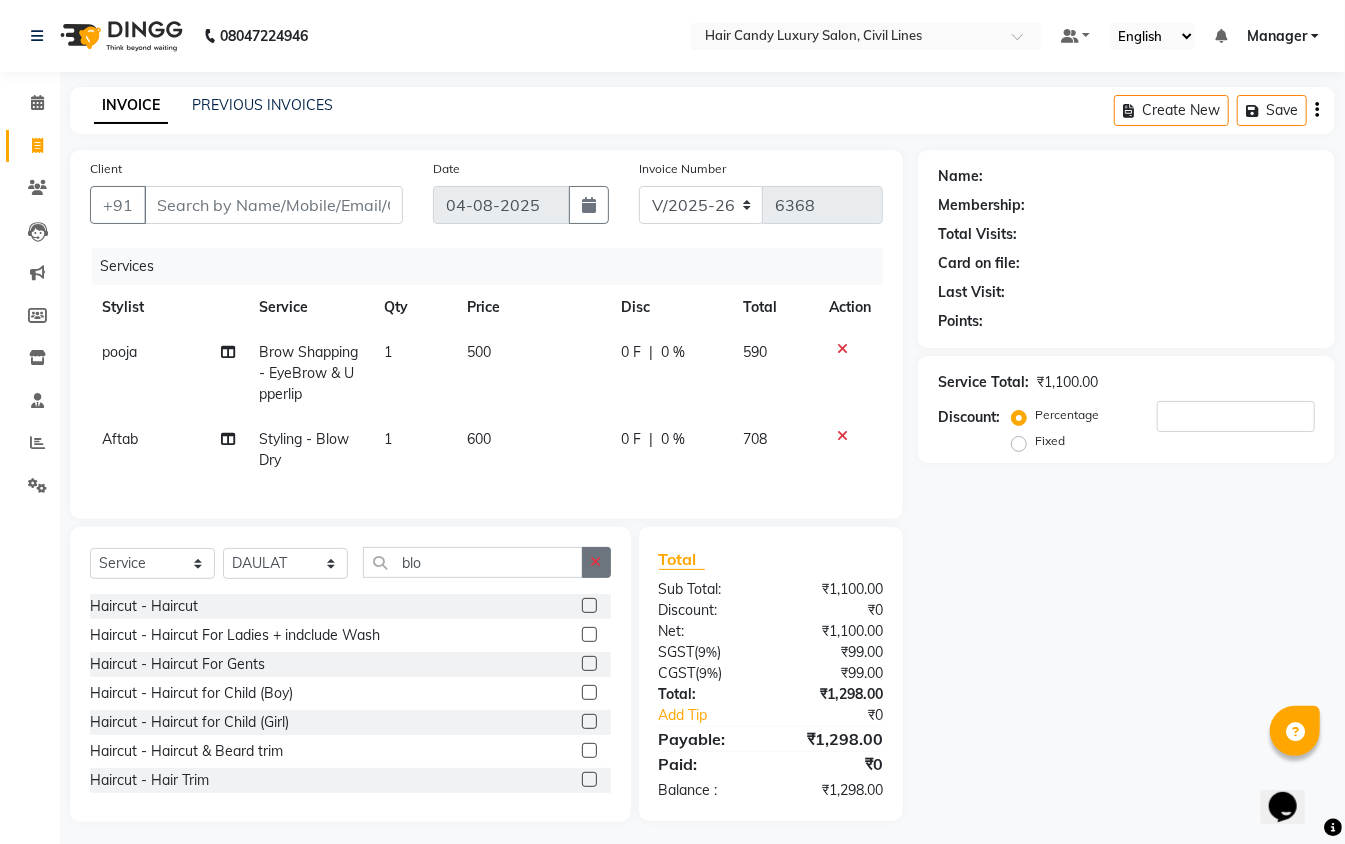 click 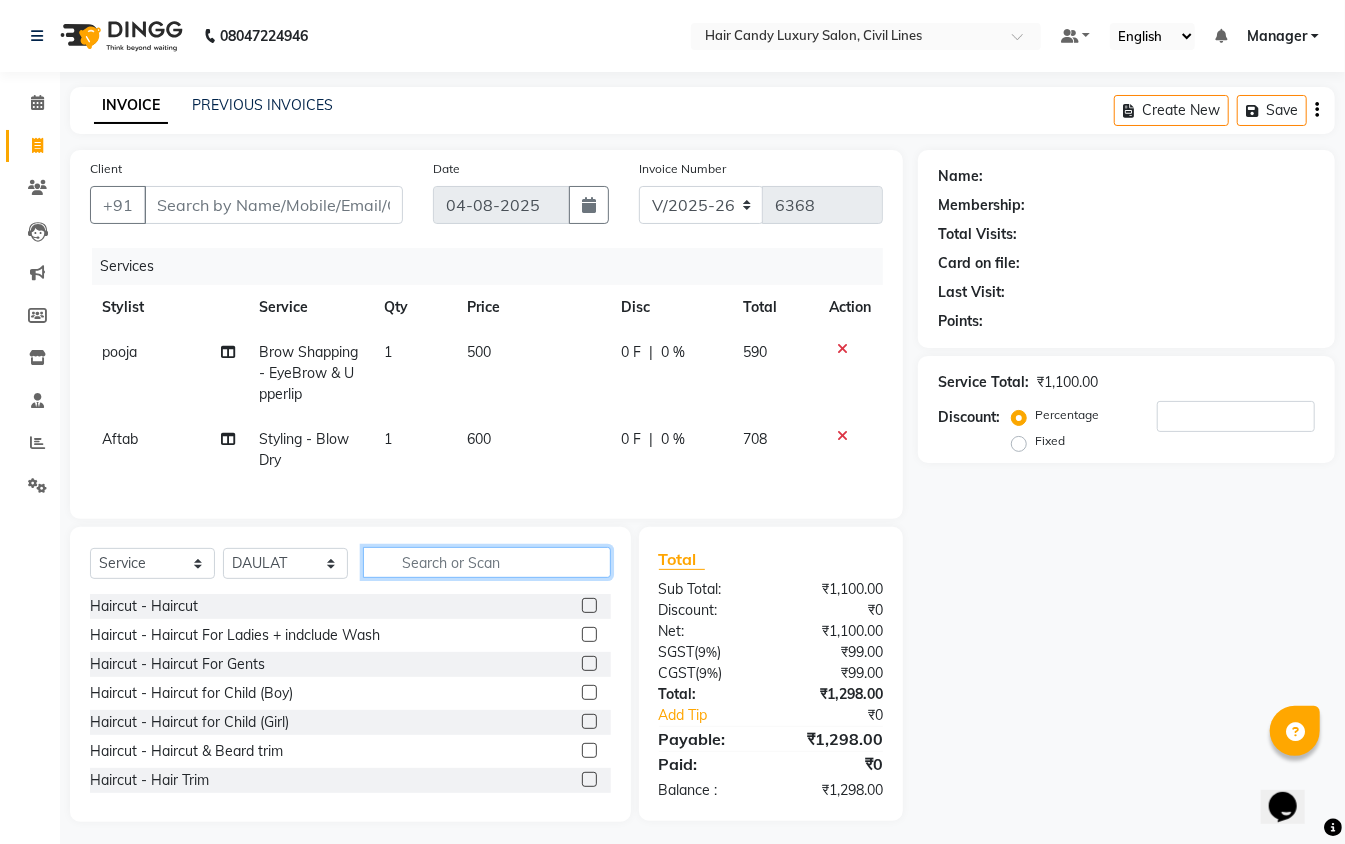 click 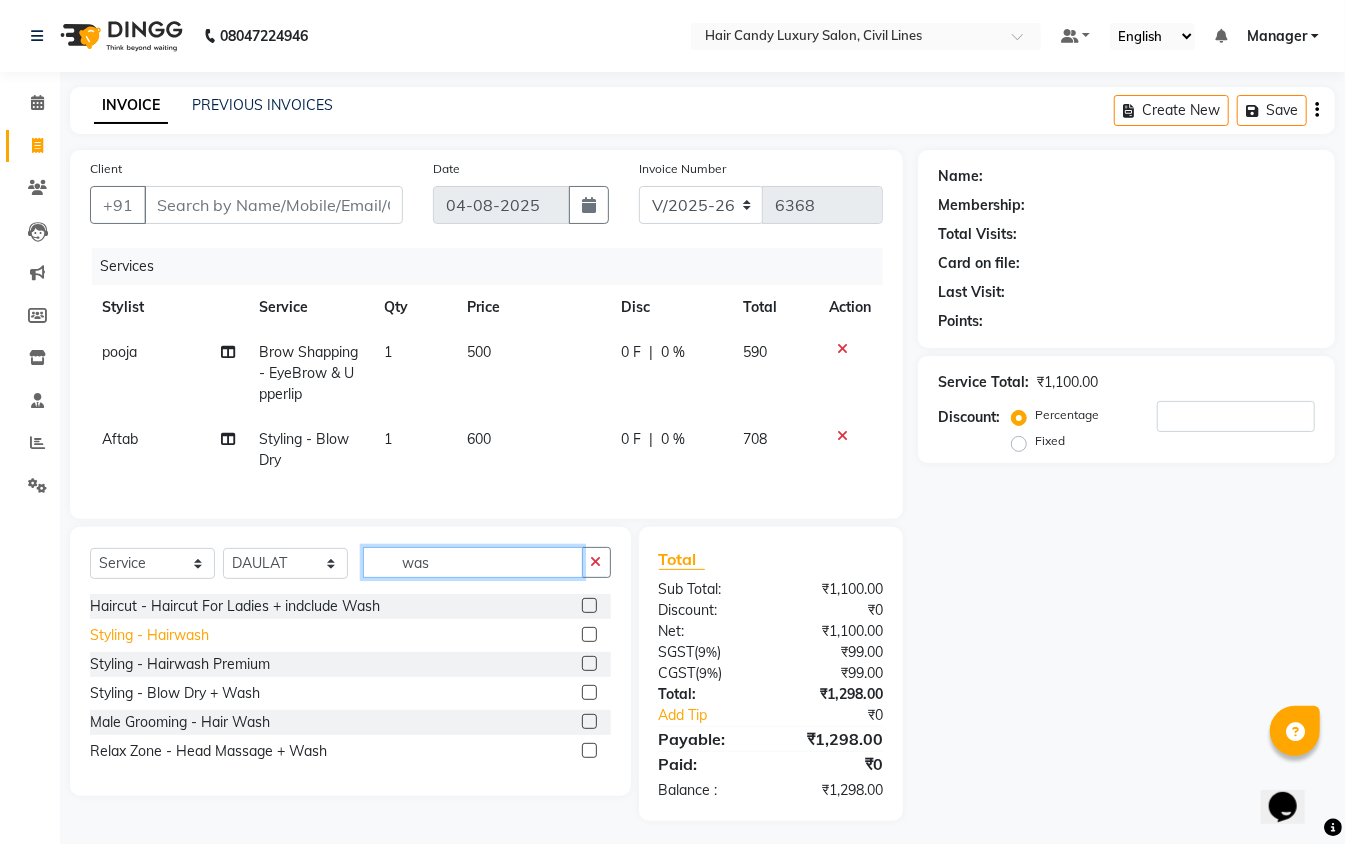 type on "was" 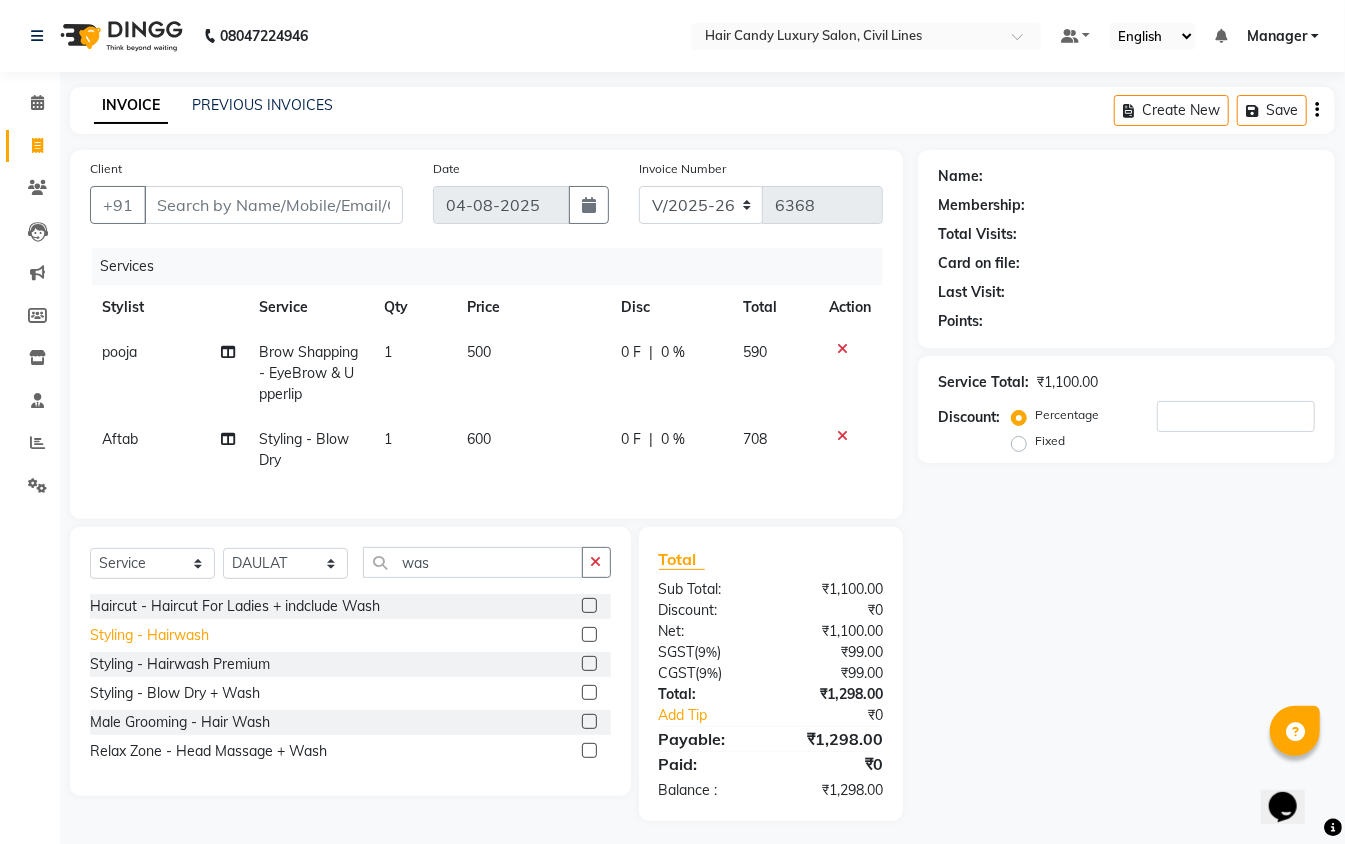 click on "Styling - Hairwash" 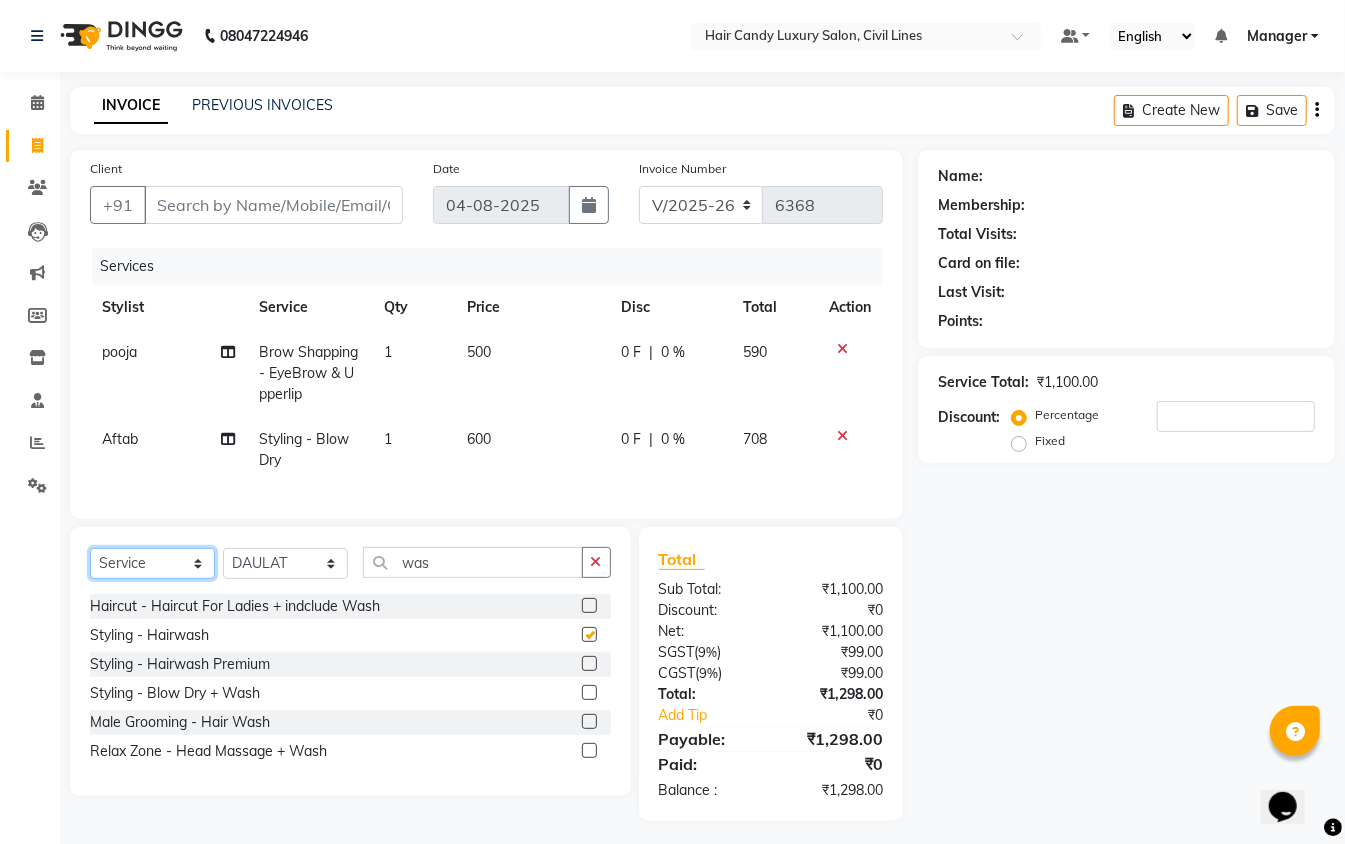 click on "Select  Service  Product  Membership  Package Voucher Prepaid Gift Card" 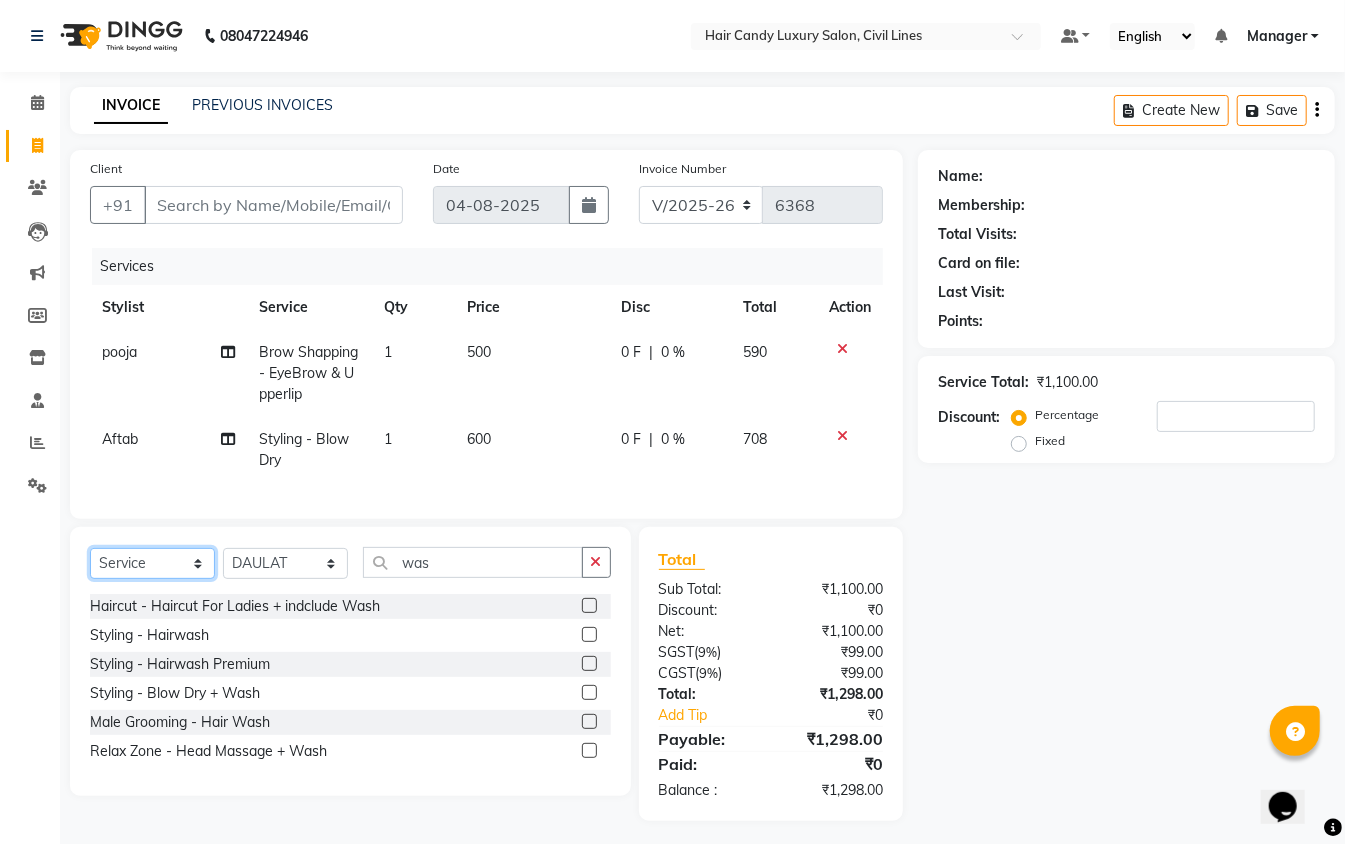 checkbox on "false" 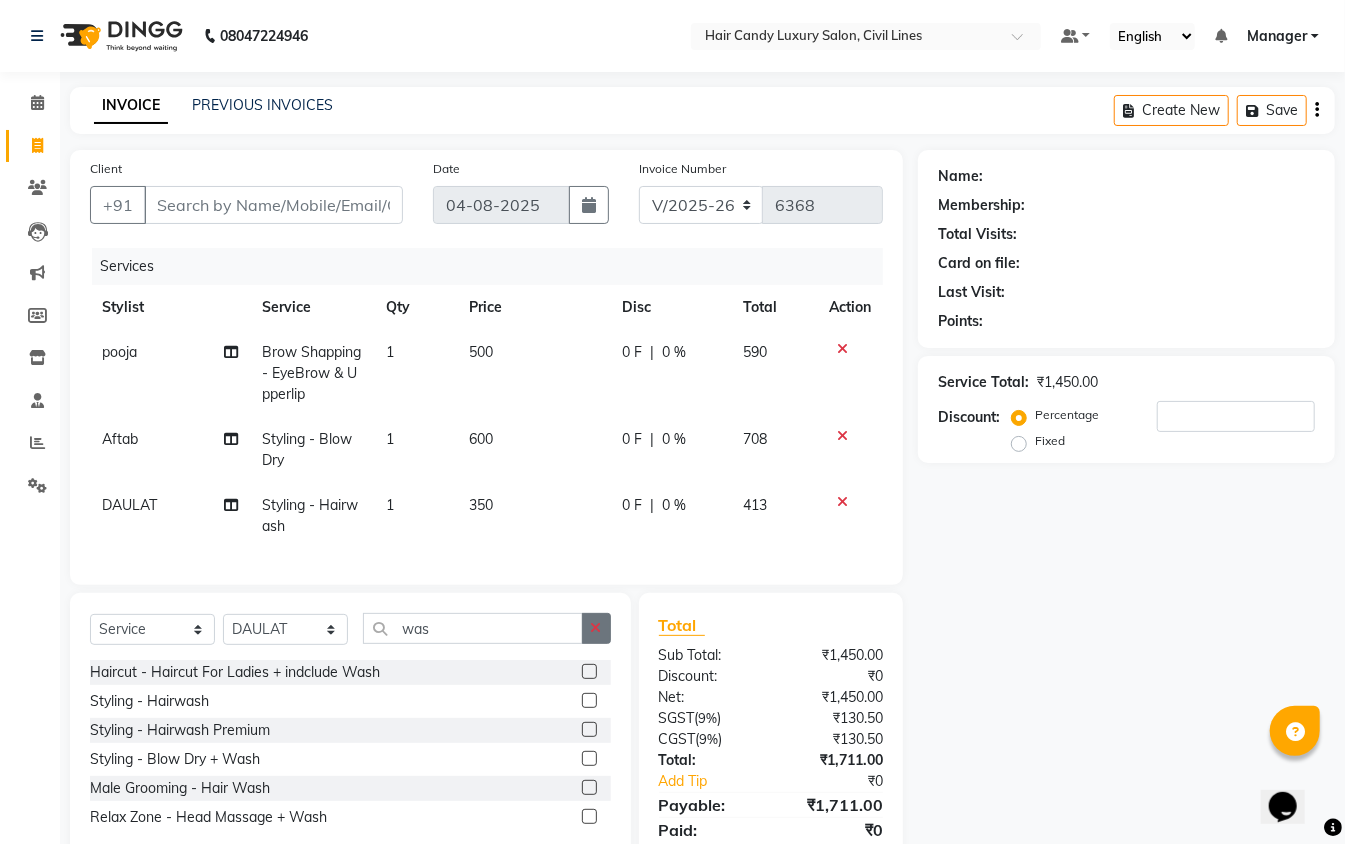 click 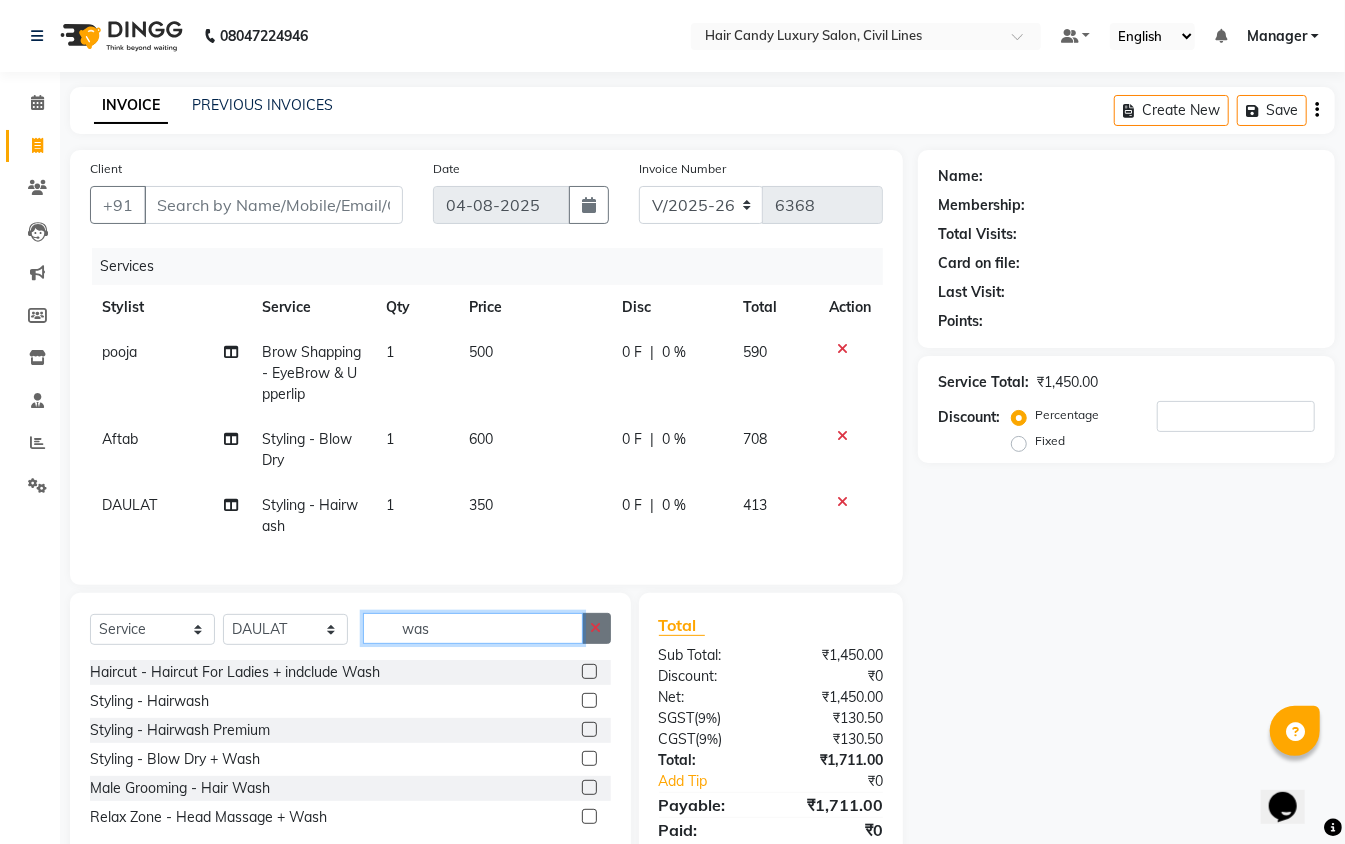 type 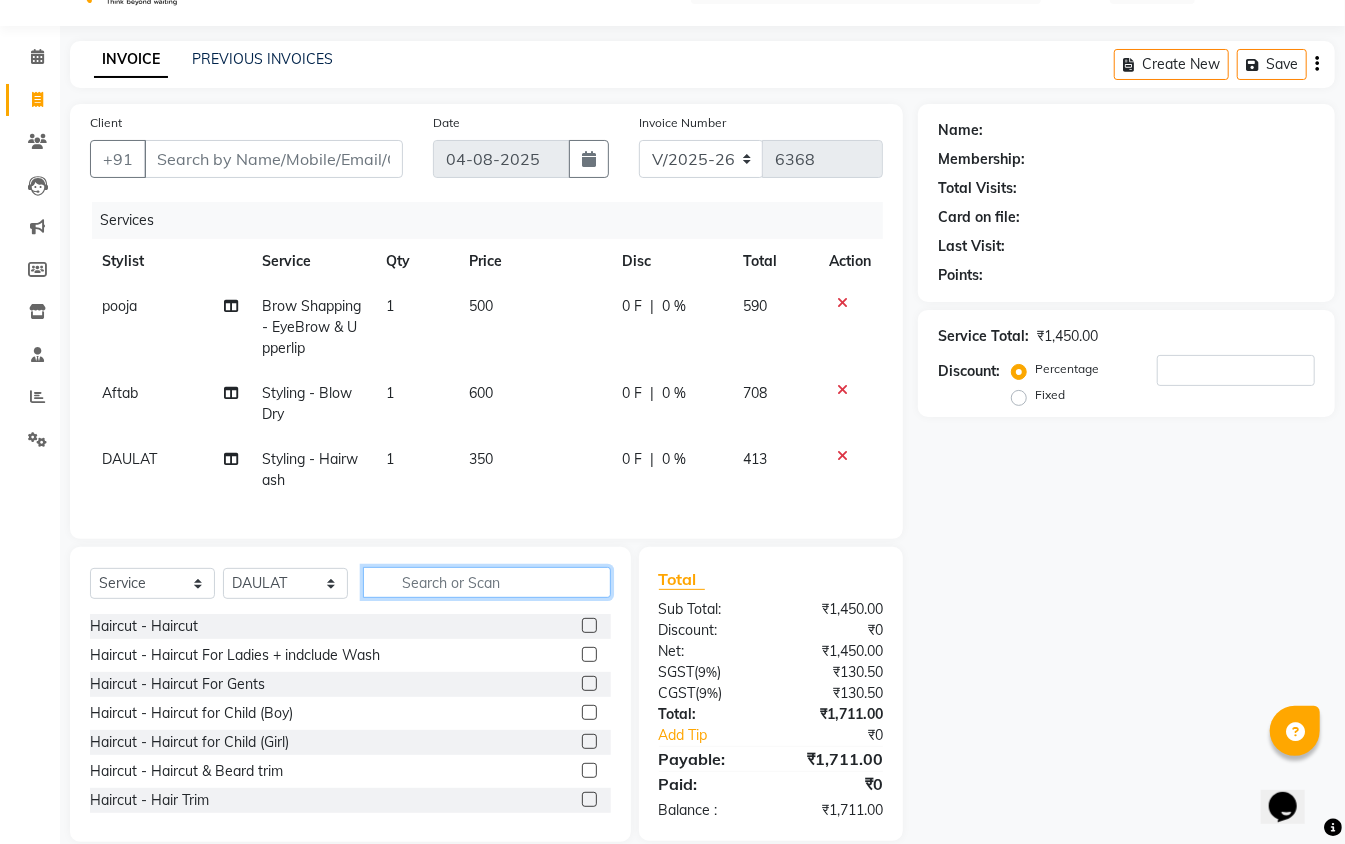 scroll, scrollTop: 0, scrollLeft: 0, axis: both 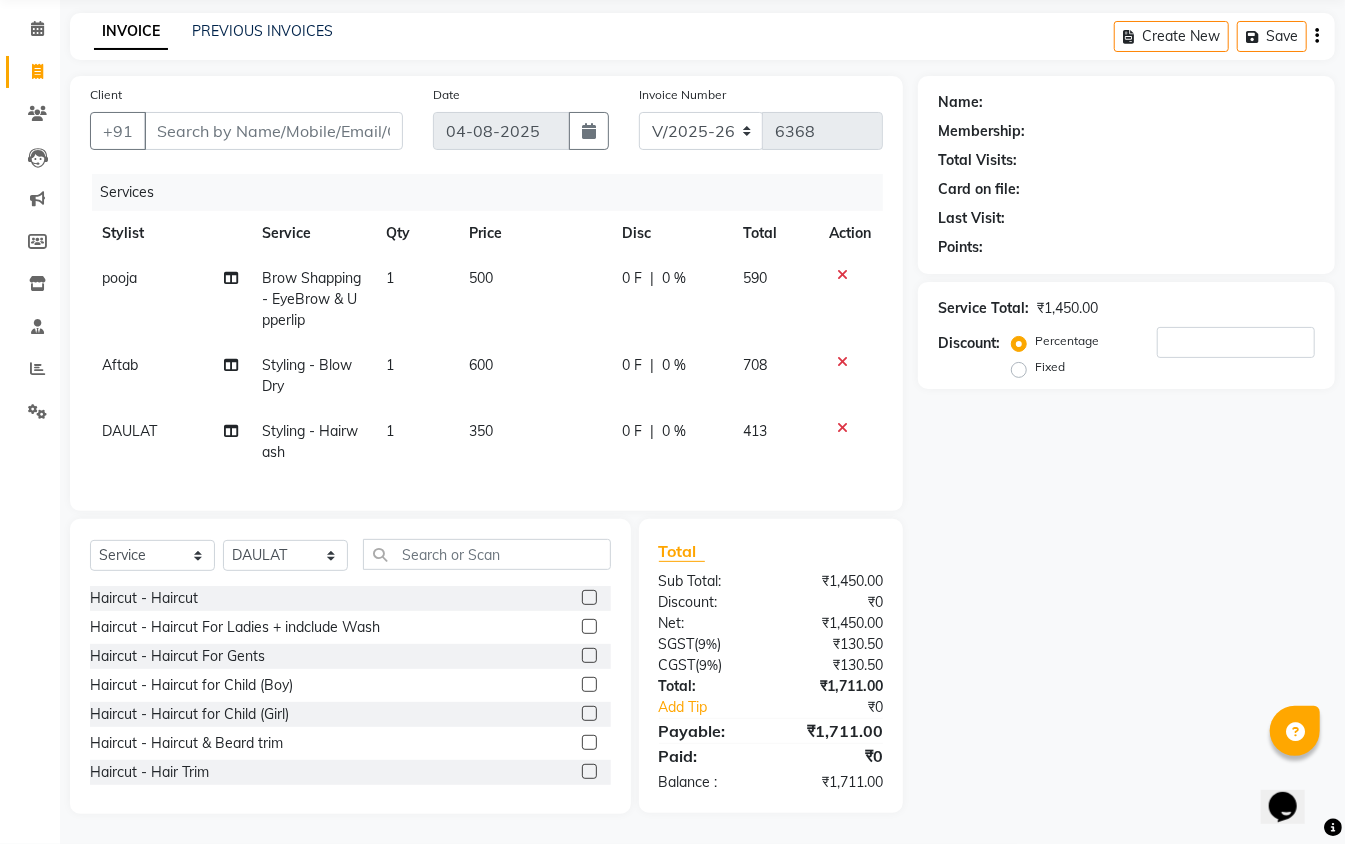 click 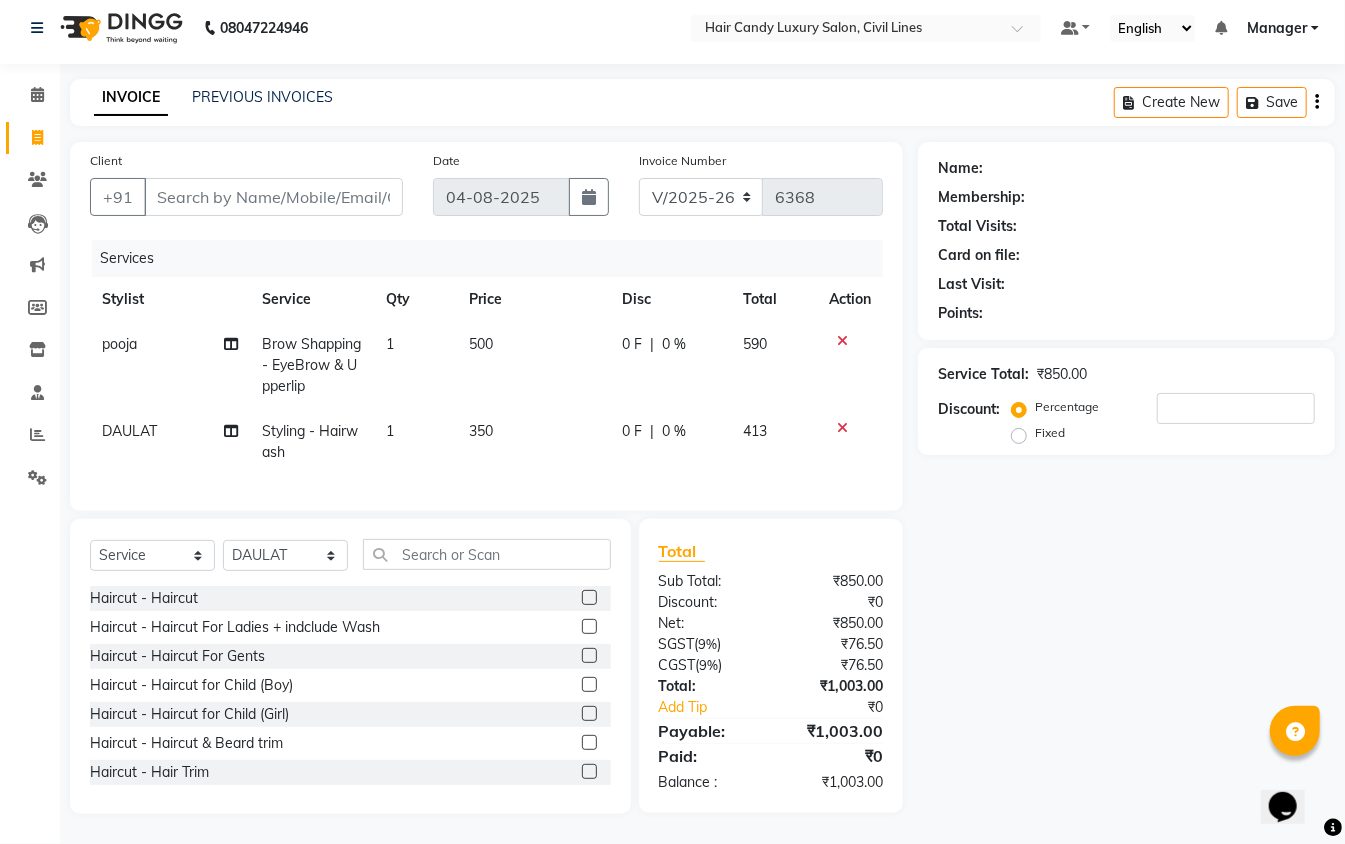 scroll, scrollTop: 28, scrollLeft: 0, axis: vertical 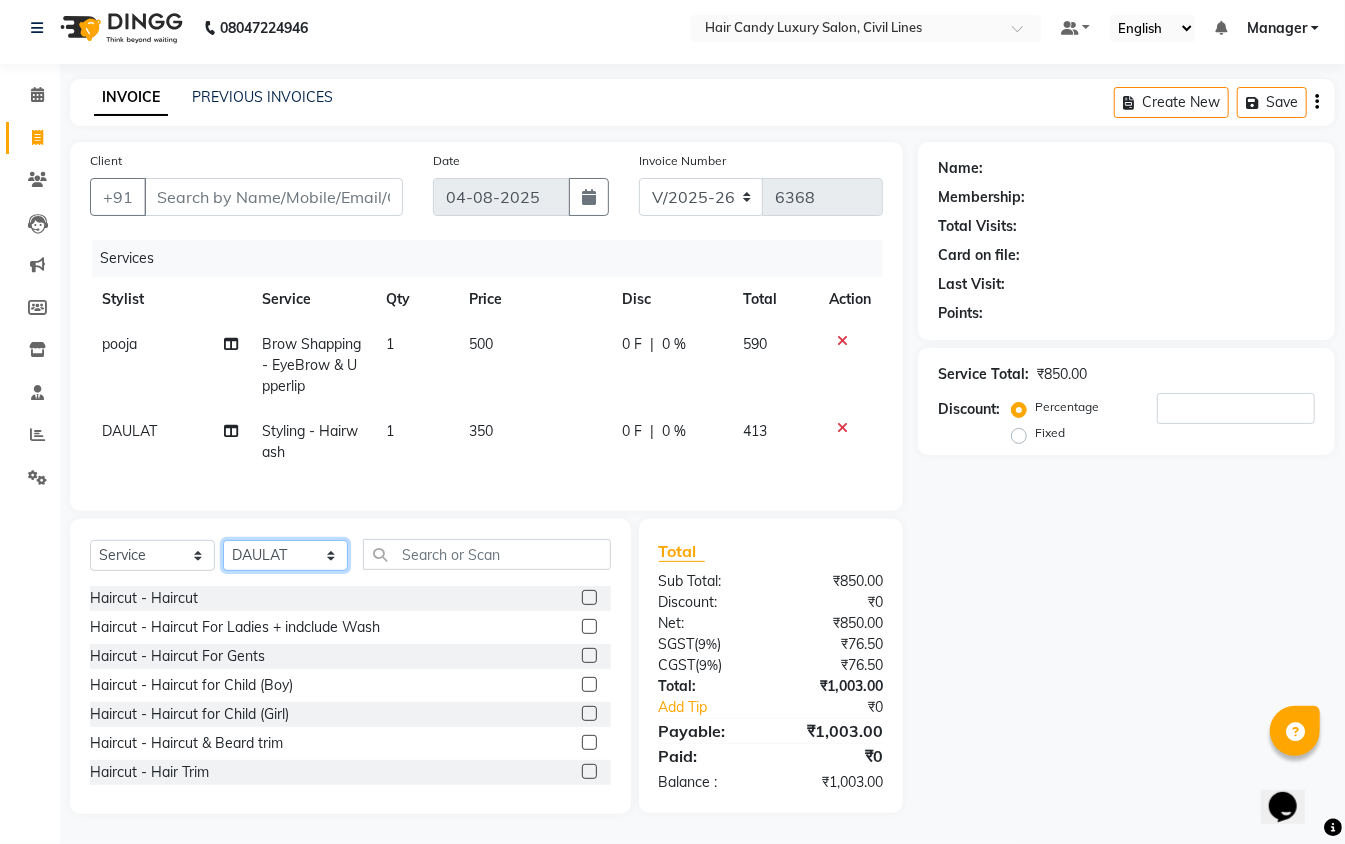 click on "Select Stylist aakib Aarti AASHU Aftab Arshal counter sale Danish DAULAT faisal jeet kalu Manager Manish mohd Abid Nakul Owner-PRIYANKA parvesh pooja rajni Reenu sakshi SAM sanjay shoaib Shubh Shyam Sonu STOCK MANAGER SUNIL vikas YASH Zayan" 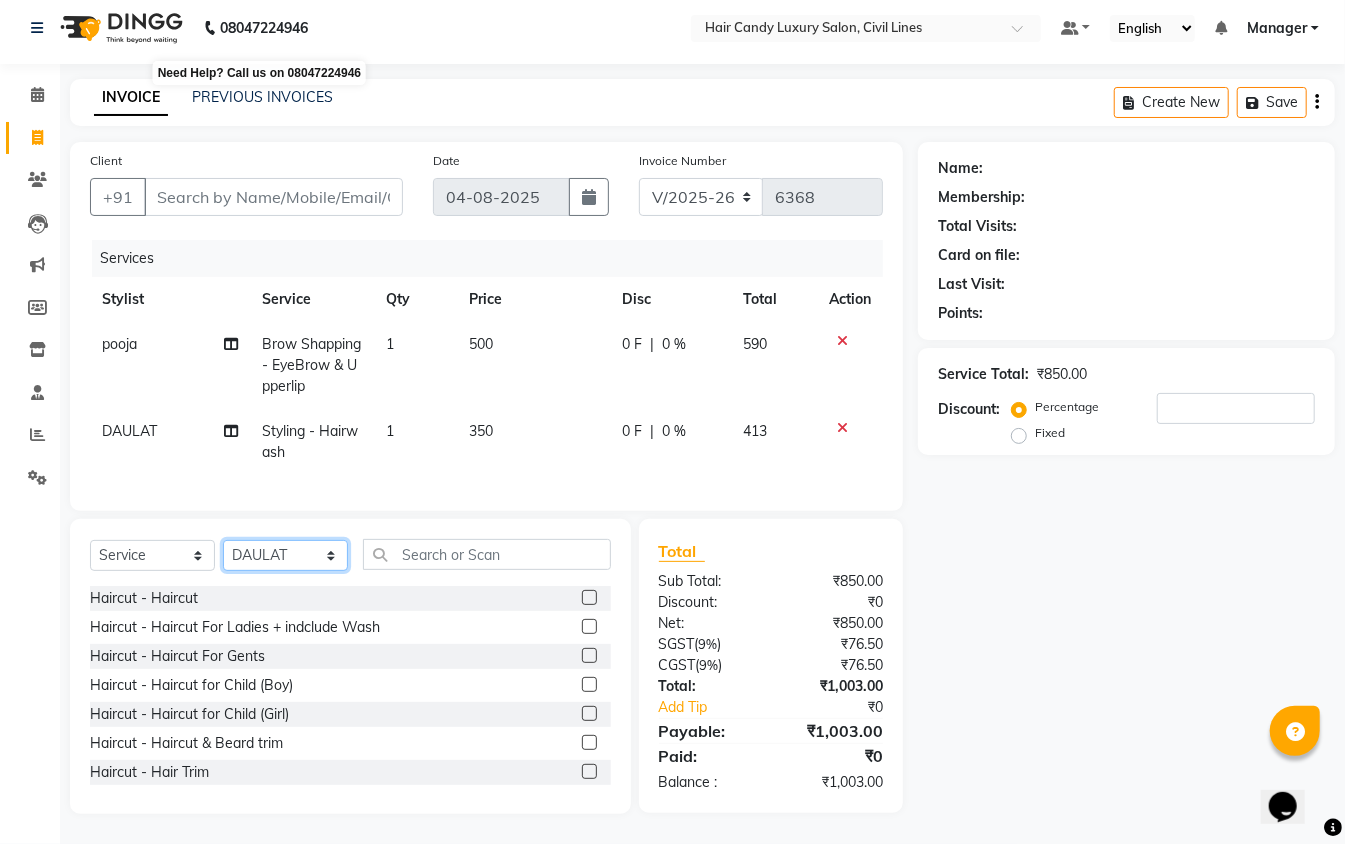 select on "47472" 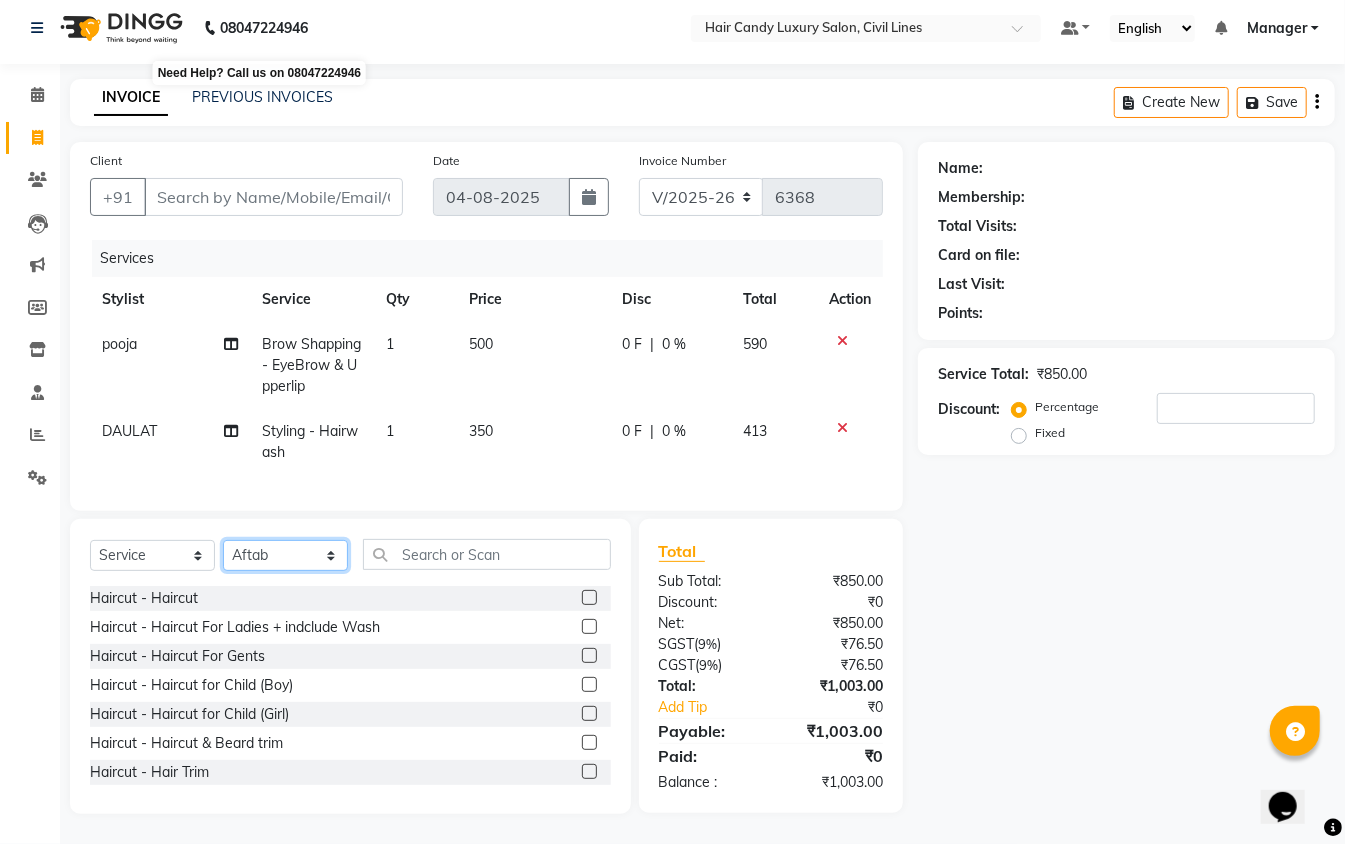 click on "Select Stylist aakib Aarti AASHU Aftab Arshal counter sale Danish DAULAT faisal jeet kalu Manager Manish mohd Abid Nakul Owner-PRIYANKA parvesh pooja rajni Reenu sakshi SAM sanjay shoaib Shubh Shyam Sonu STOCK MANAGER SUNIL vikas YASH Zayan" 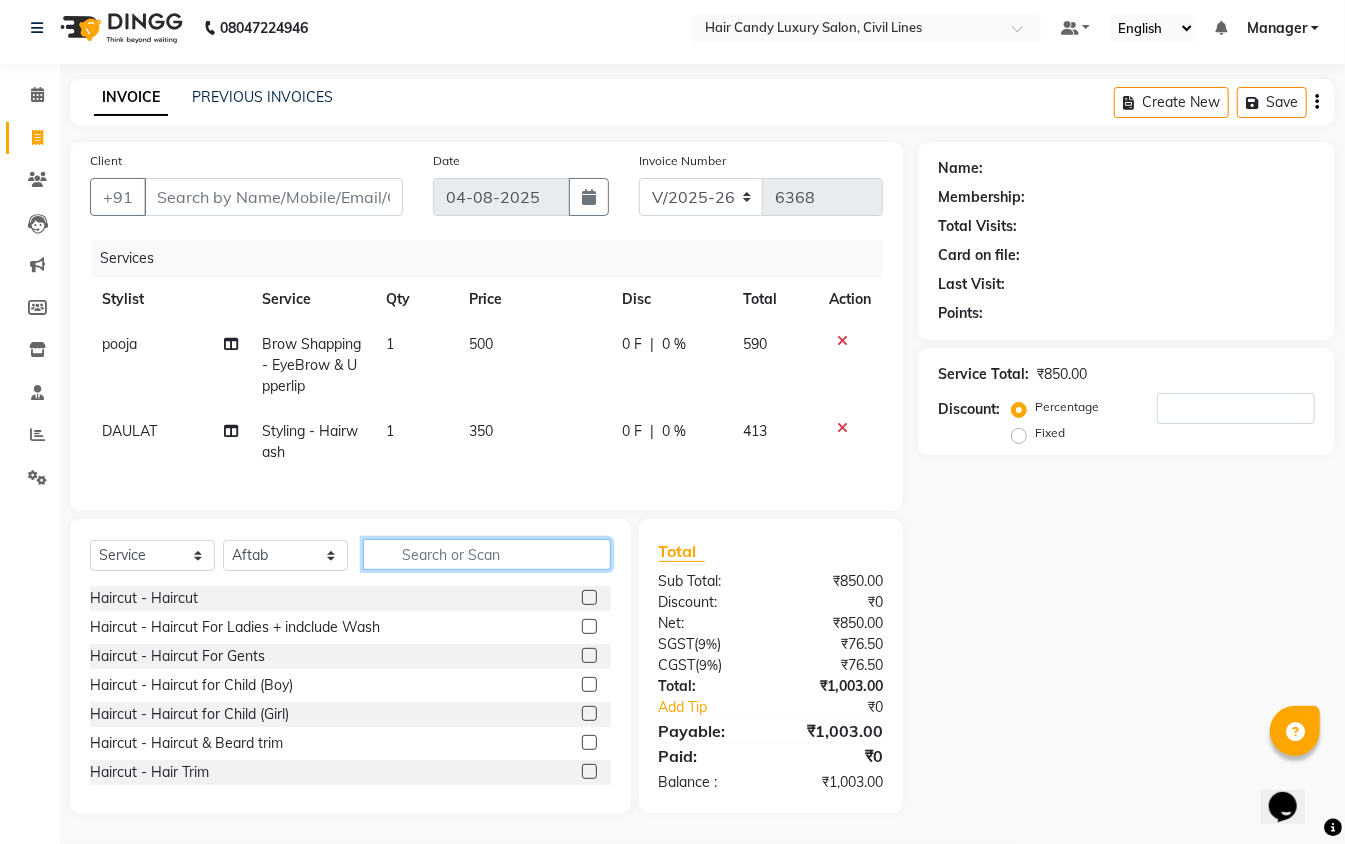 click 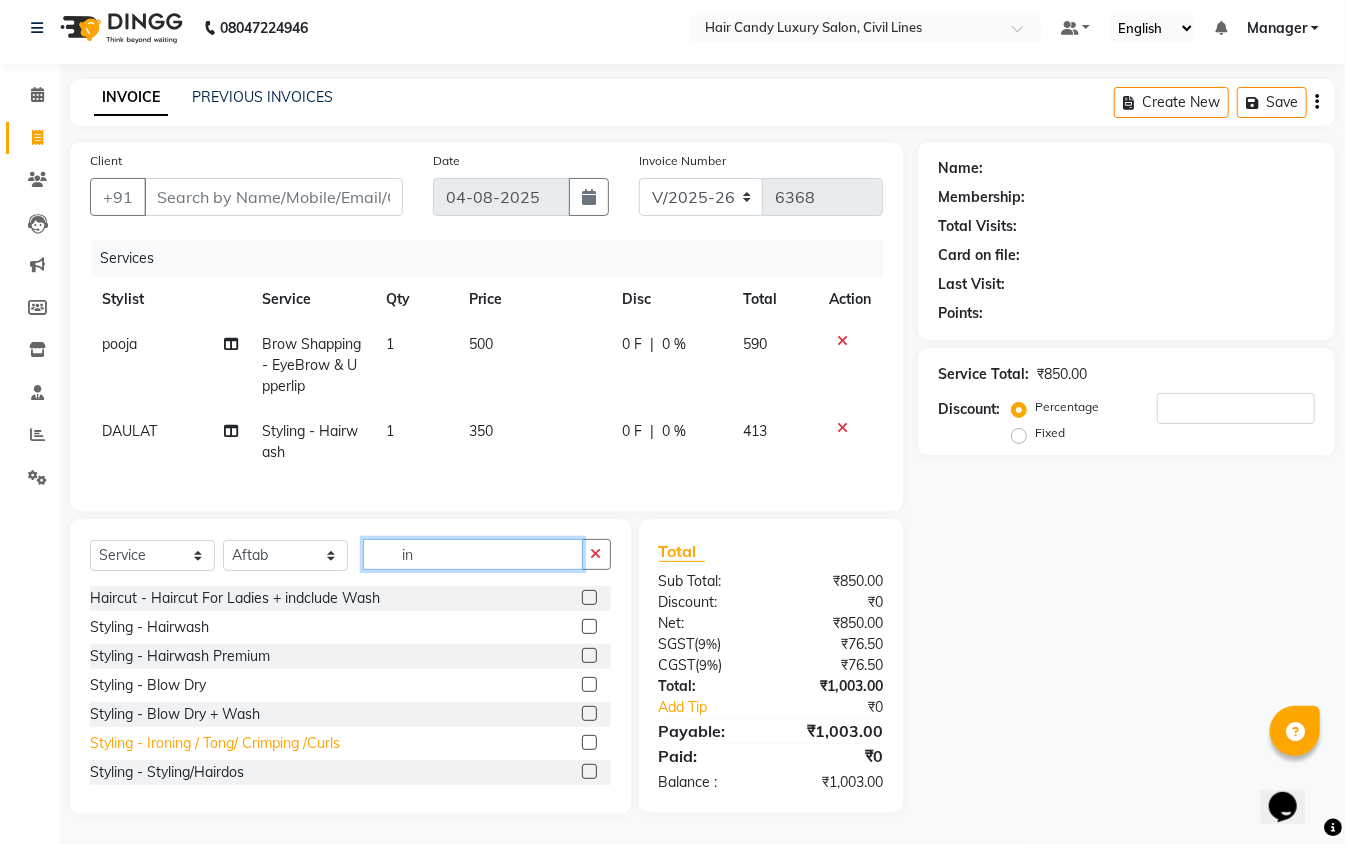 type on "in" 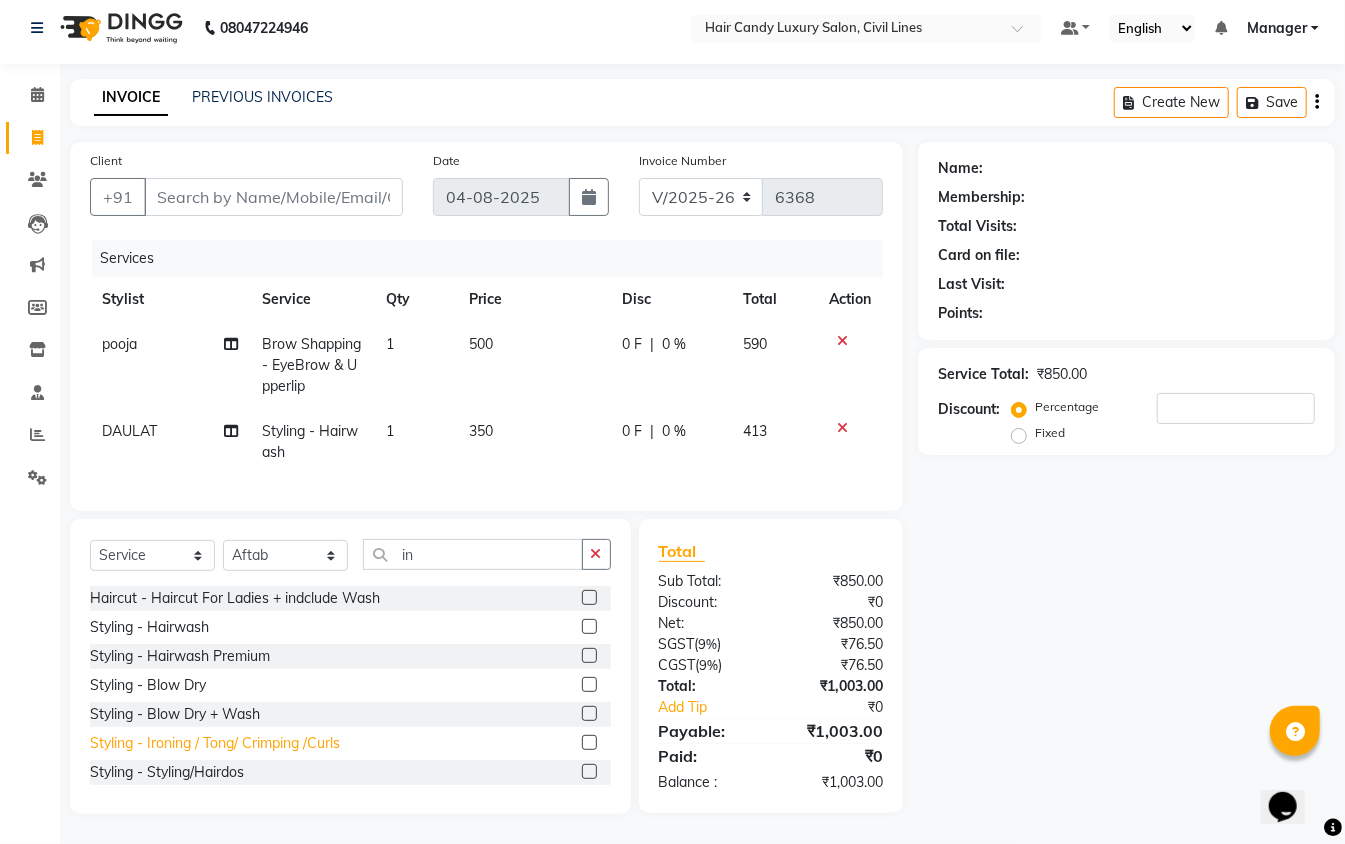 click on "Styling - Ironing / Tong/ Crimping /Curls" 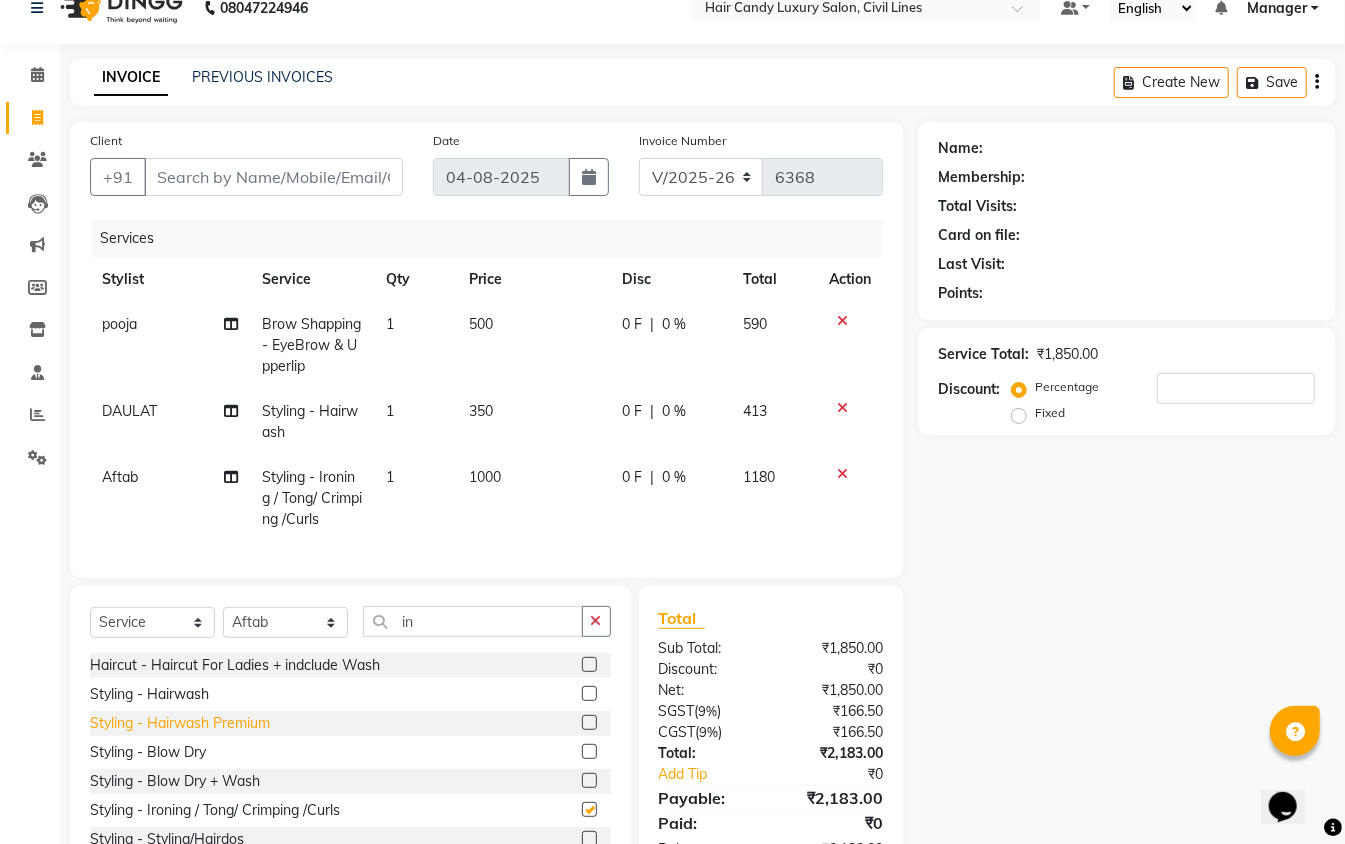 checkbox on "false" 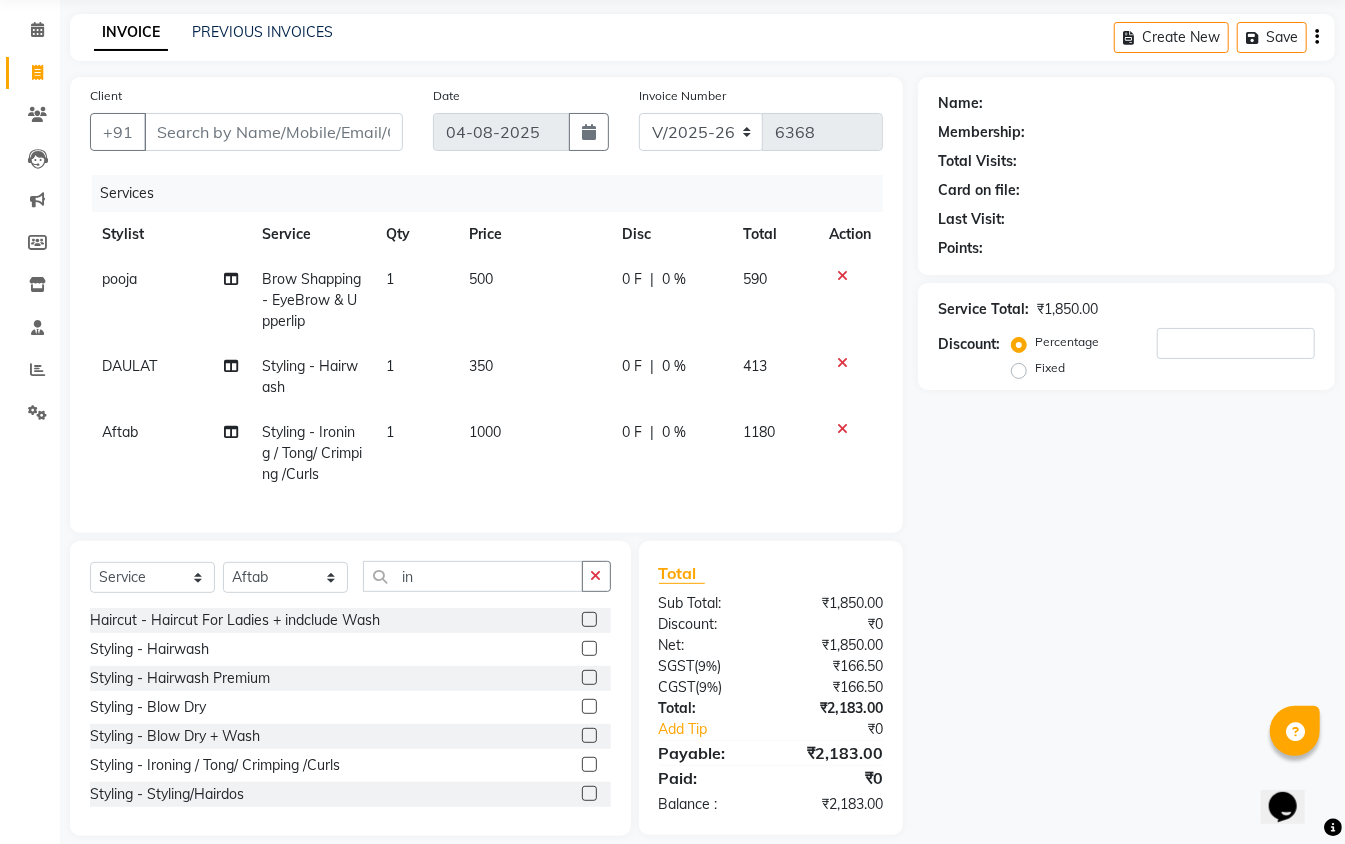 scroll, scrollTop: 116, scrollLeft: 0, axis: vertical 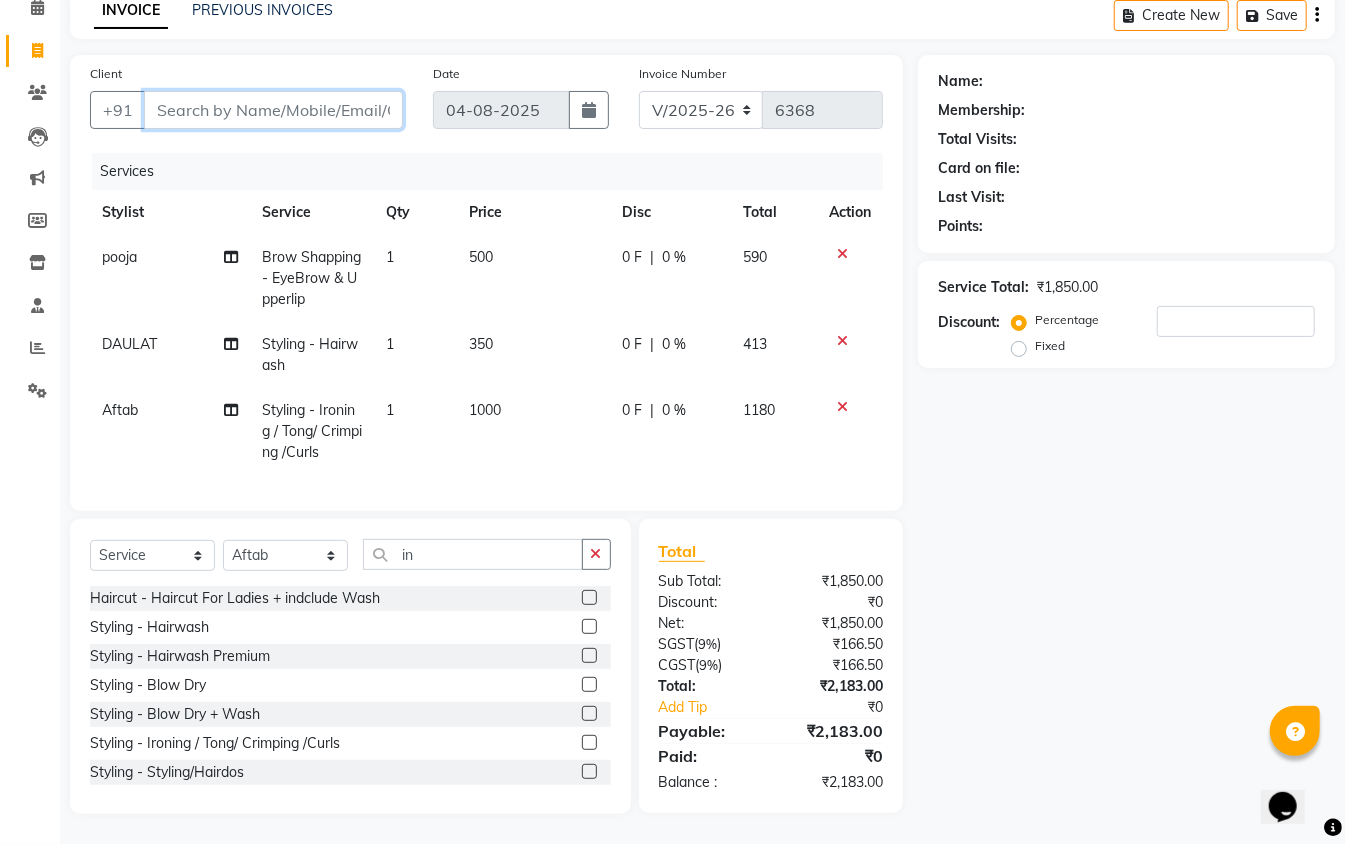 click on "Client" at bounding box center [273, 110] 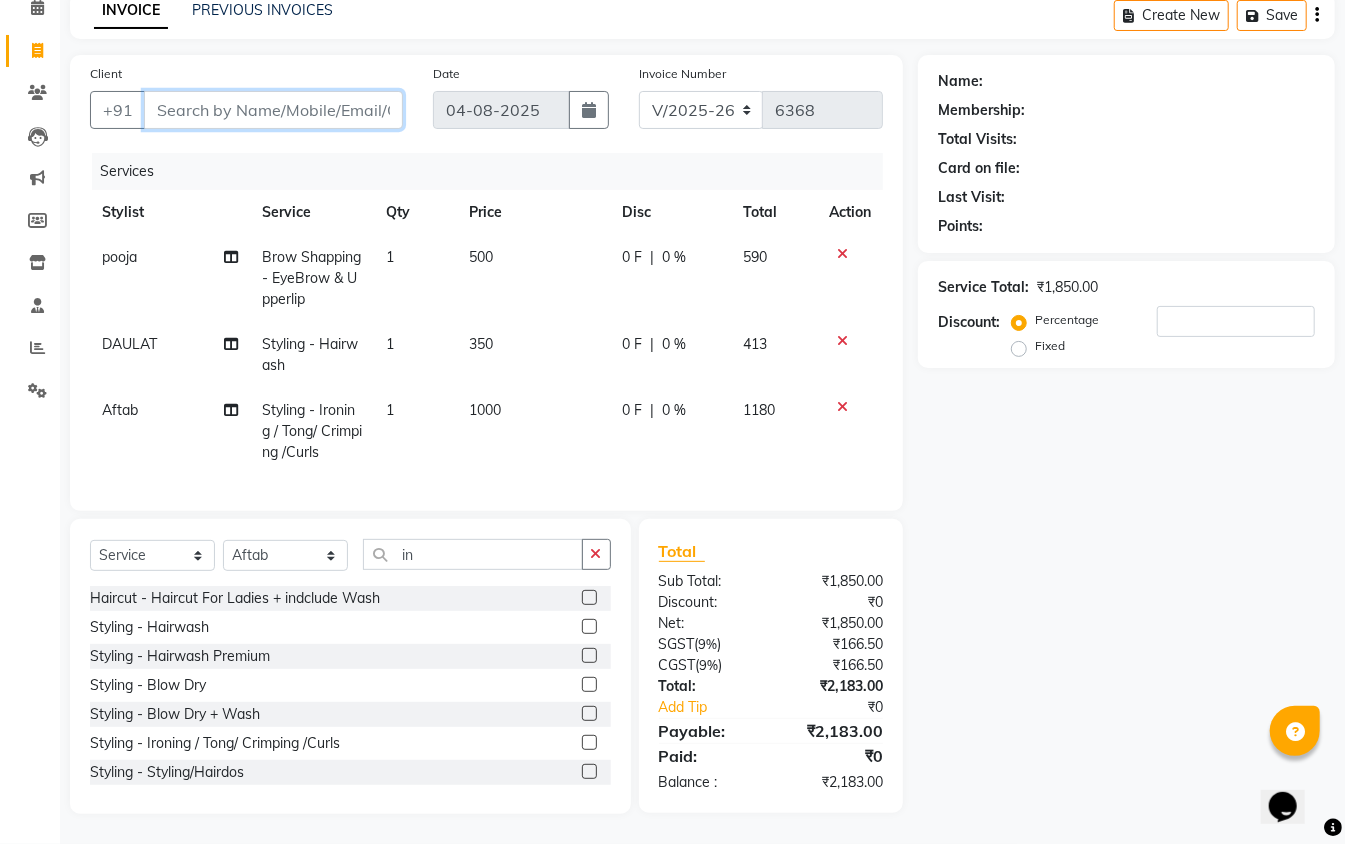 type on "n" 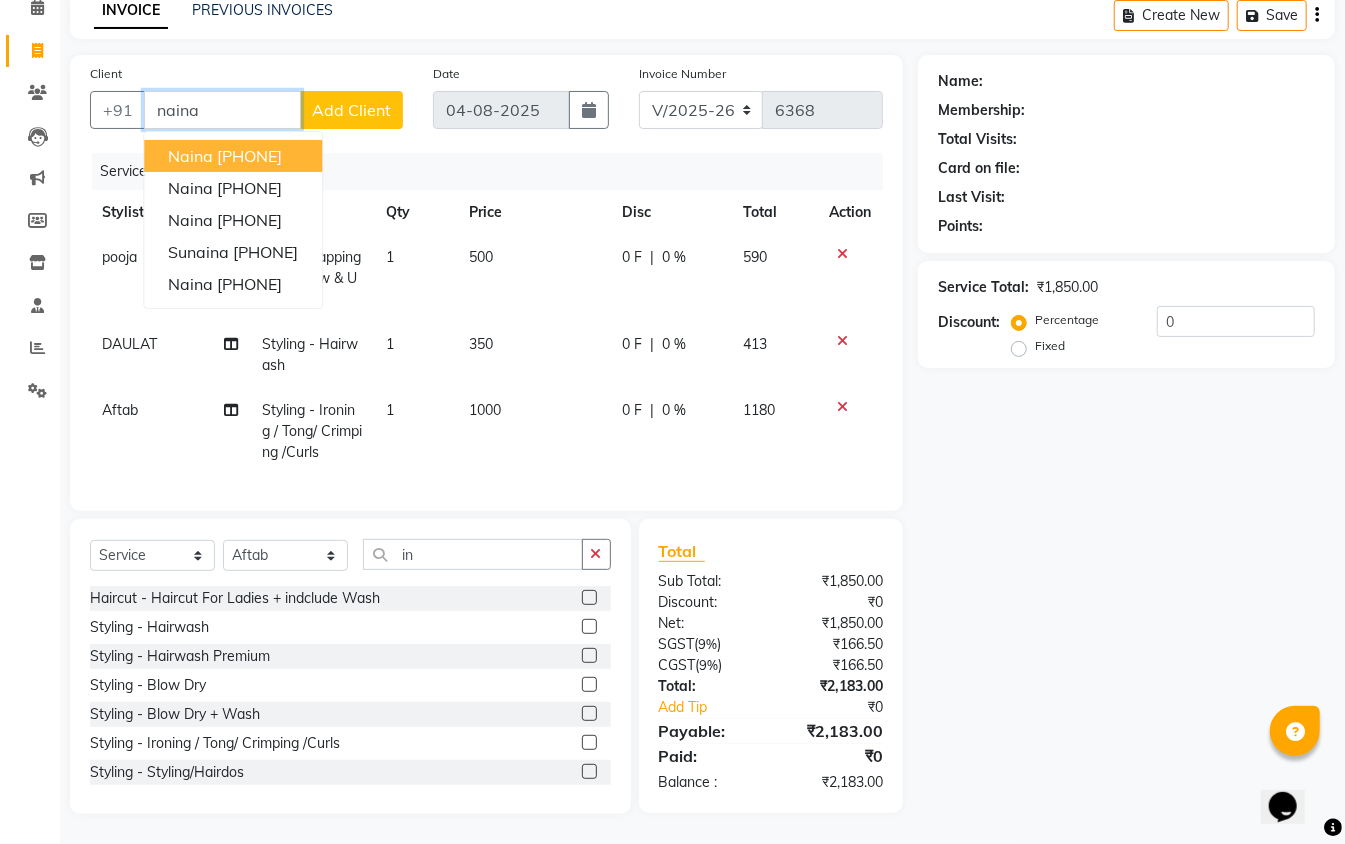 click on "9811707803" at bounding box center [249, 156] 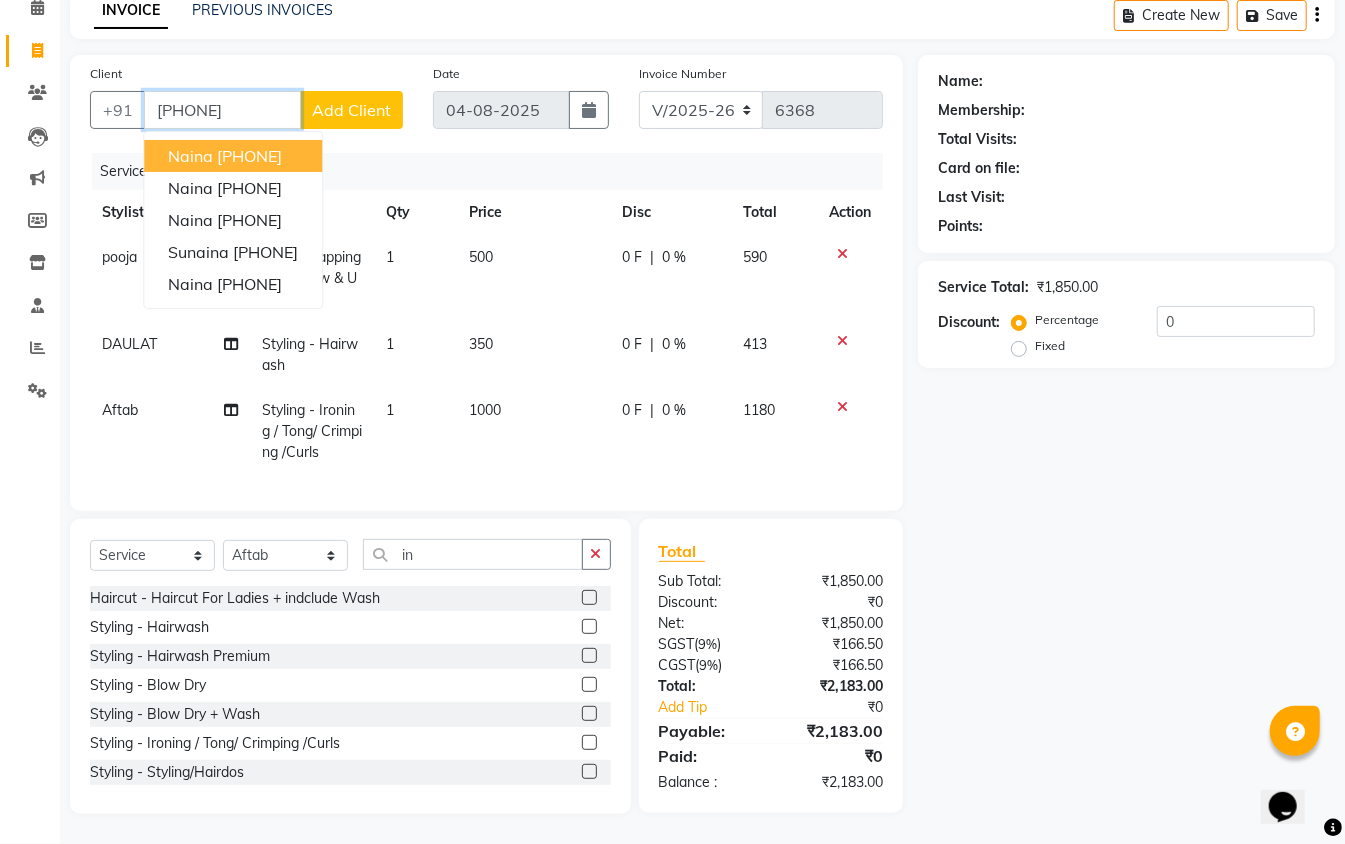 type on "9811707803" 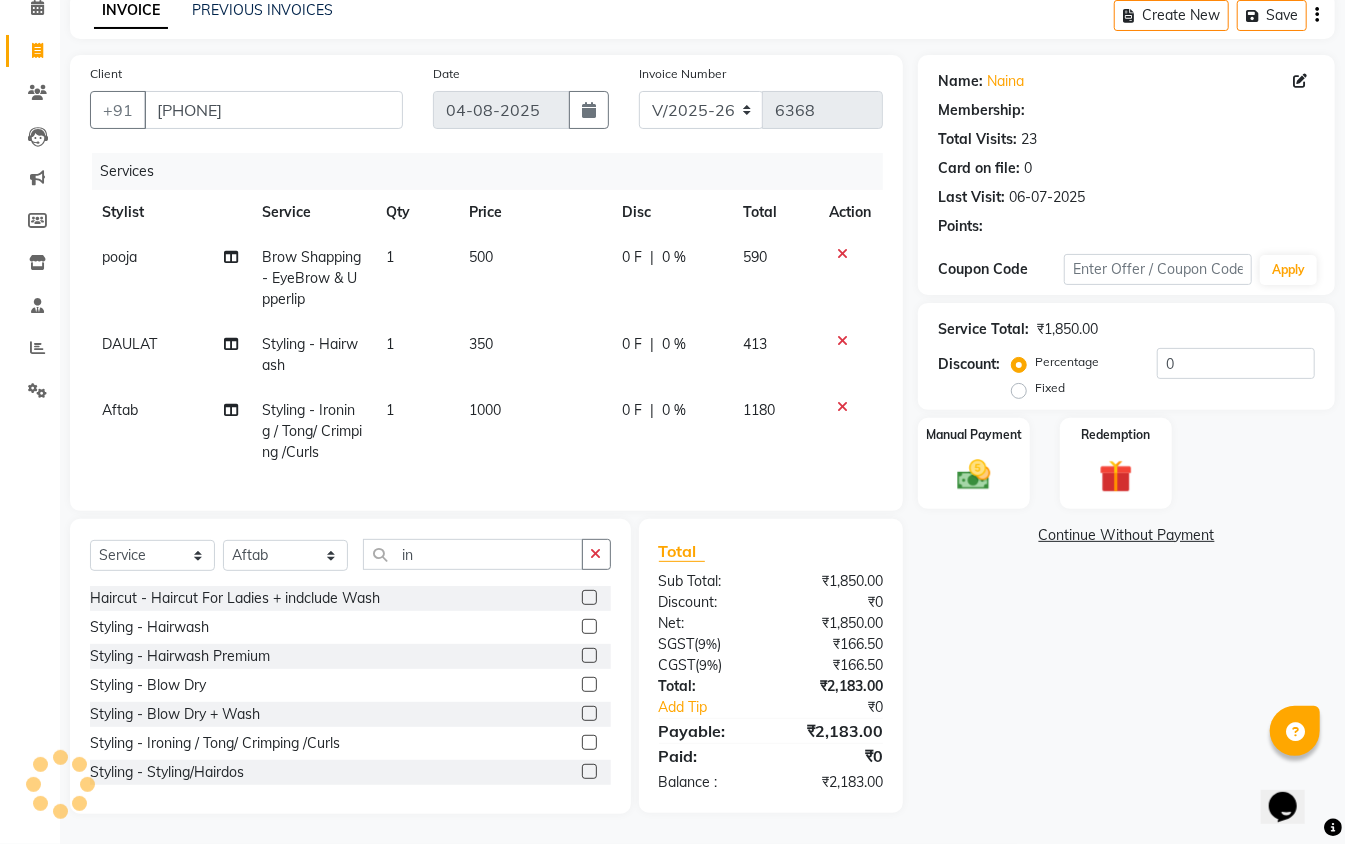 type on "20" 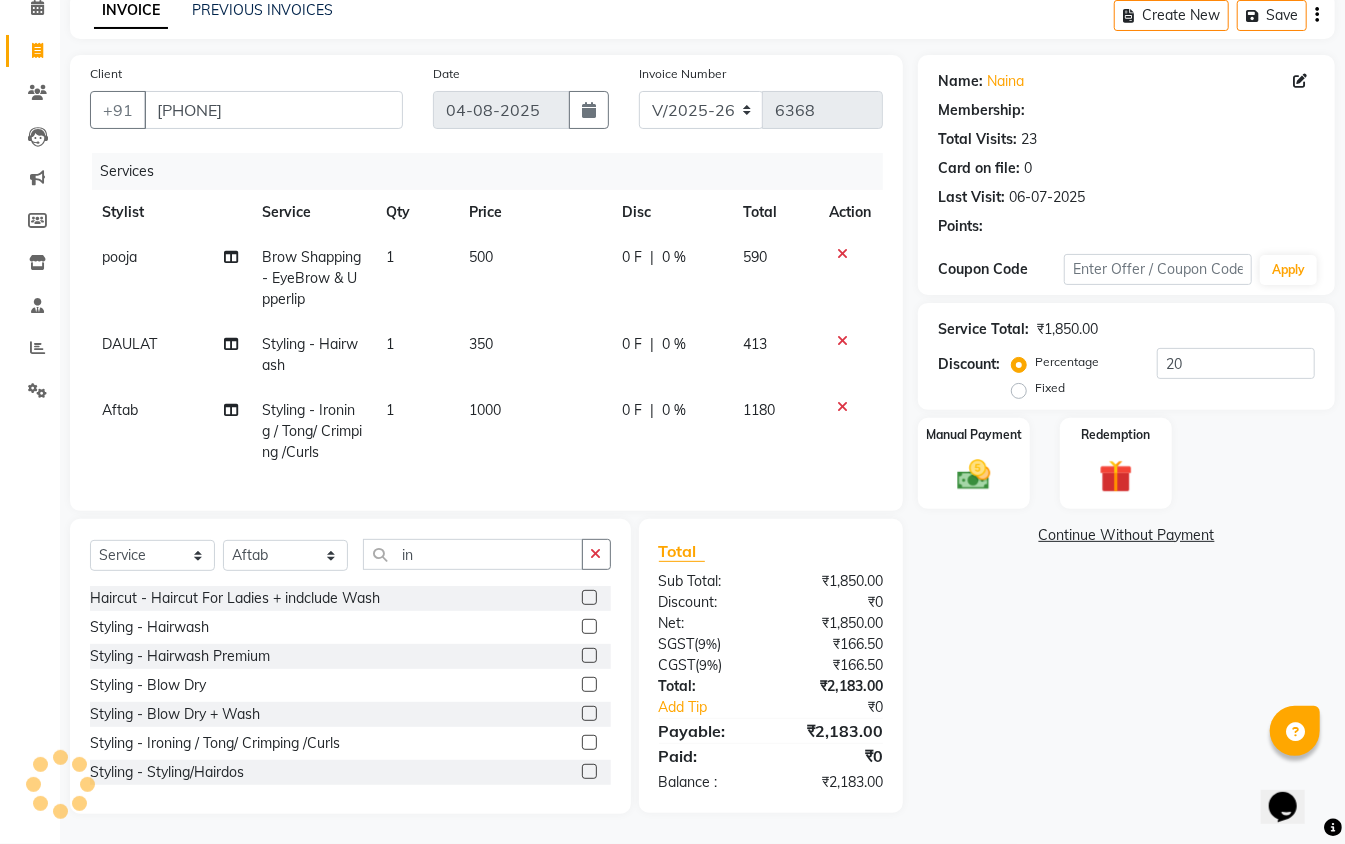 select on "2: Object" 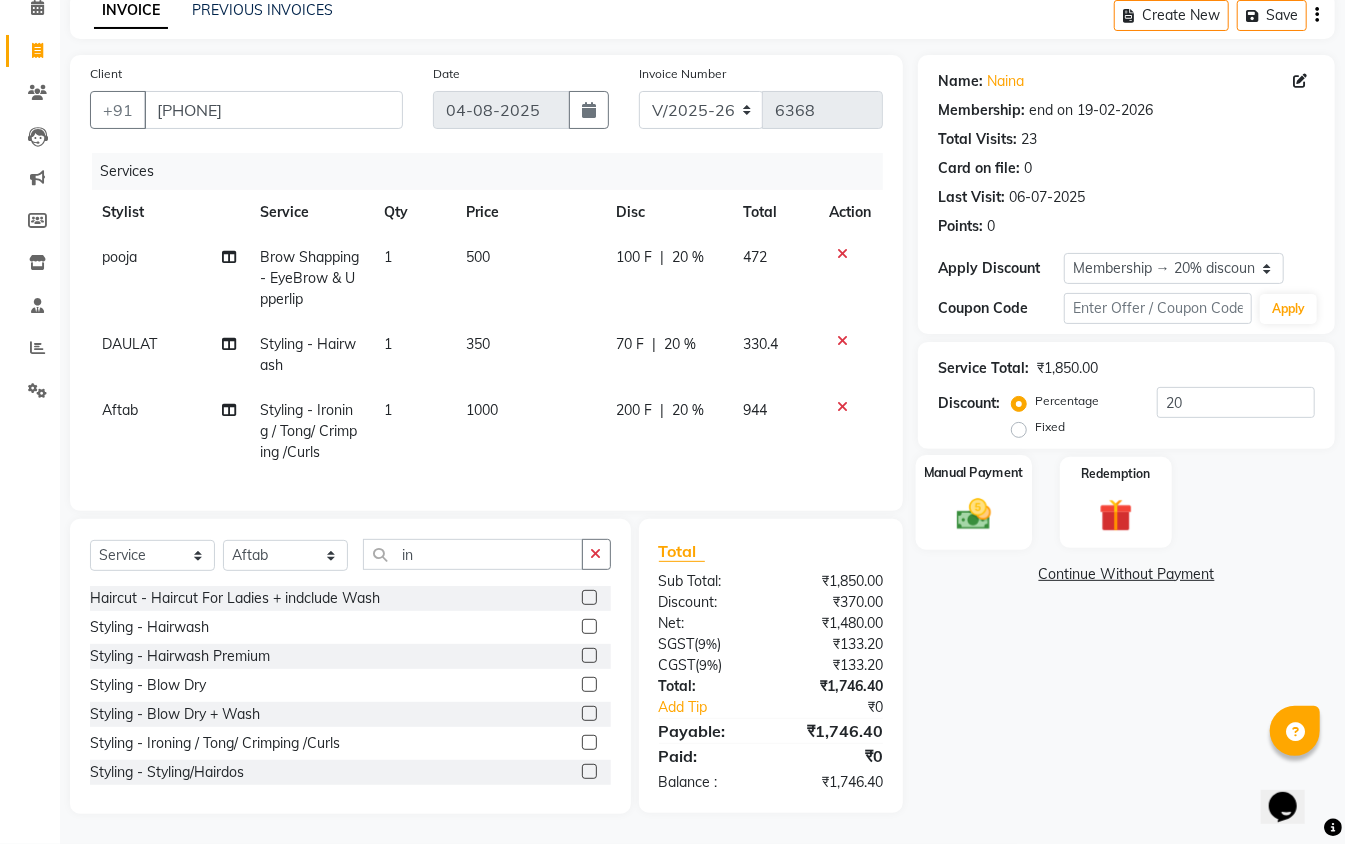 click 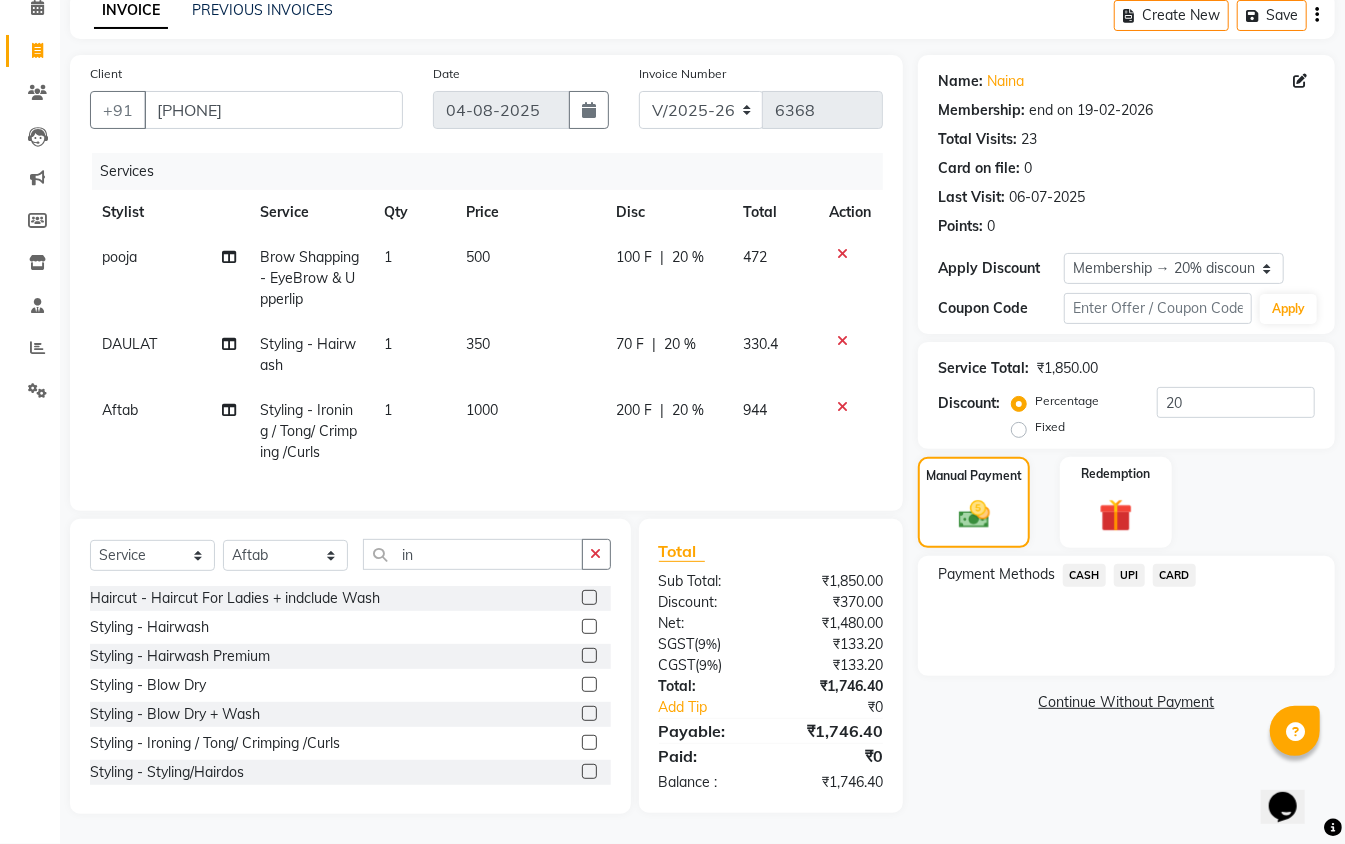 click on "CASH" 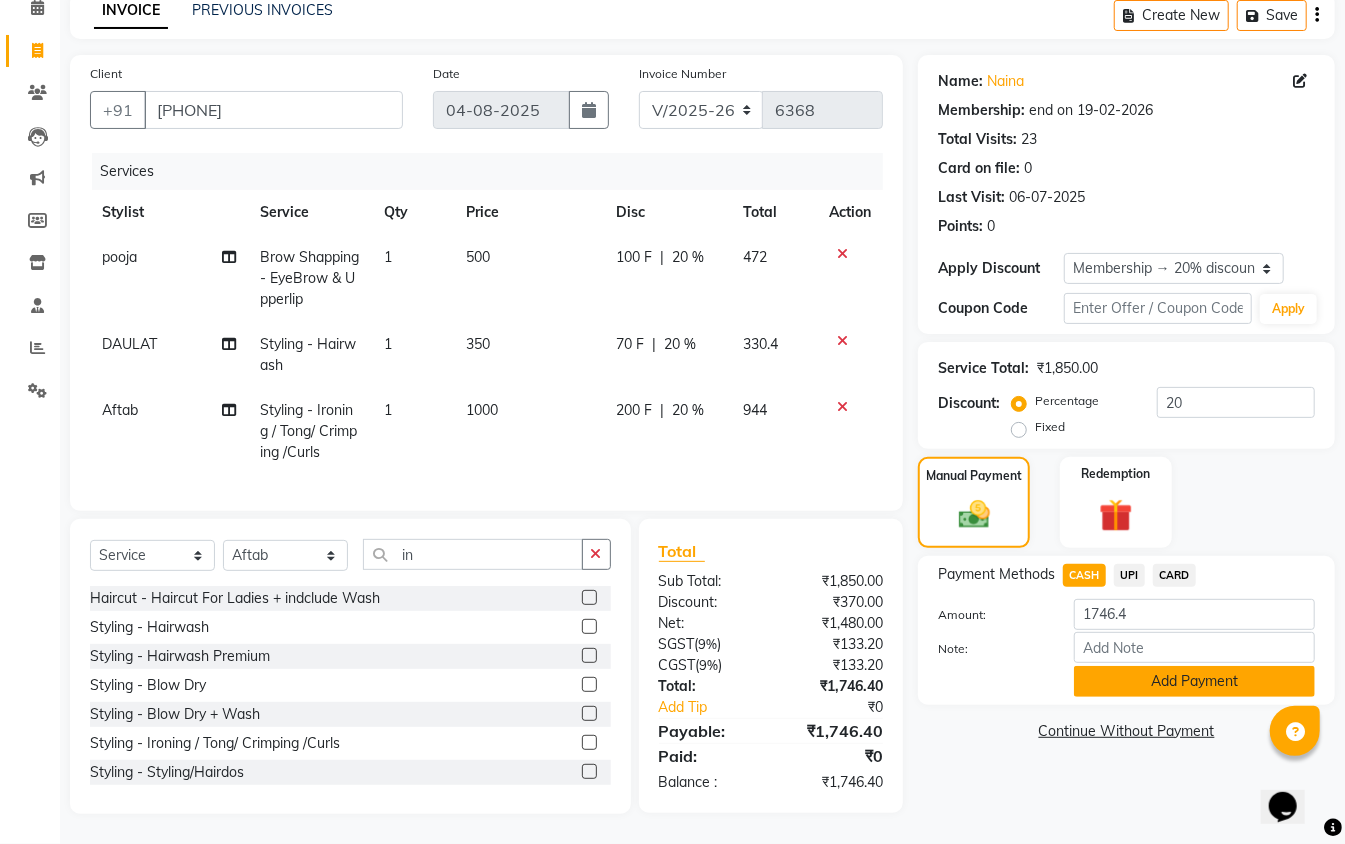 click on "Add Payment" 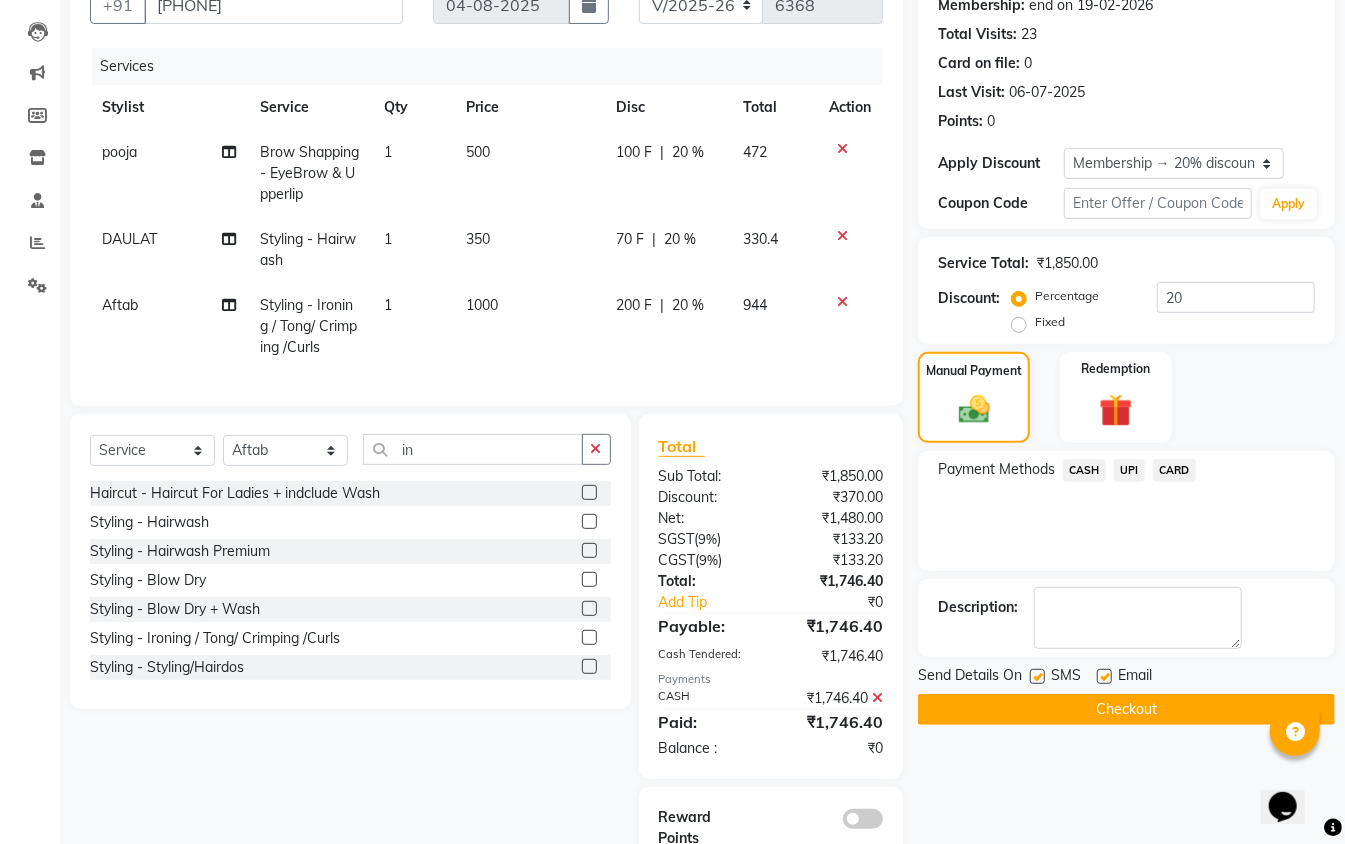 scroll, scrollTop: 276, scrollLeft: 0, axis: vertical 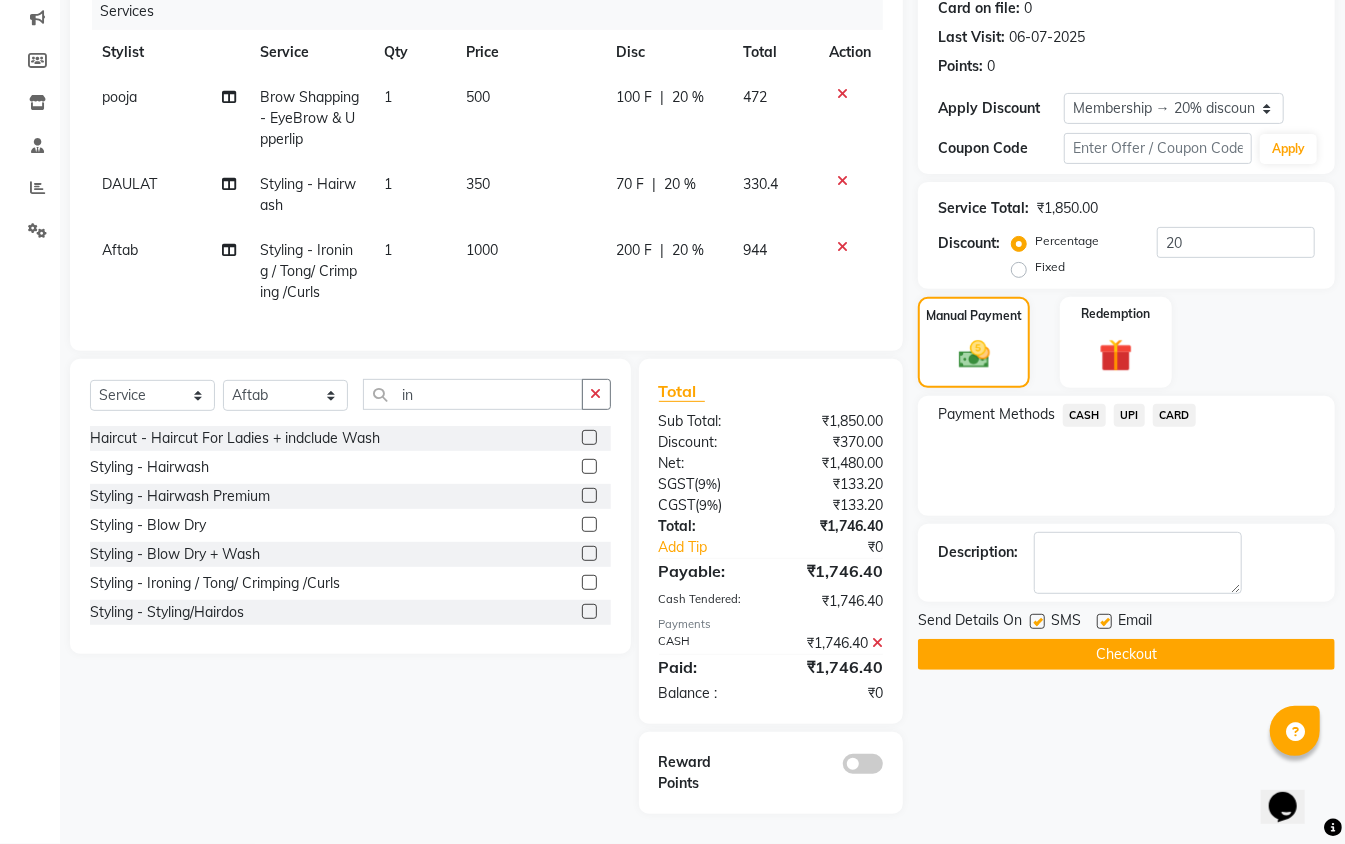 click 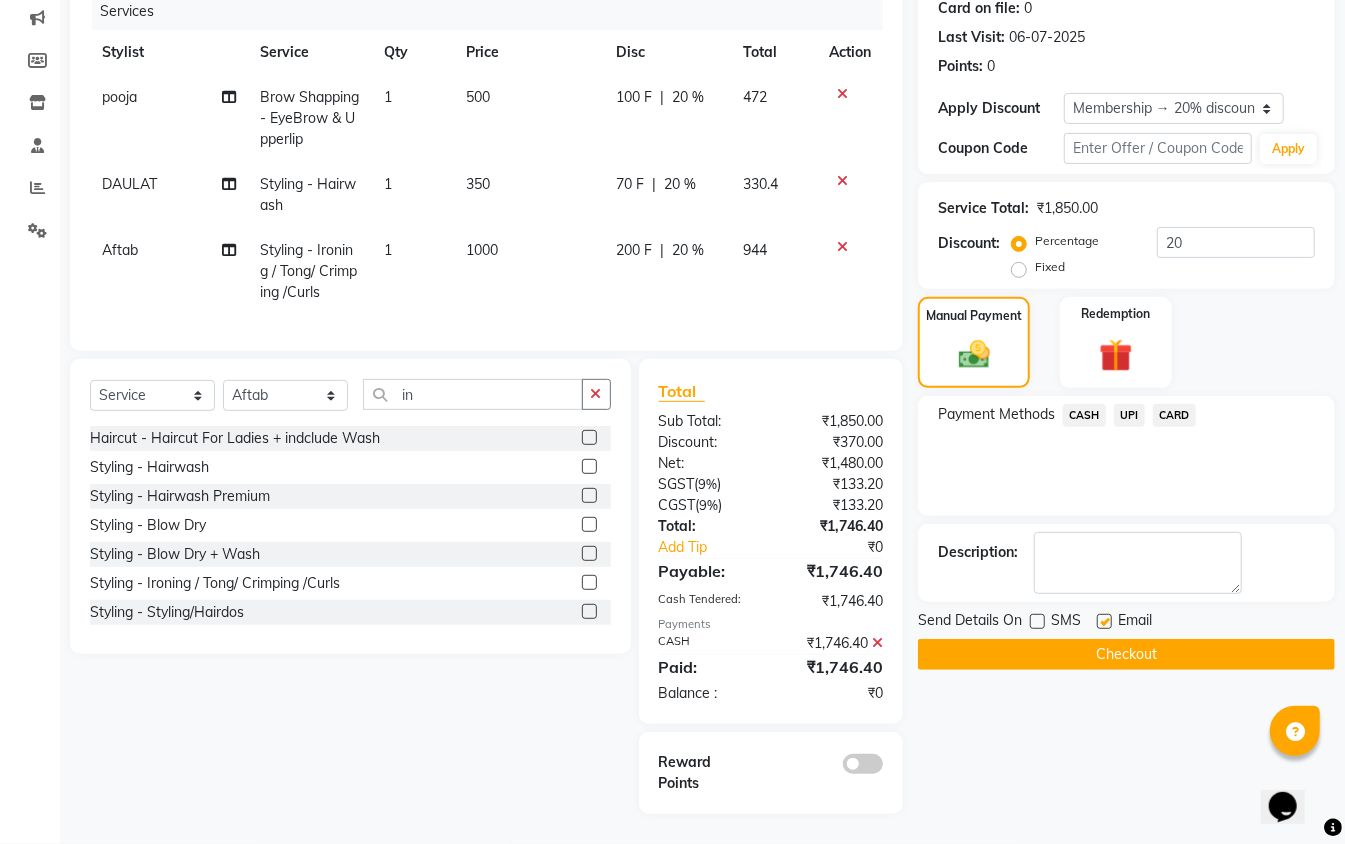 click on "Checkout" 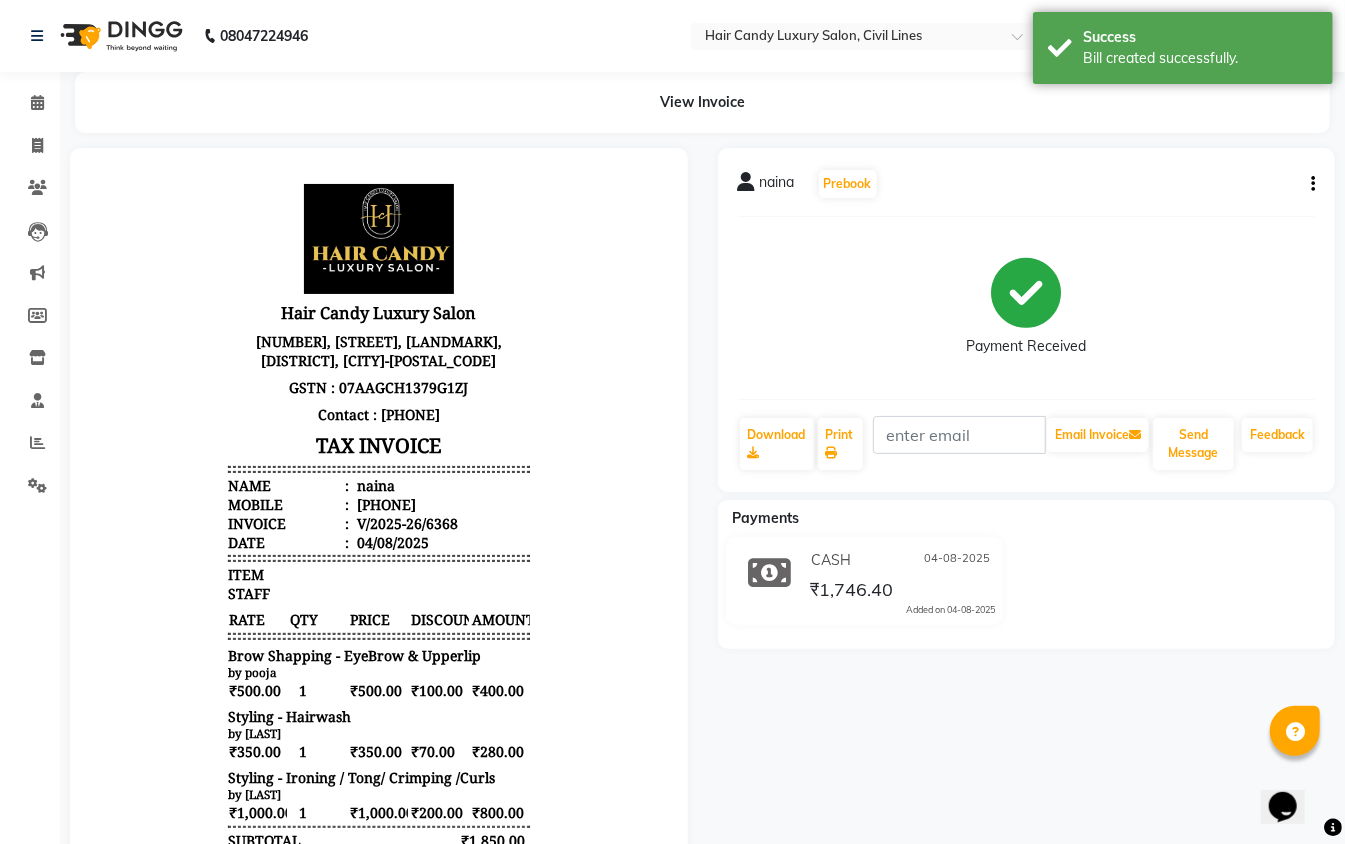 scroll, scrollTop: 0, scrollLeft: 0, axis: both 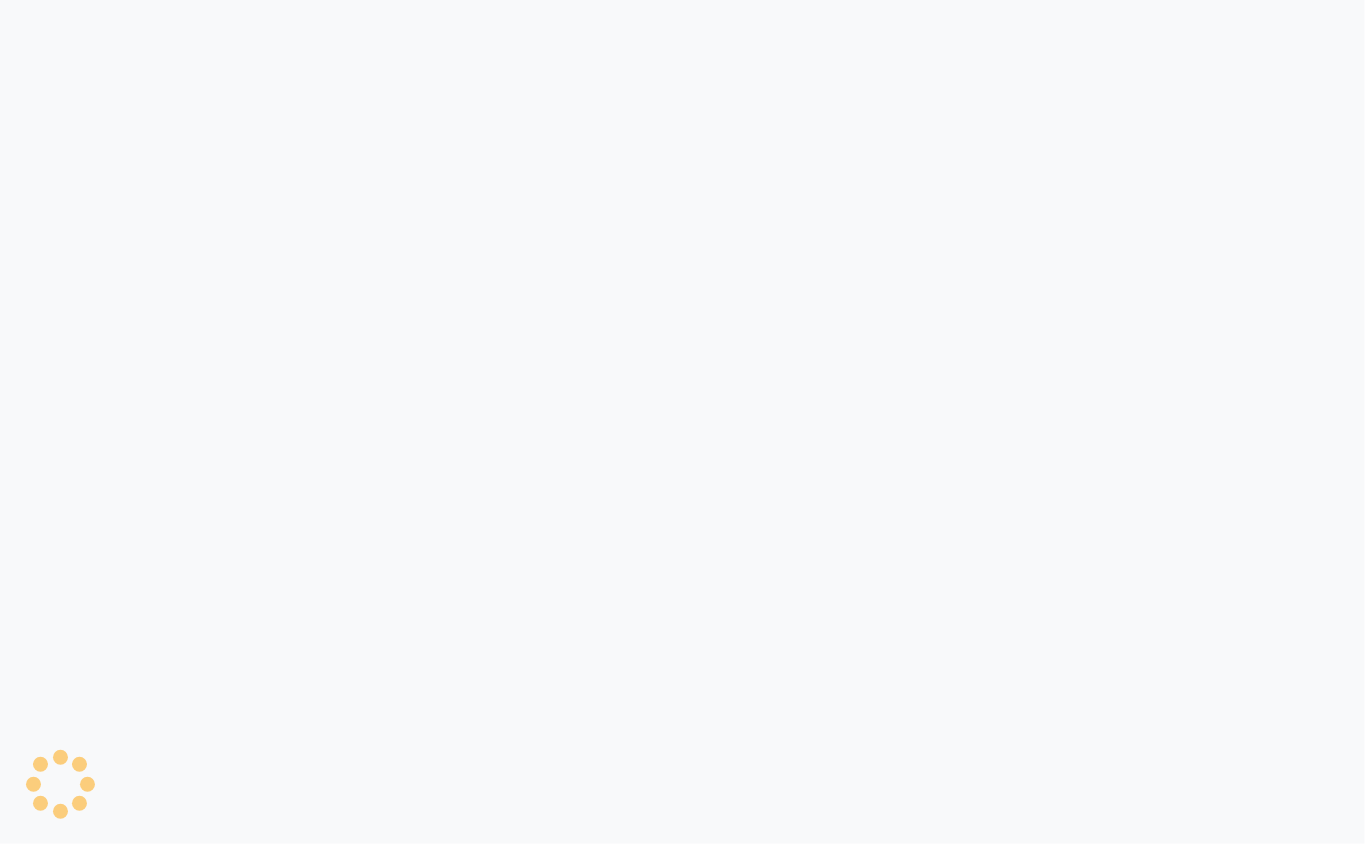 select on "6308" 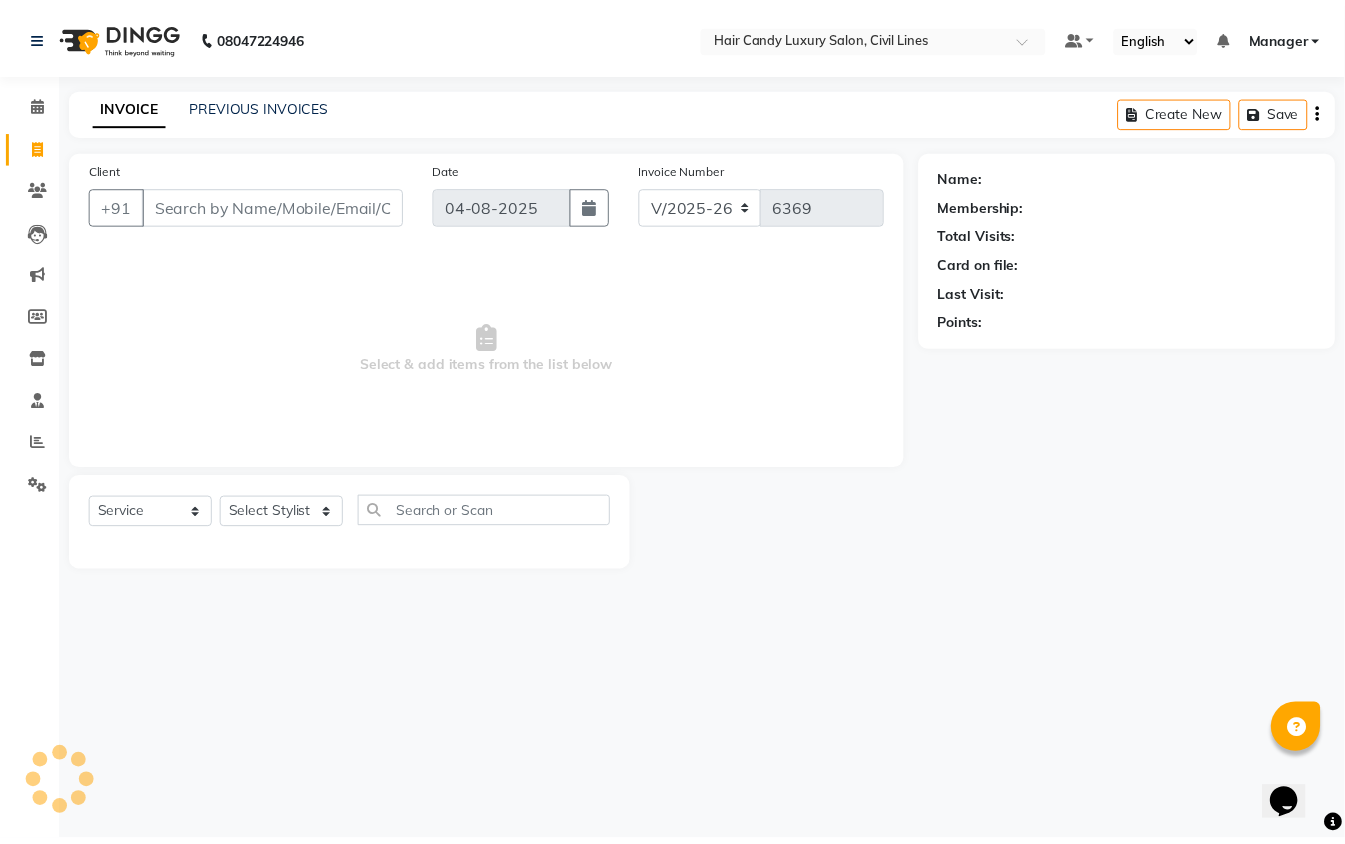 scroll, scrollTop: 0, scrollLeft: 0, axis: both 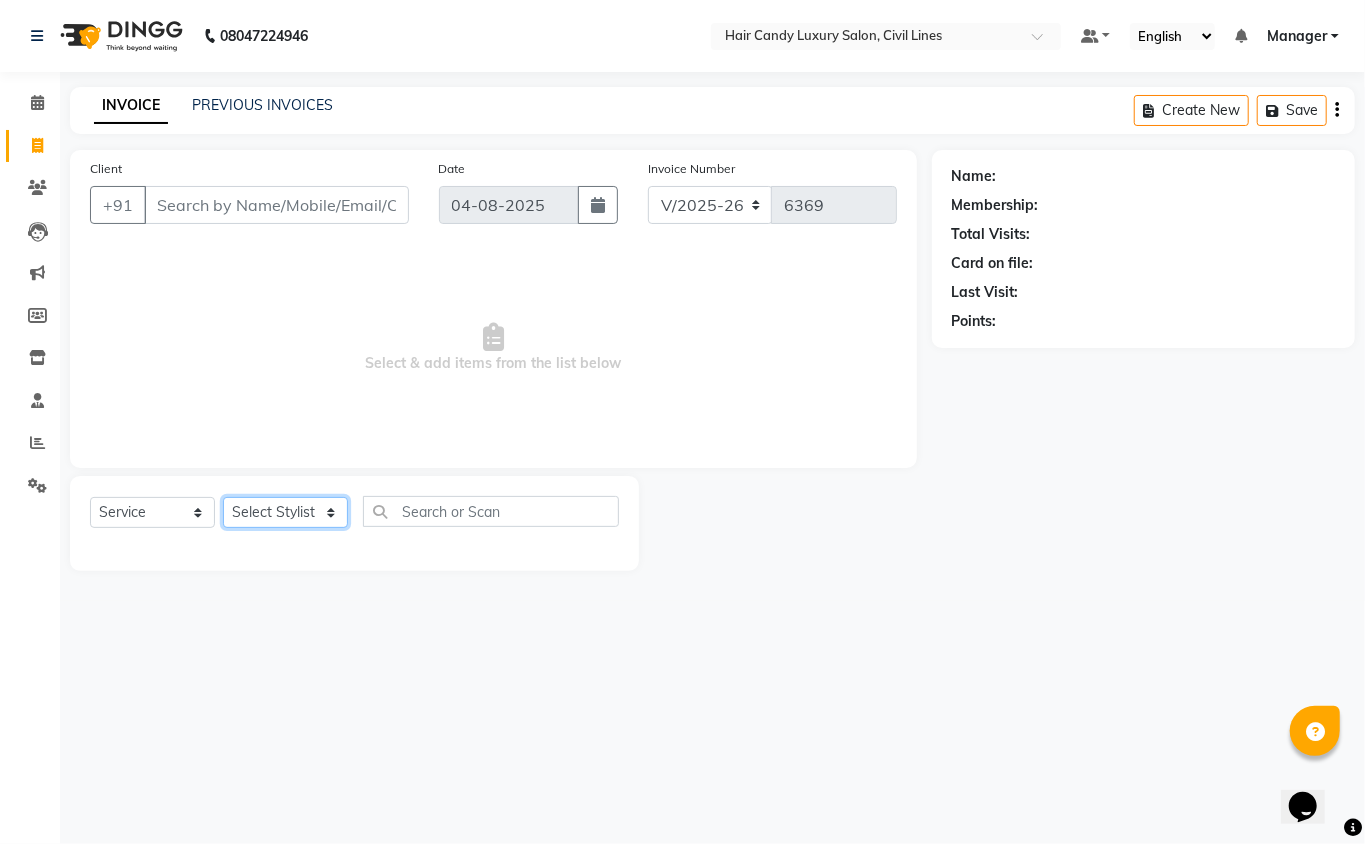 click on "Select Stylist aakib Aarti AASHU Aftab Arshal counter sale Danish DAULAT faisal jeet kalu Manager Manish mohd Abid Nakul Owner-PRIYANKA parvesh pooja rajni Reenu sakshi SAM sanjay shoaib Shubh Shyam Sonu STOCK MANAGER SUNIL vikas YASH Zayan" 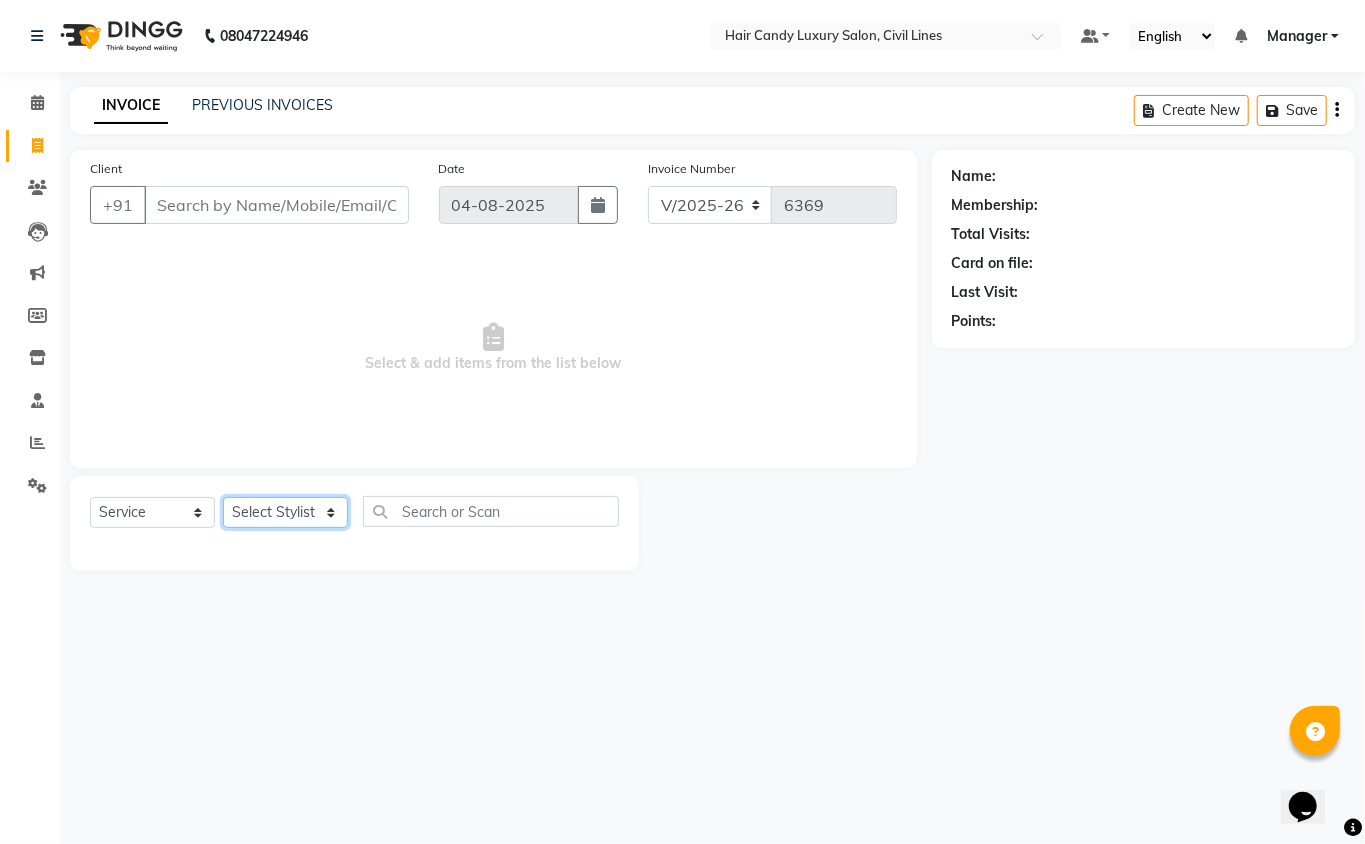 select on "47490" 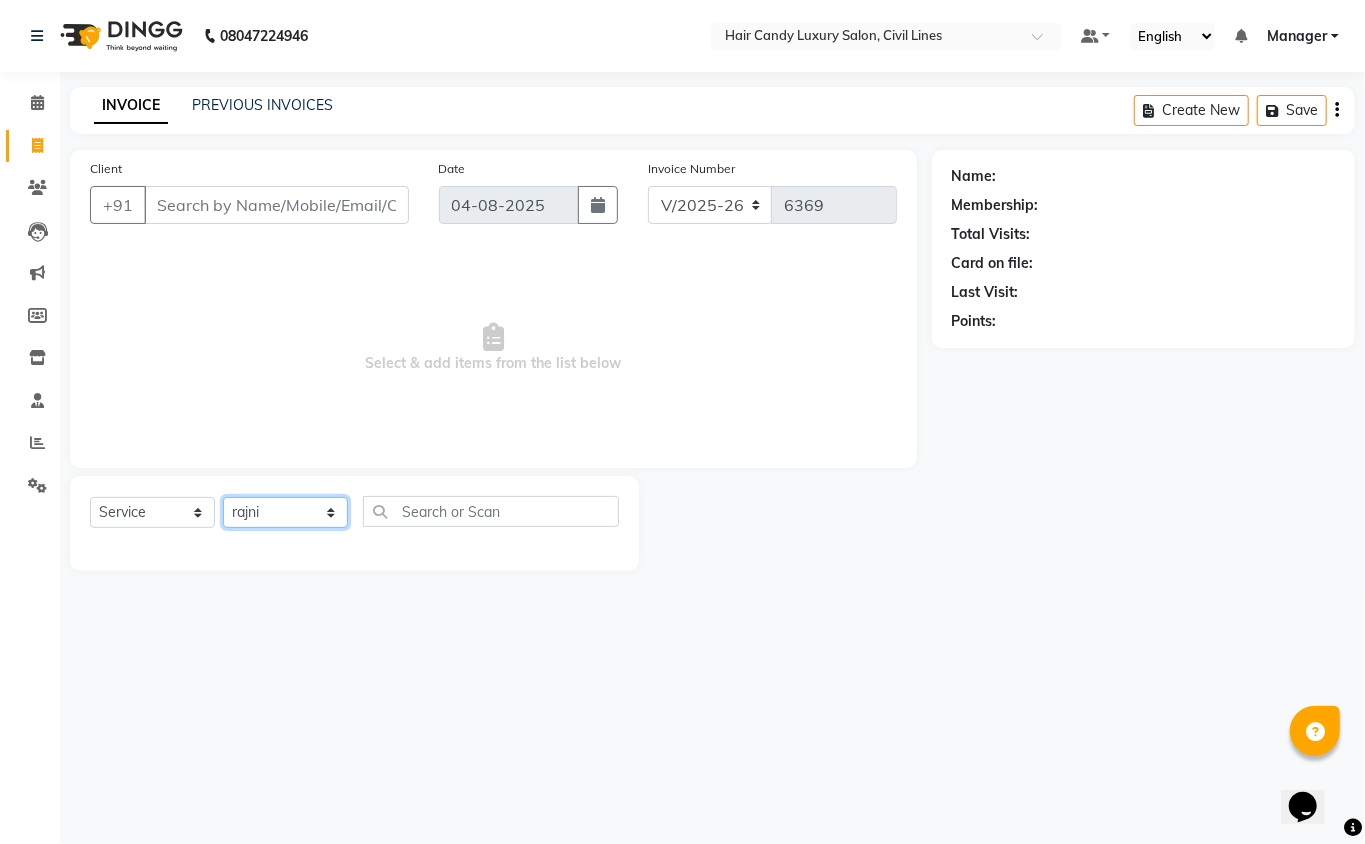 click on "Select Stylist aakib Aarti AASHU Aftab Arshal counter sale Danish DAULAT faisal jeet kalu Manager Manish mohd Abid Nakul Owner-PRIYANKA parvesh pooja rajni Reenu sakshi SAM sanjay shoaib Shubh Shyam Sonu STOCK MANAGER SUNIL vikas YASH Zayan" 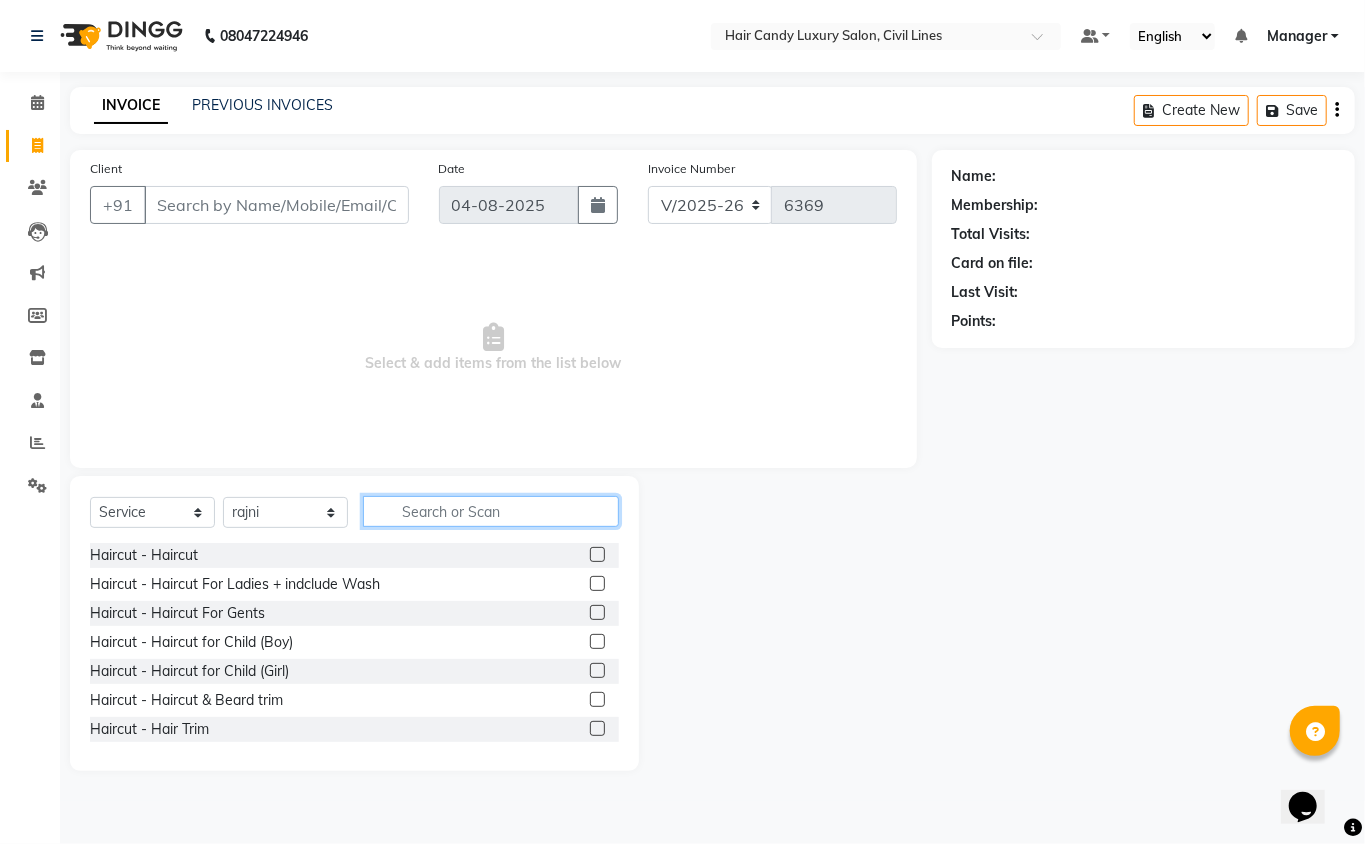 click 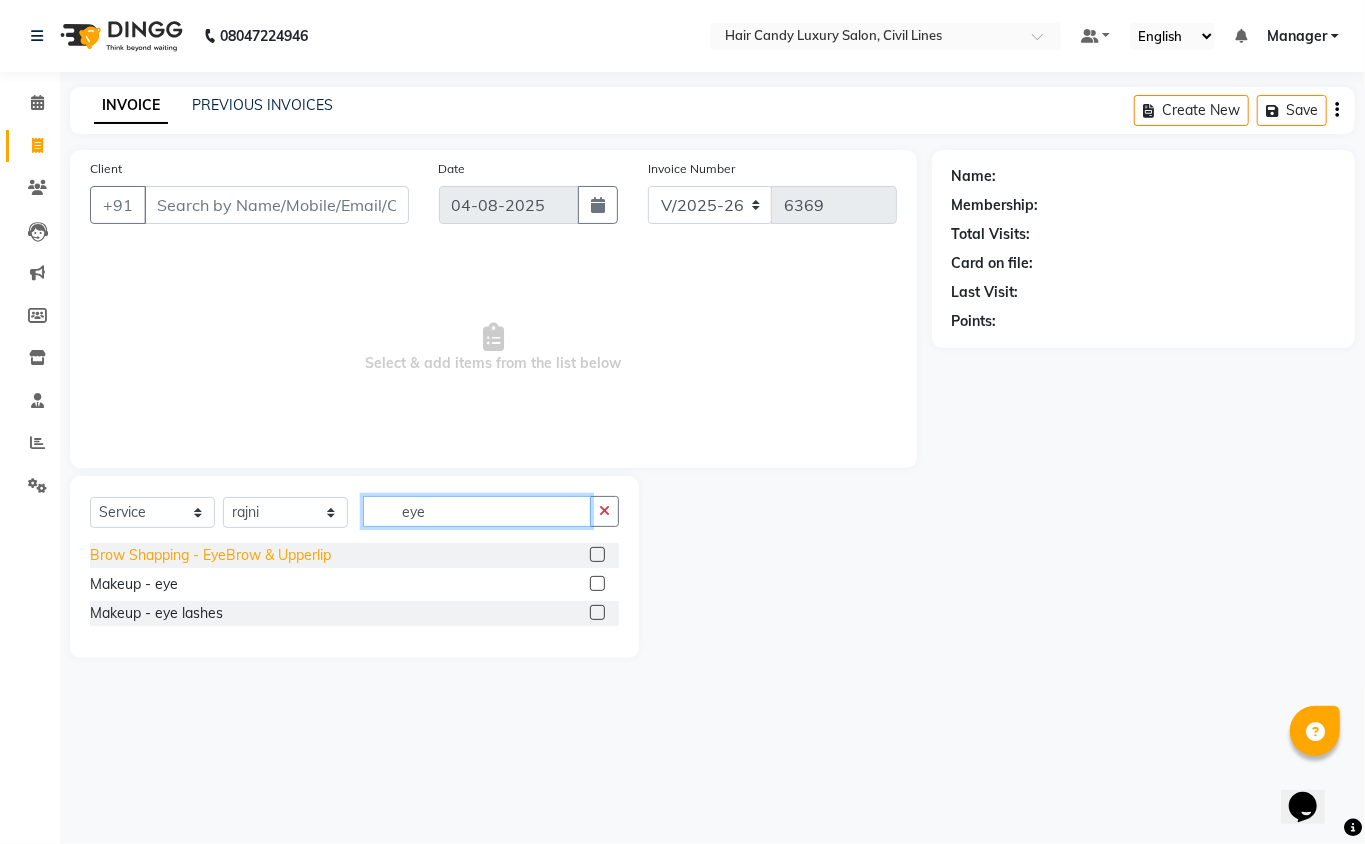 type on "eye" 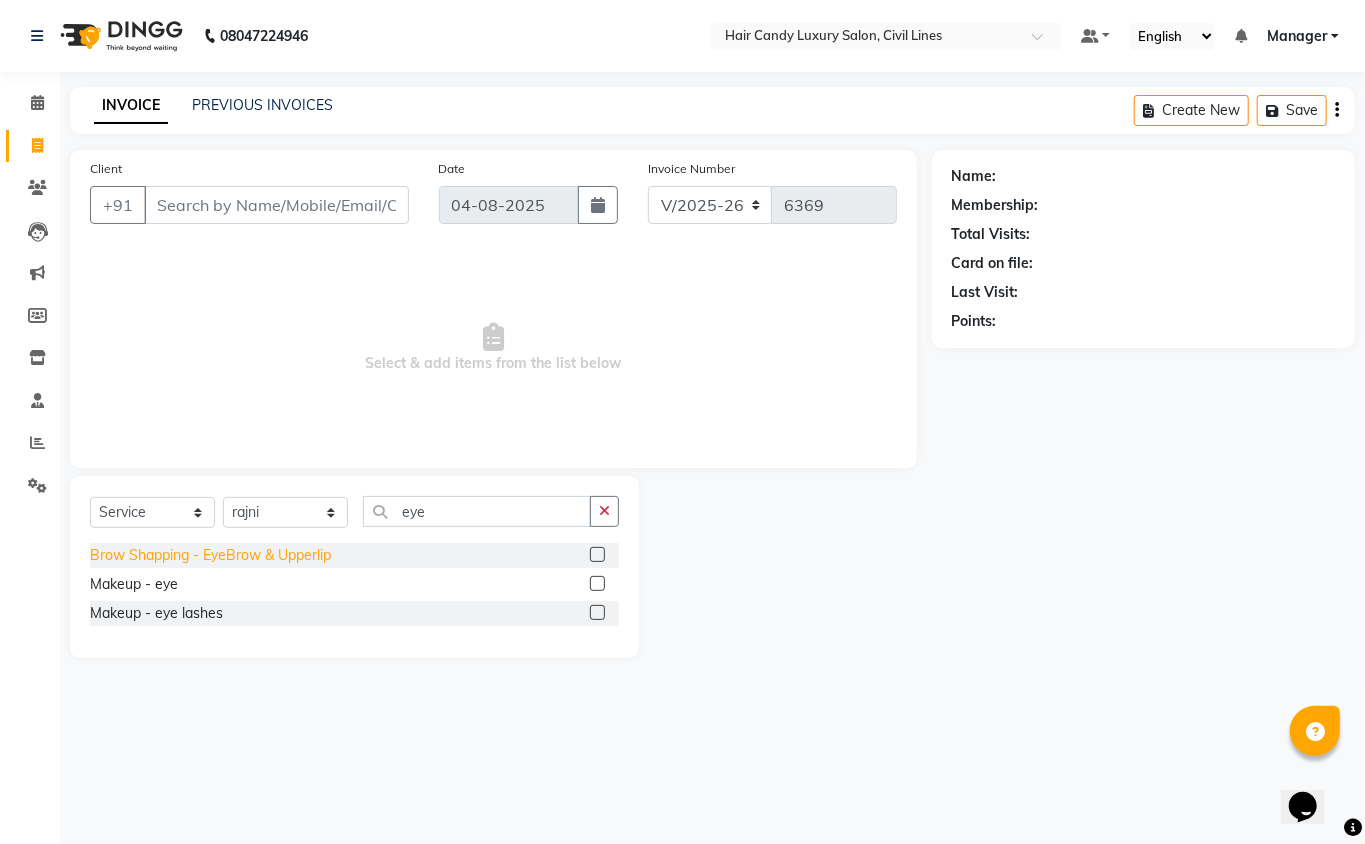 click on "Brow Shapping - EyeBrow & Upperlip" 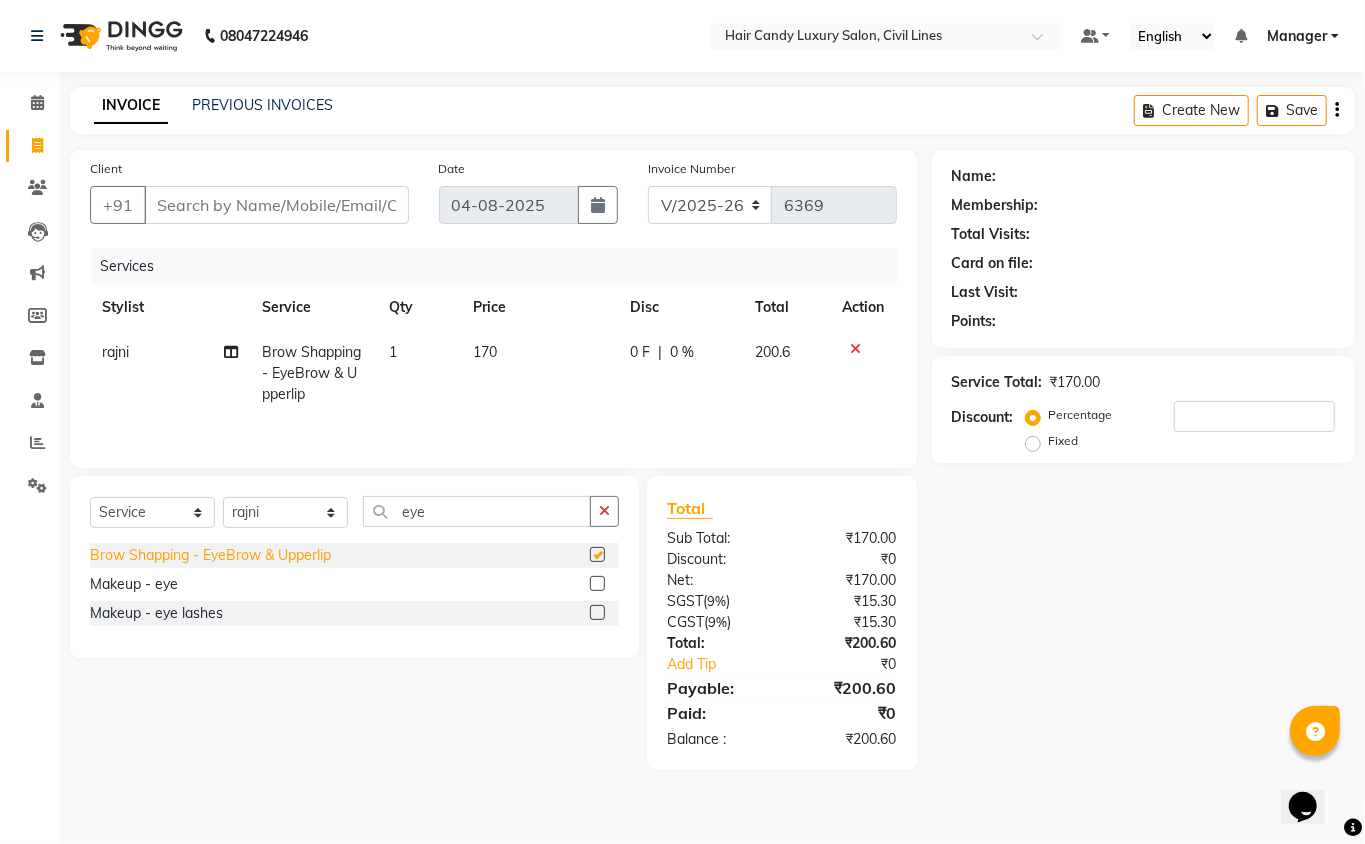 checkbox on "false" 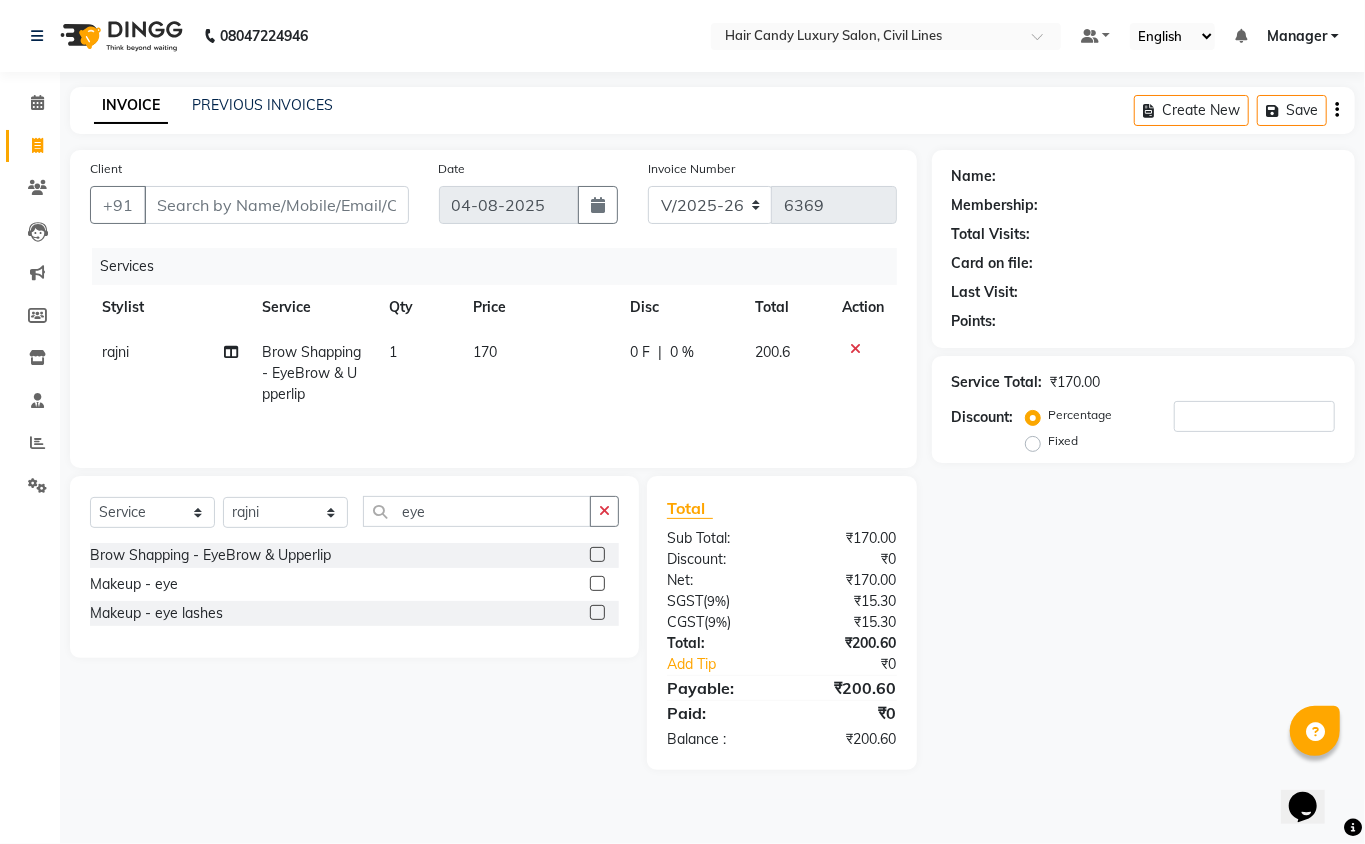 click on "170" 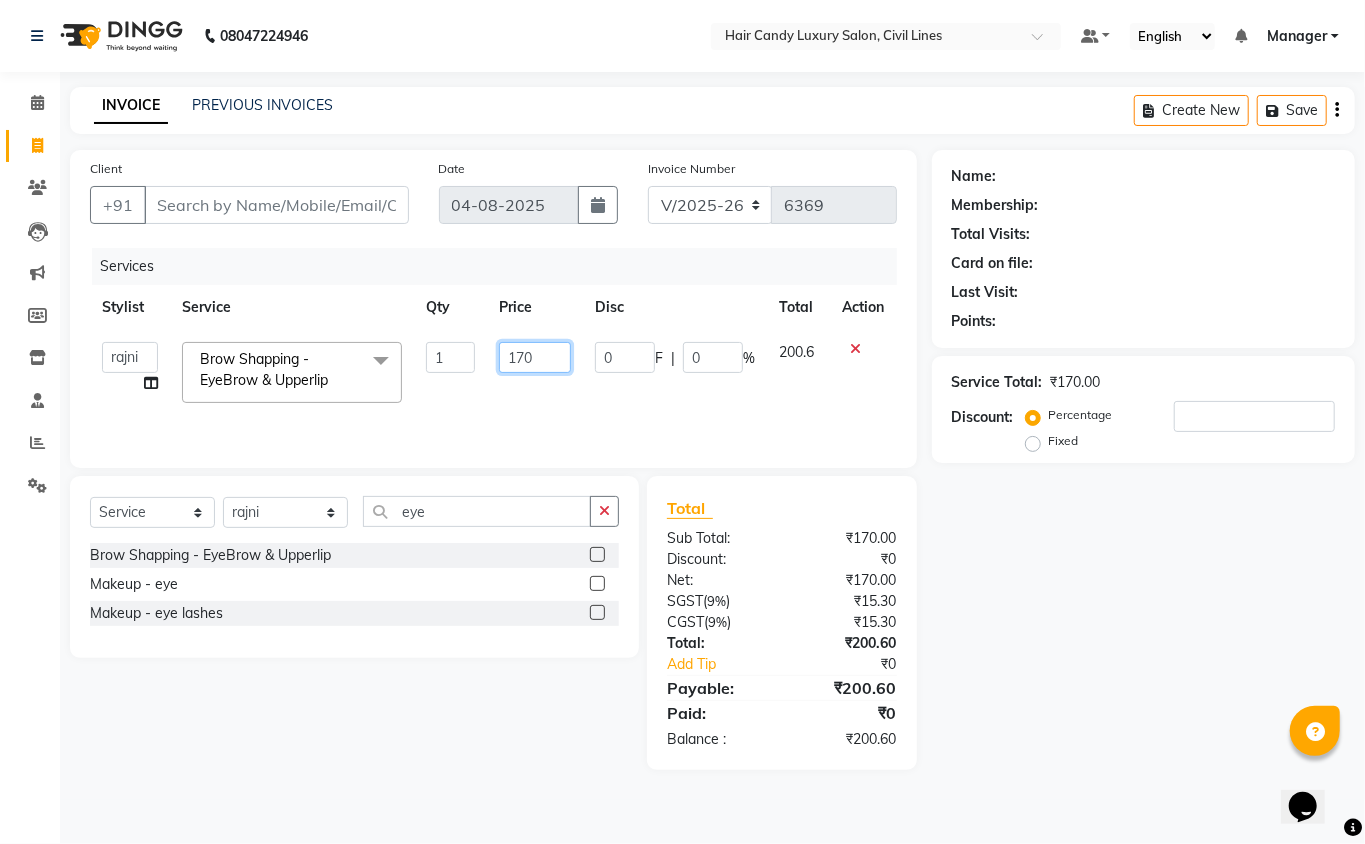 click on "170" 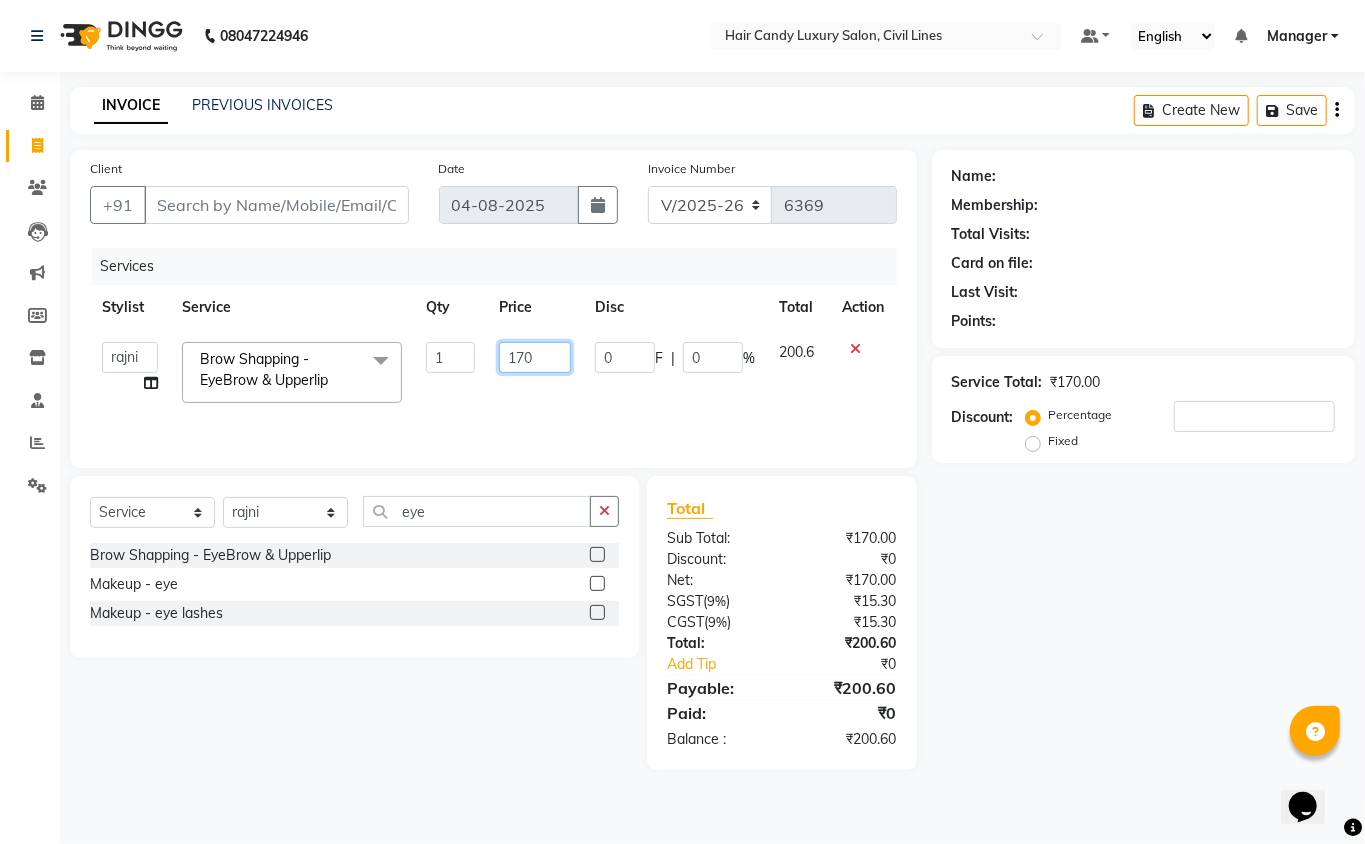 click on "170" 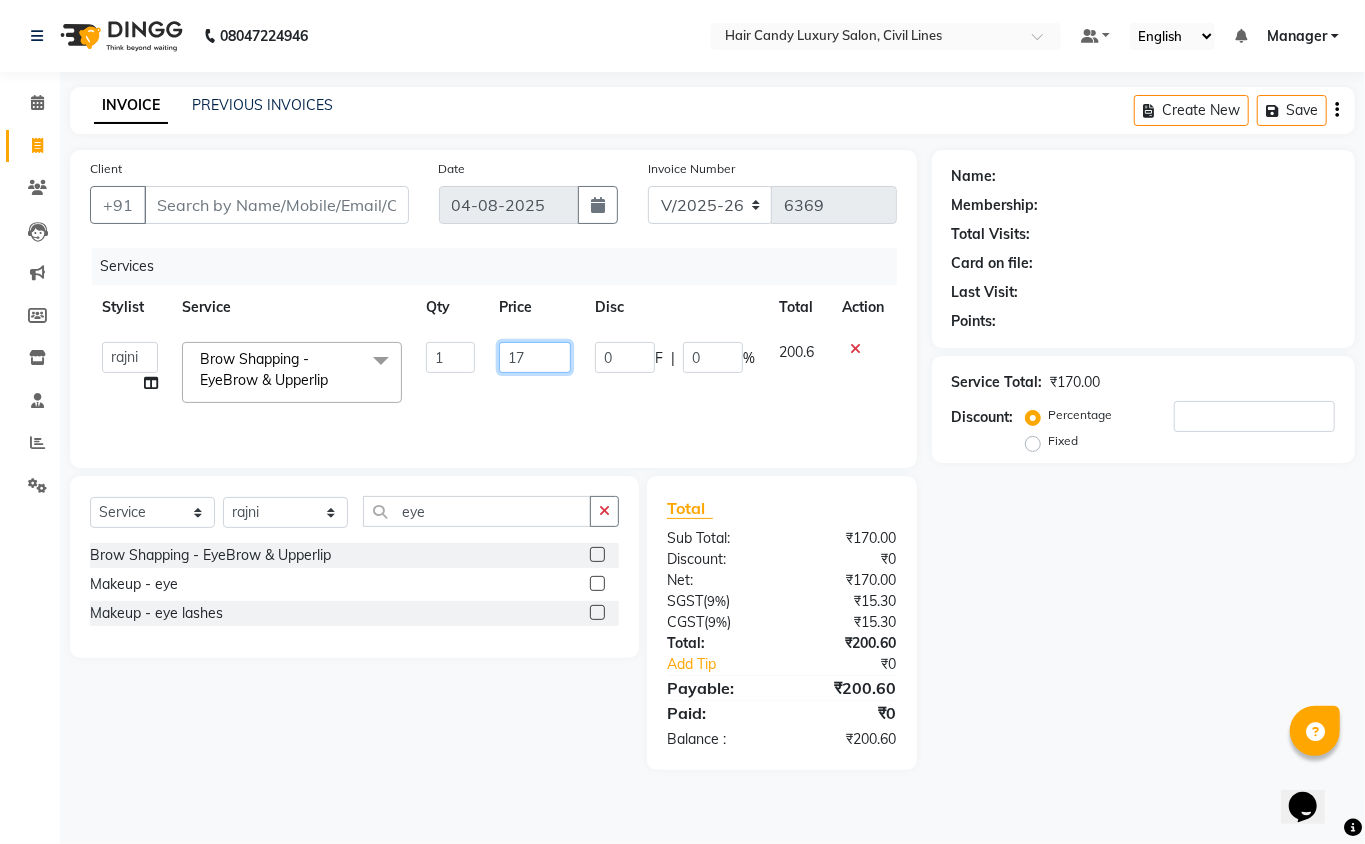 type on "1" 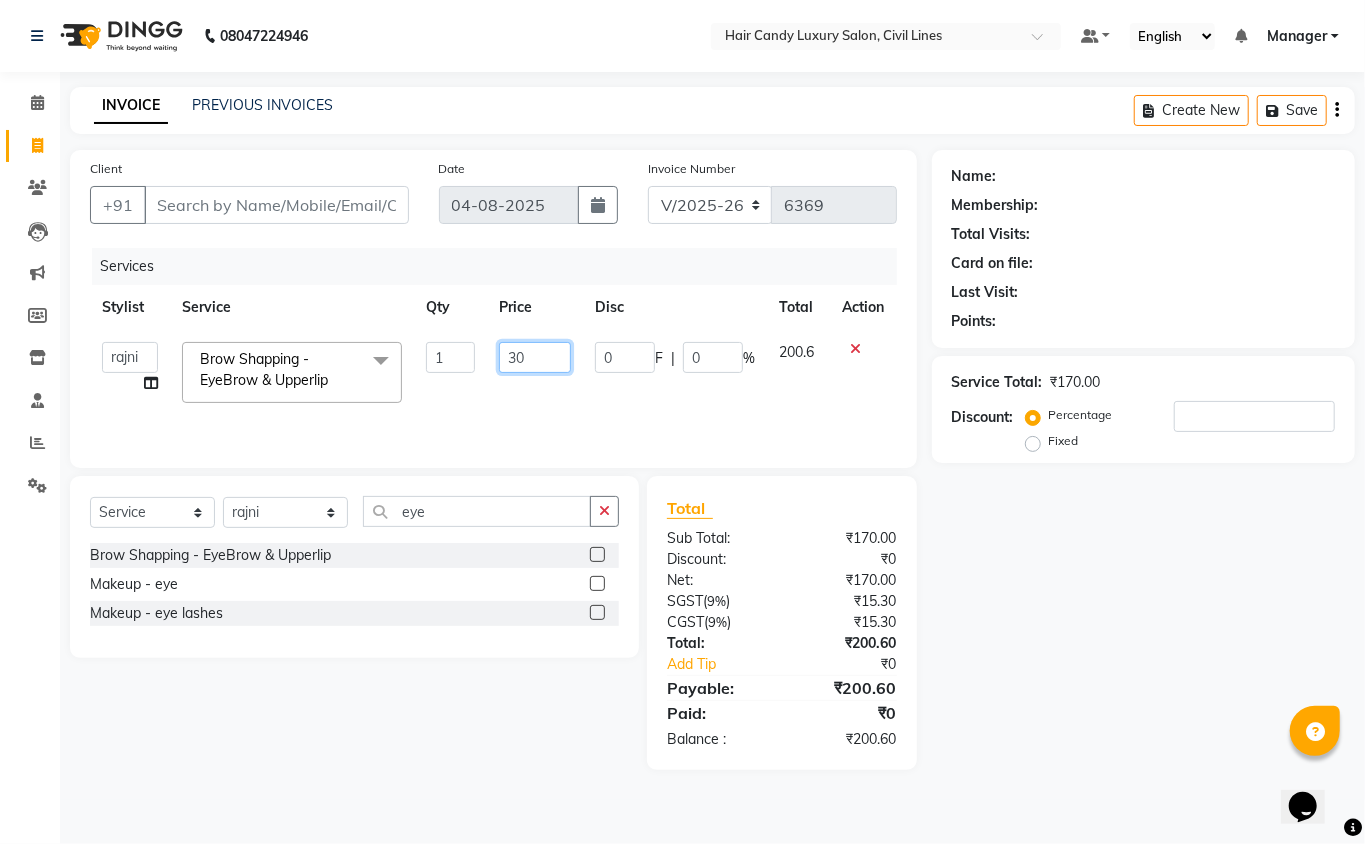 type on "300" 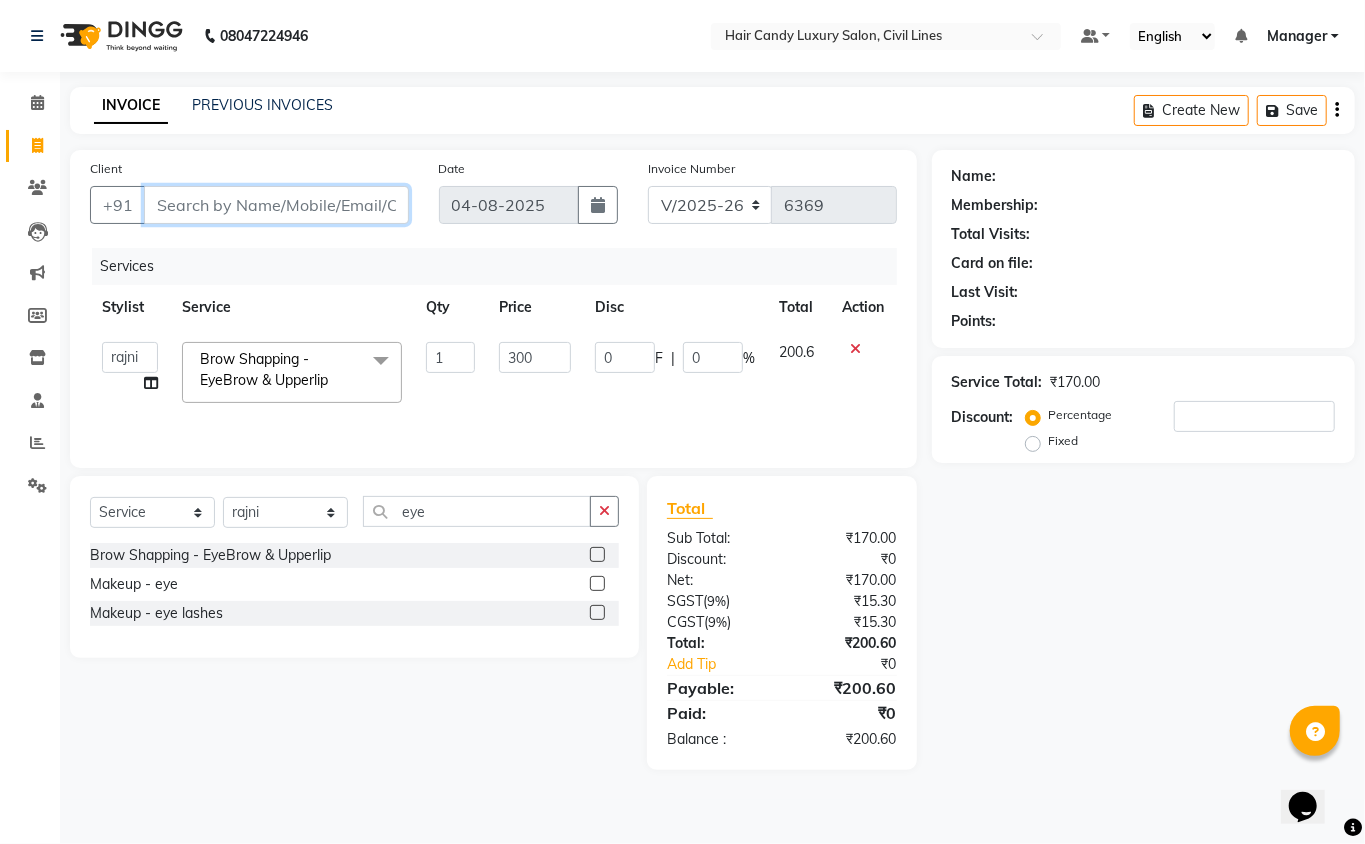 click on "Client" at bounding box center (276, 205) 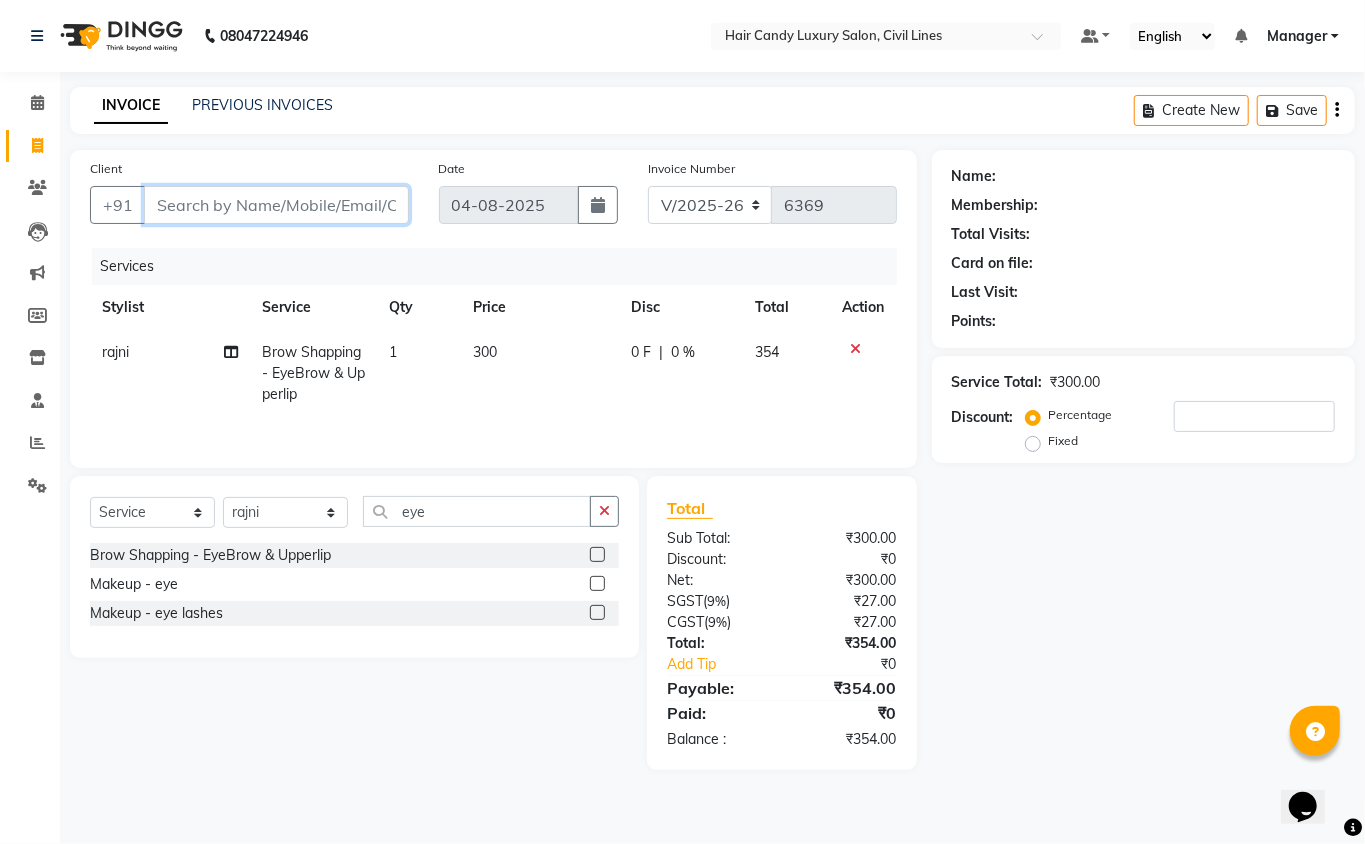 type on "9" 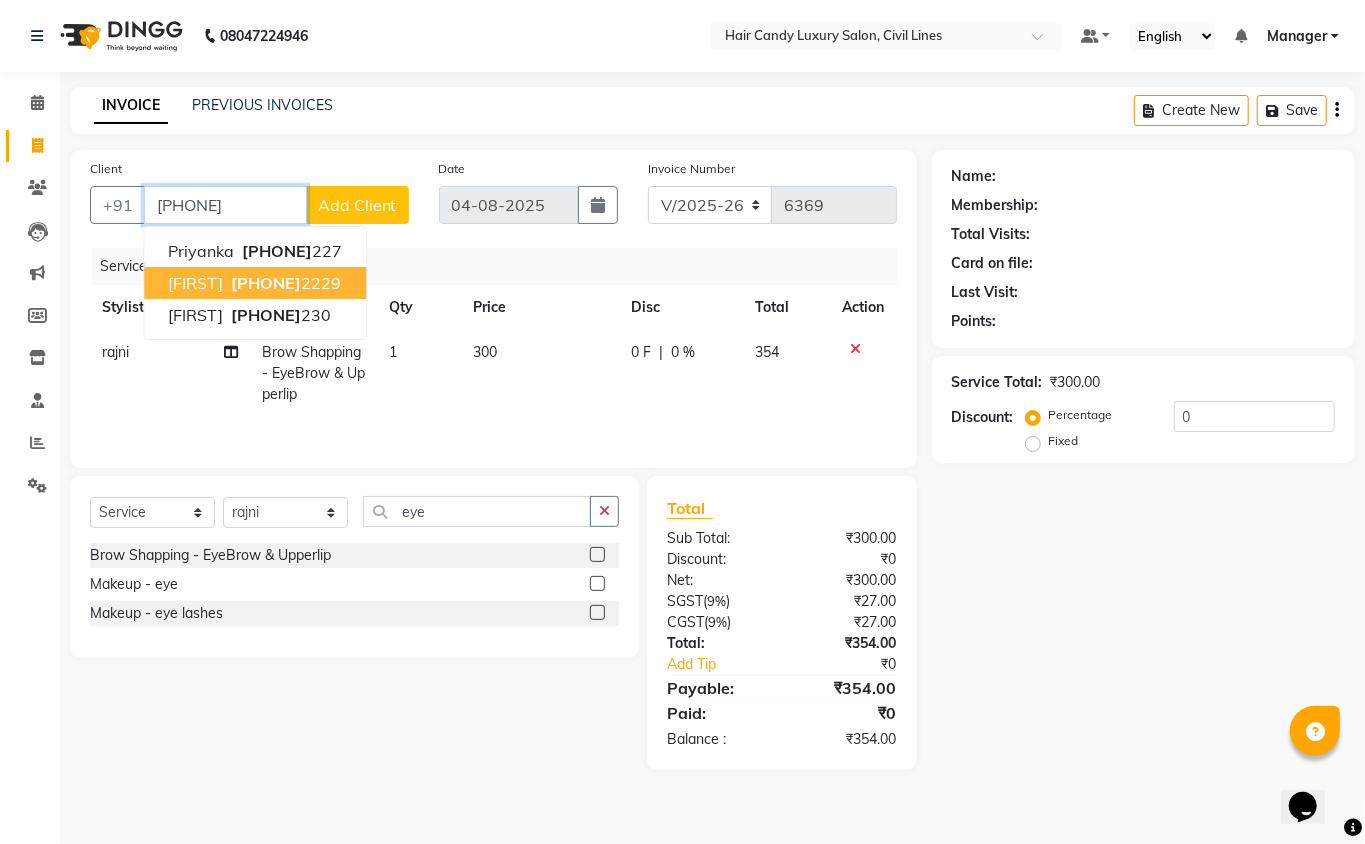 click on "[PHONE]" at bounding box center (284, 283) 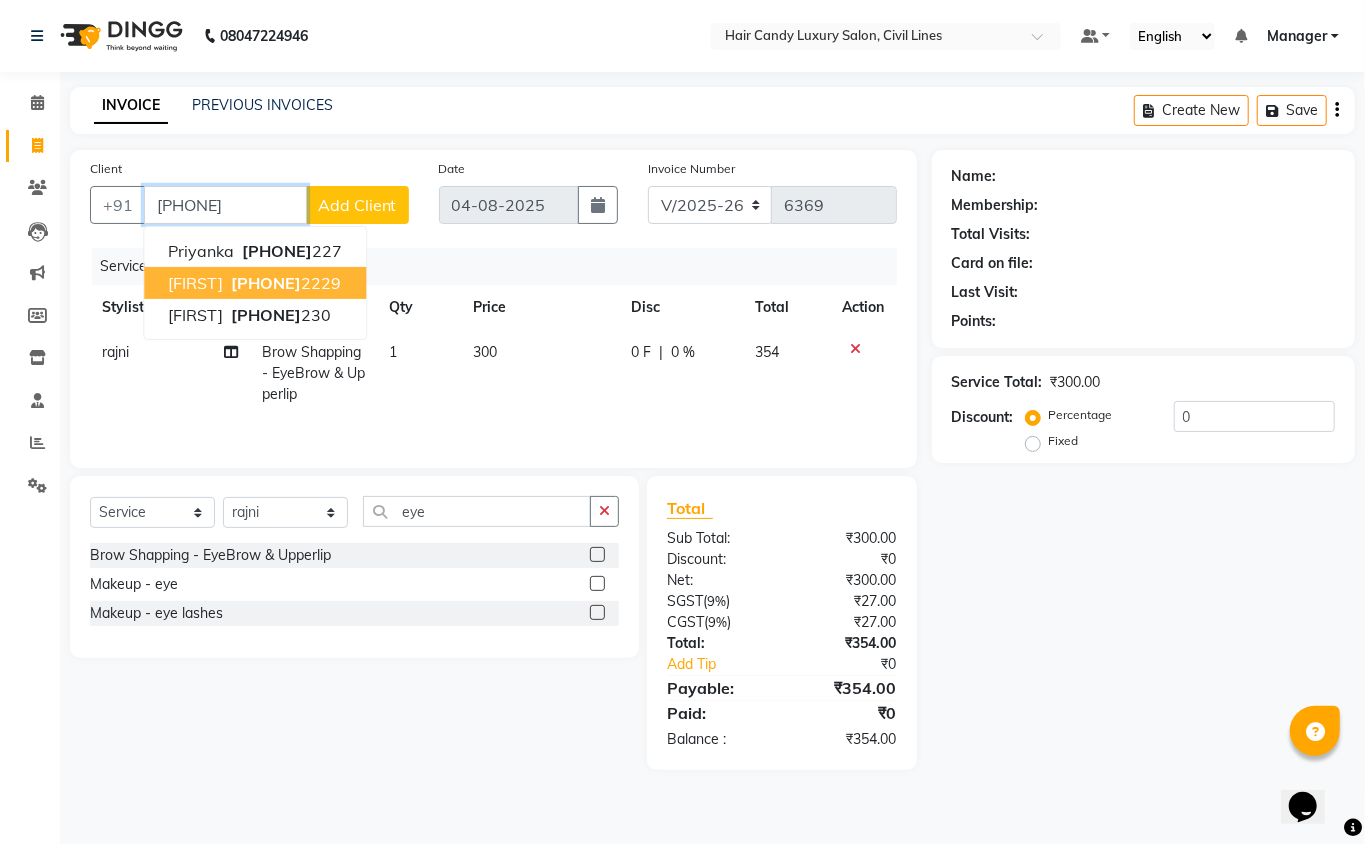 type on "[PHONE]" 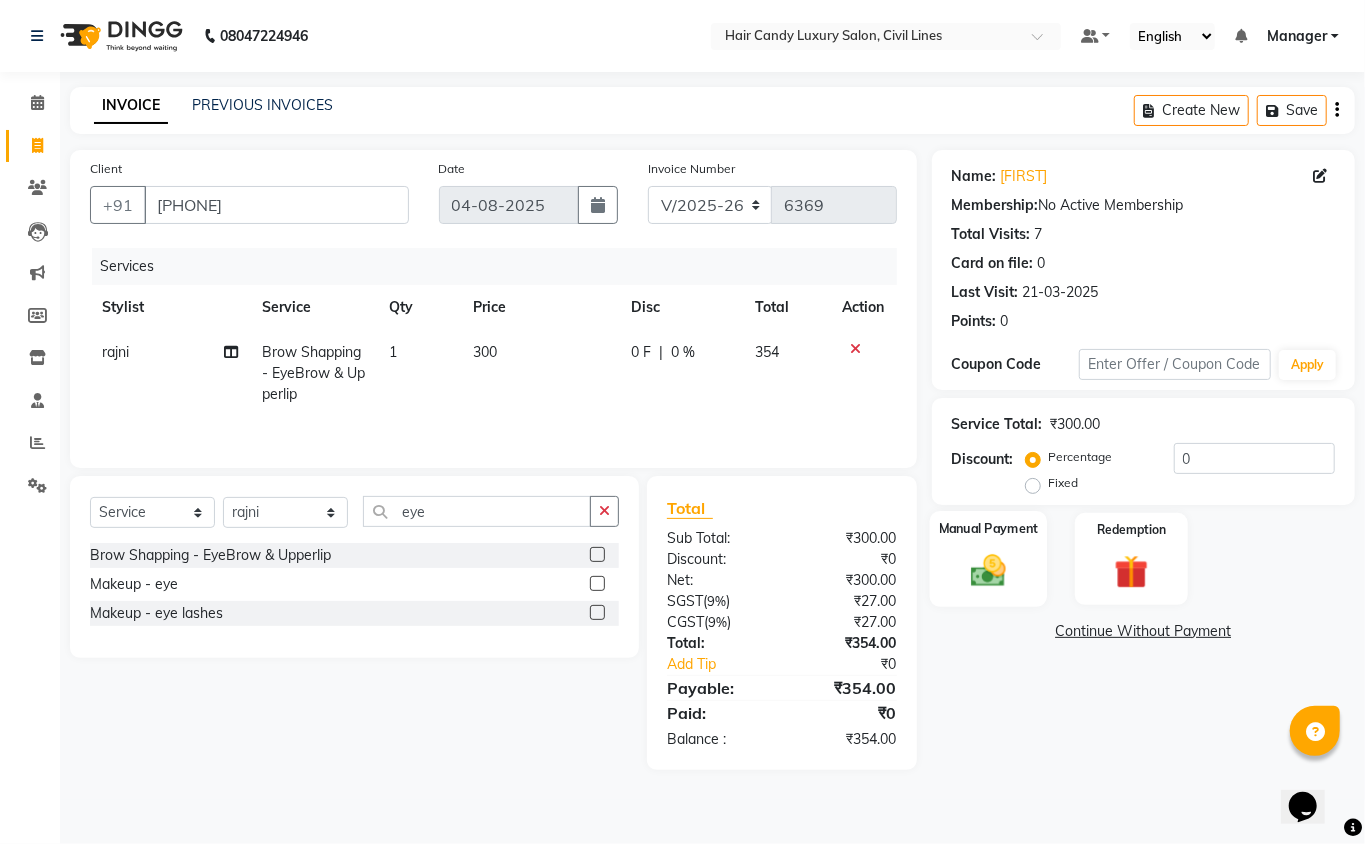click 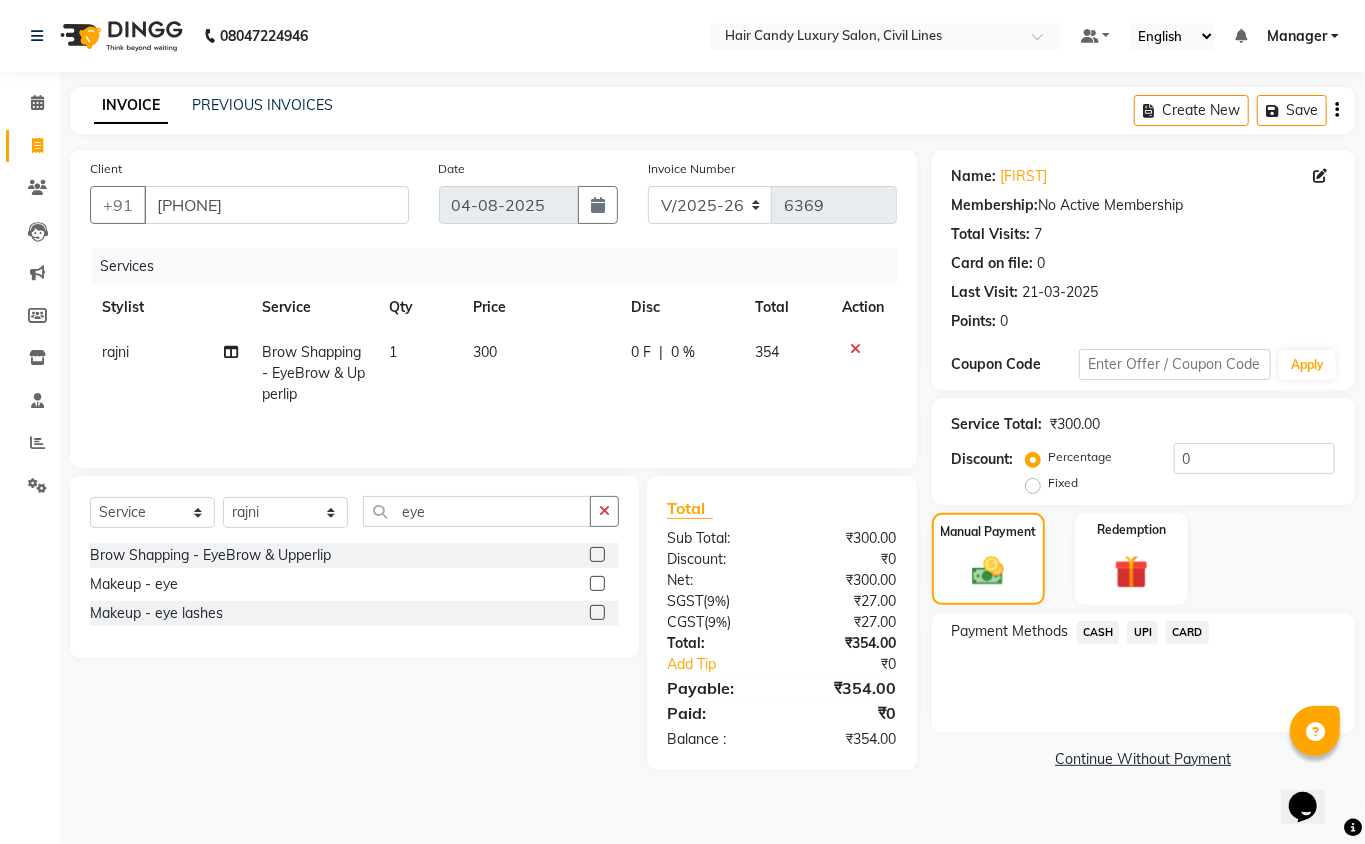 click on "CASH" 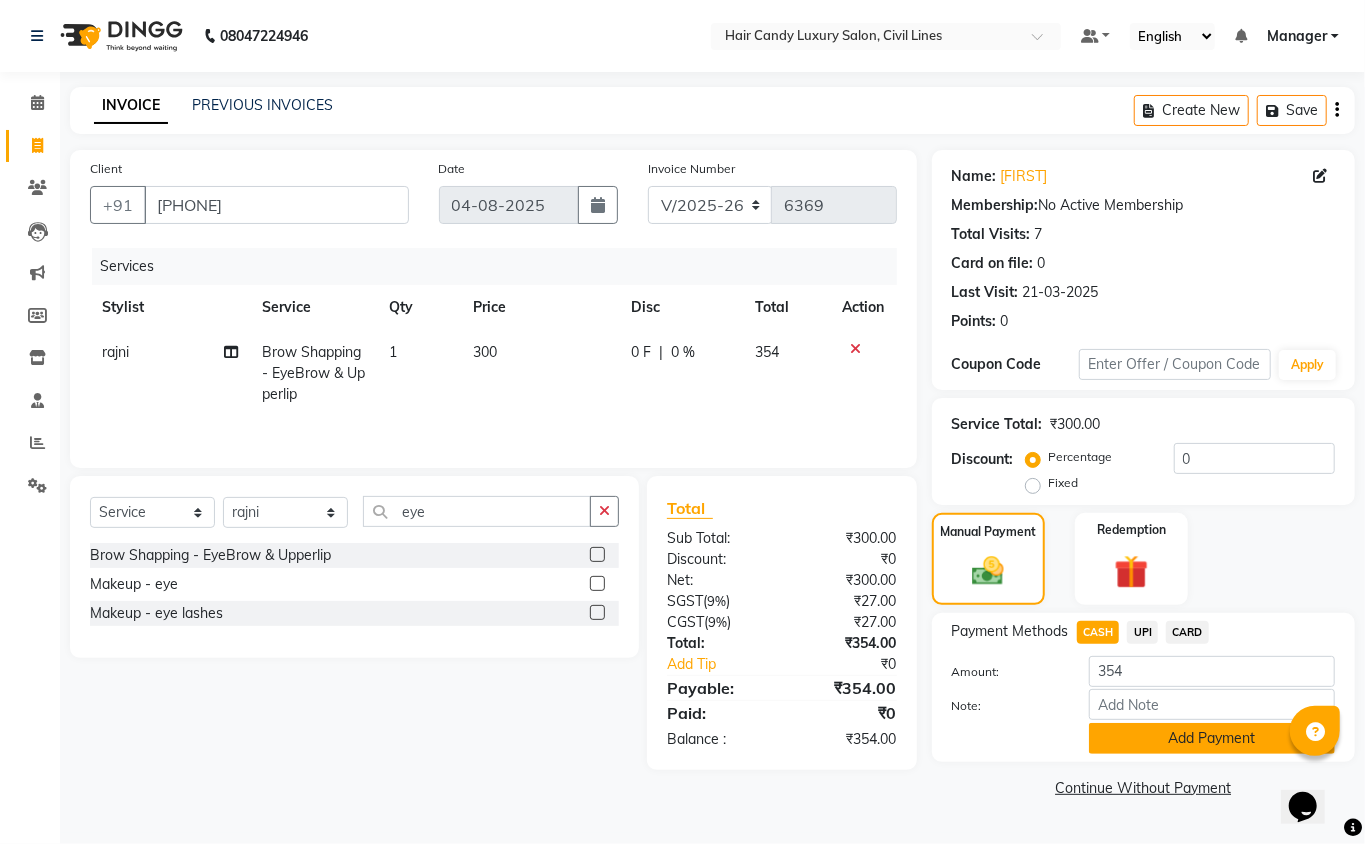 click on "Add Payment" 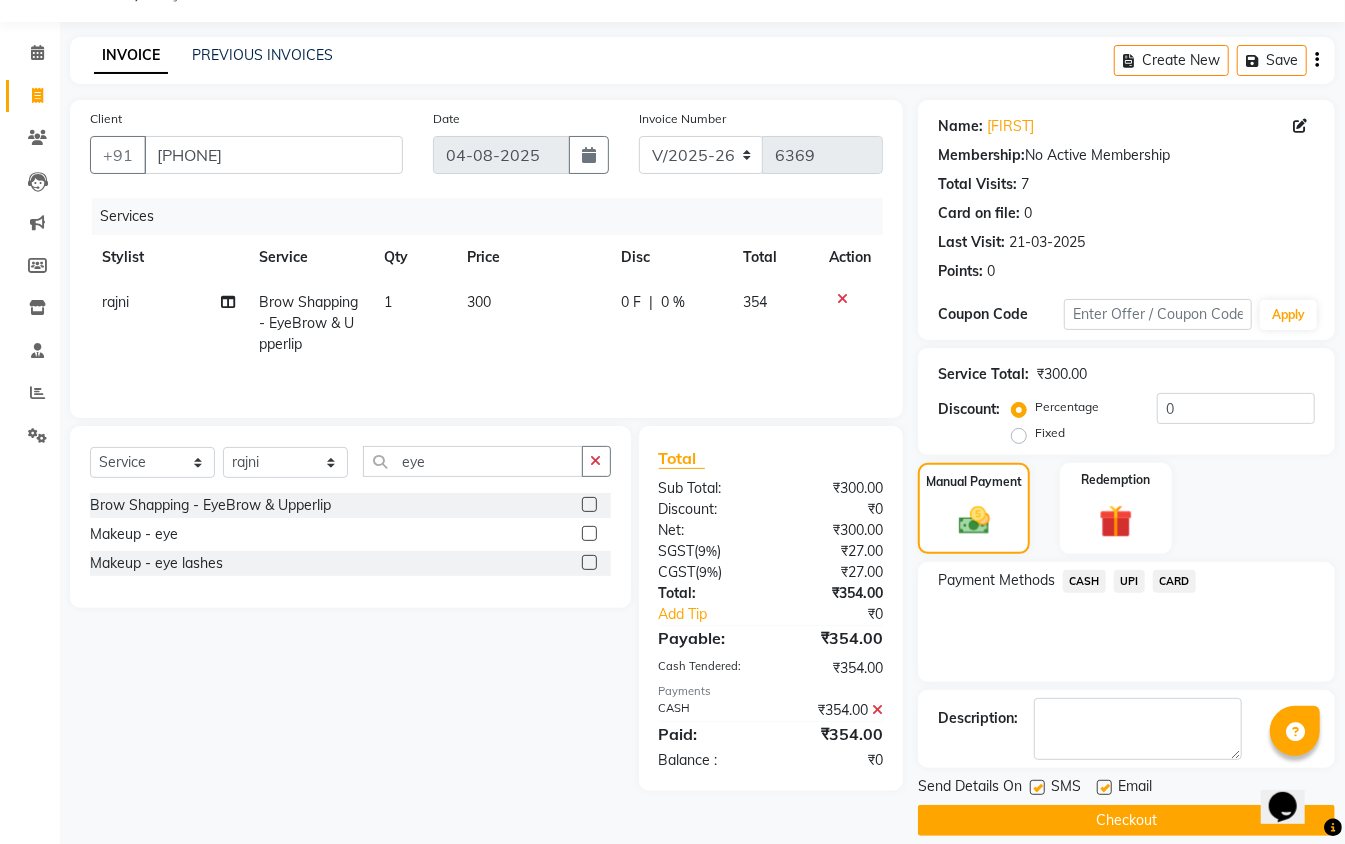 scroll, scrollTop: 73, scrollLeft: 0, axis: vertical 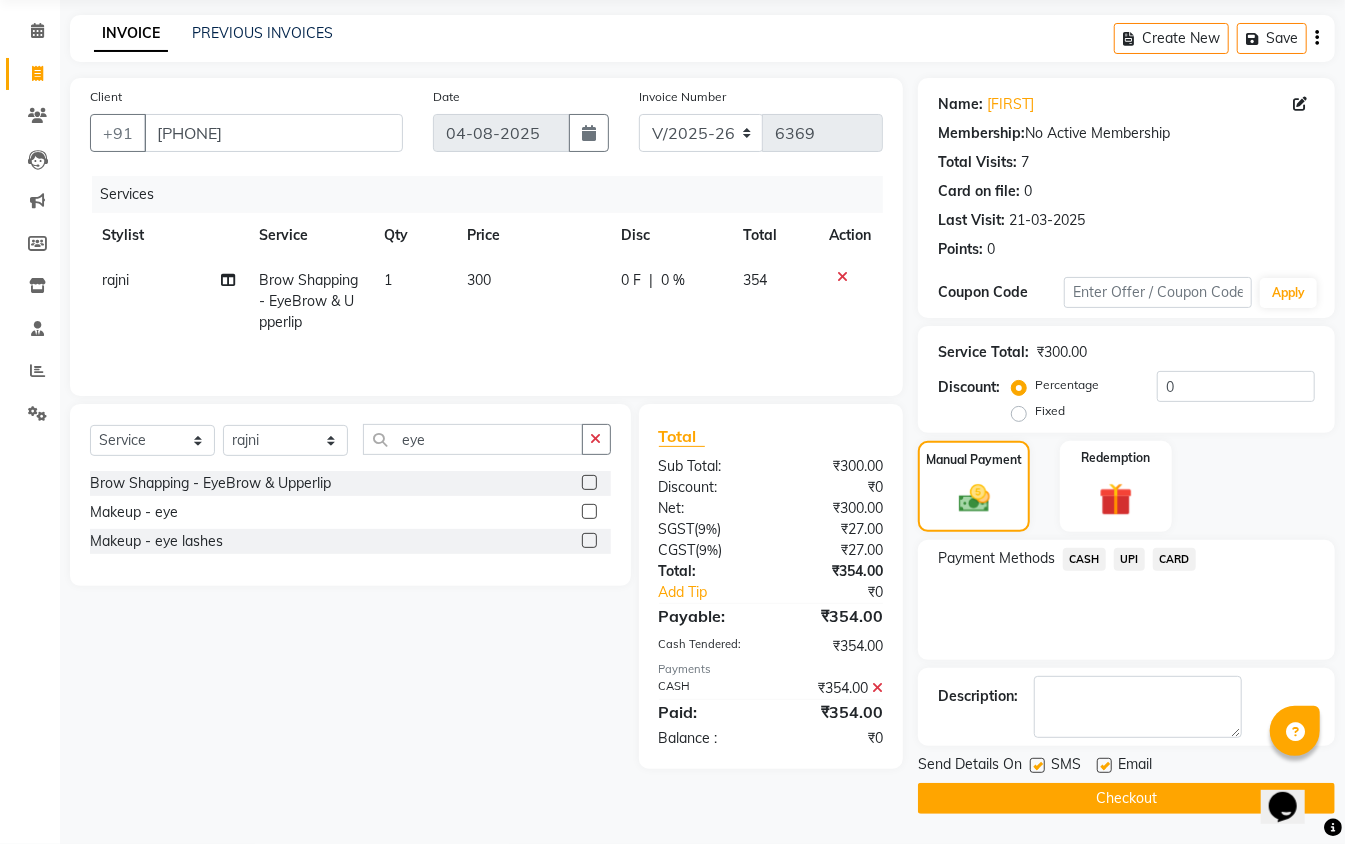 click 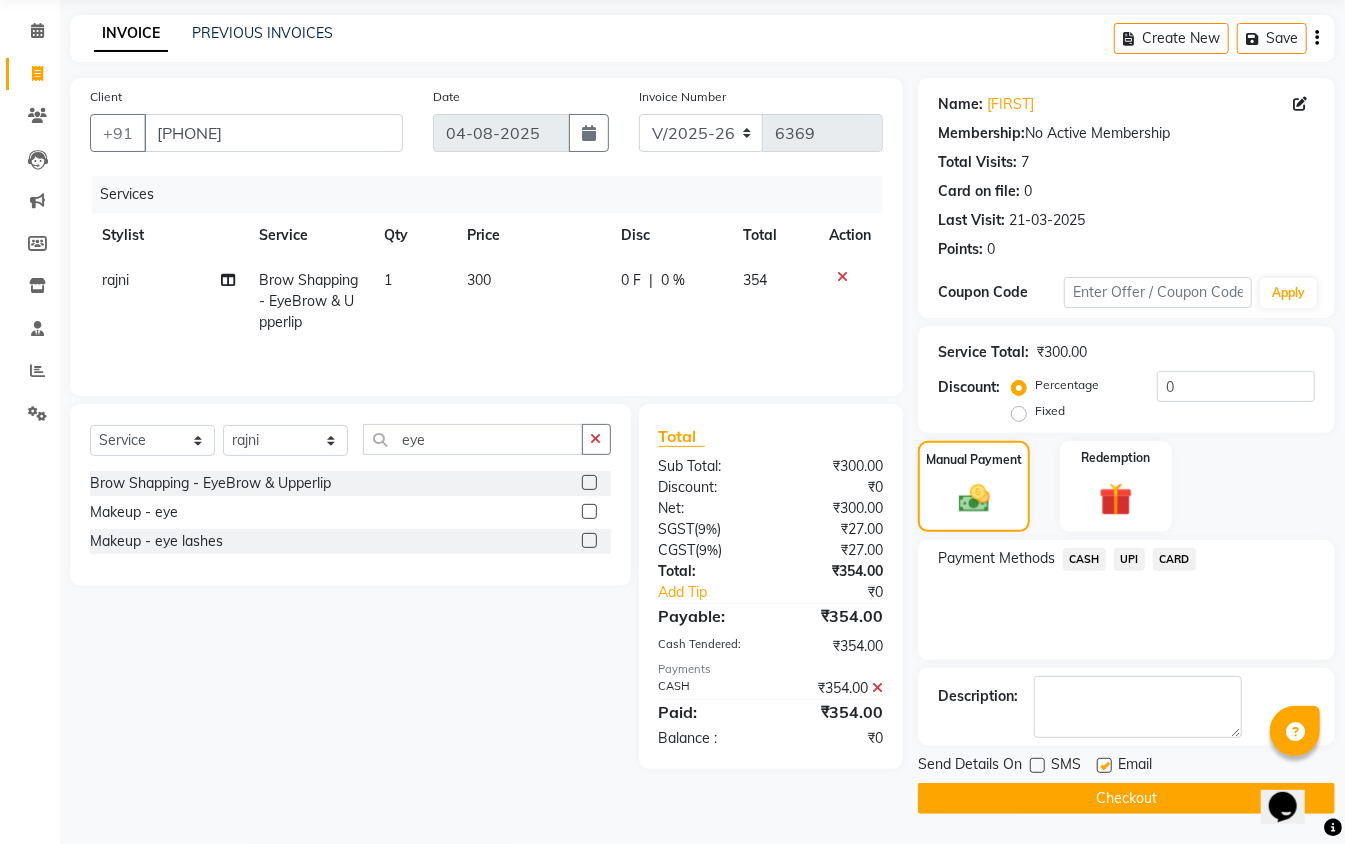click on "Checkout" 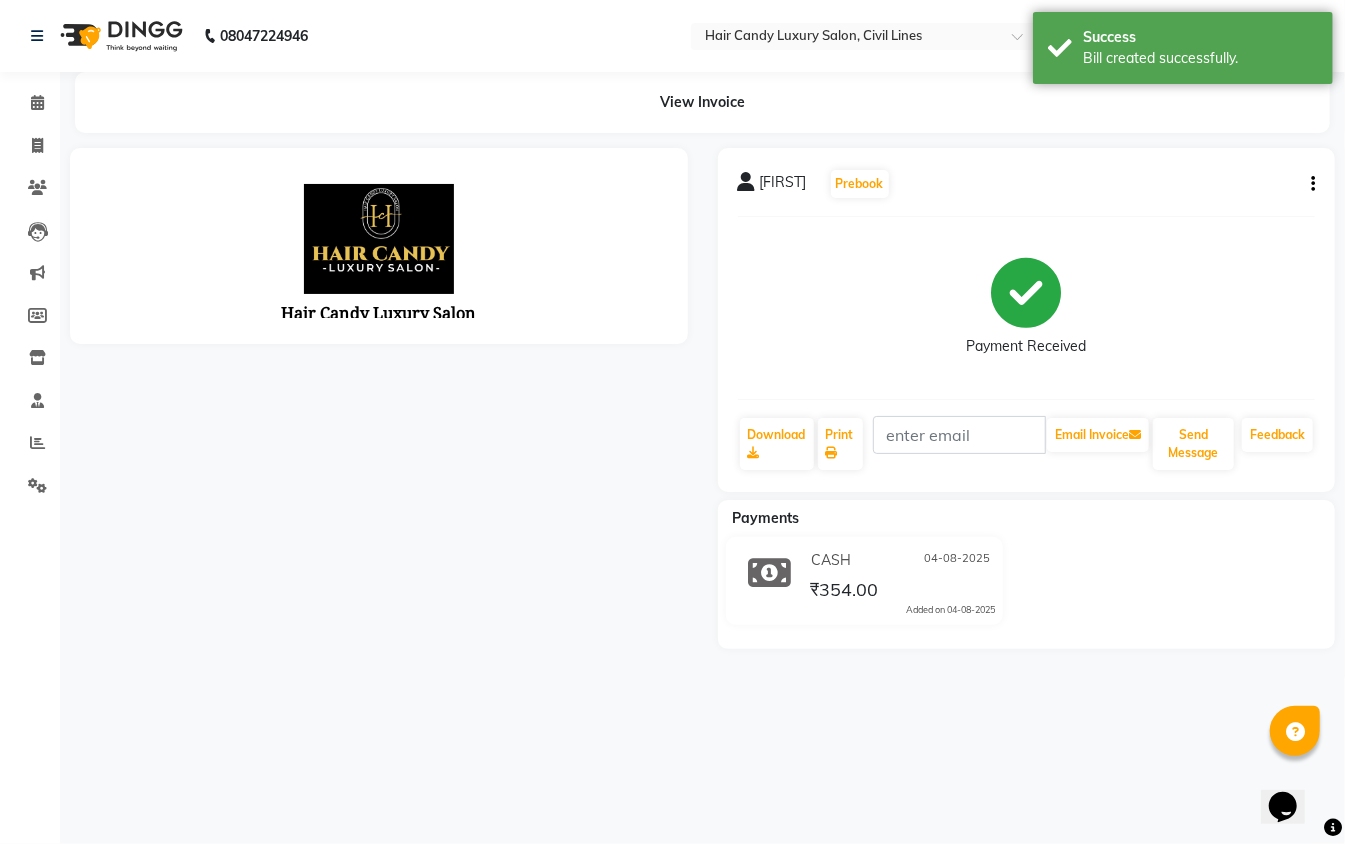 scroll, scrollTop: 0, scrollLeft: 0, axis: both 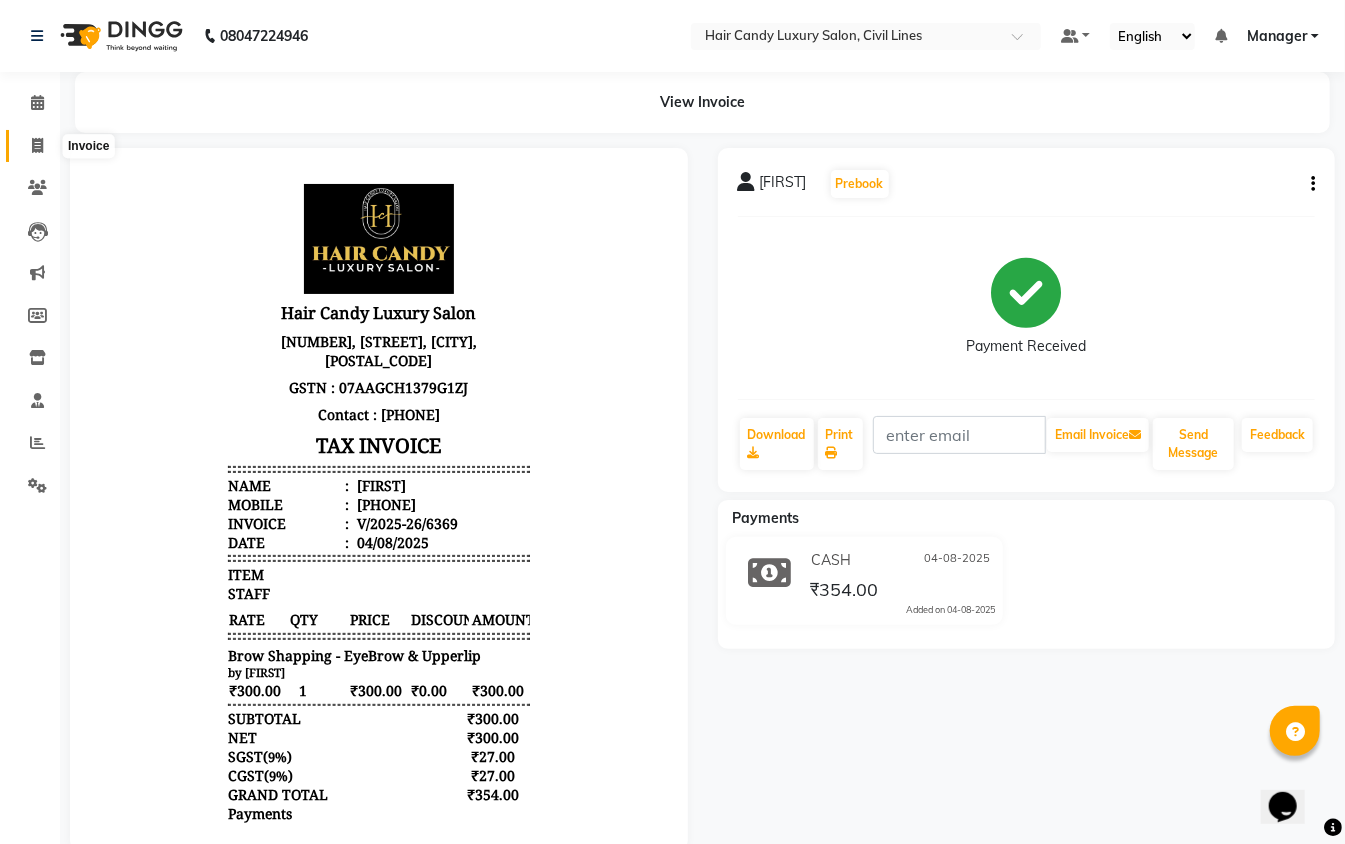 click 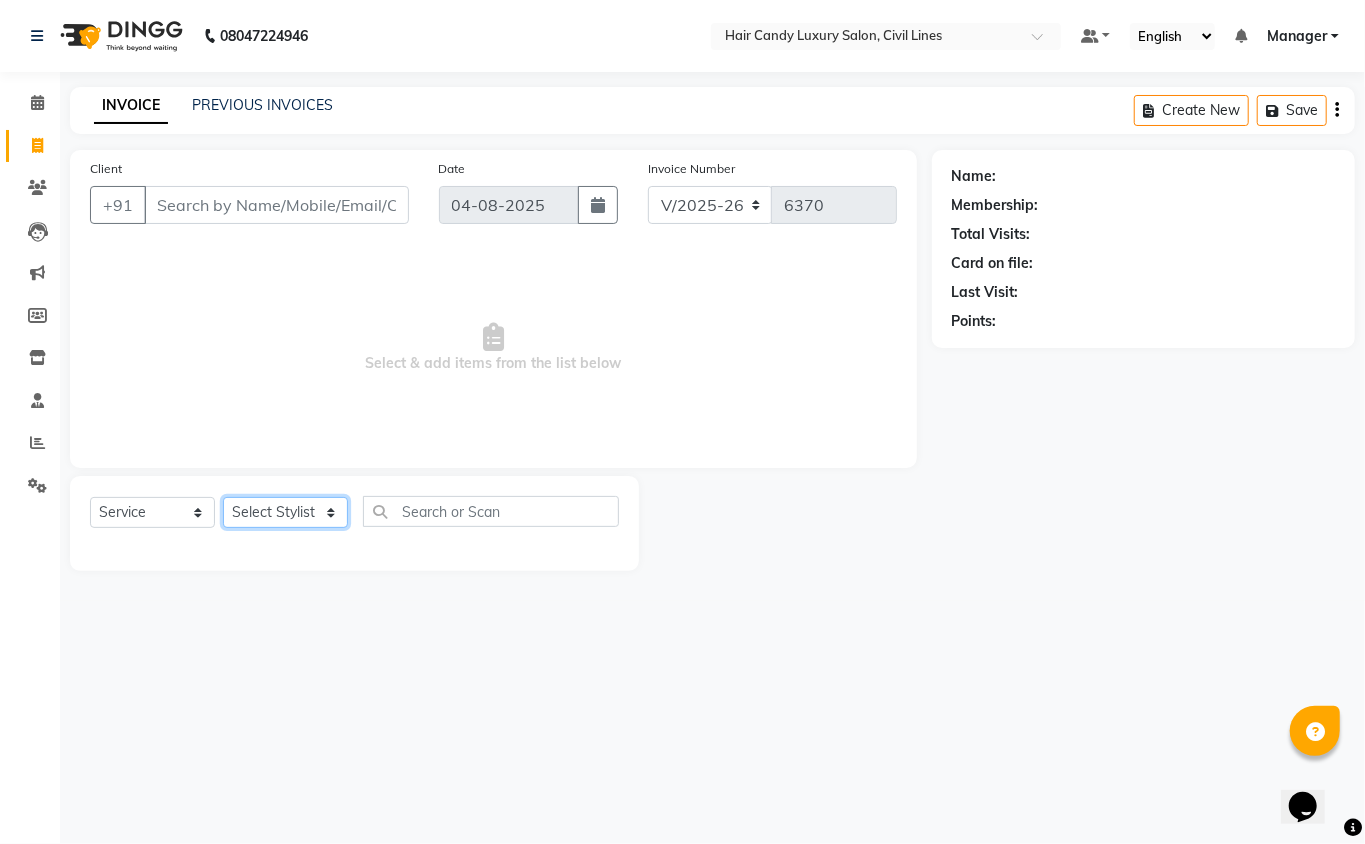 click on "Select Stylist aakib Aarti AASHU Aftab Arshal counter sale Danish DAULAT faisal jeet kalu Manager Manish mohd Abid Nakul Owner-PRIYANKA parvesh pooja rajni Reenu sakshi SAM sanjay shoaib Shubh Shyam Sonu STOCK MANAGER SUNIL vikas YASH Zayan" 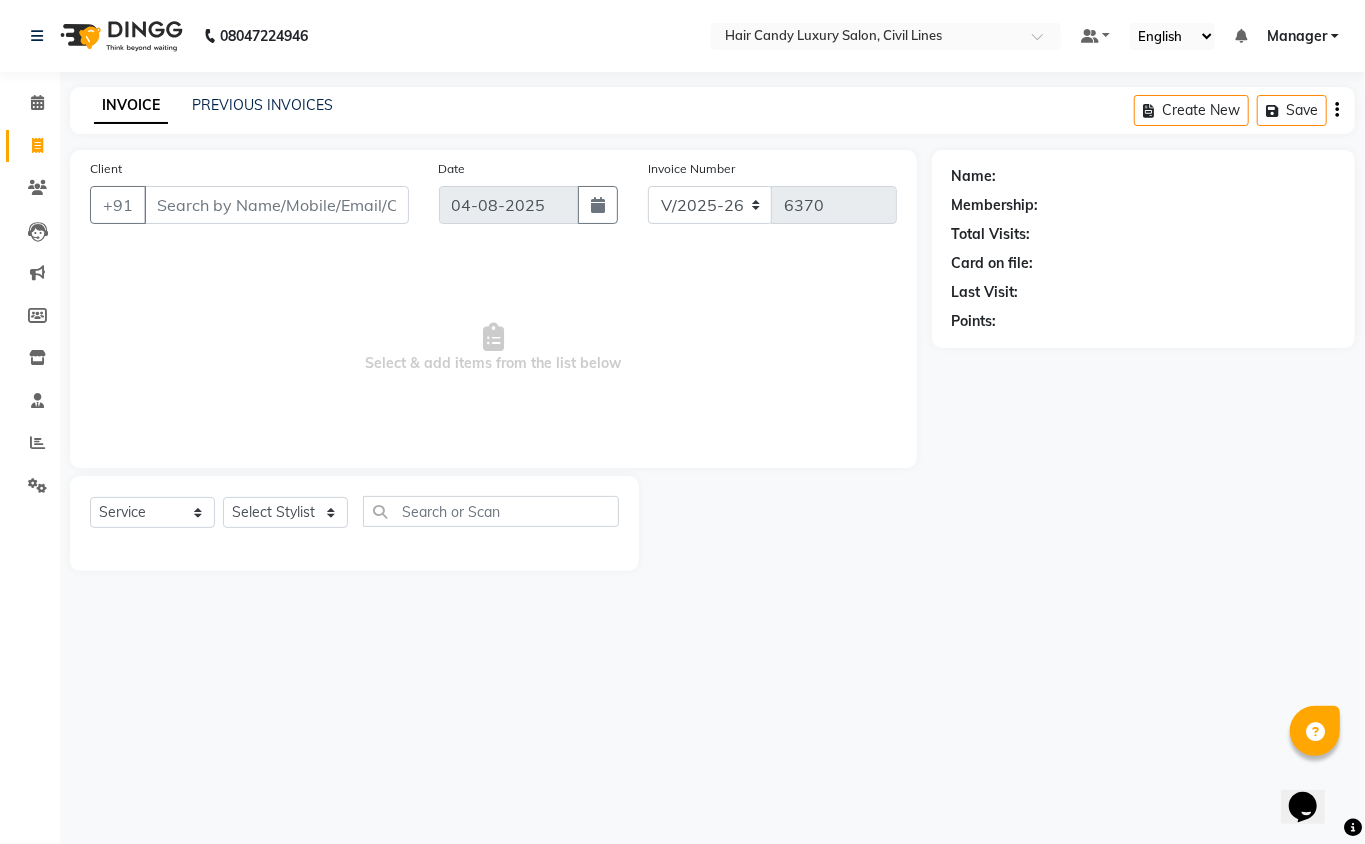 click on "Select & add items from the list below" at bounding box center [493, 348] 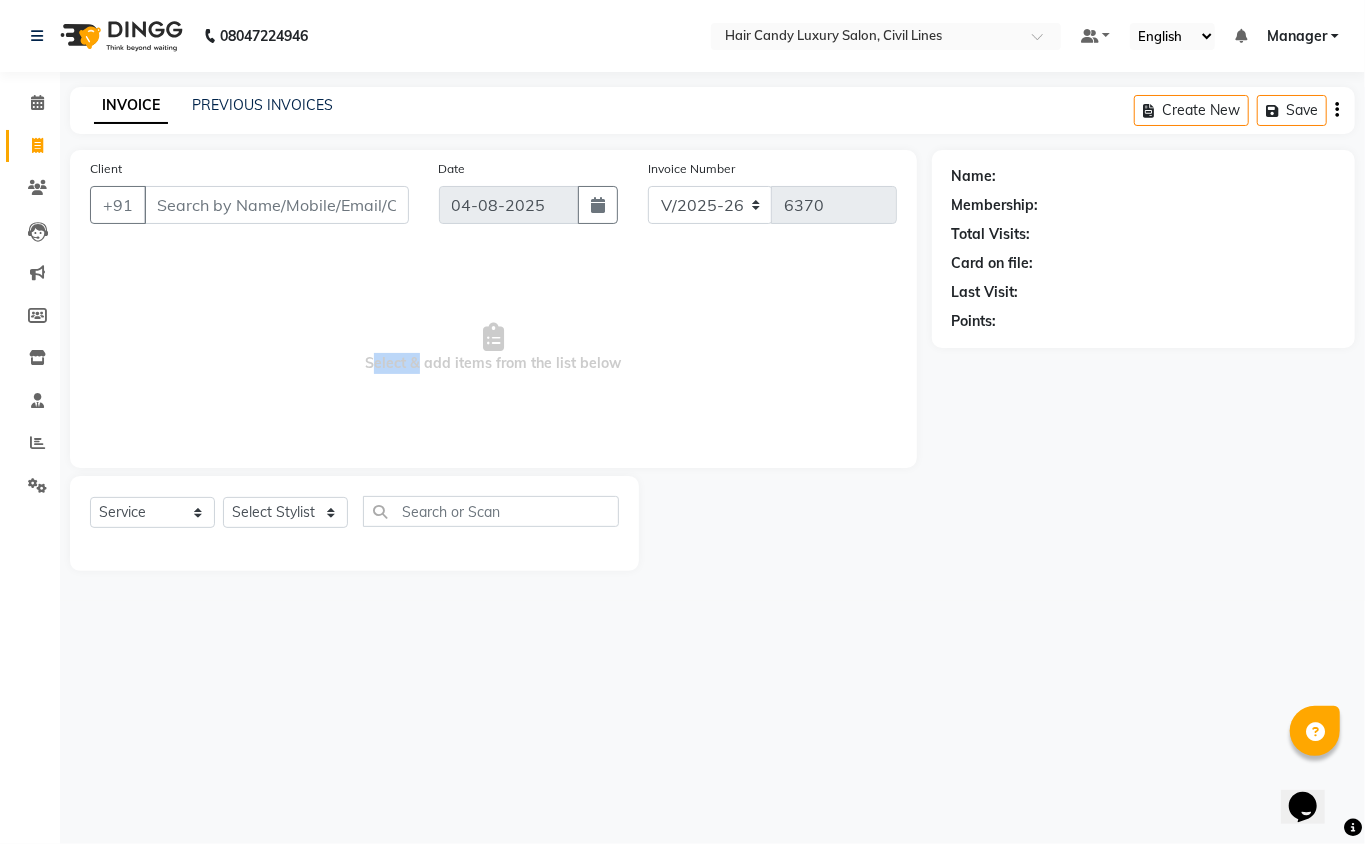 click on "Select & add items from the list below" at bounding box center [493, 348] 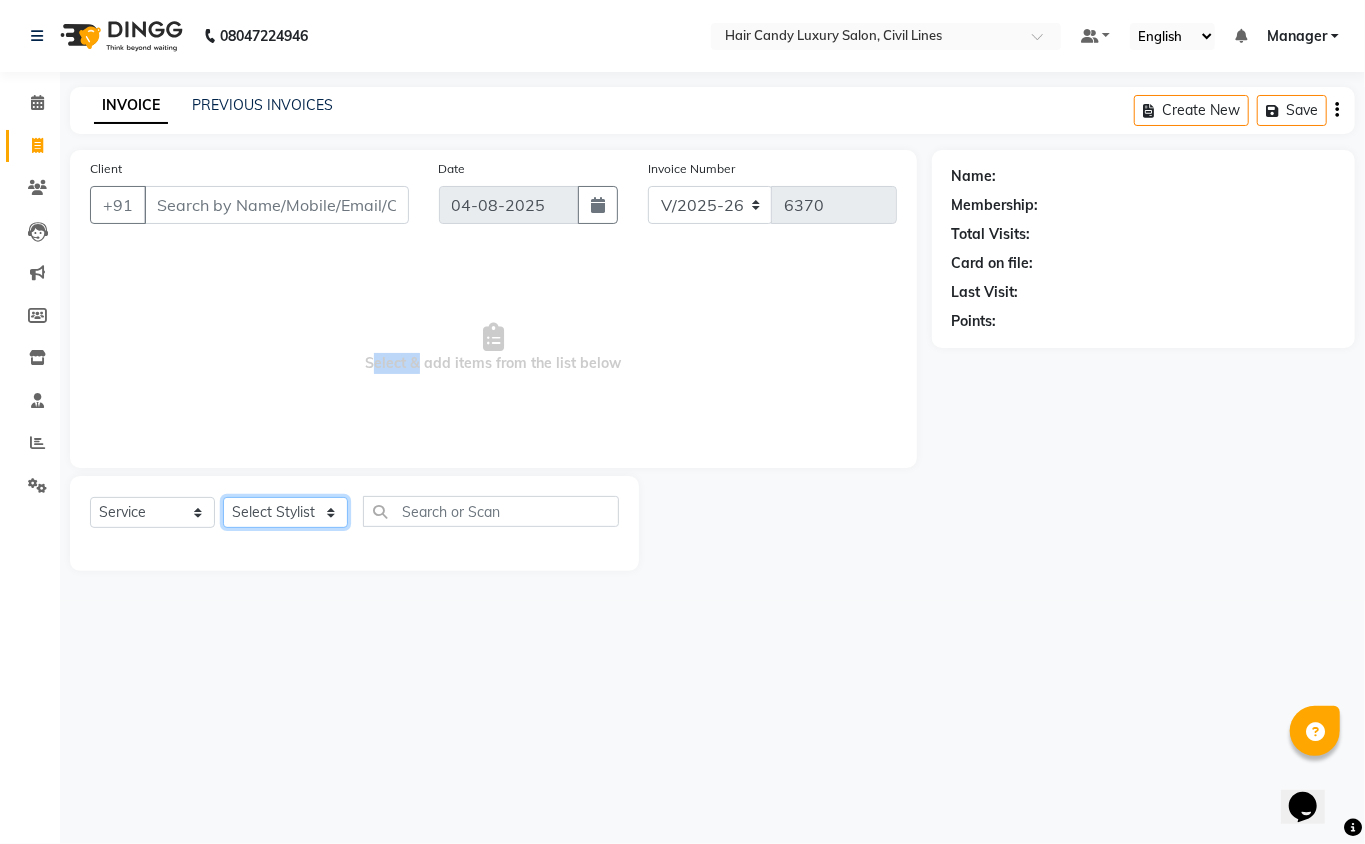 click on "Select Stylist aakib Aarti AASHU Aftab Arshal counter sale Danish DAULAT faisal jeet kalu Manager Manish mohd Abid Nakul Owner-PRIYANKA parvesh pooja rajni Reenu sakshi SAM sanjay shoaib Shubh Shyam Sonu STOCK MANAGER SUNIL vikas YASH Zayan" 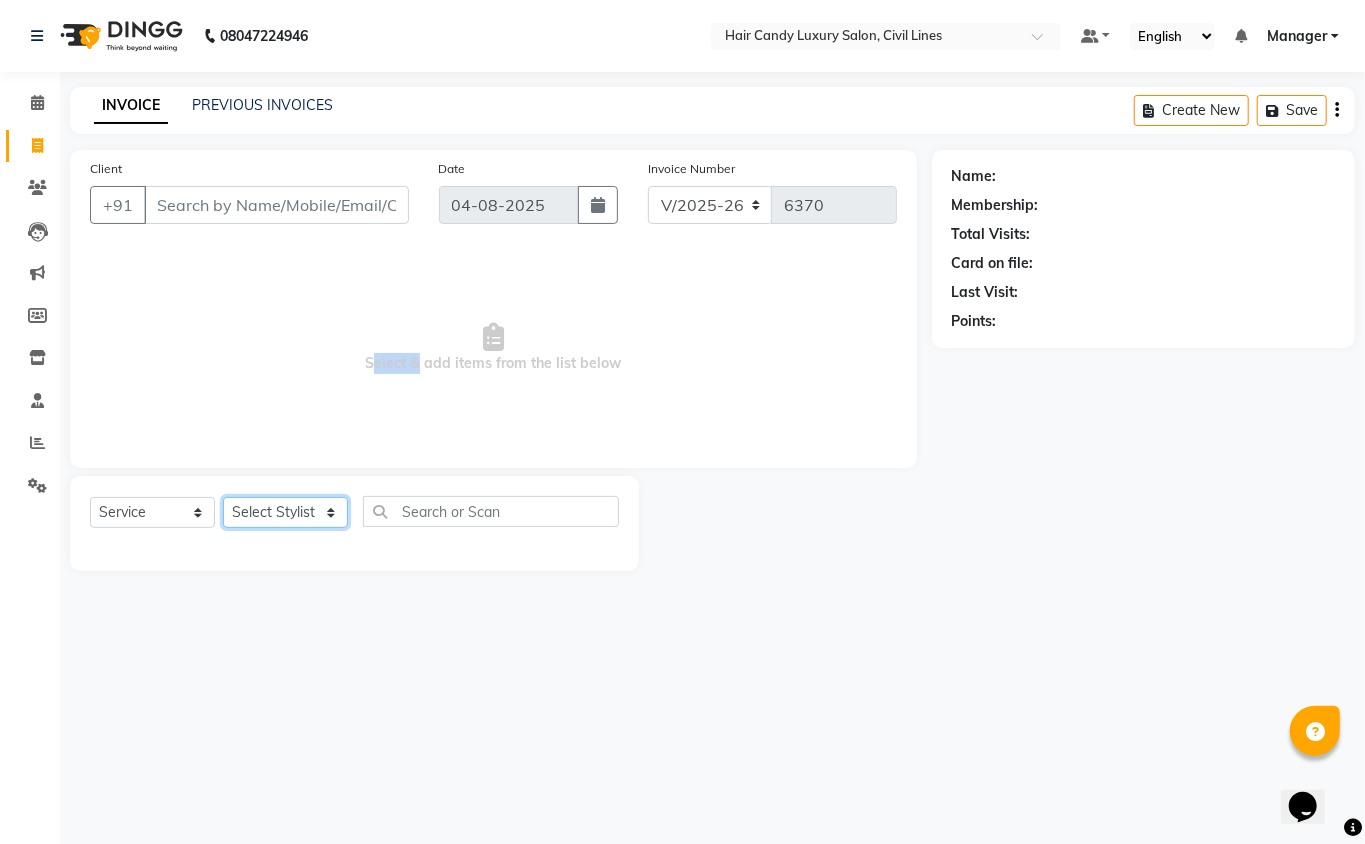 select on "47493" 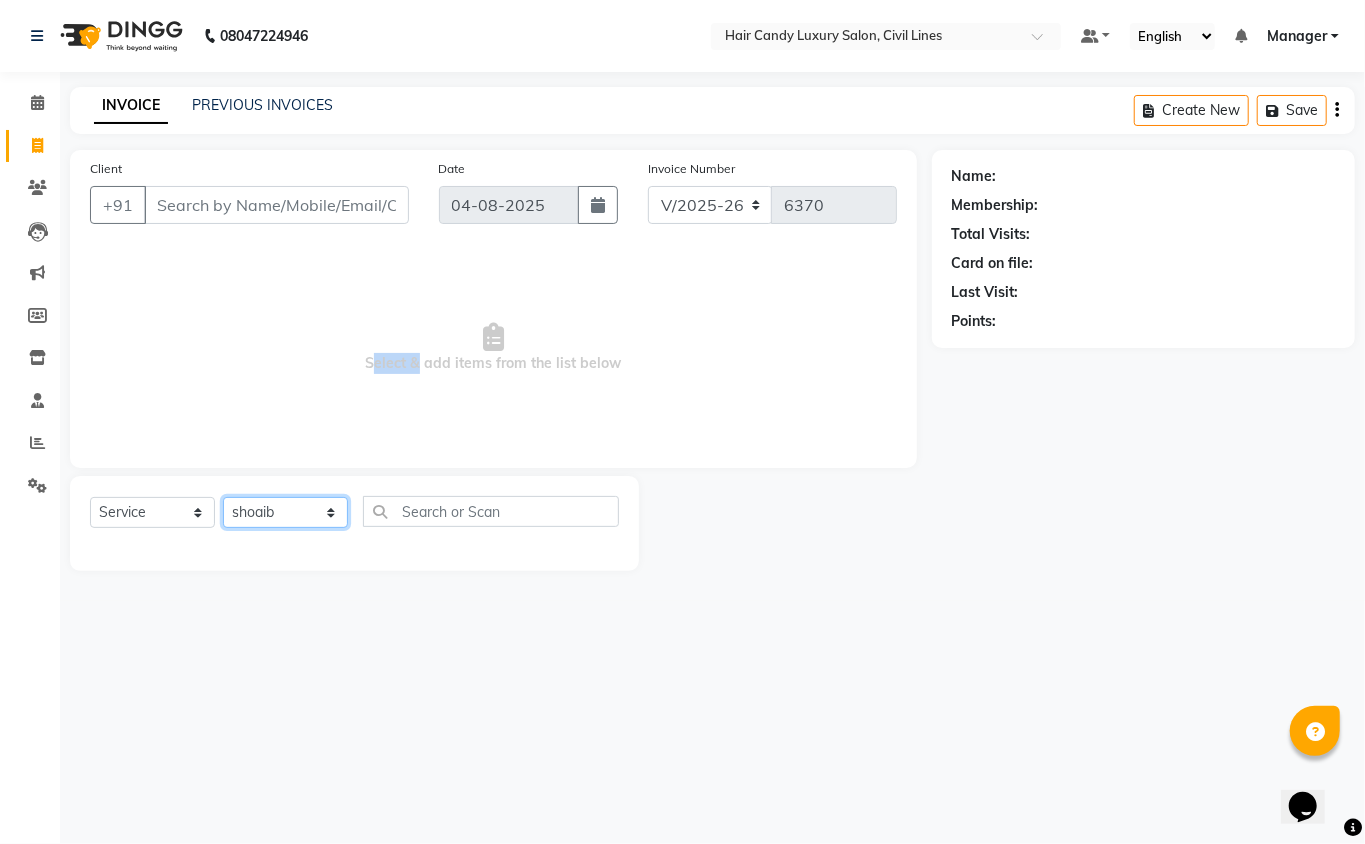 click on "Select Stylist aakib Aarti AASHU Aftab Arshal counter sale Danish DAULAT faisal jeet kalu Manager Manish mohd Abid Nakul Owner-PRIYANKA parvesh pooja rajni Reenu sakshi SAM sanjay shoaib Shubh Shyam Sonu STOCK MANAGER SUNIL vikas YASH Zayan" 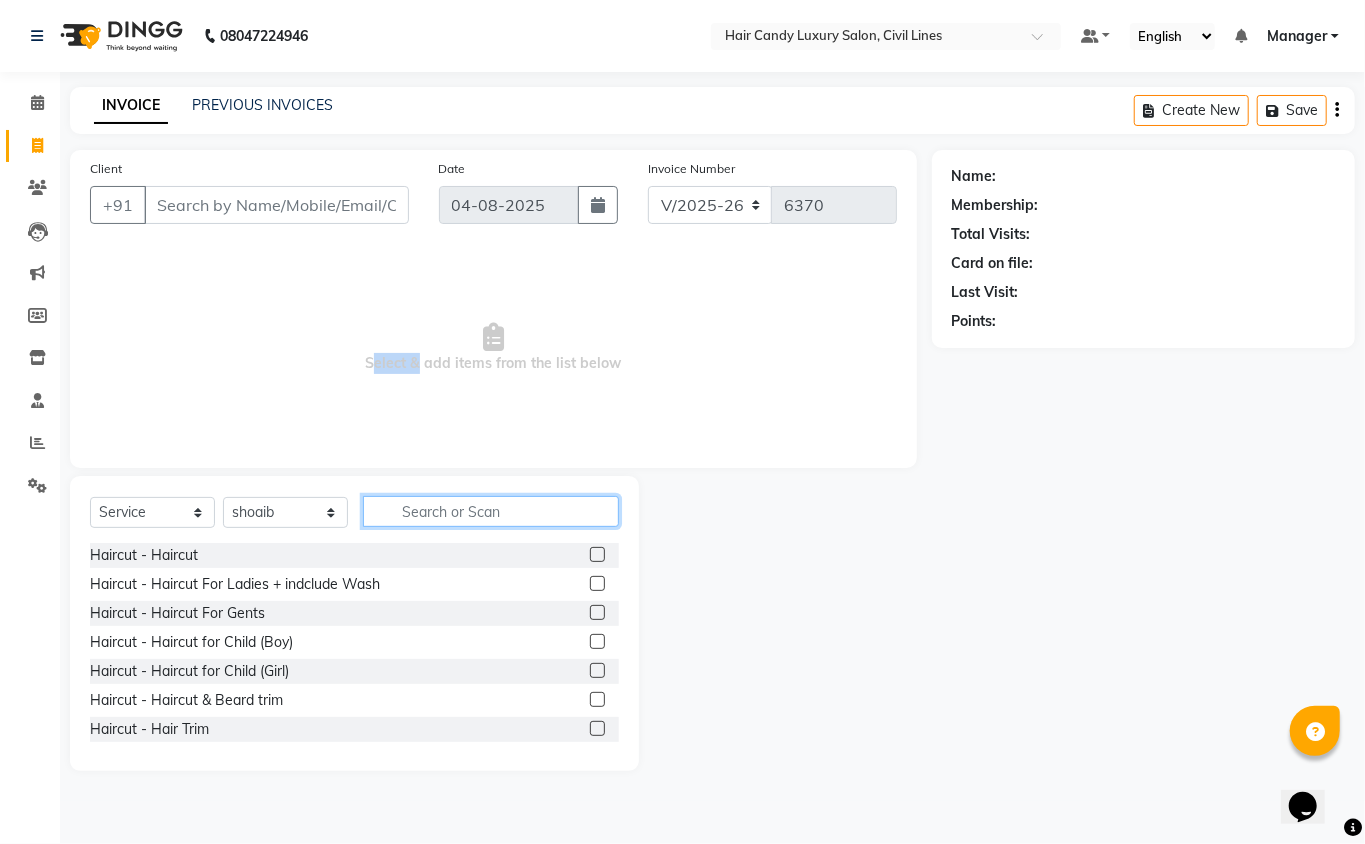 click 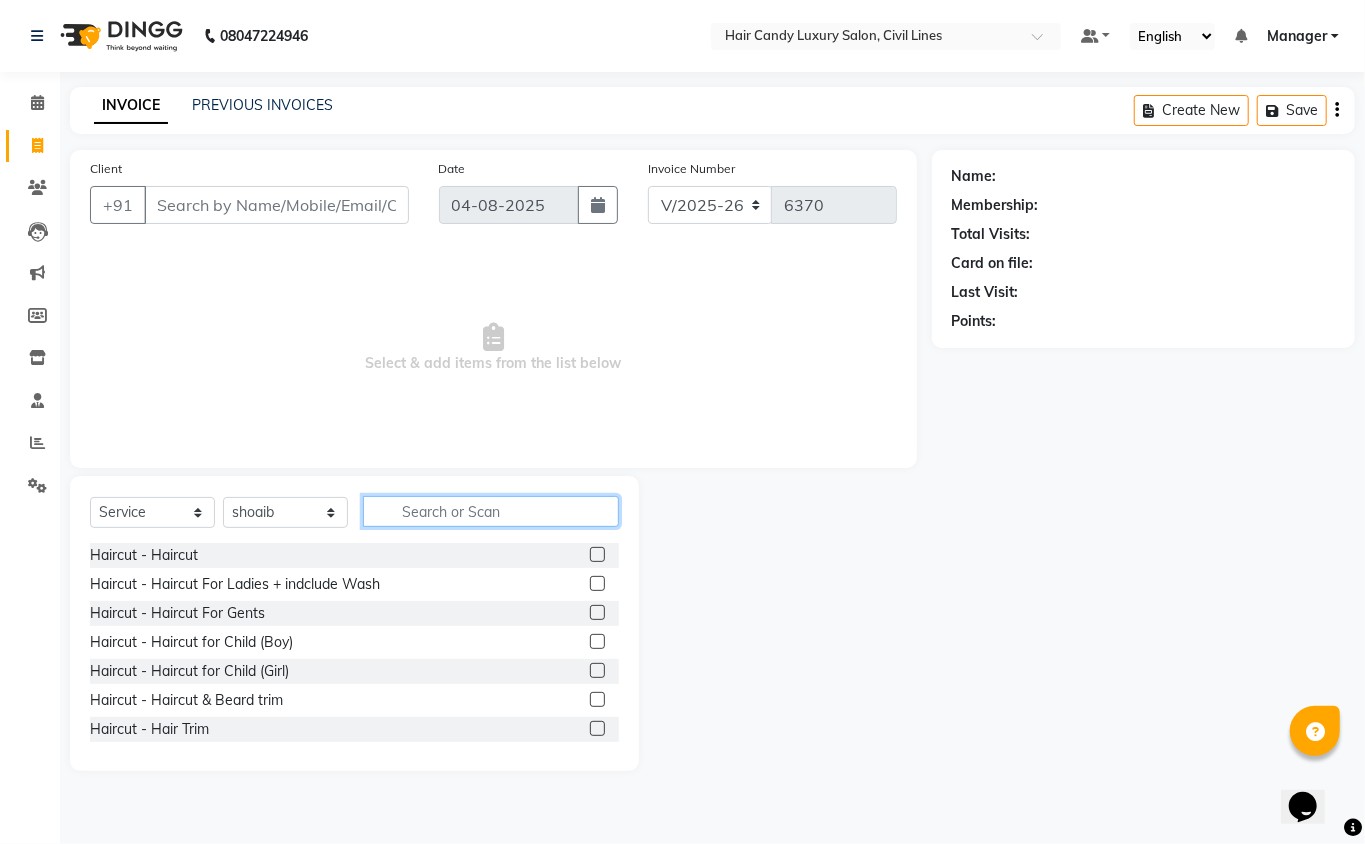 click 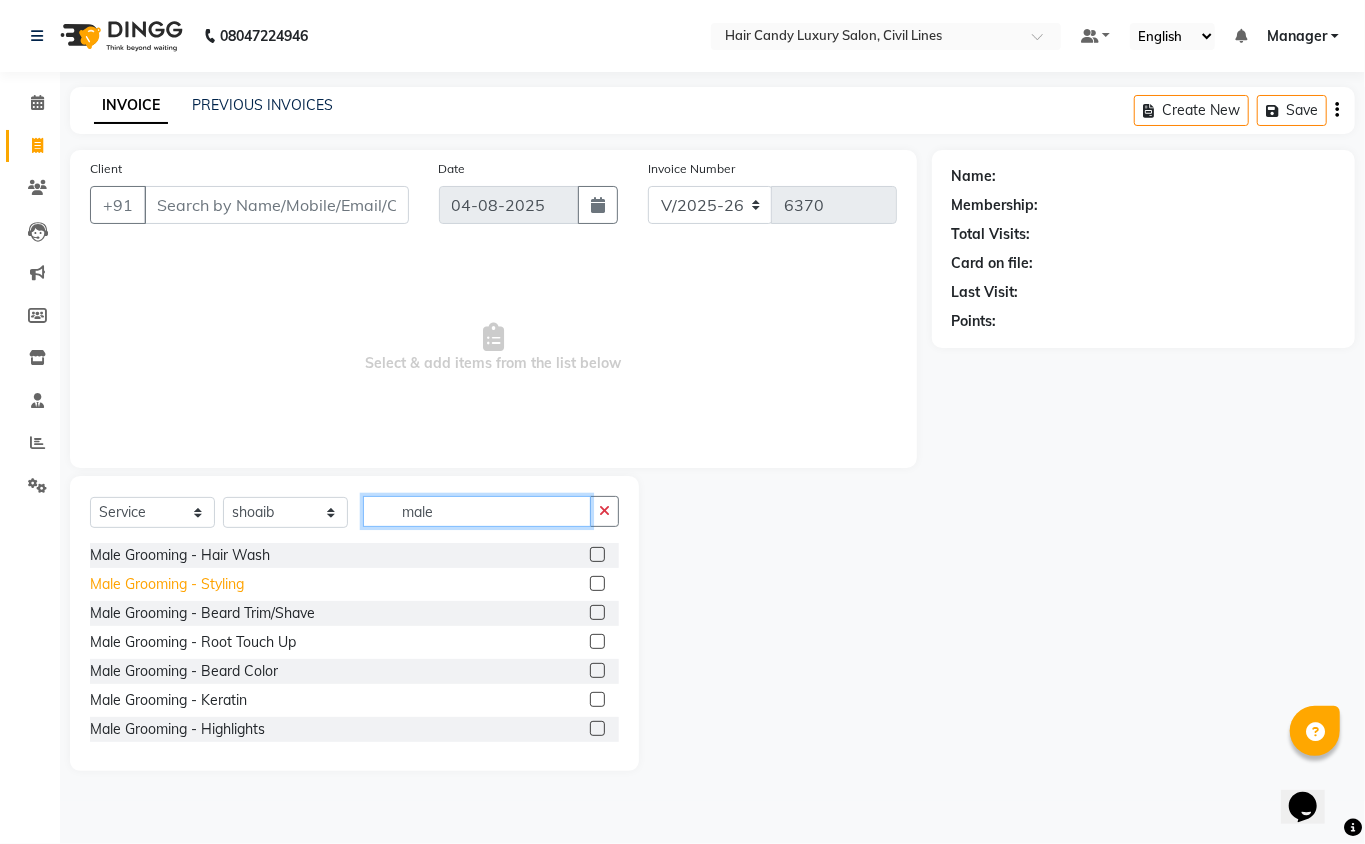 type on "male" 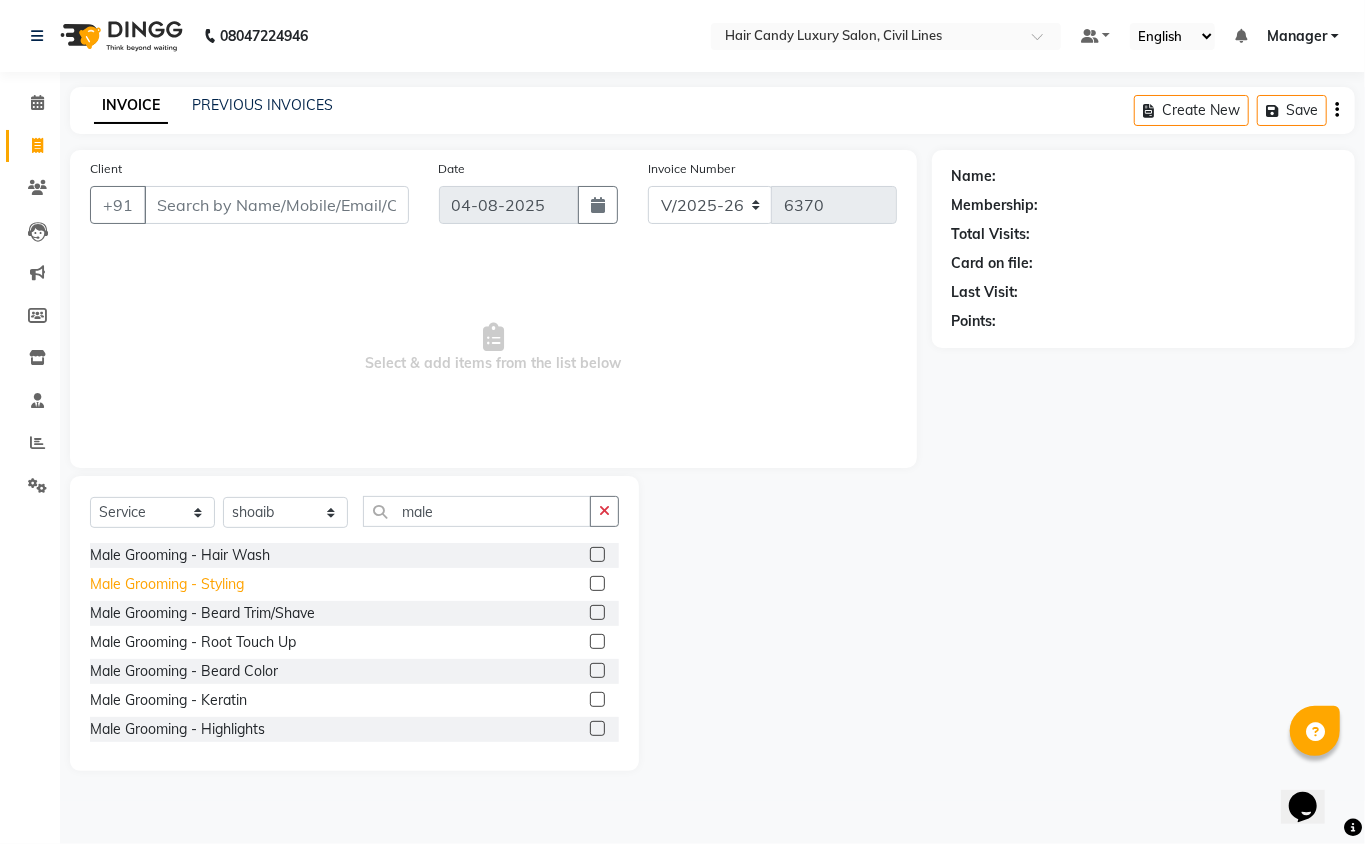click on "Male Grooming - Styling" 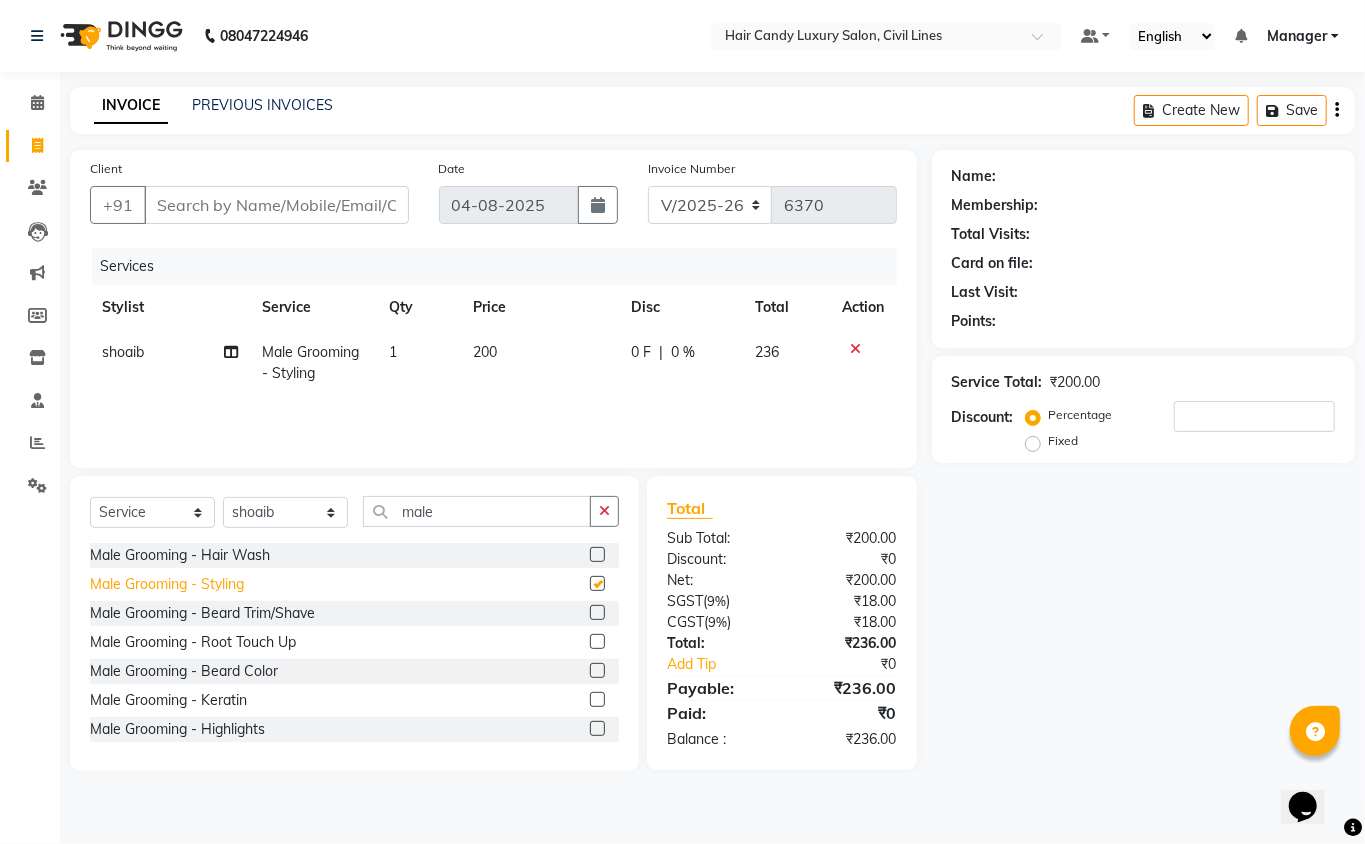checkbox on "false" 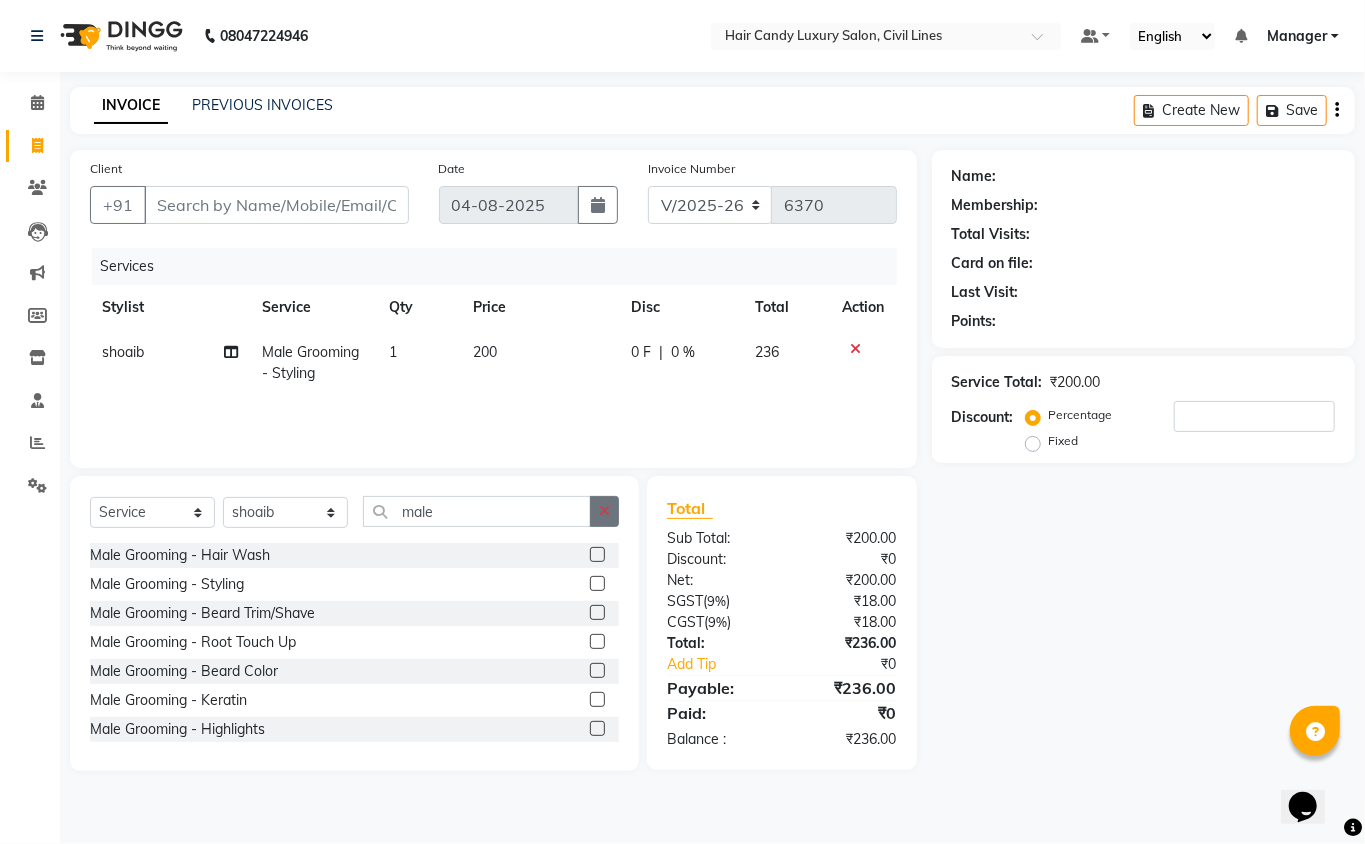 click 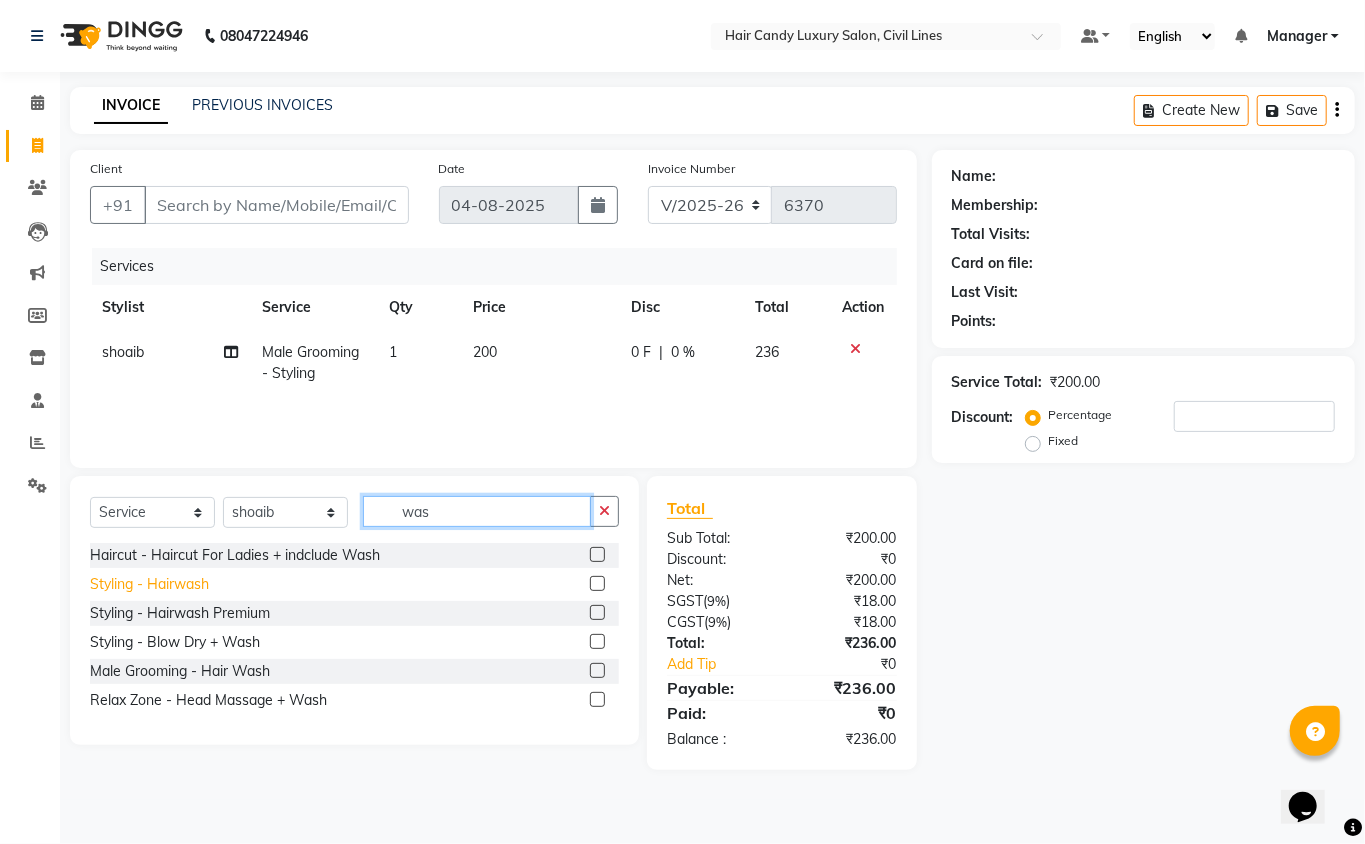 type on "was" 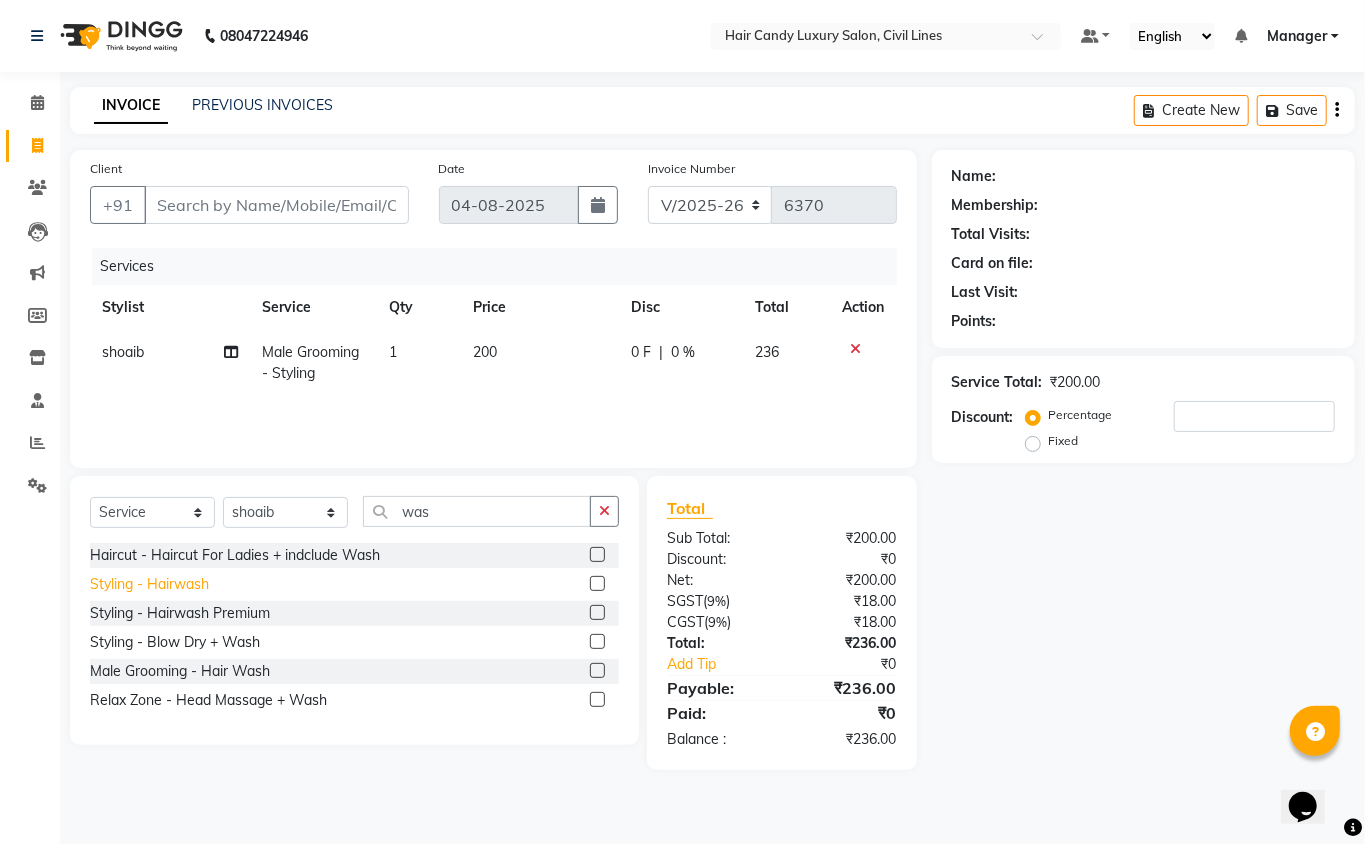 click on "Styling - Hairwash" 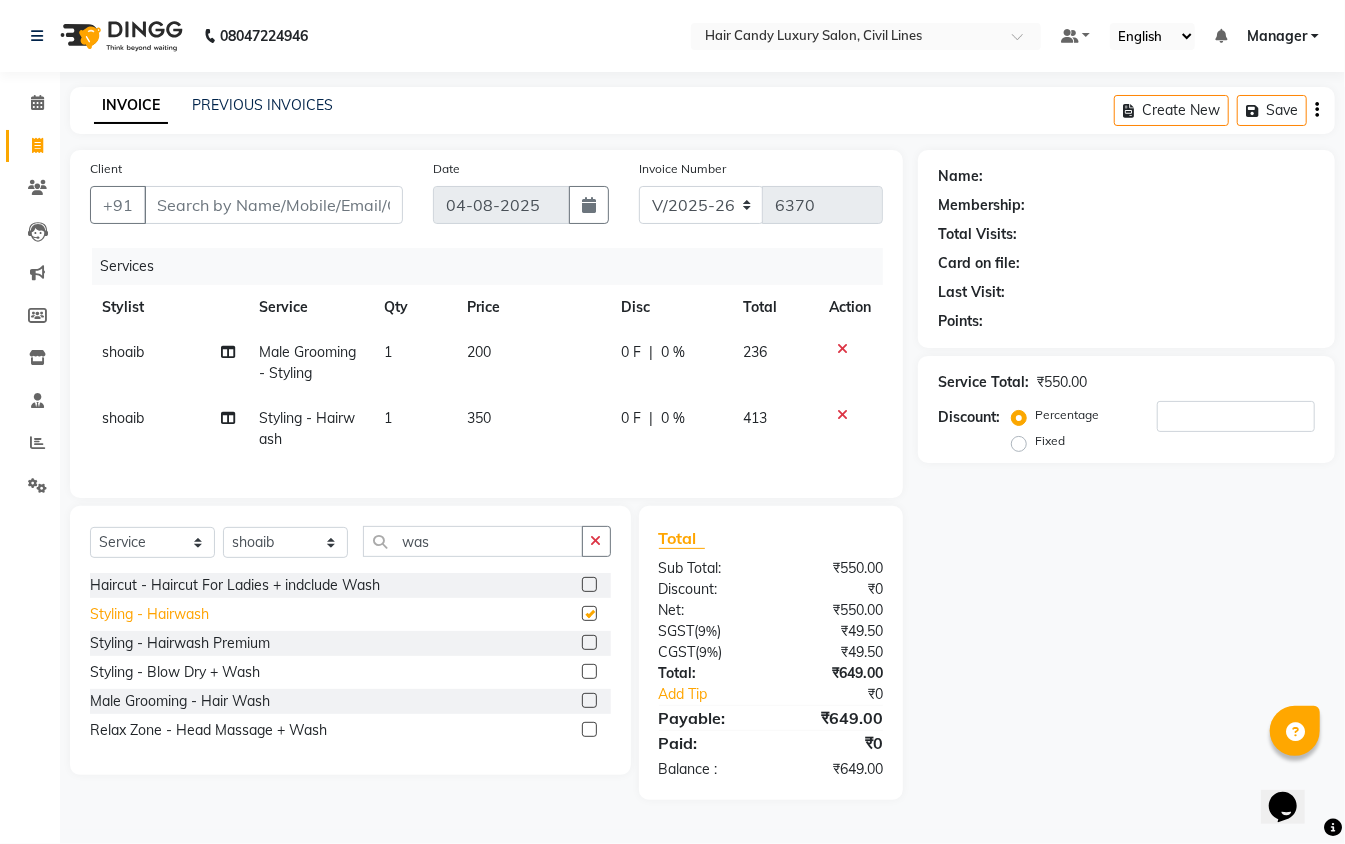 checkbox on "false" 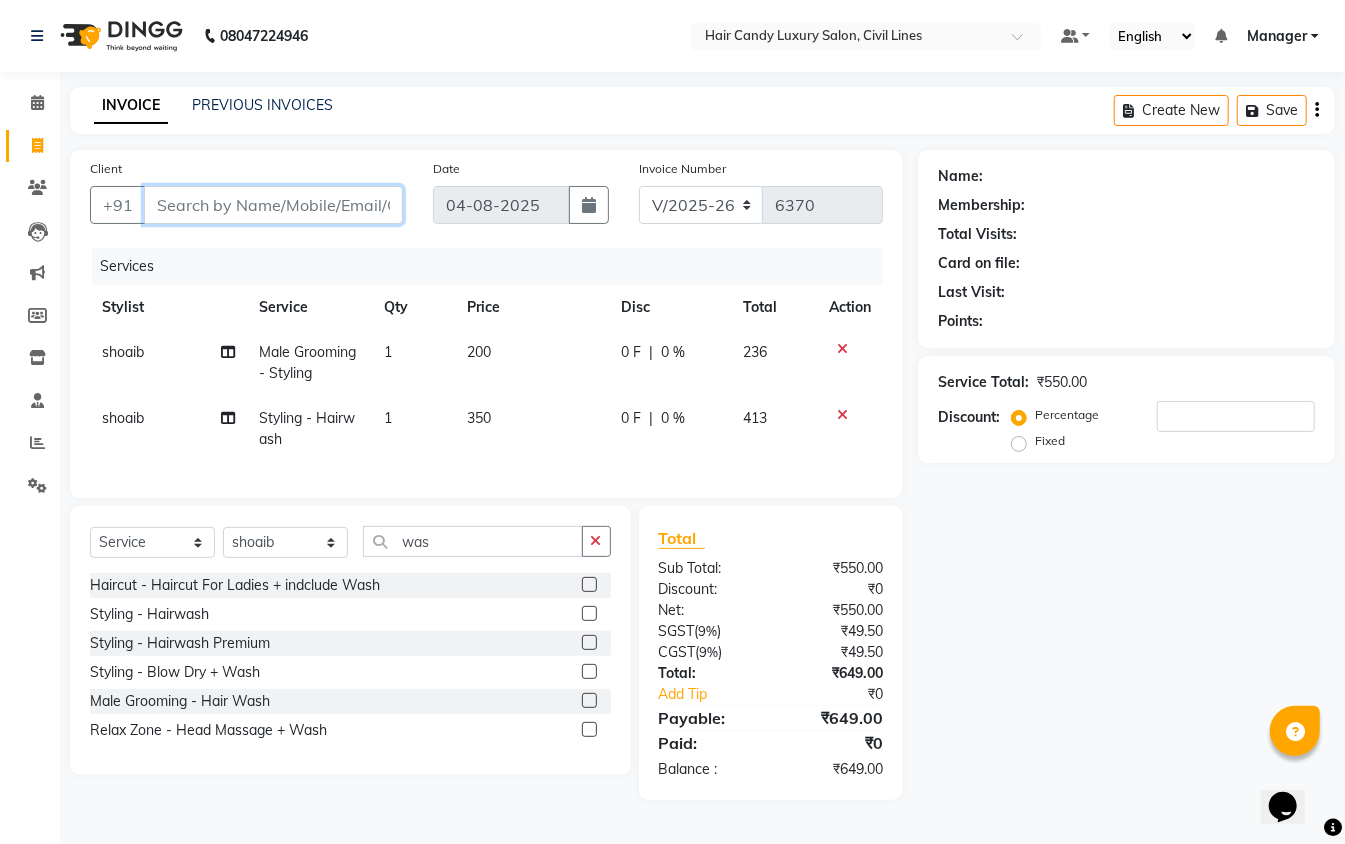 click on "Client" at bounding box center [273, 205] 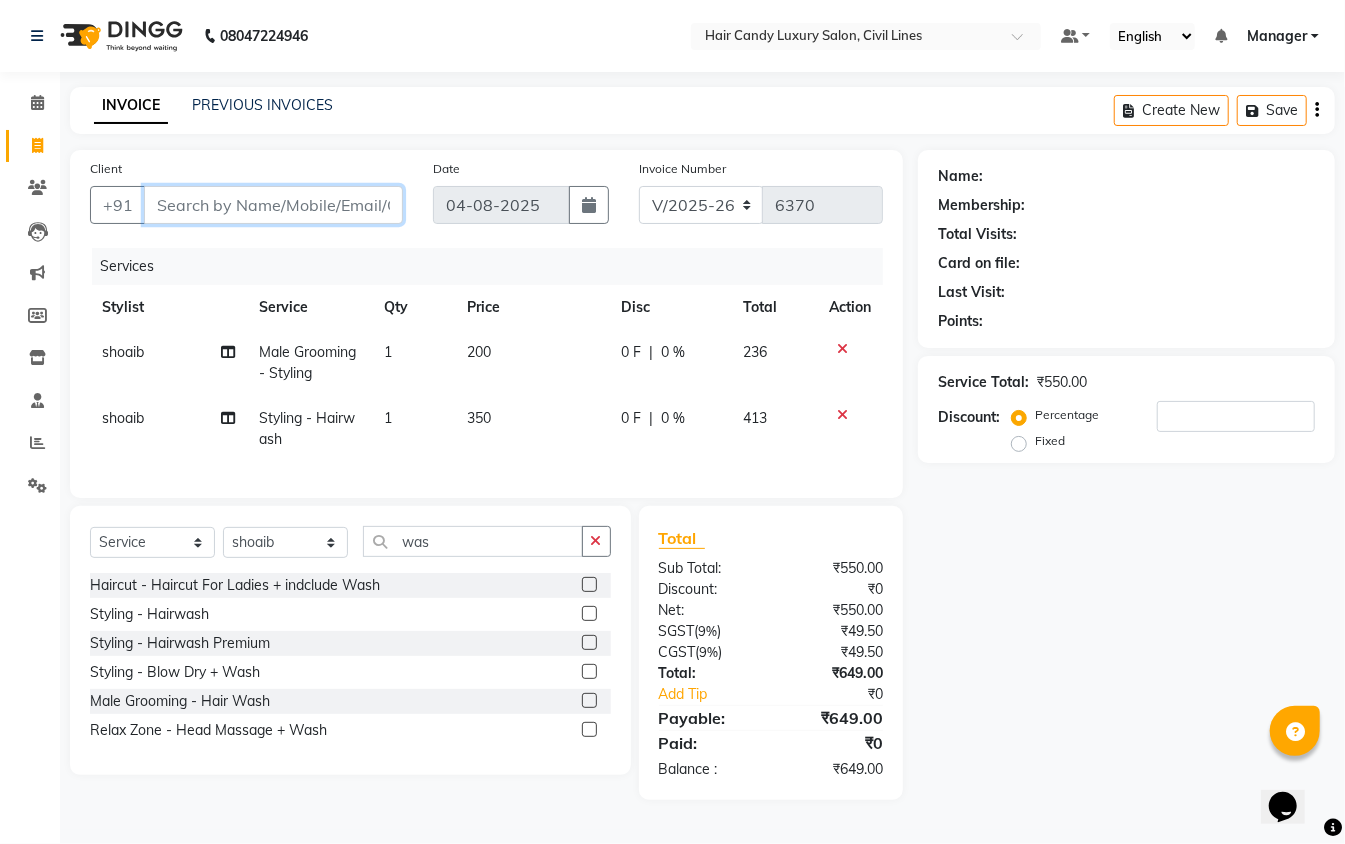 type on "9" 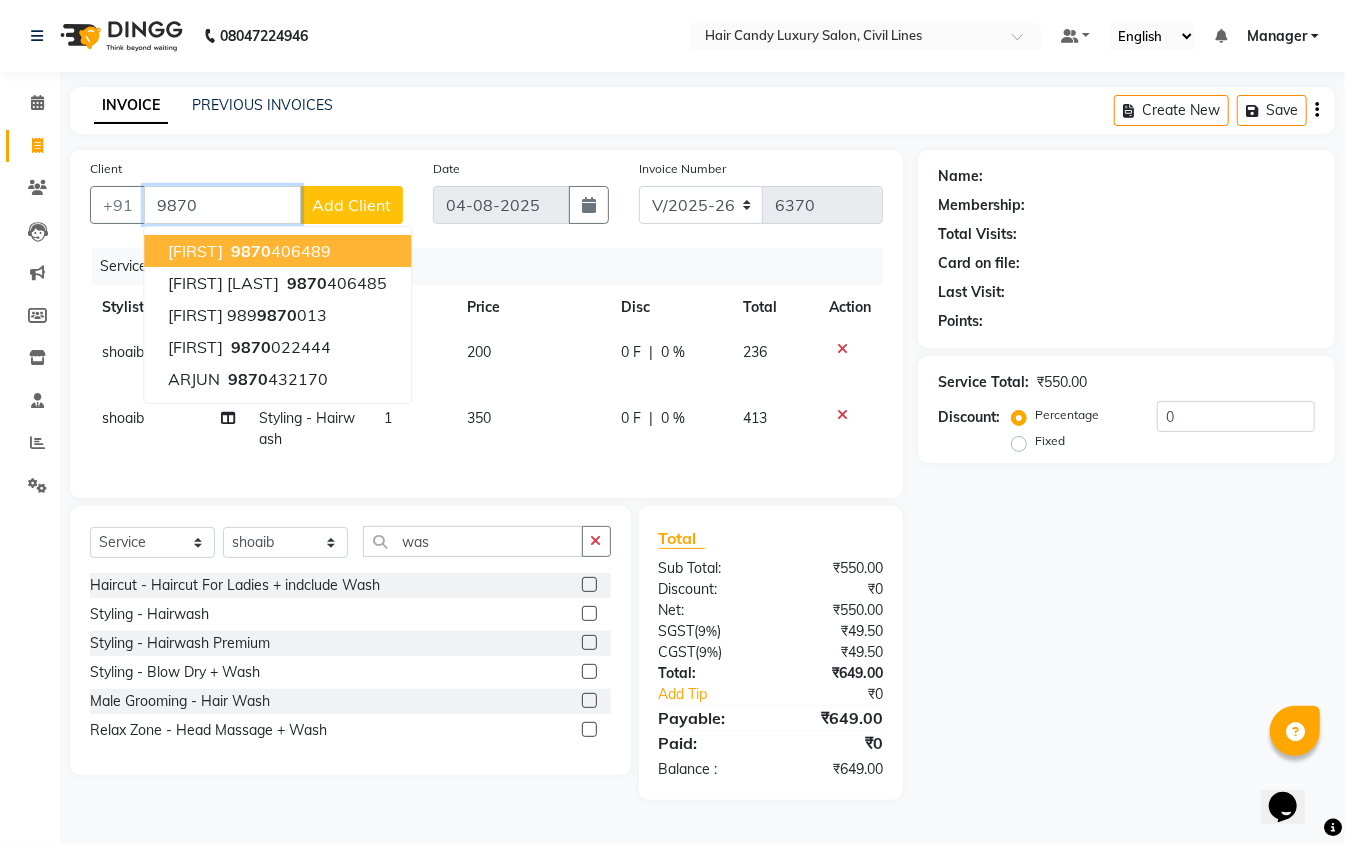 click on "[FIRST]" at bounding box center (195, 251) 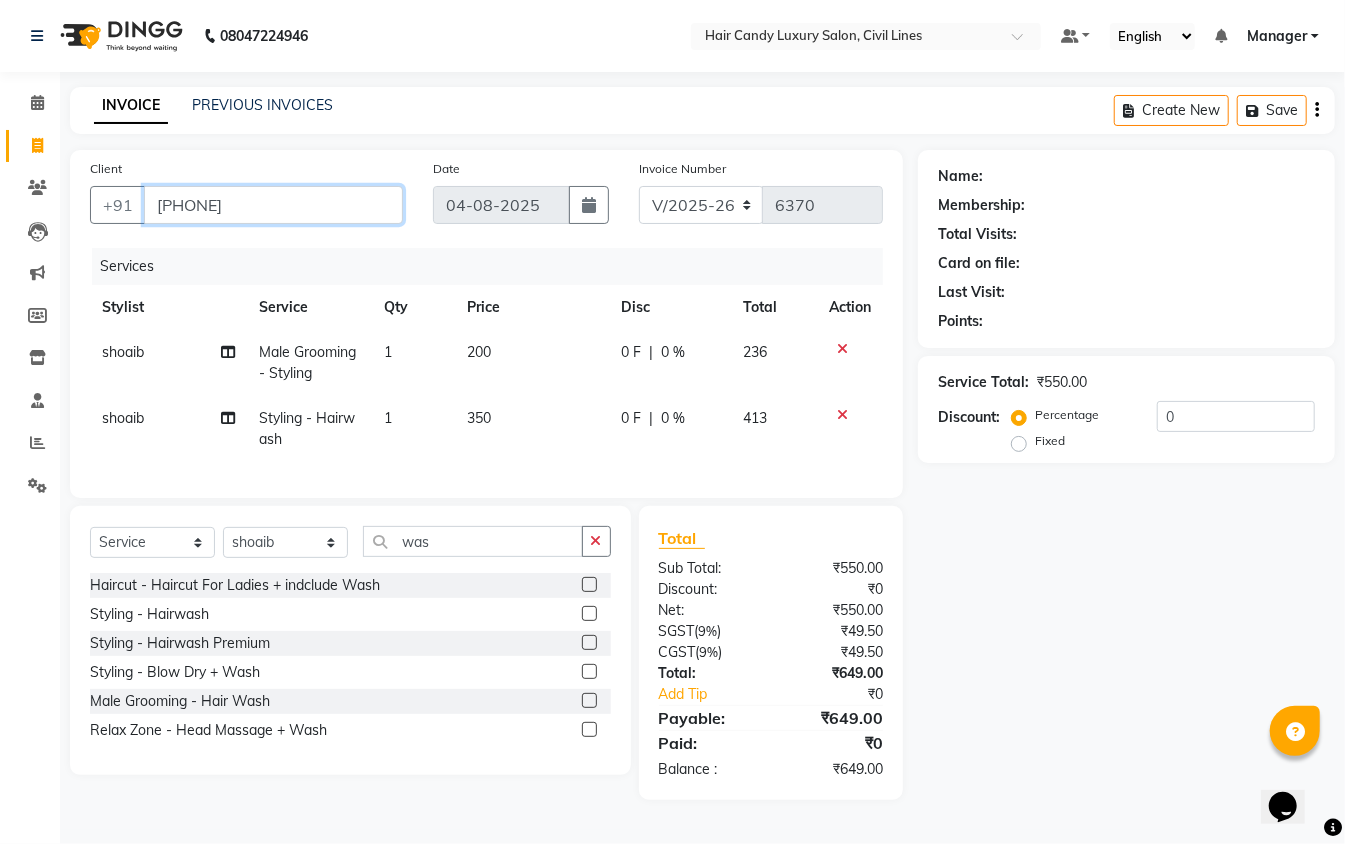 type on "[PHONE]" 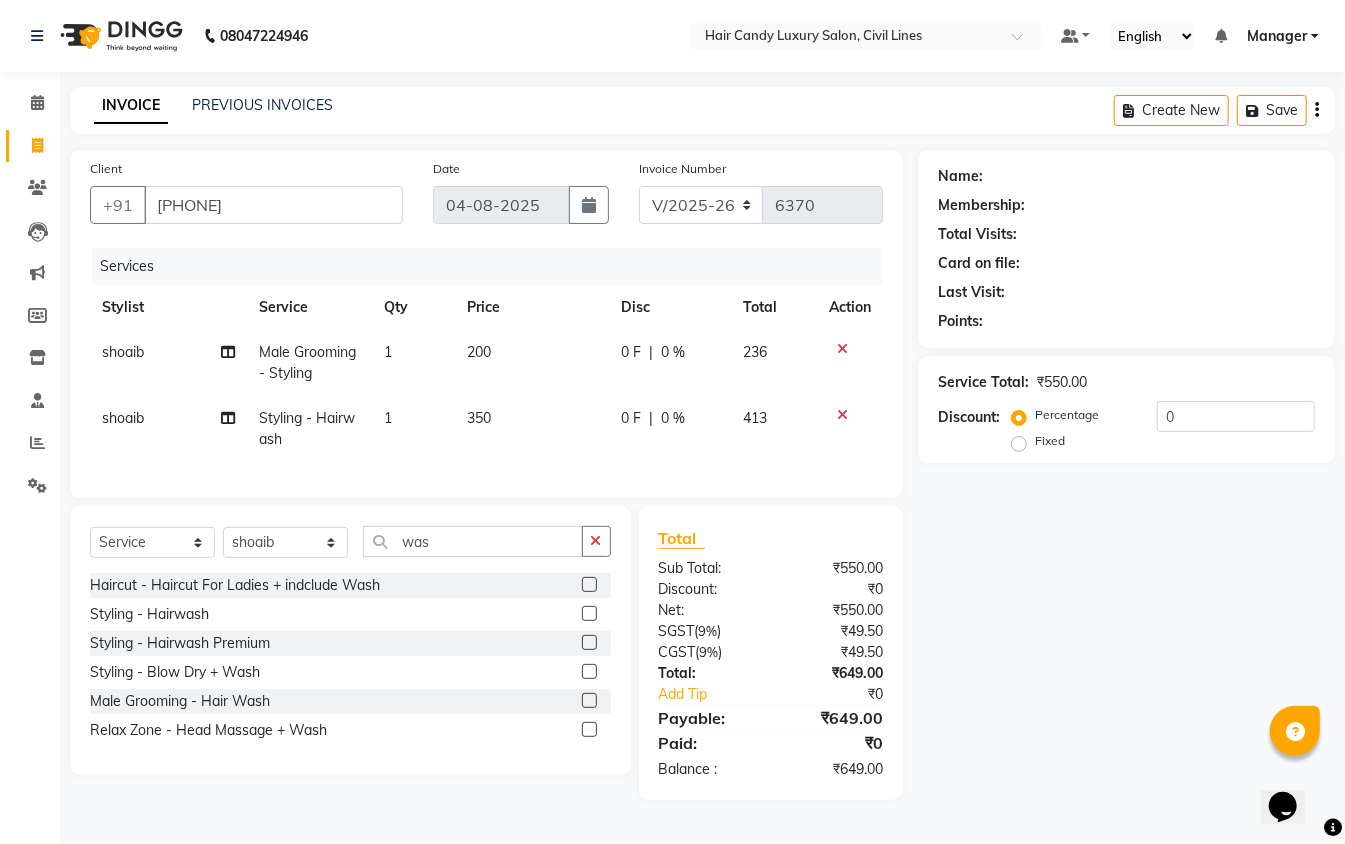 select on "2: Object" 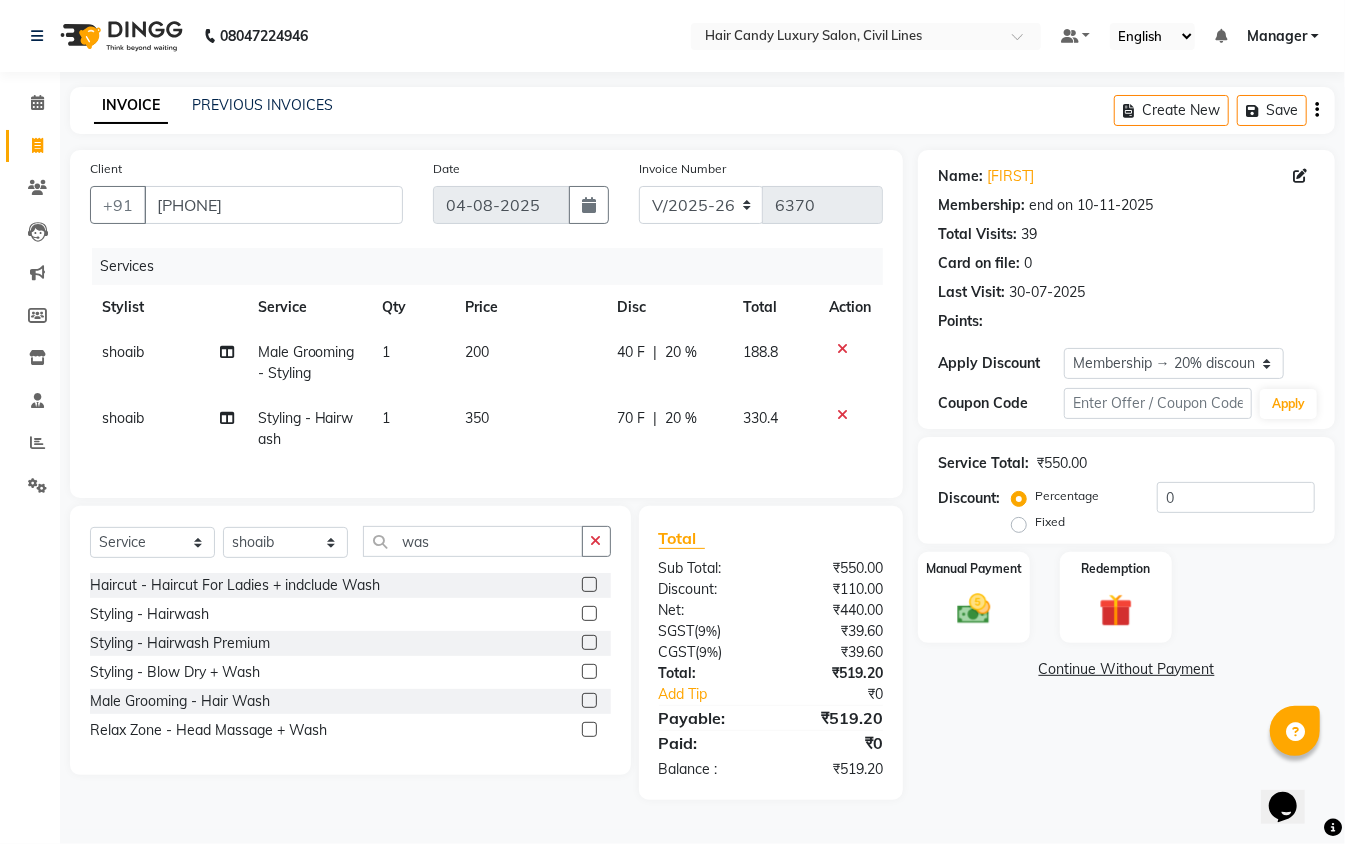 type on "20" 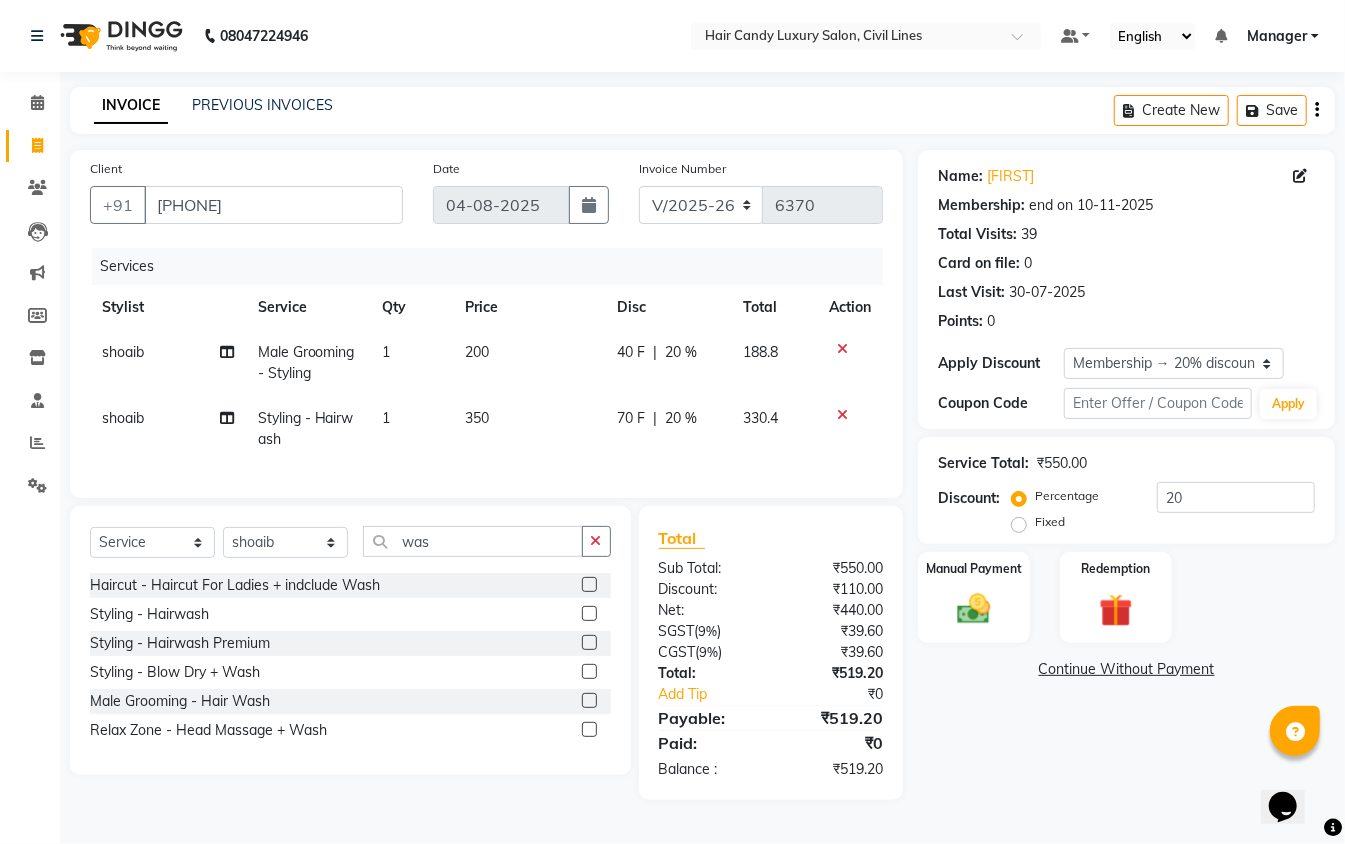 scroll, scrollTop: 6, scrollLeft: 0, axis: vertical 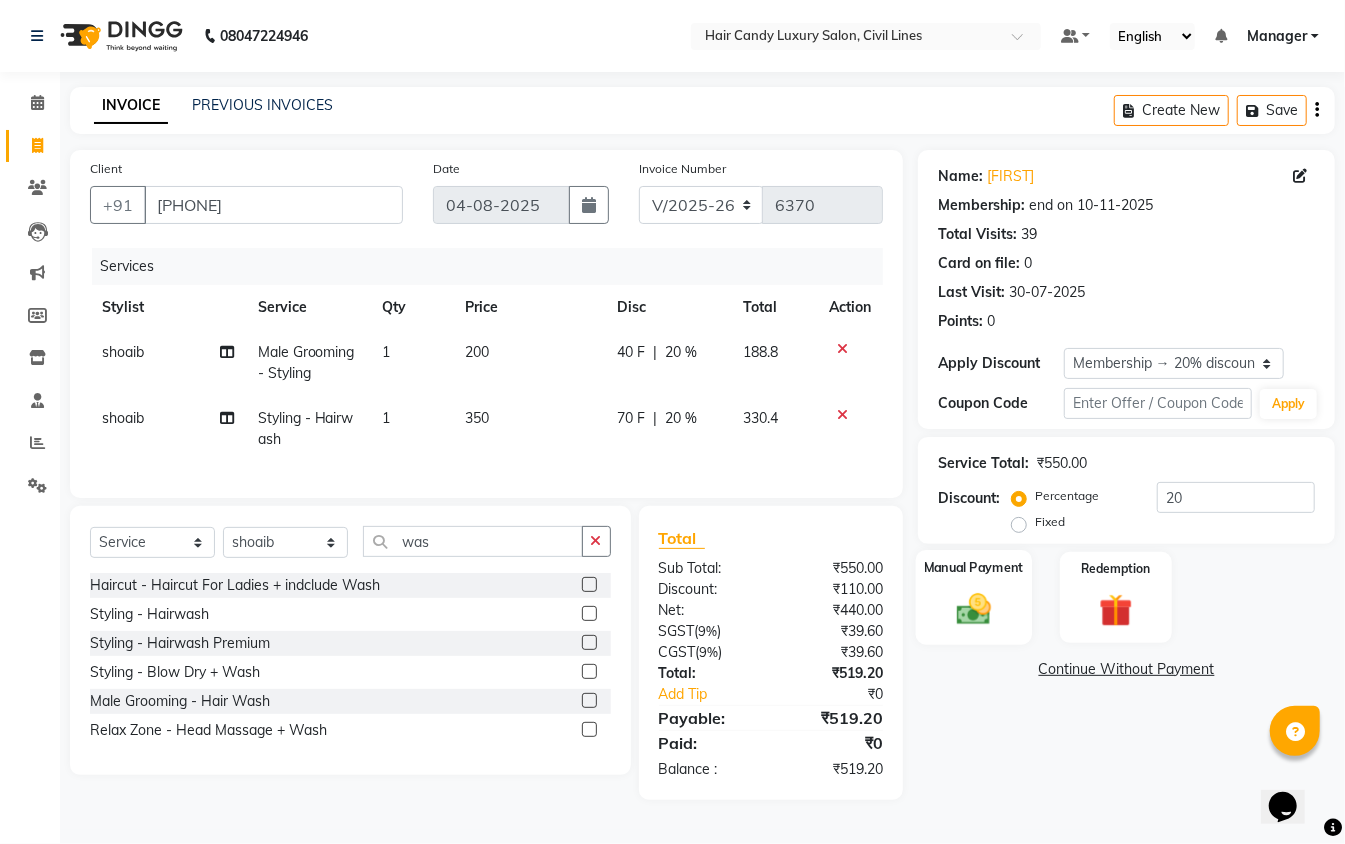 click 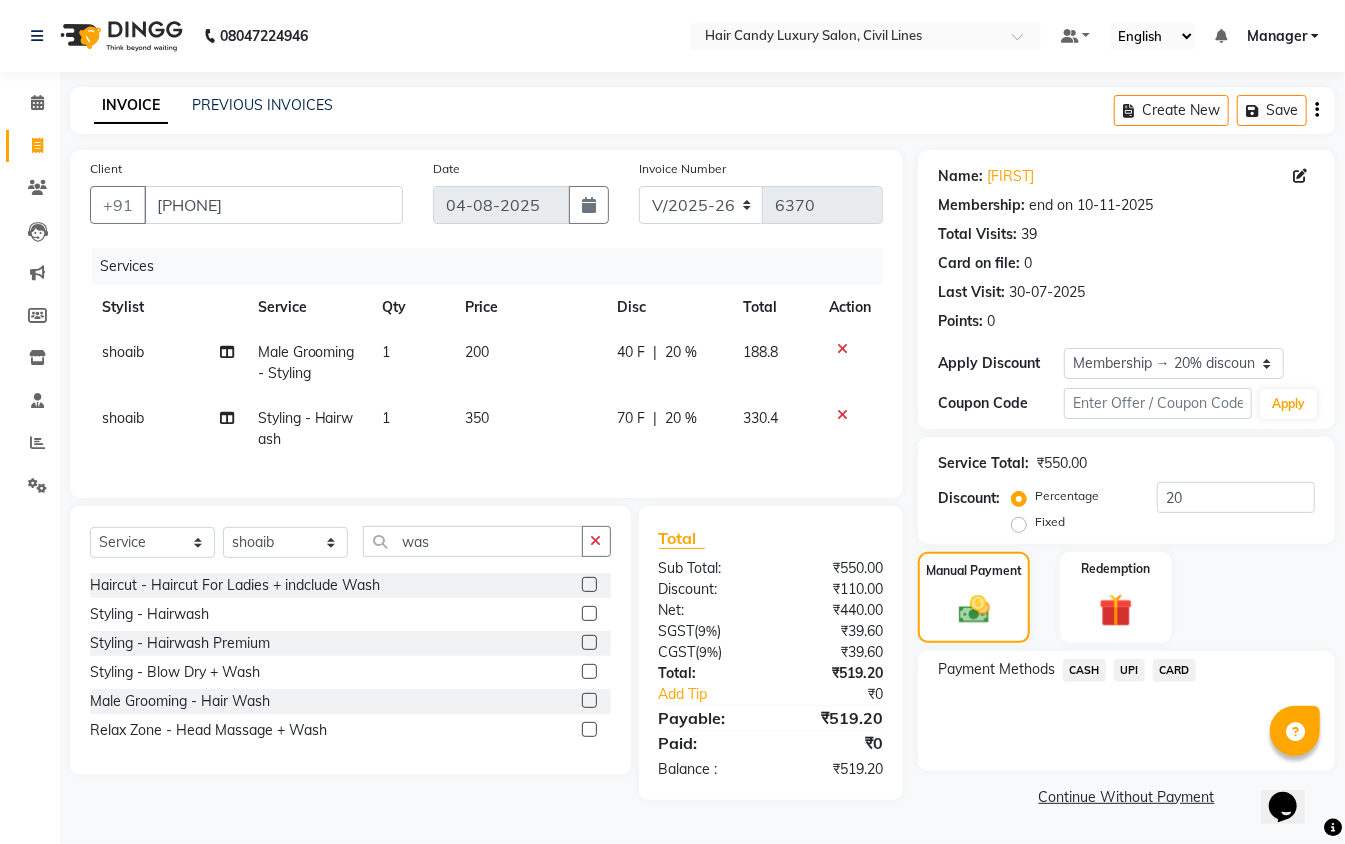 click on "CASH" 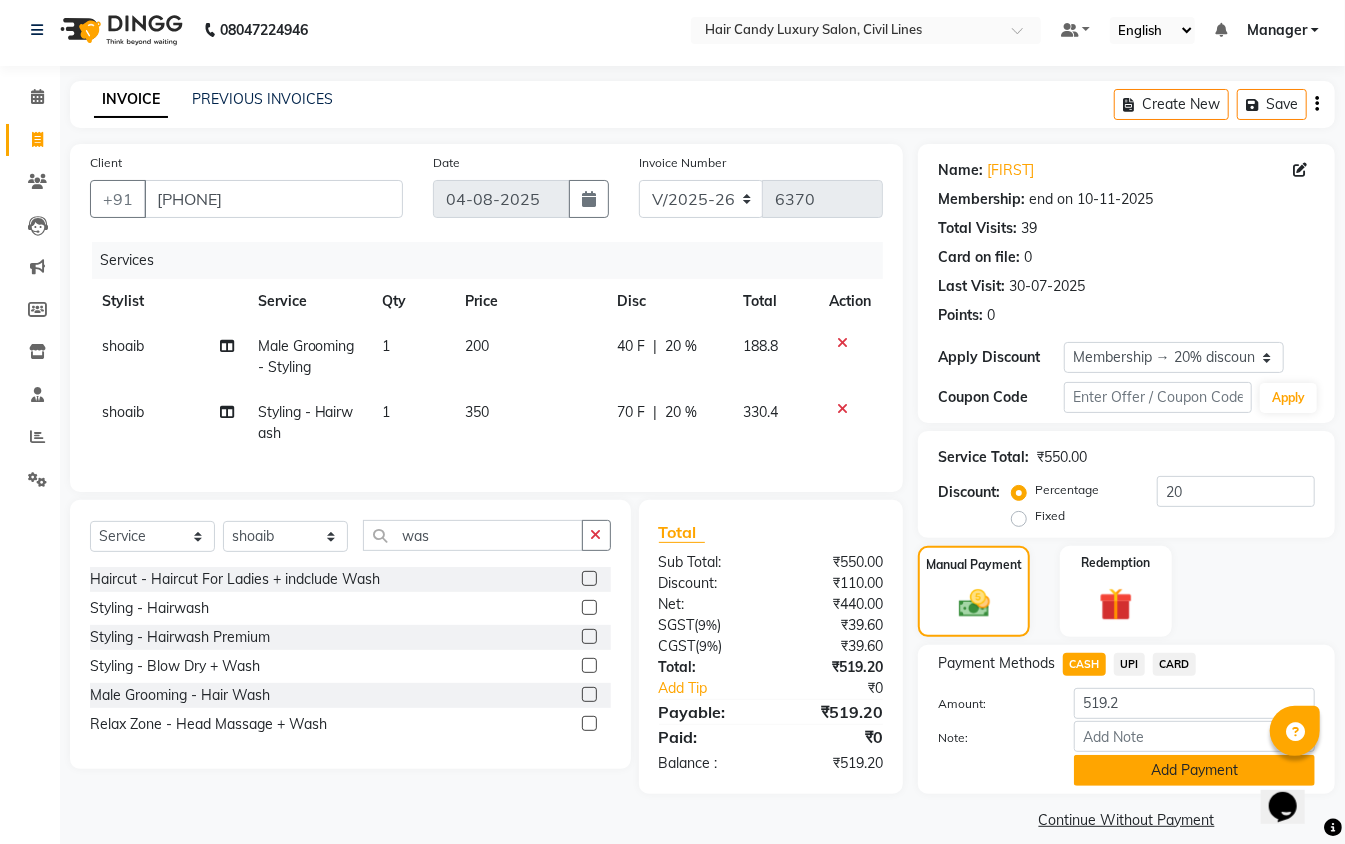 click on "Add Payment" 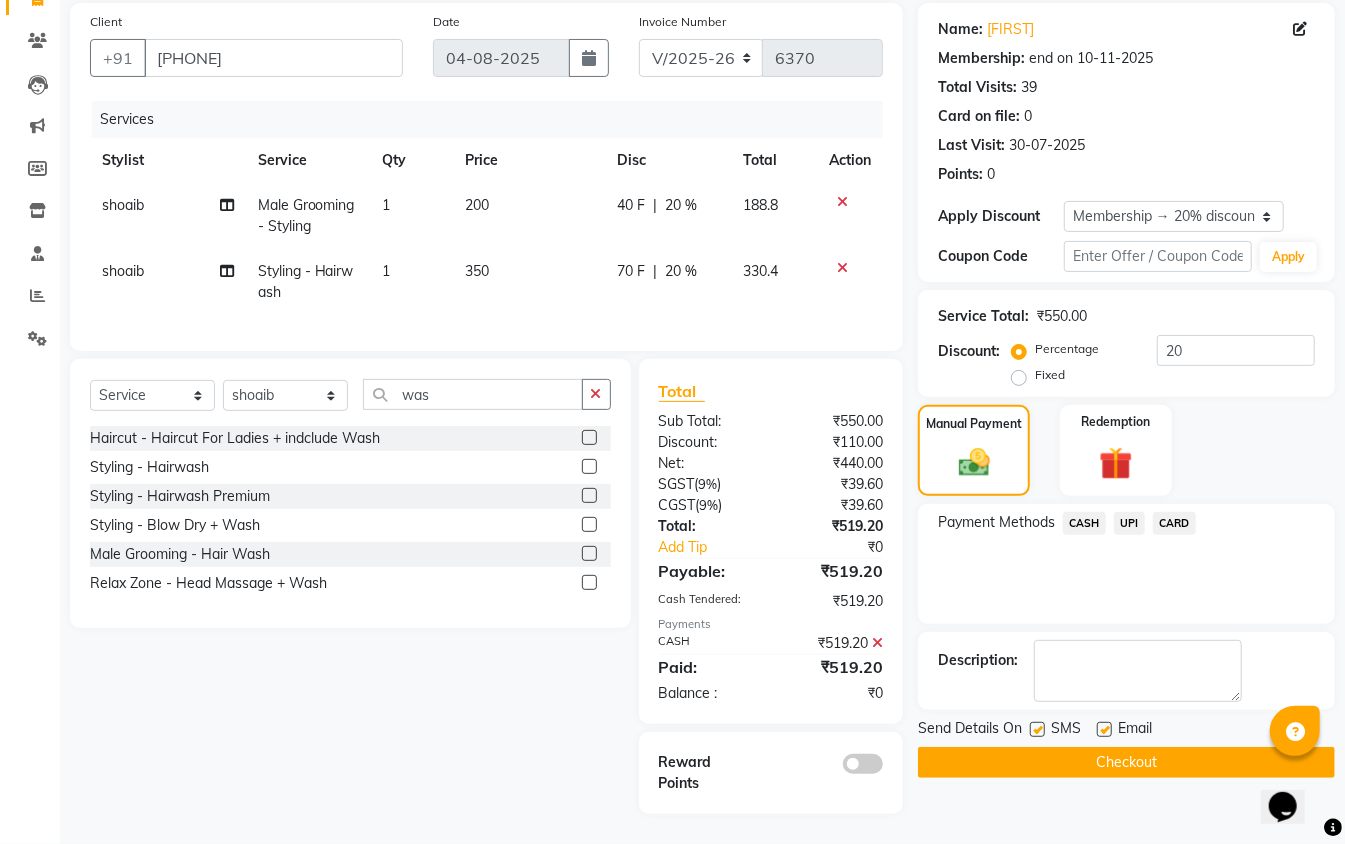 scroll, scrollTop: 168, scrollLeft: 0, axis: vertical 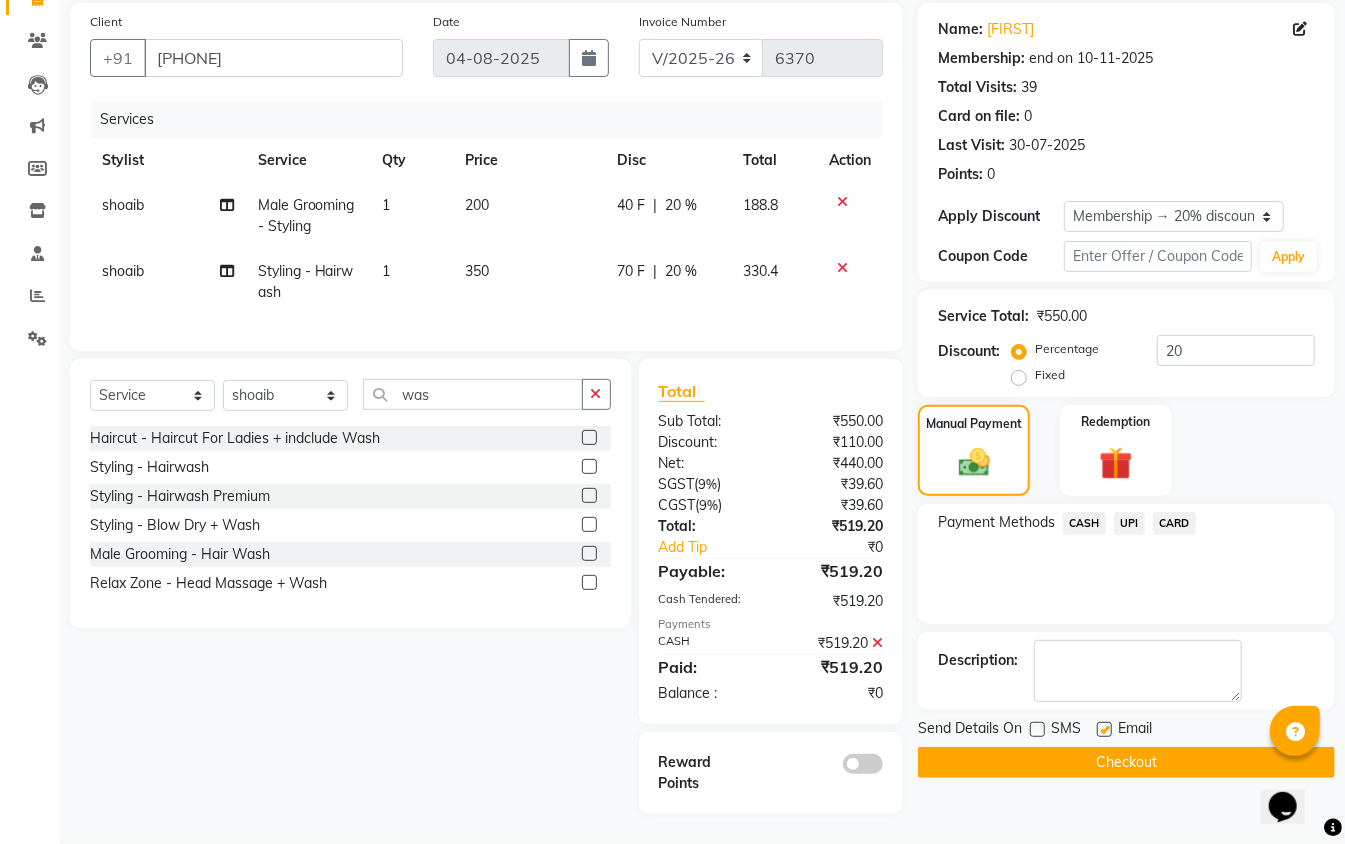 click on "Checkout" 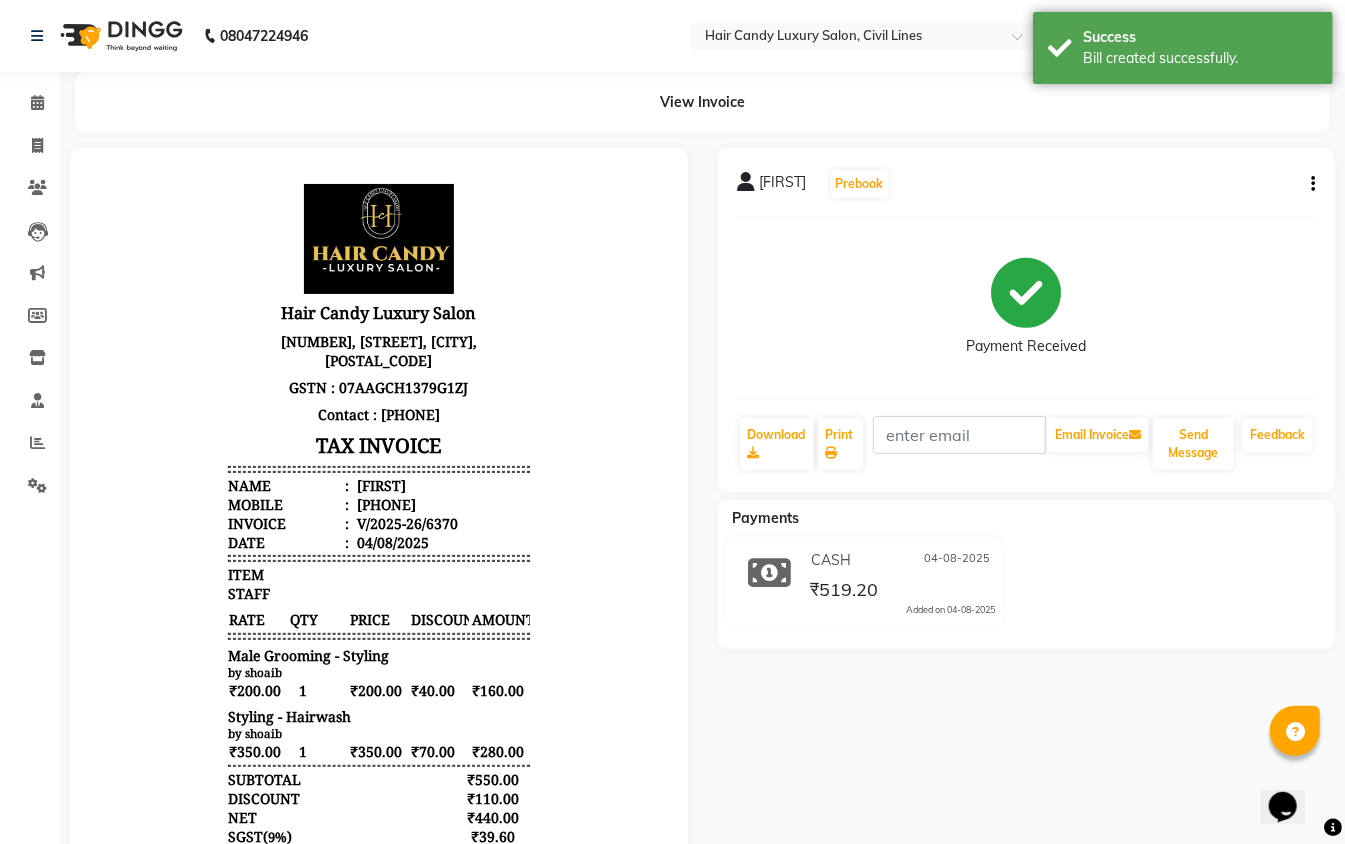scroll, scrollTop: 0, scrollLeft: 0, axis: both 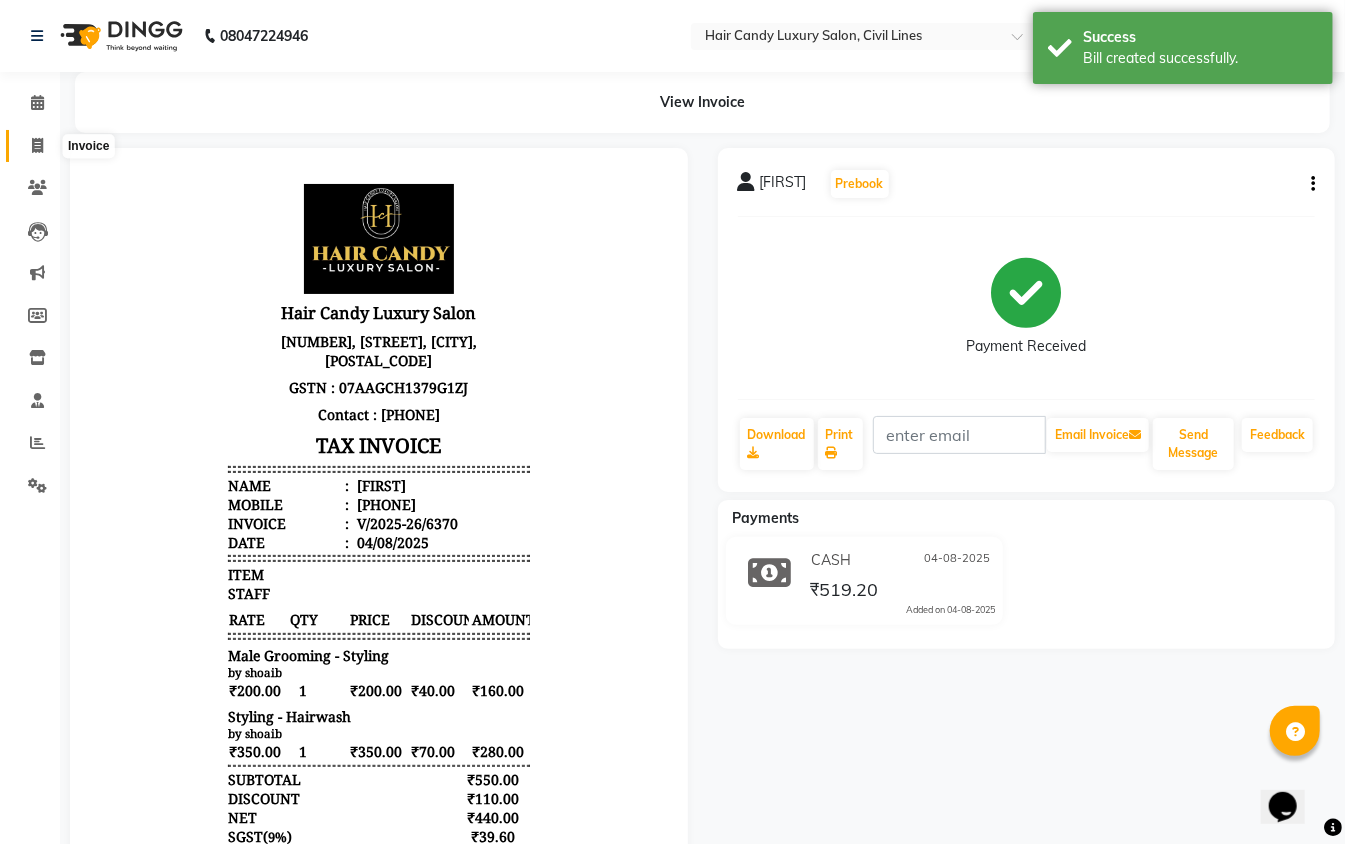 click 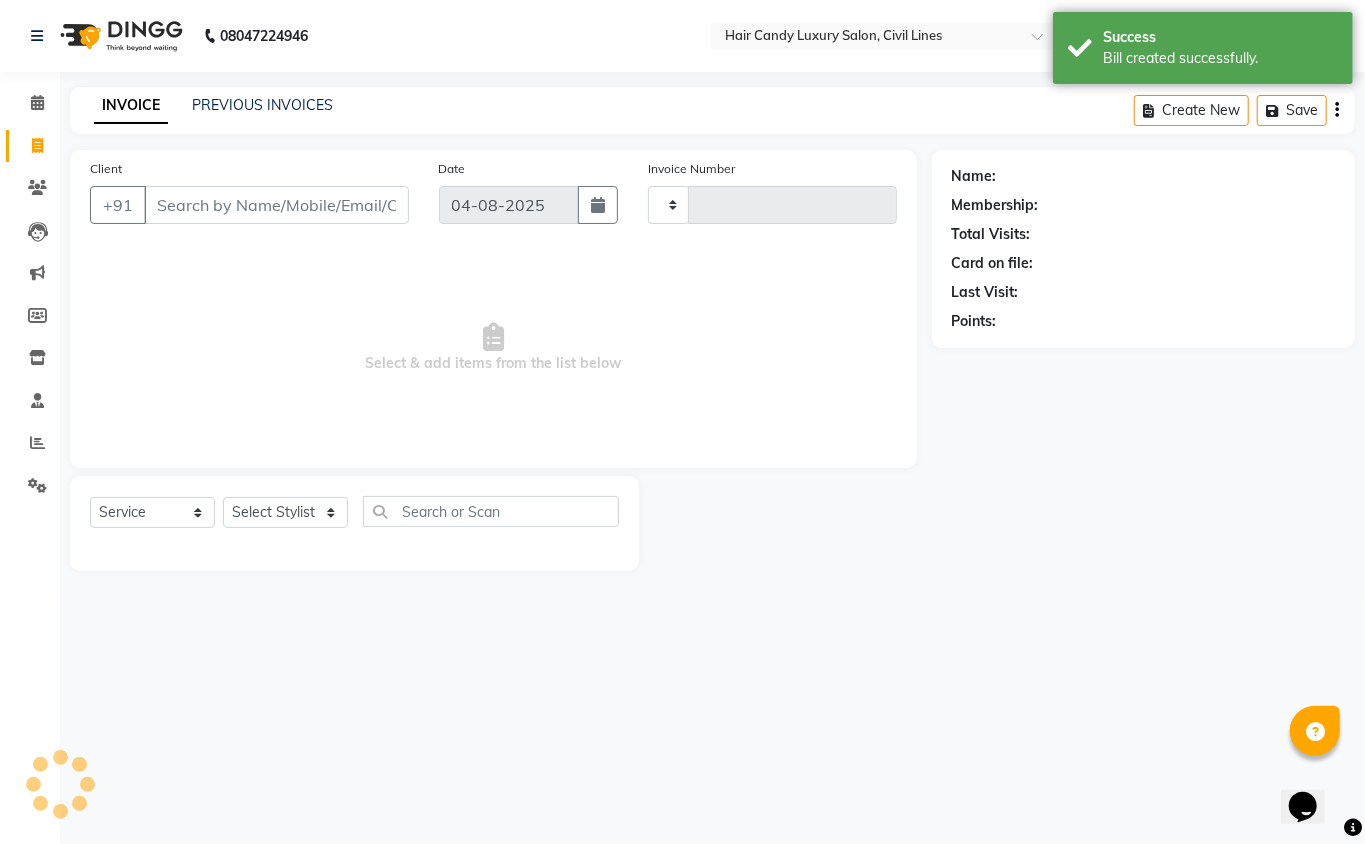 type on "6371" 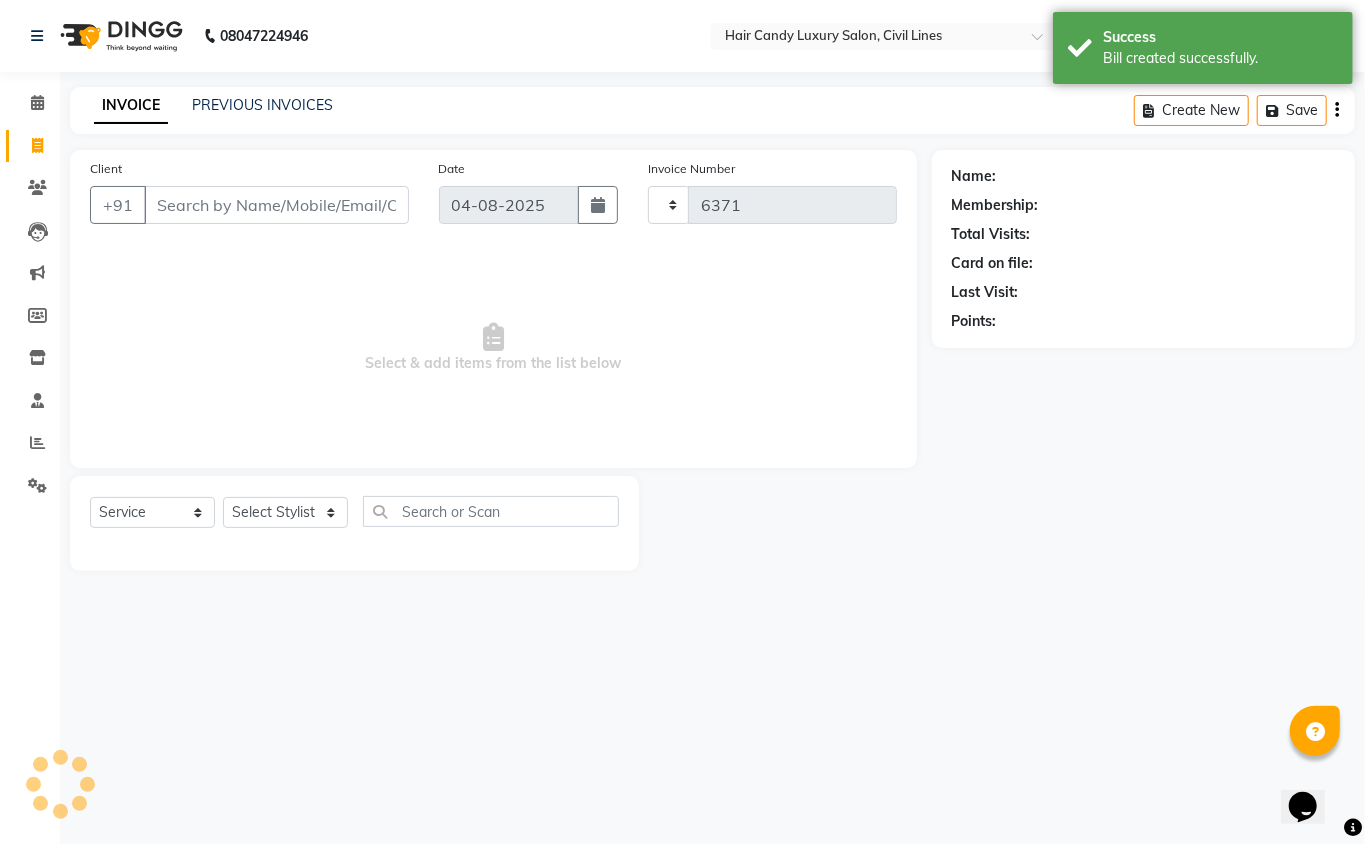 select on "6308" 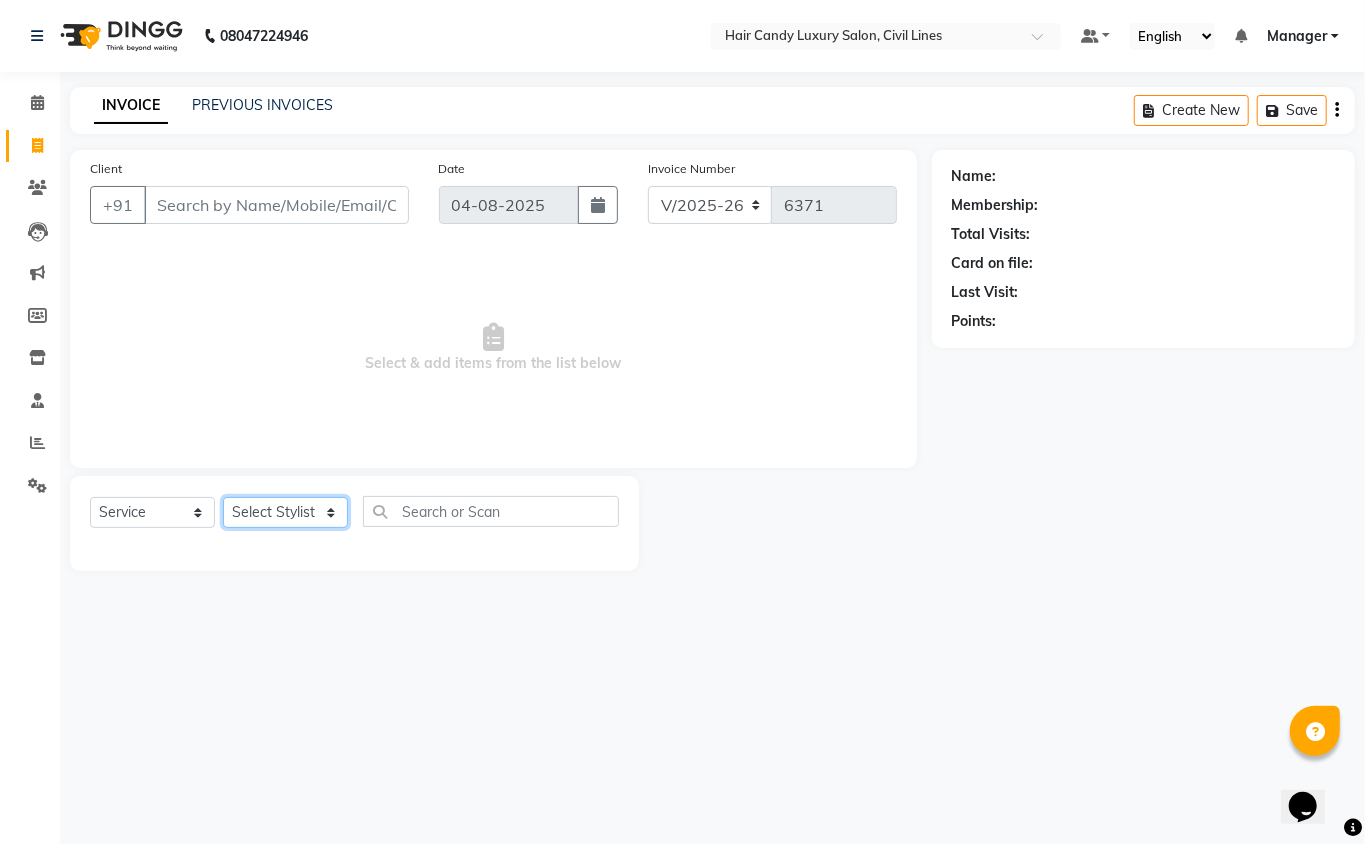 click on "Select Stylist aakib Aarti AASHU Aftab Arshal counter sale Danish DAULAT faisal jeet kalu Manager Manish mohd Abid Nakul Owner-PRIYANKA parvesh pooja rajni Reenu sakshi SAM sanjay shoaib Shubh Shyam Sonu STOCK MANAGER SUNIL vikas YASH Zayan" 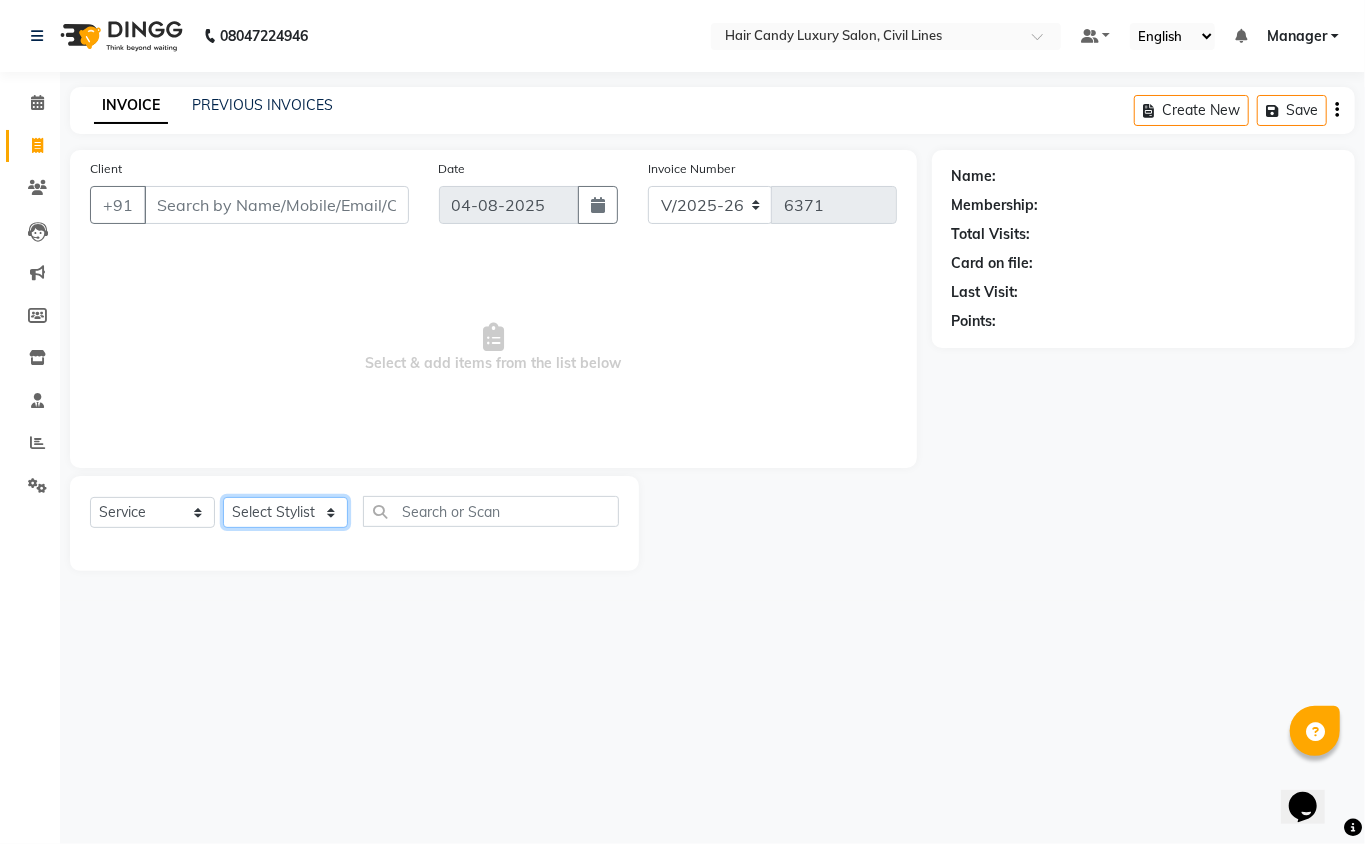 select on "47496" 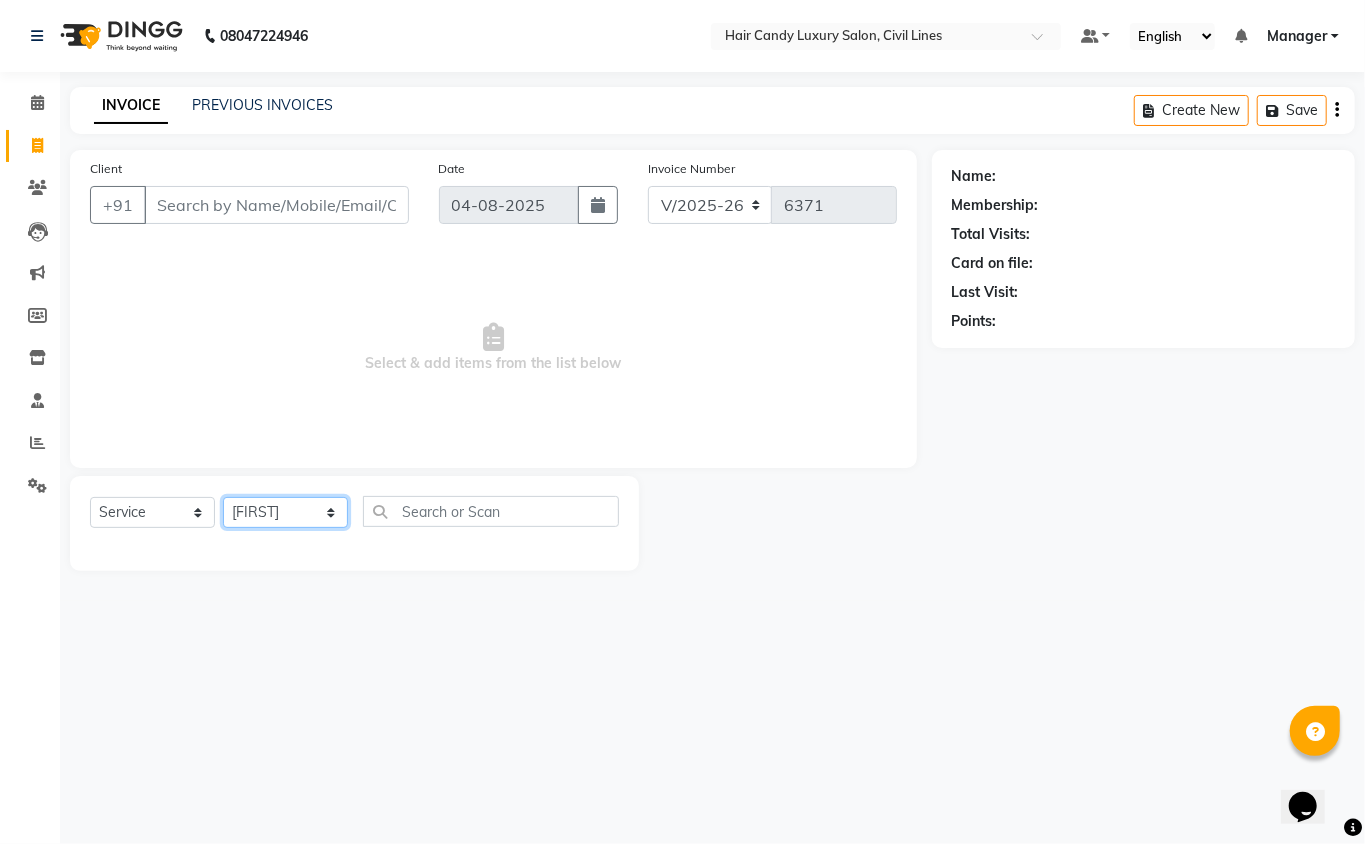 click on "Select Stylist aakib Aarti AASHU Aftab Arshal counter sale Danish DAULAT faisal jeet kalu Manager Manish mohd Abid Nakul Owner-PRIYANKA parvesh pooja rajni Reenu sakshi SAM sanjay shoaib Shubh Shyam Sonu STOCK MANAGER SUNIL vikas YASH Zayan" 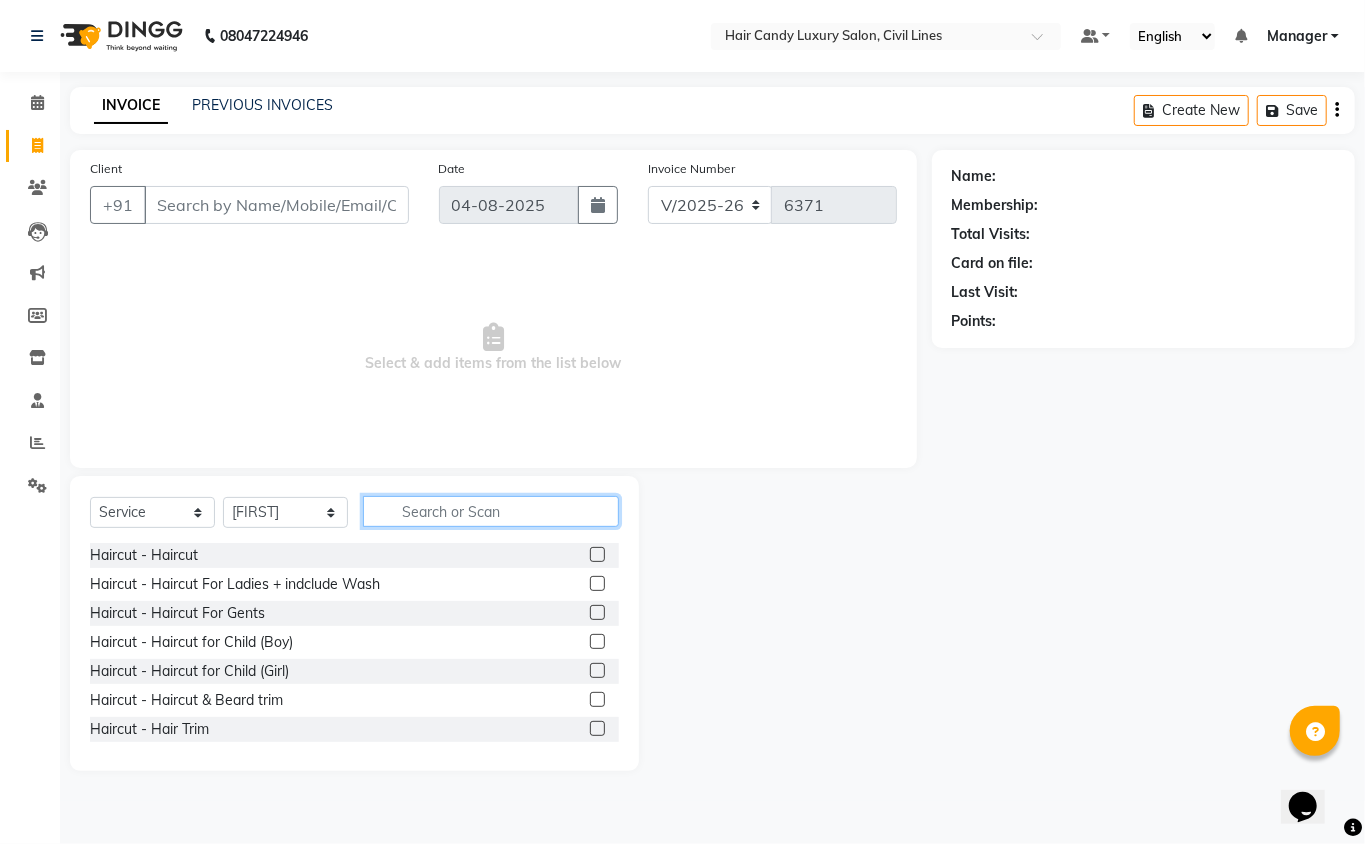 click 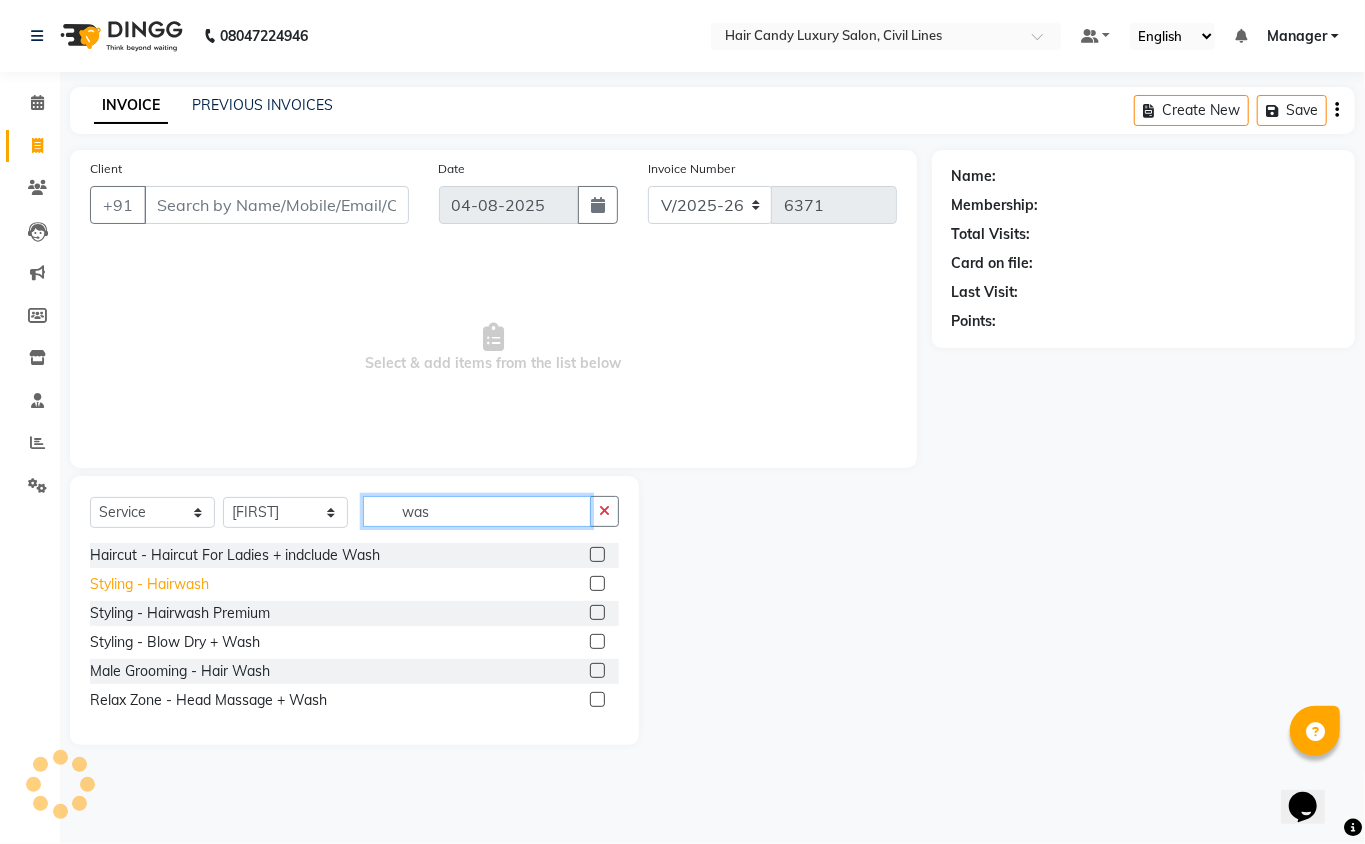 type on "was" 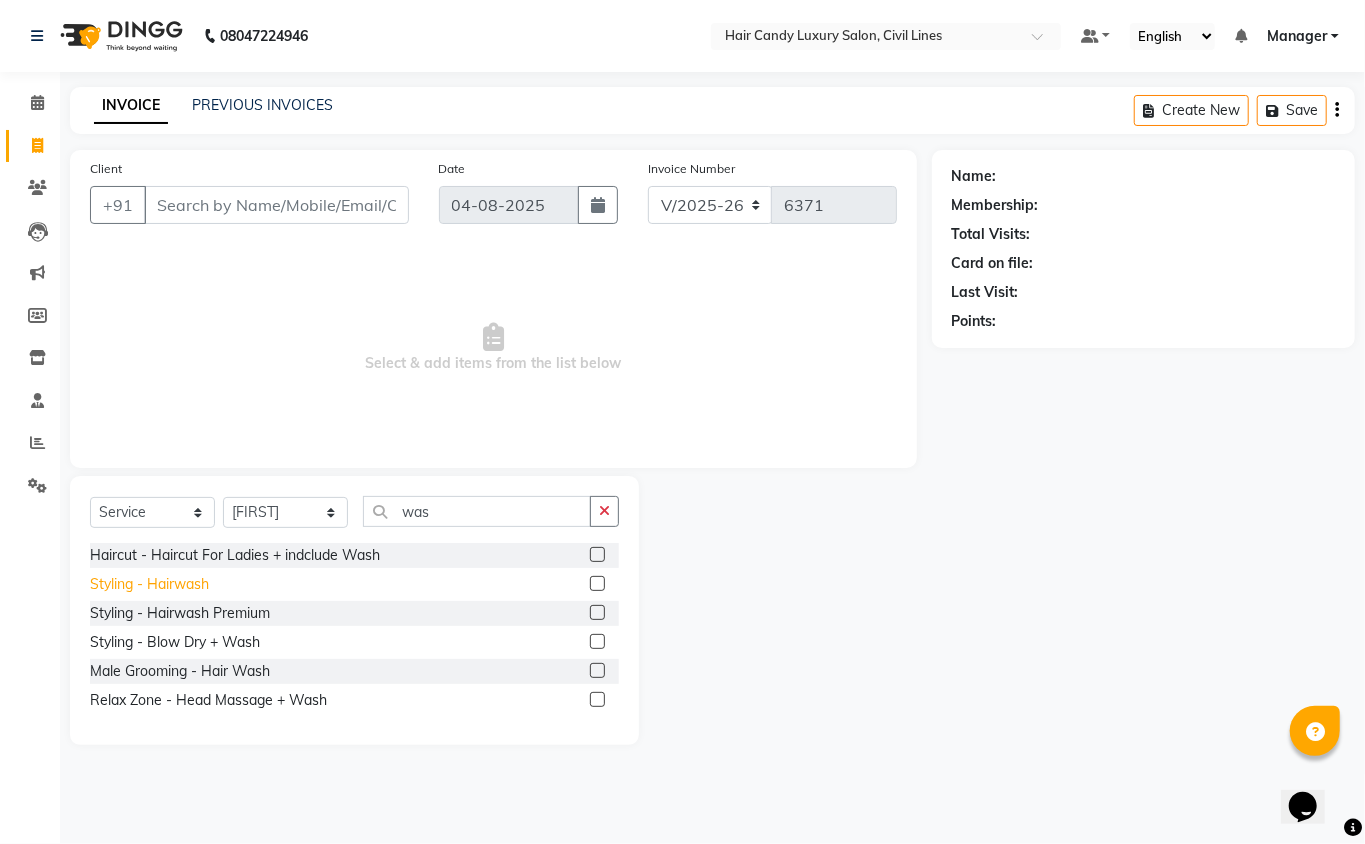 click on "Styling - Hairwash" 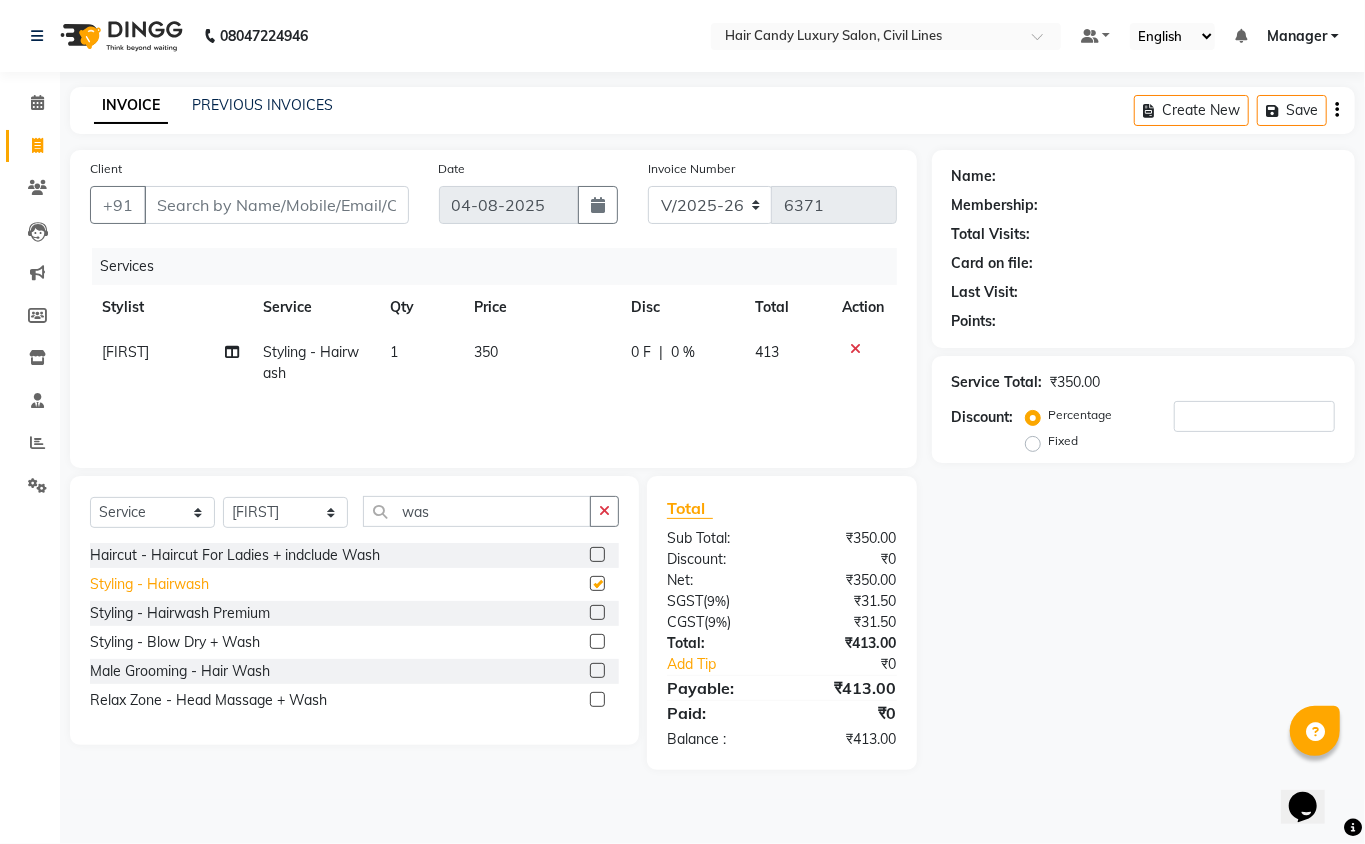 checkbox on "false" 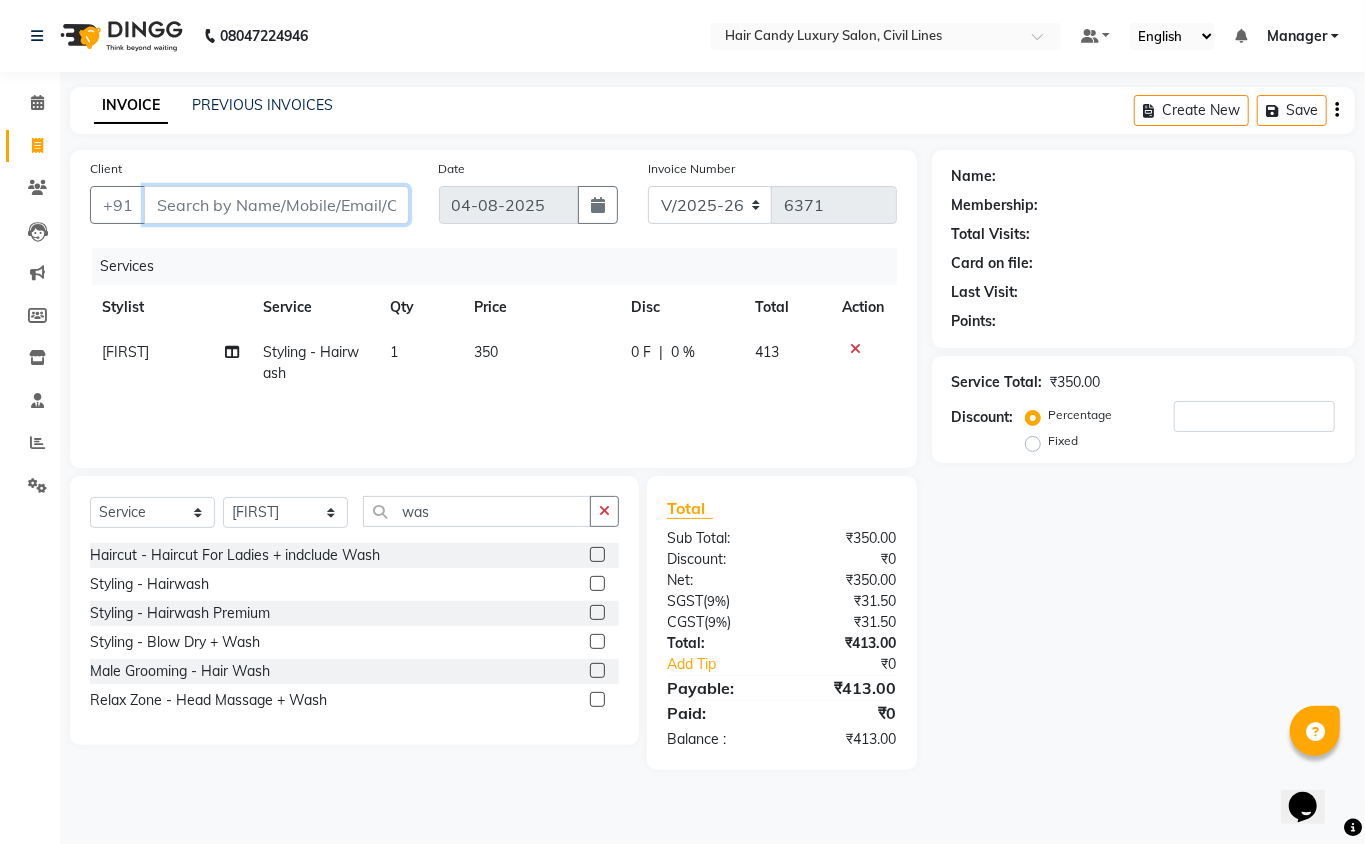 click on "Client" at bounding box center (276, 205) 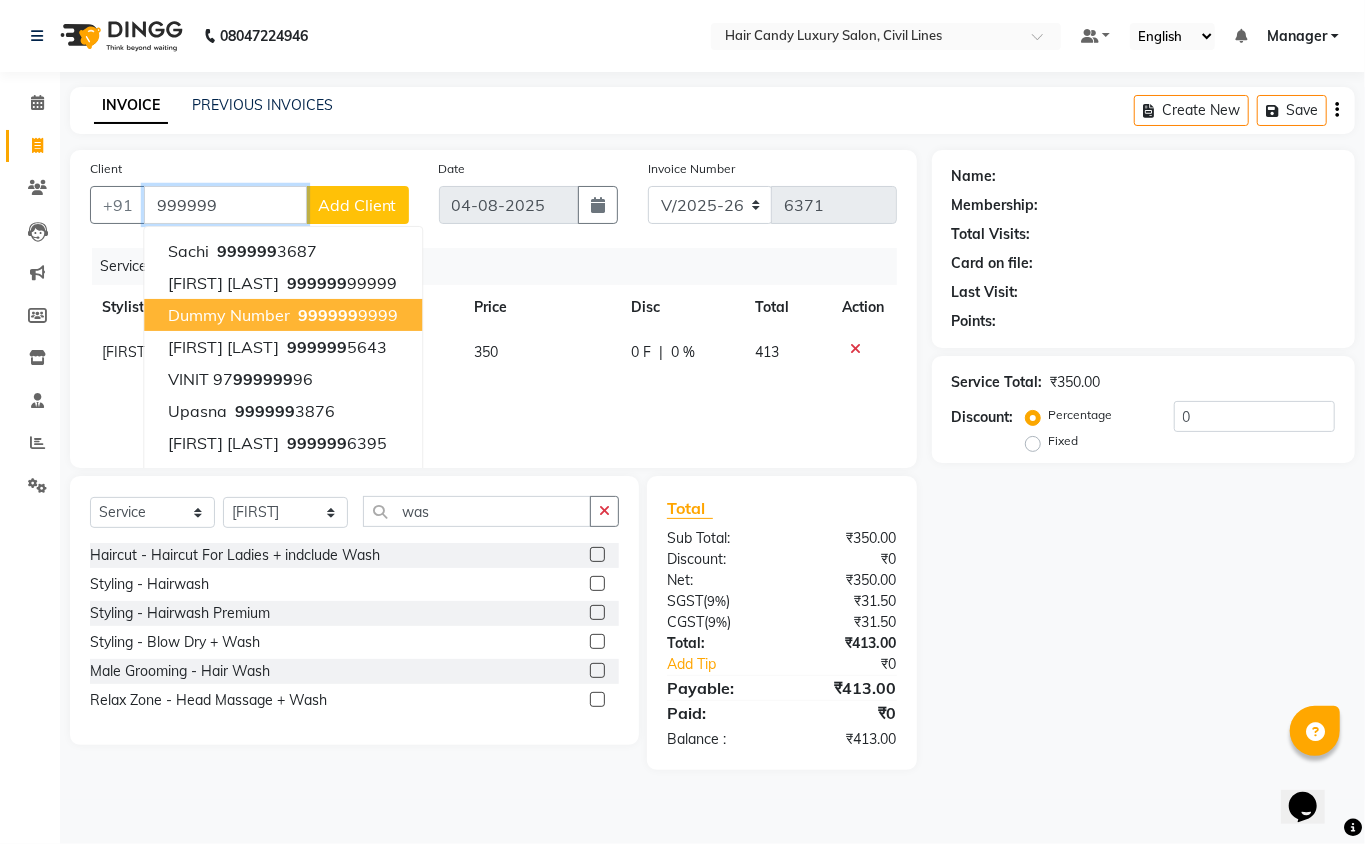 click on "dummy number   [PHONE]" at bounding box center (283, 315) 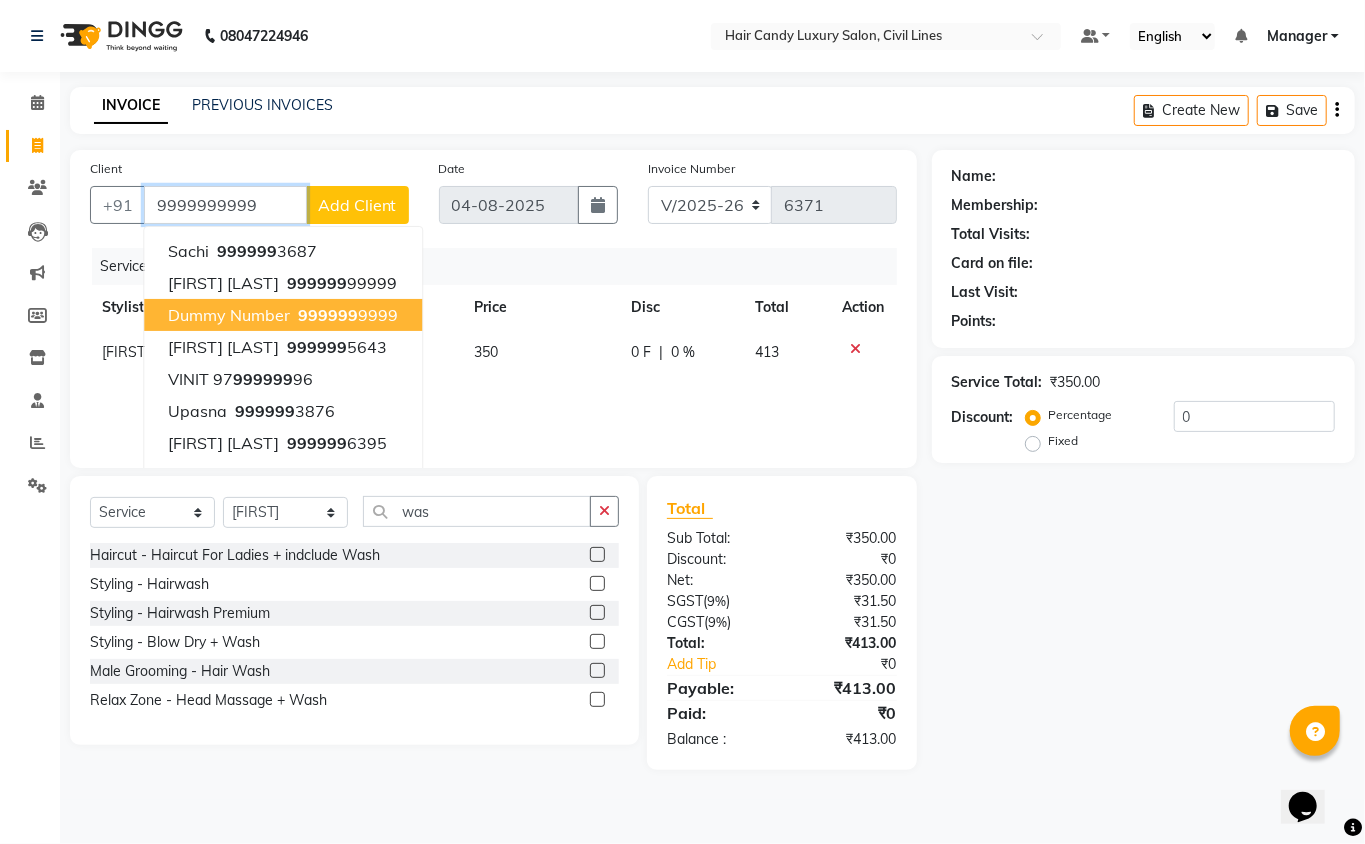 type on "9999999999" 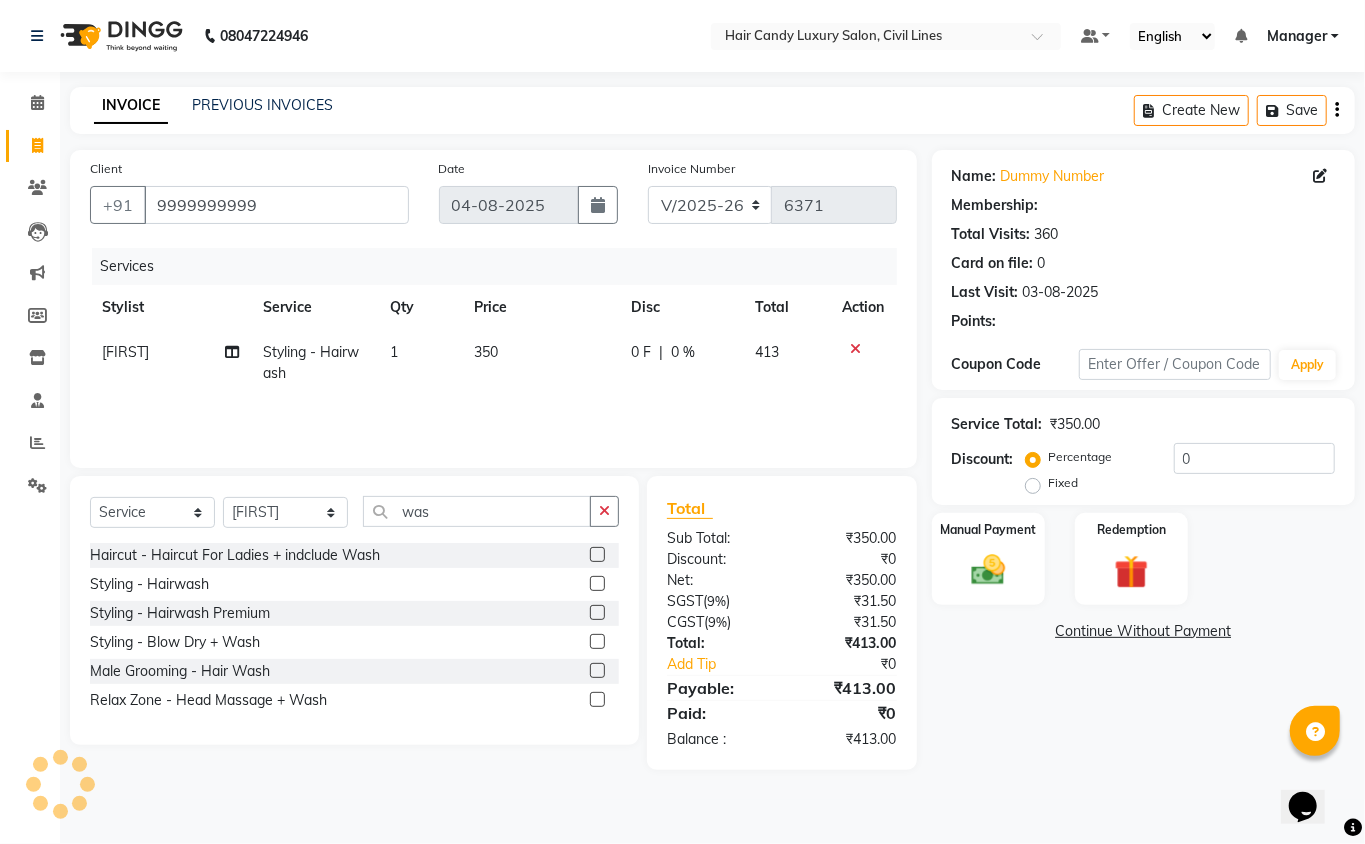 select on "1: Object" 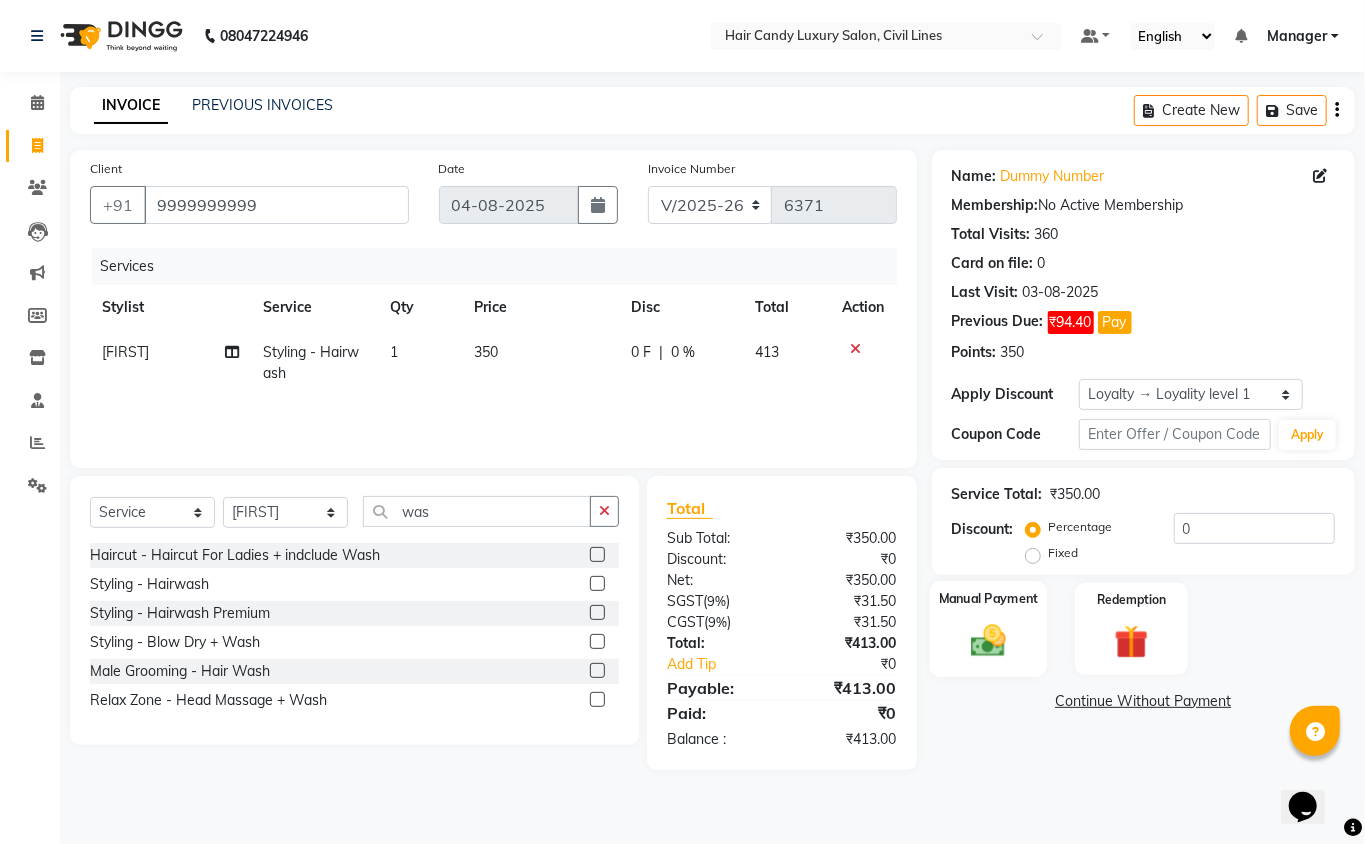 click 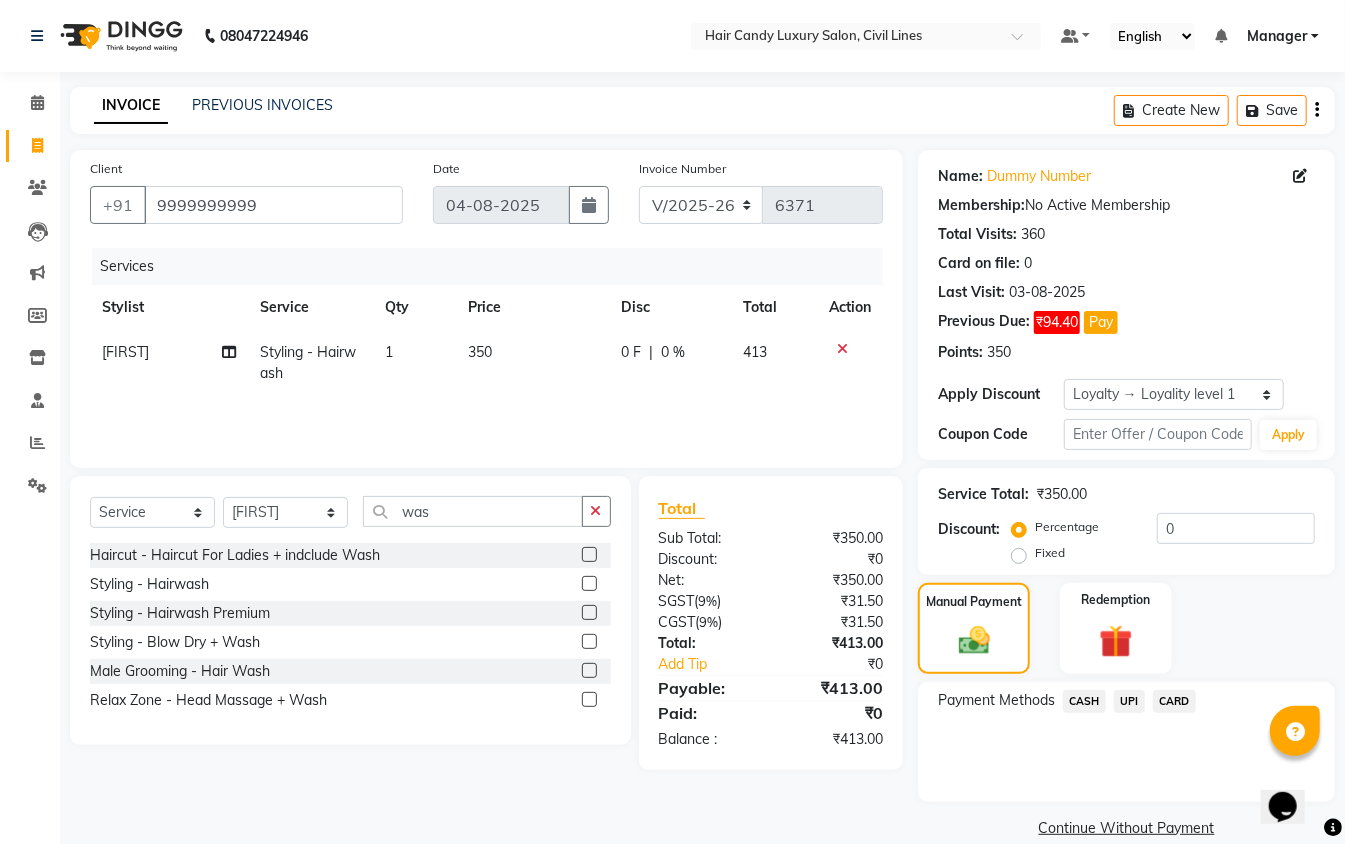 click on "CASH" 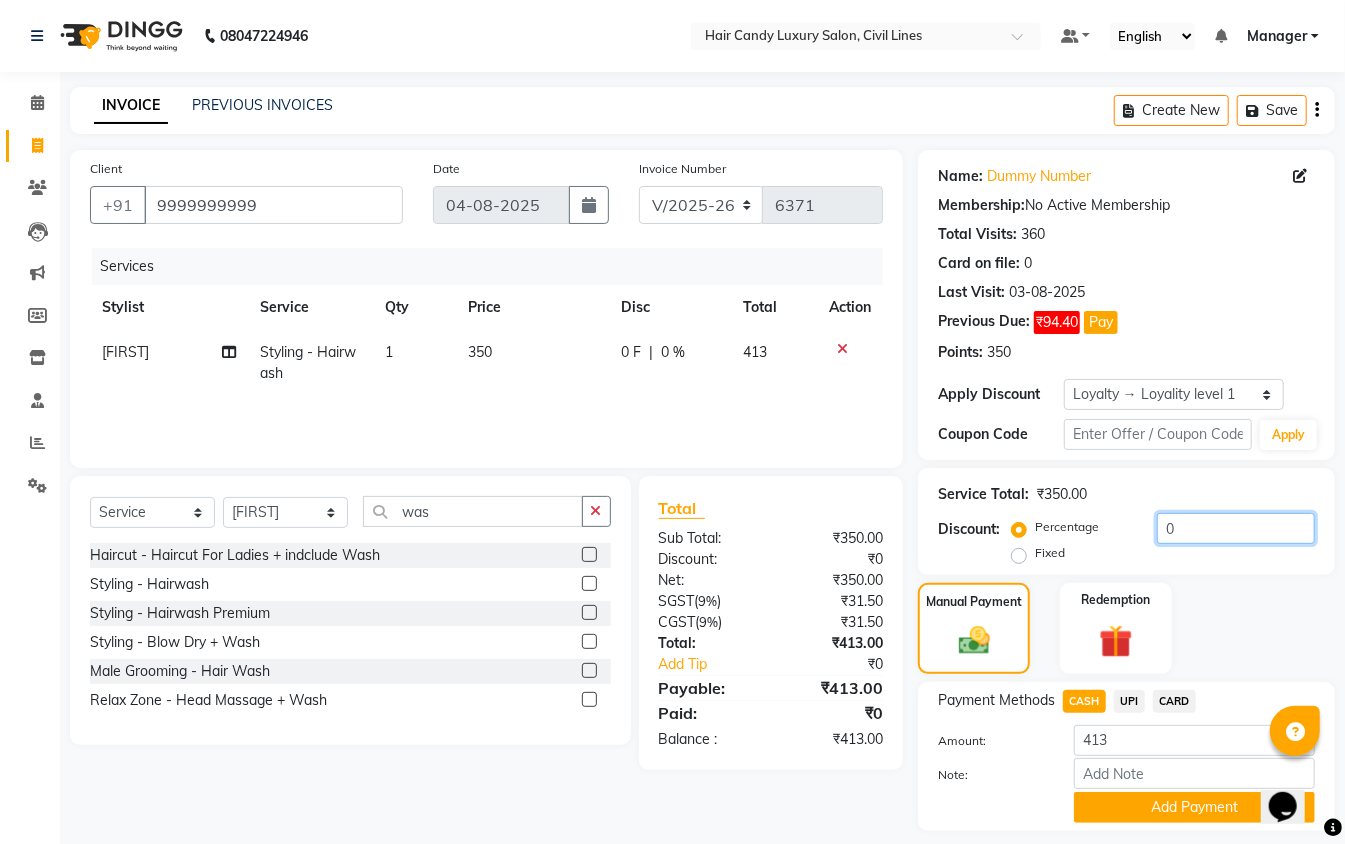 click on "0" 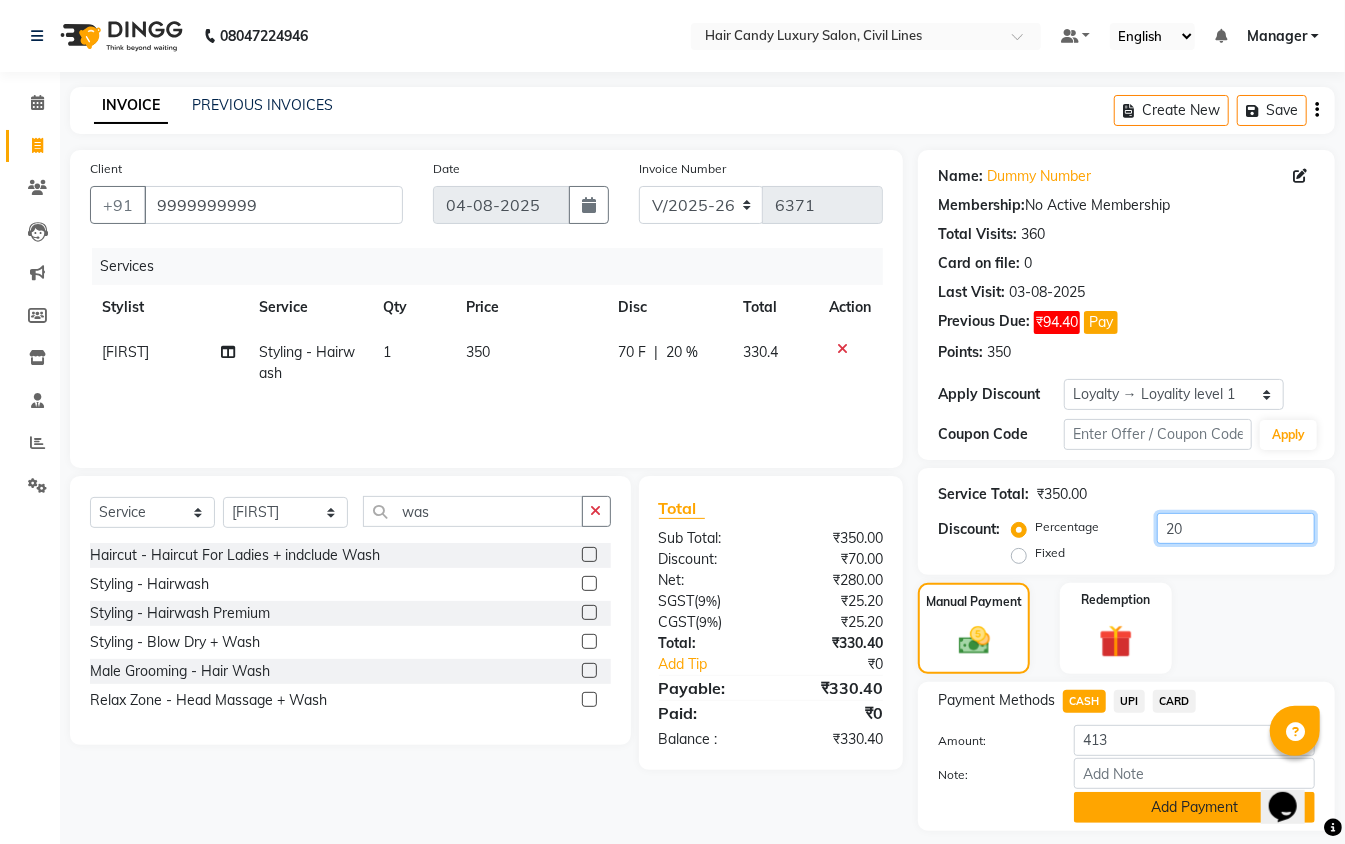 type on "20" 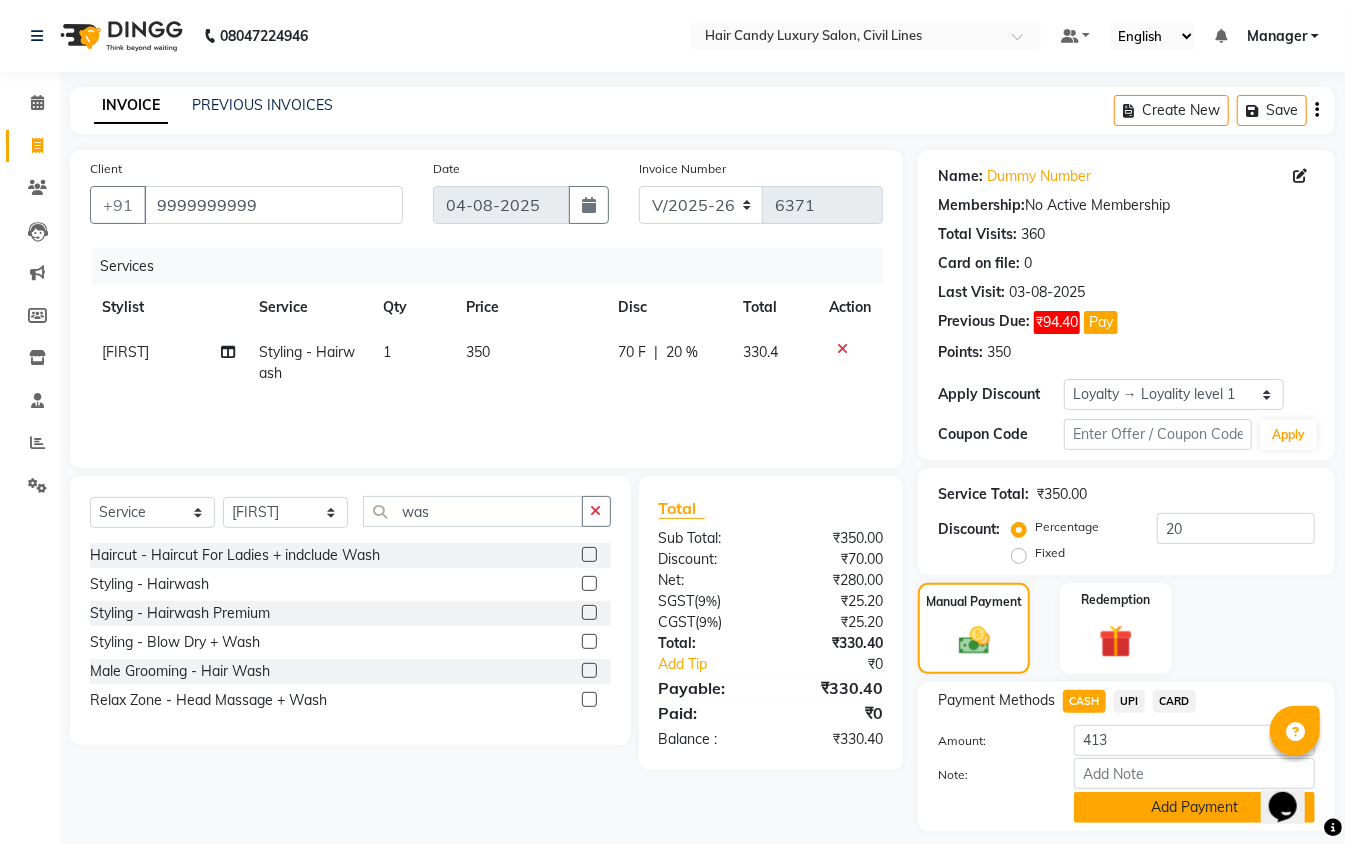 click on "Add Payment" 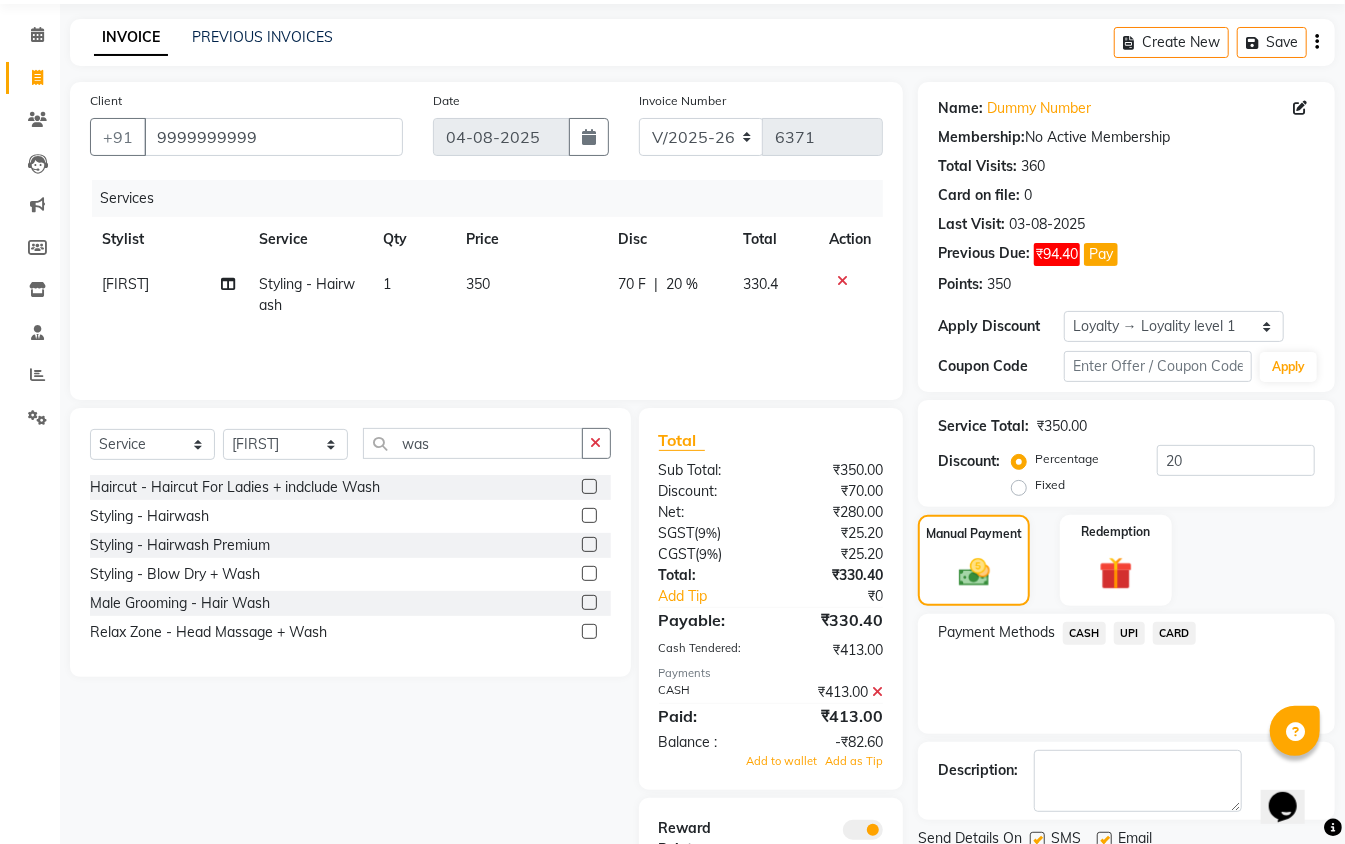 scroll, scrollTop: 162, scrollLeft: 0, axis: vertical 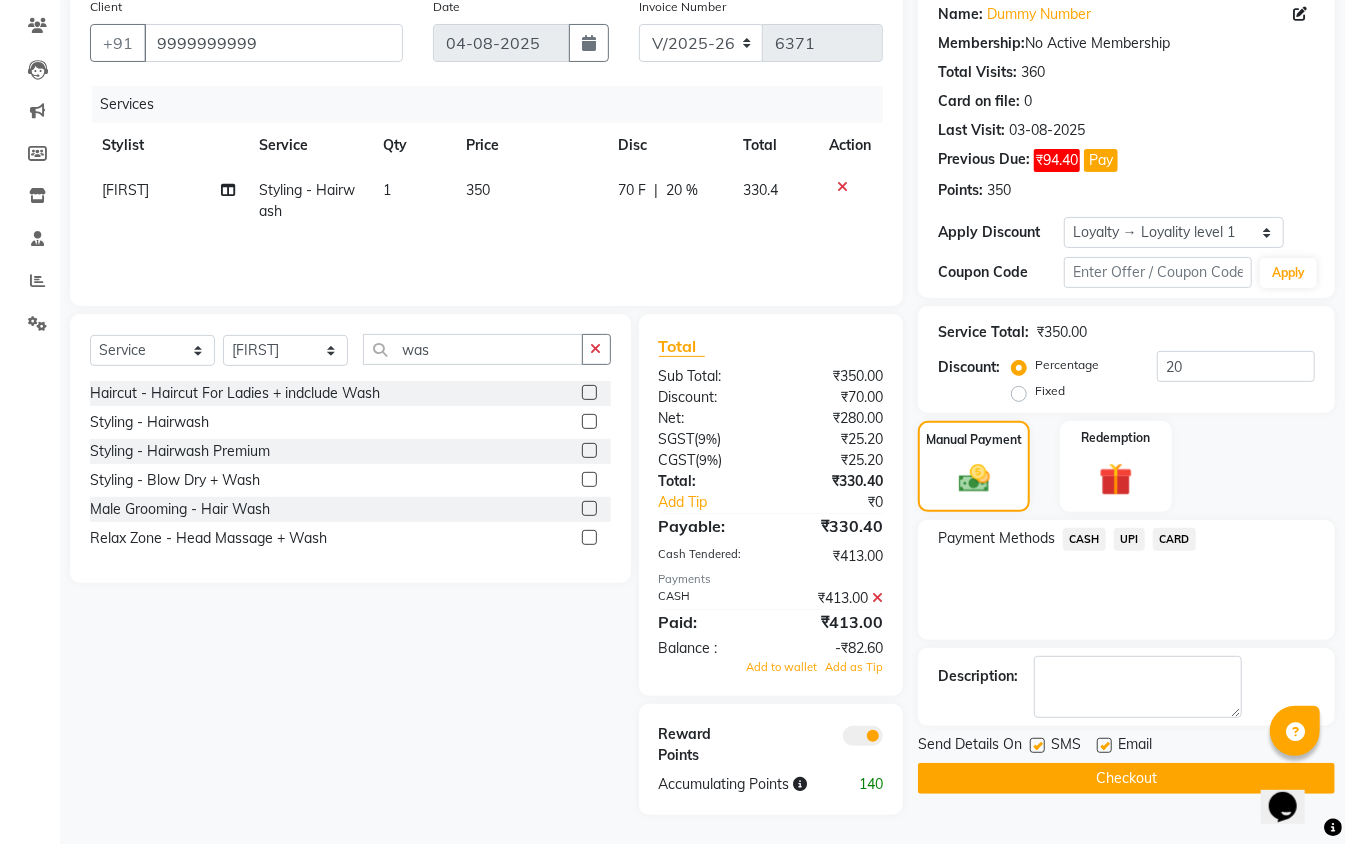 click 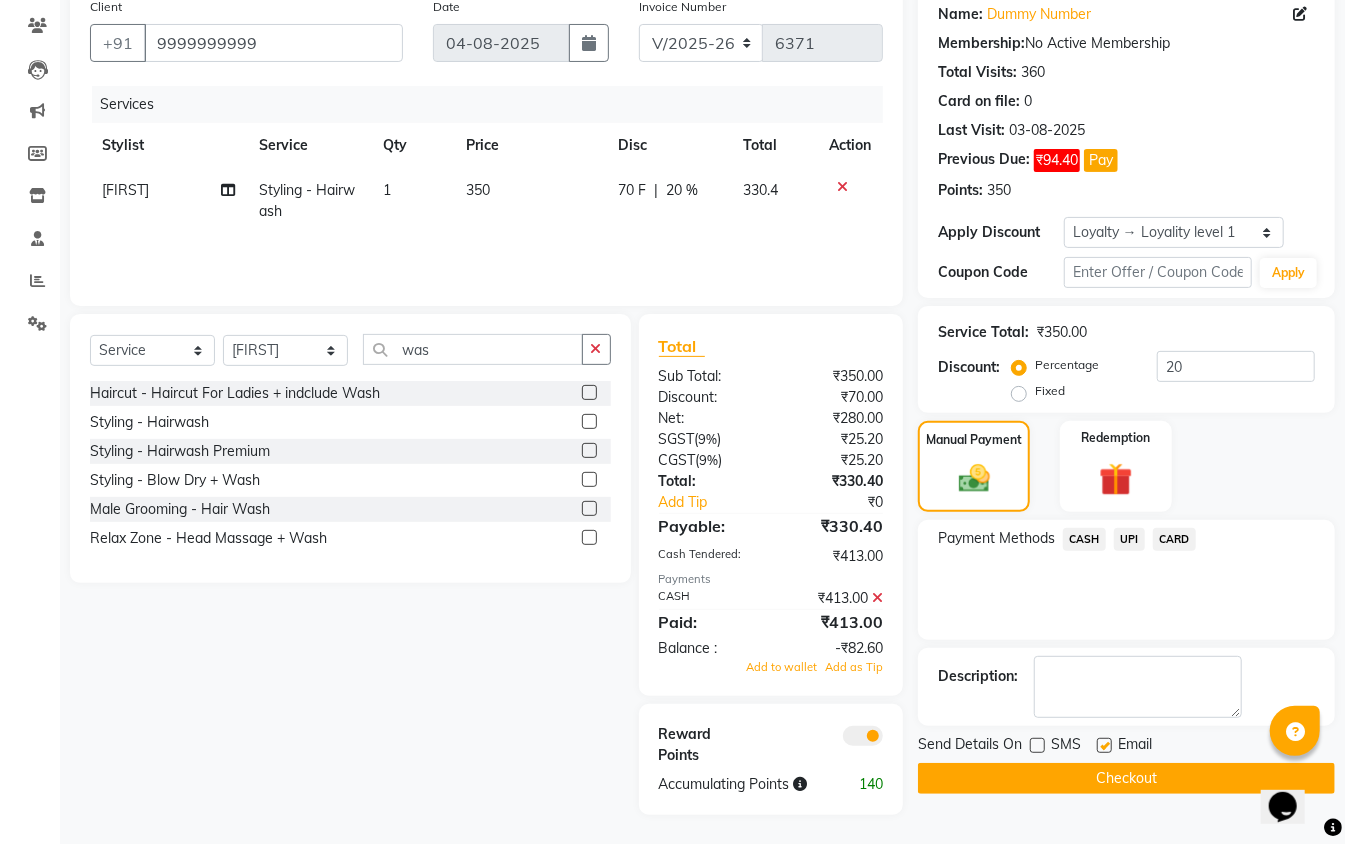 click on "Checkout" 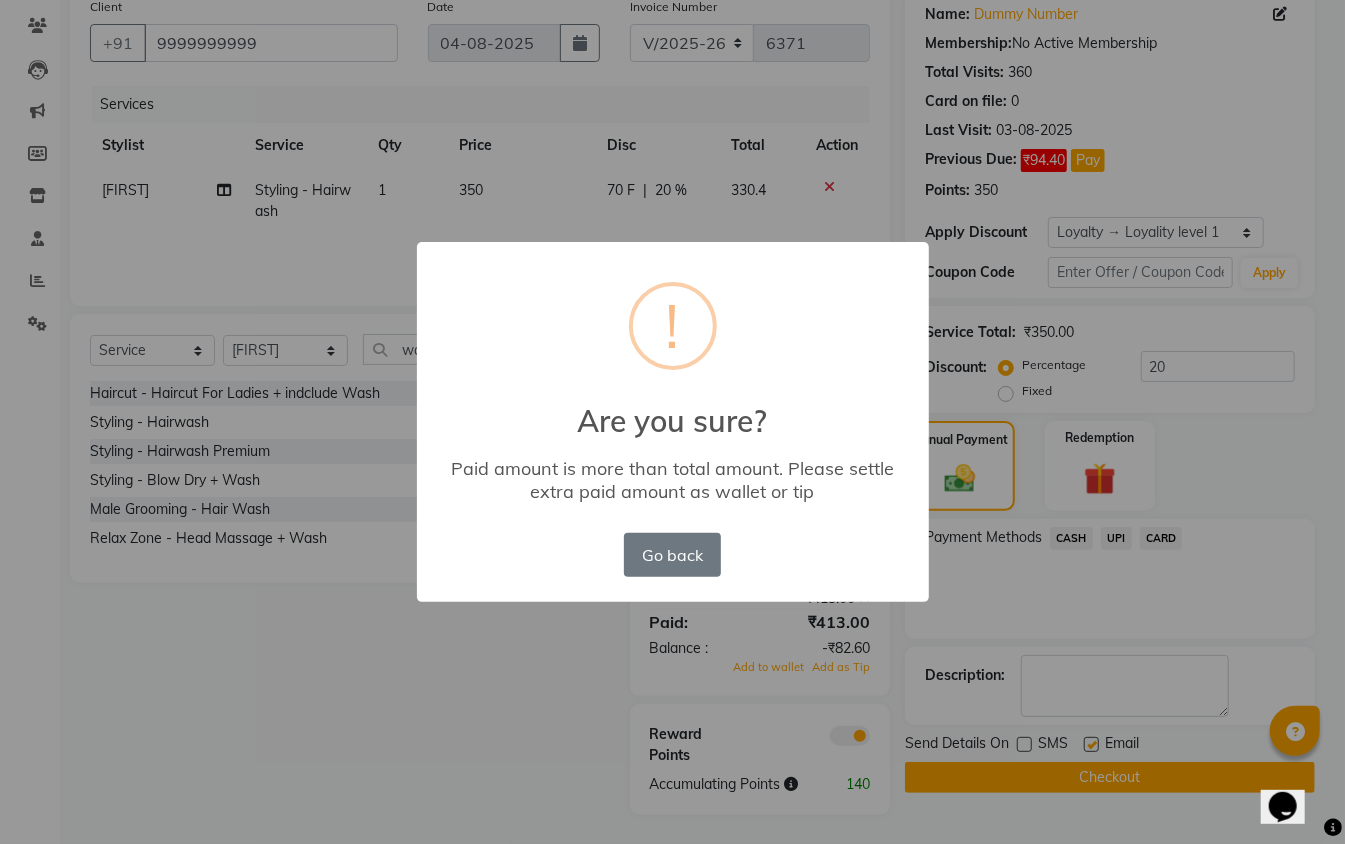 scroll, scrollTop: 145, scrollLeft: 0, axis: vertical 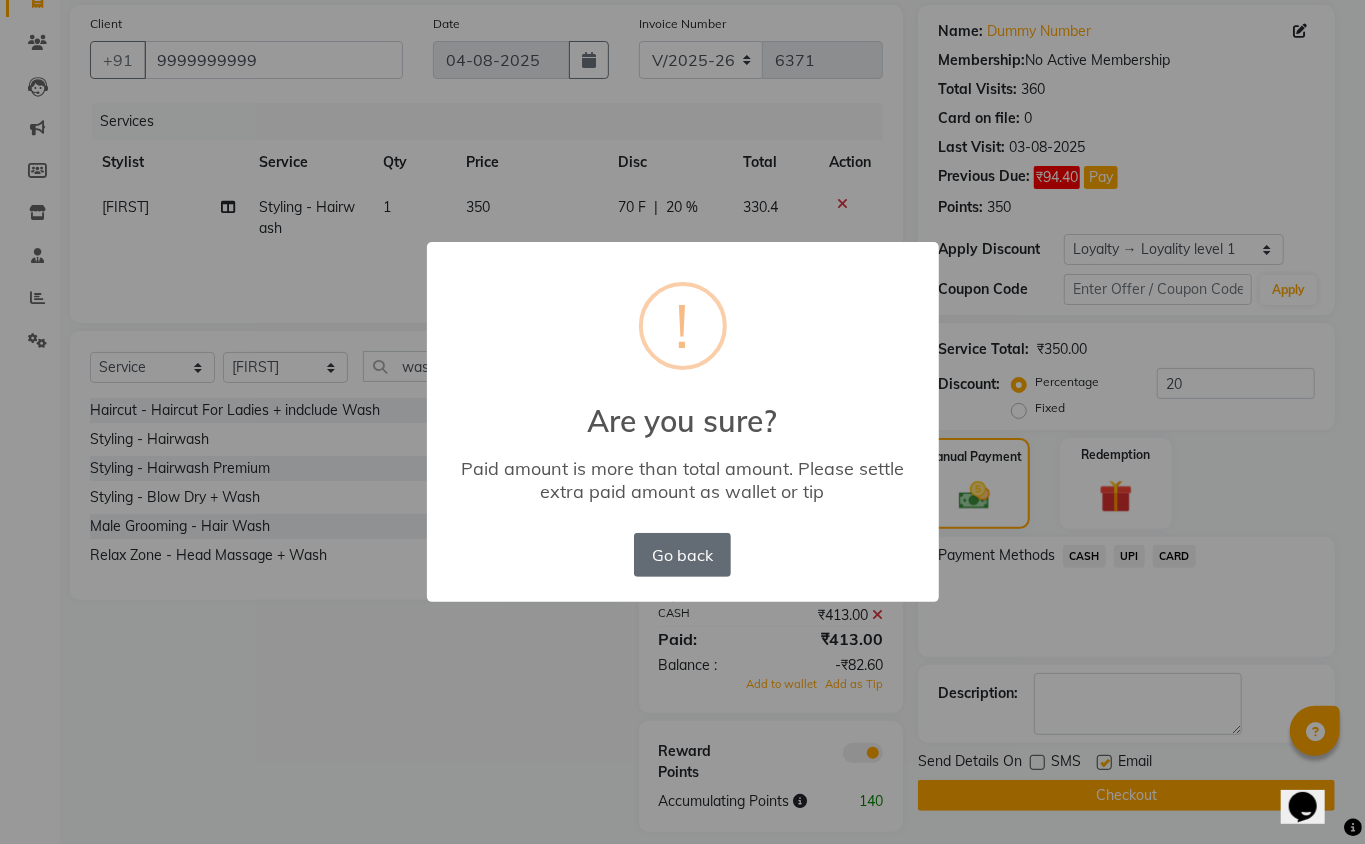 click on "Go back" at bounding box center [682, 555] 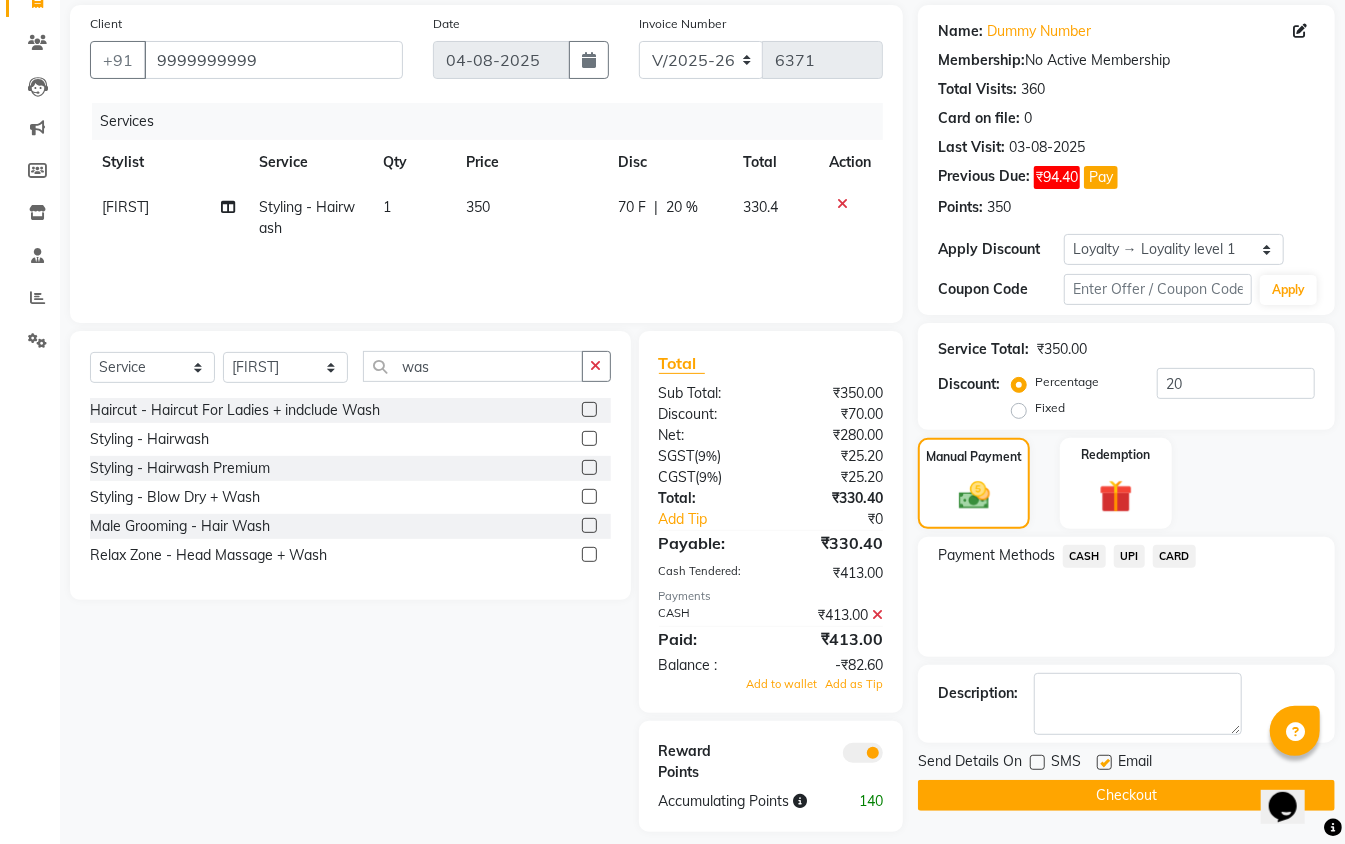 click 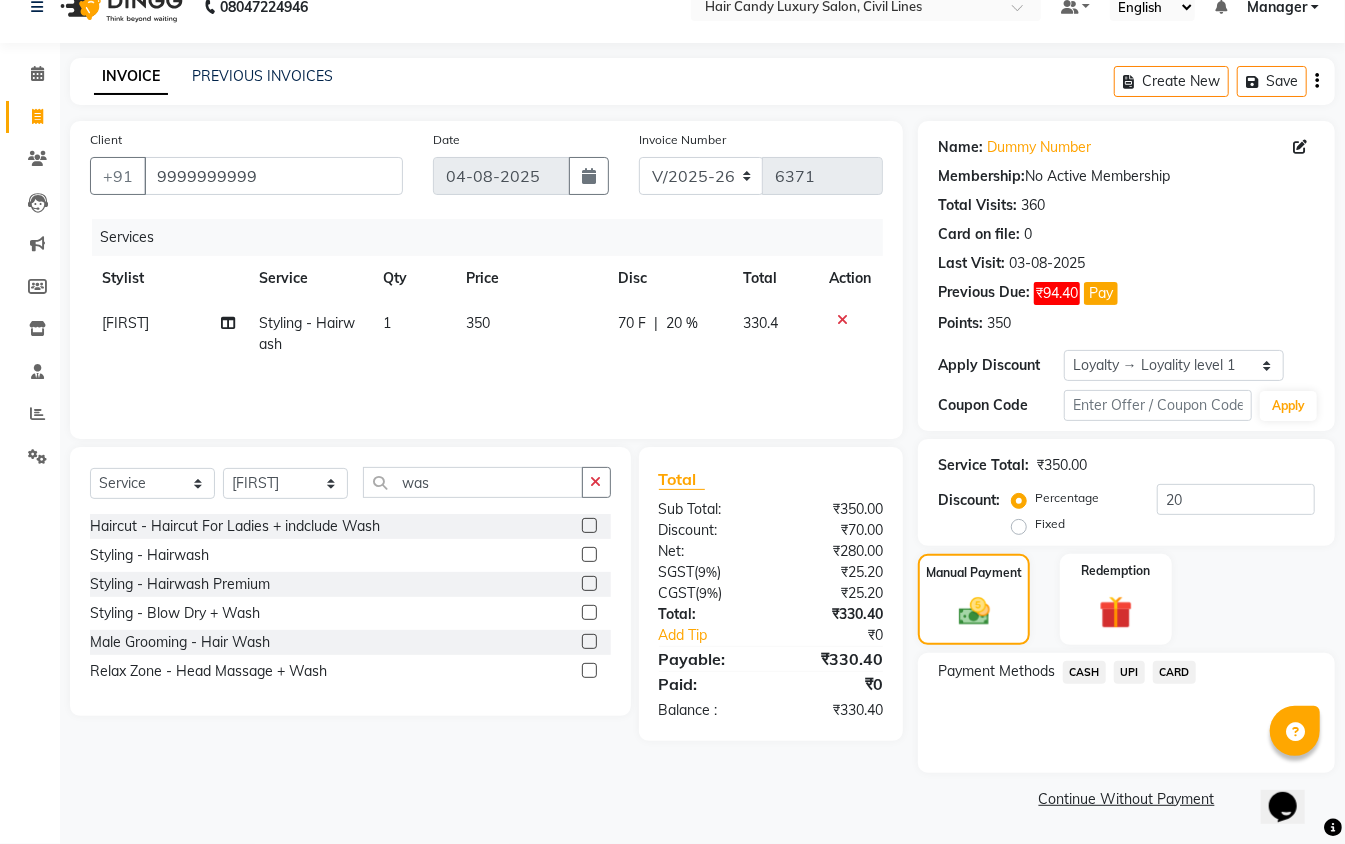 click on "CASH" 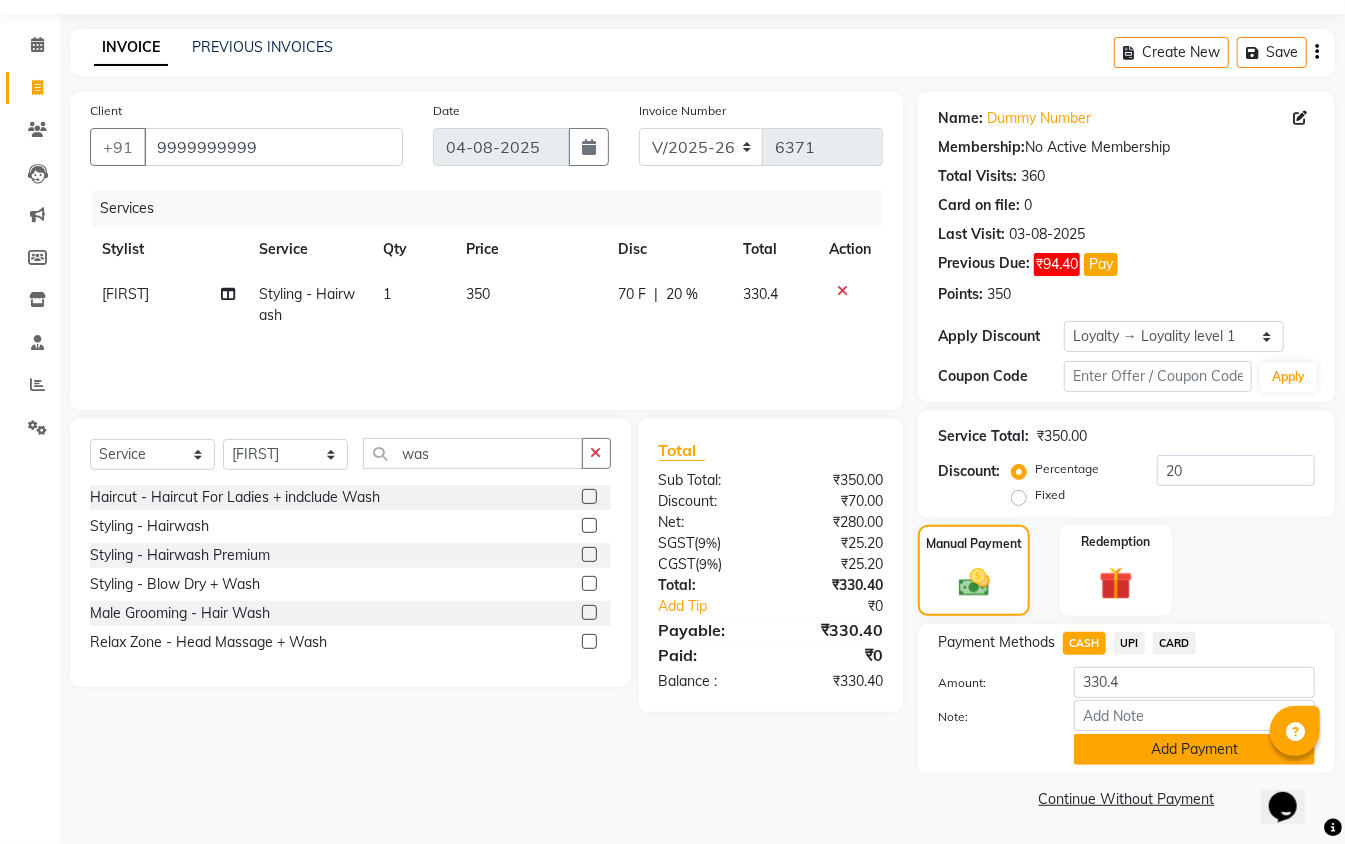 click on "Add Payment" 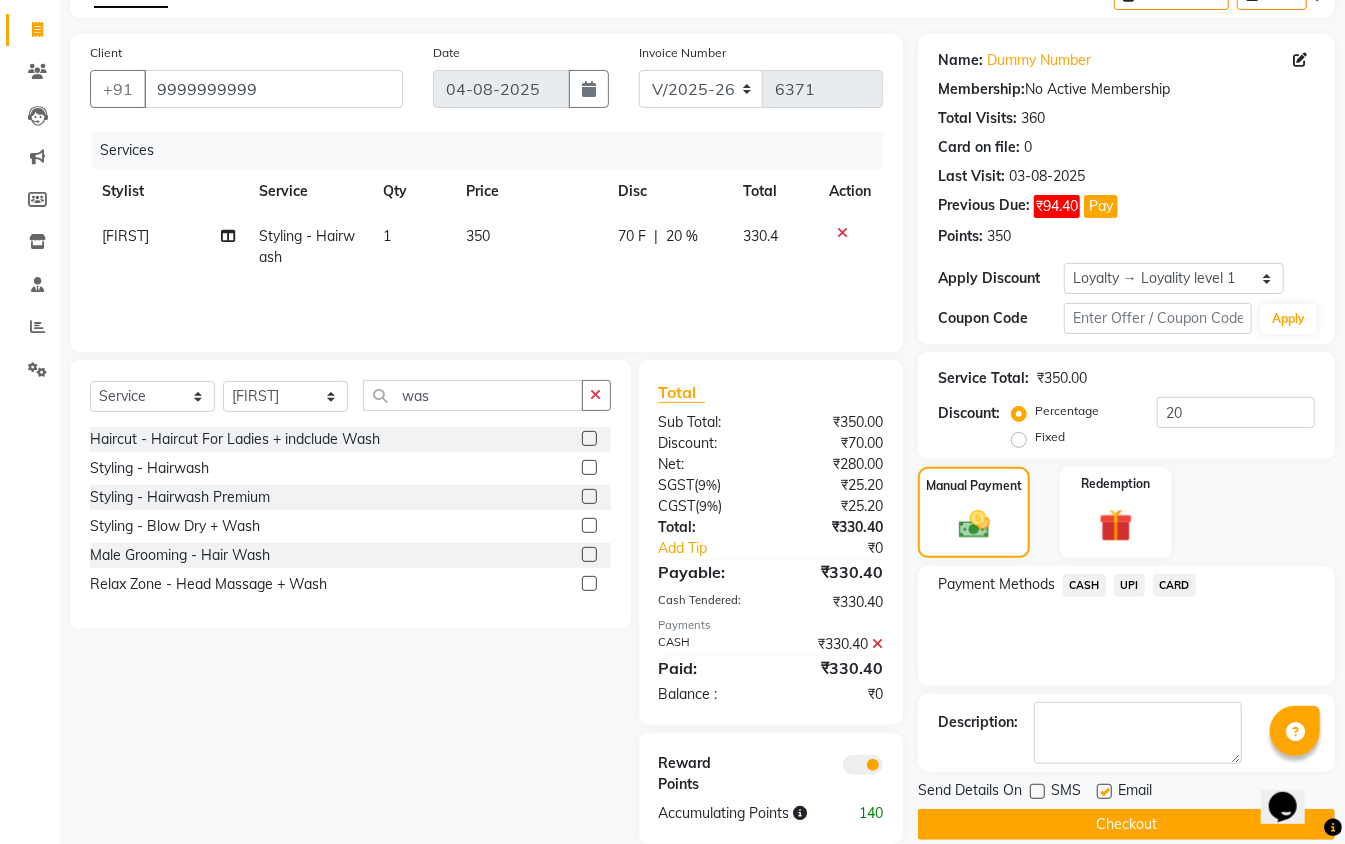 scroll, scrollTop: 146, scrollLeft: 0, axis: vertical 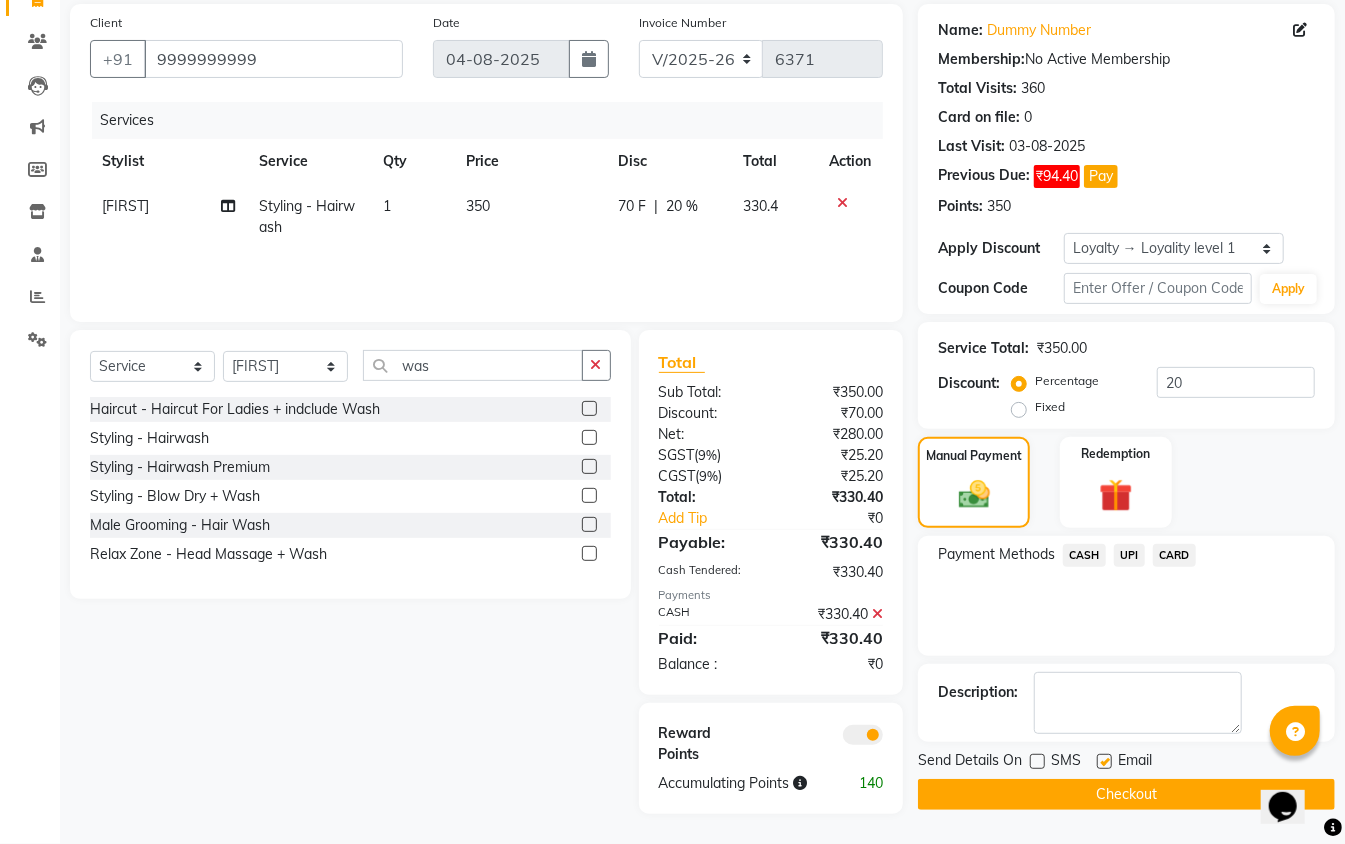 click 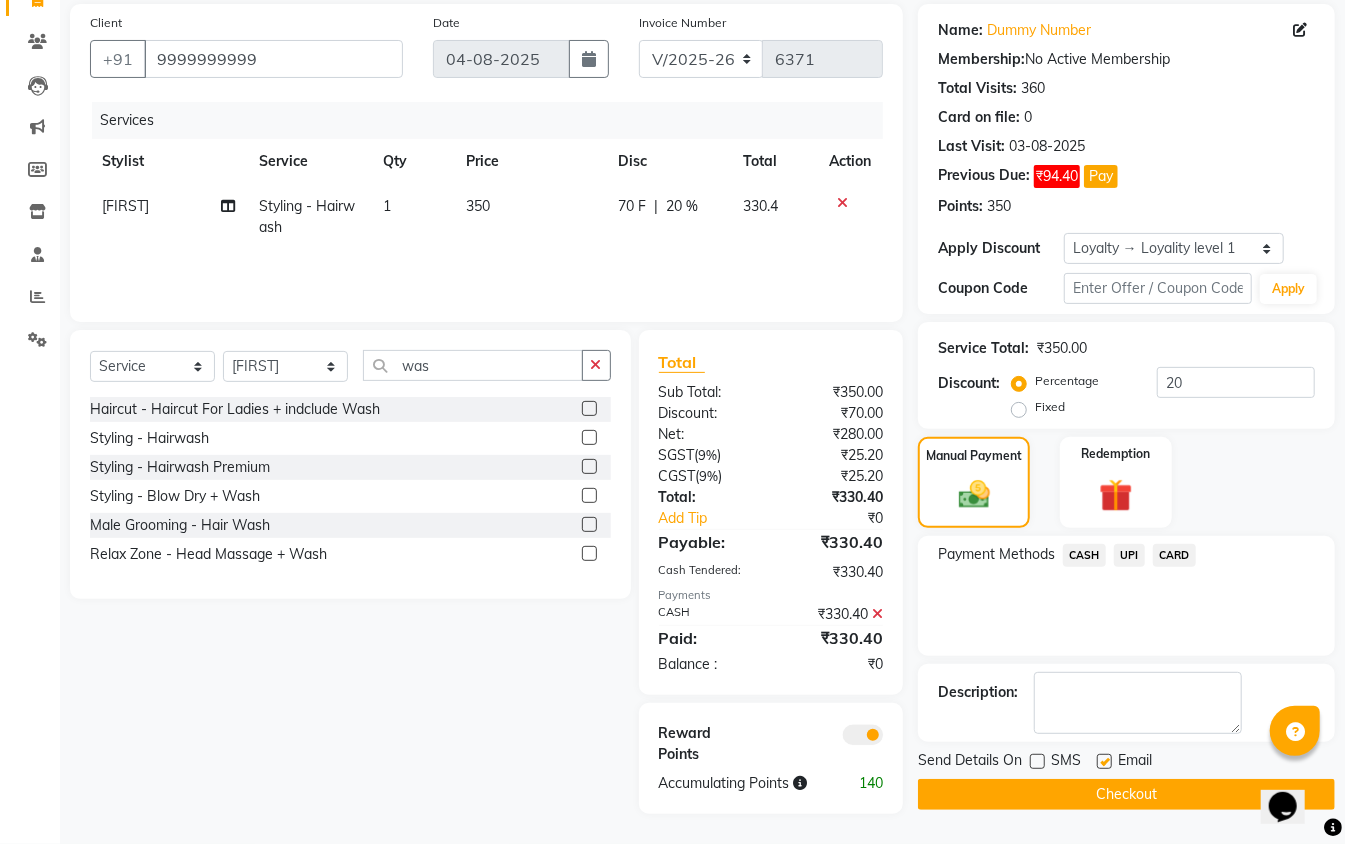 click 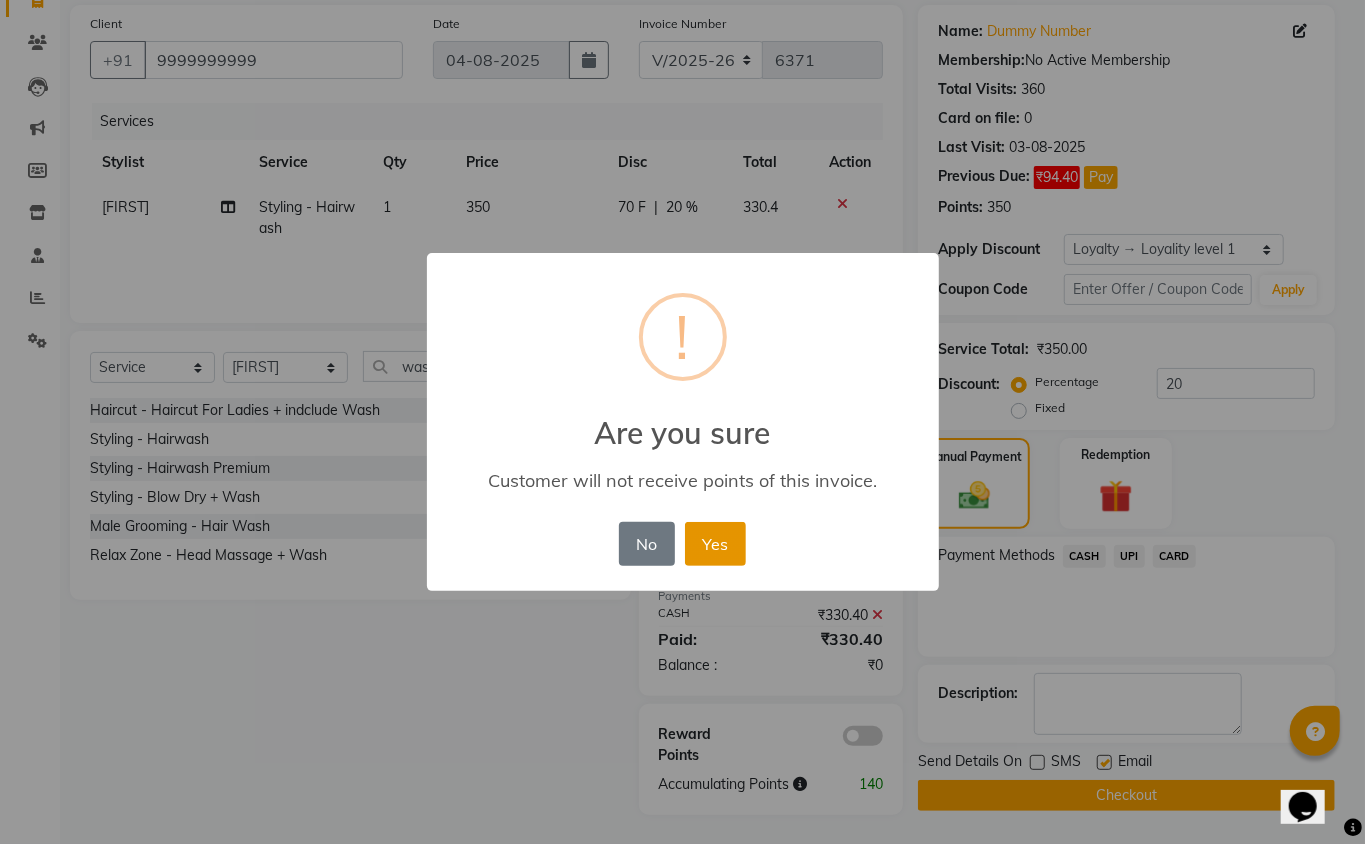 click on "Yes" at bounding box center (715, 544) 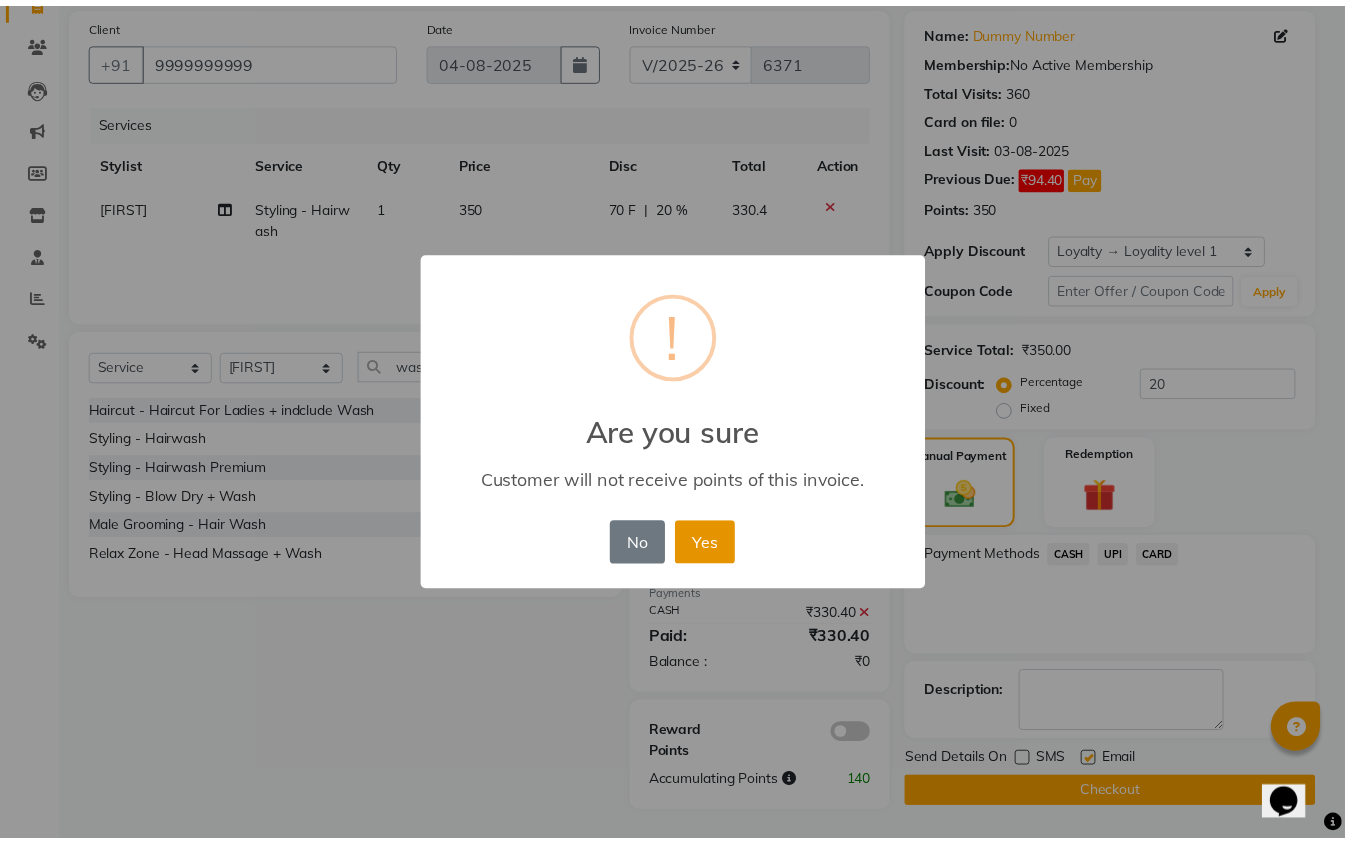 scroll, scrollTop: 144, scrollLeft: 0, axis: vertical 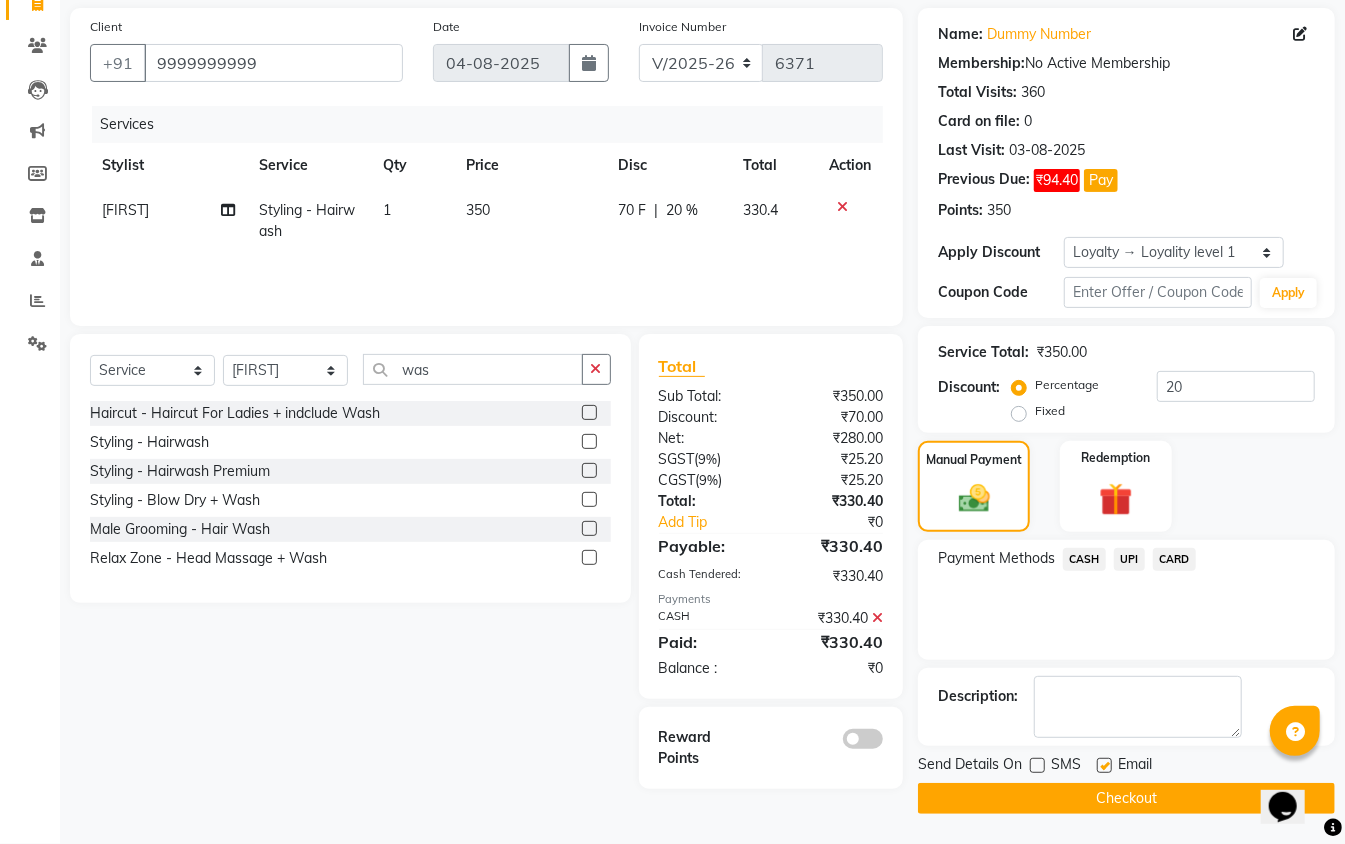 click on "Checkout" 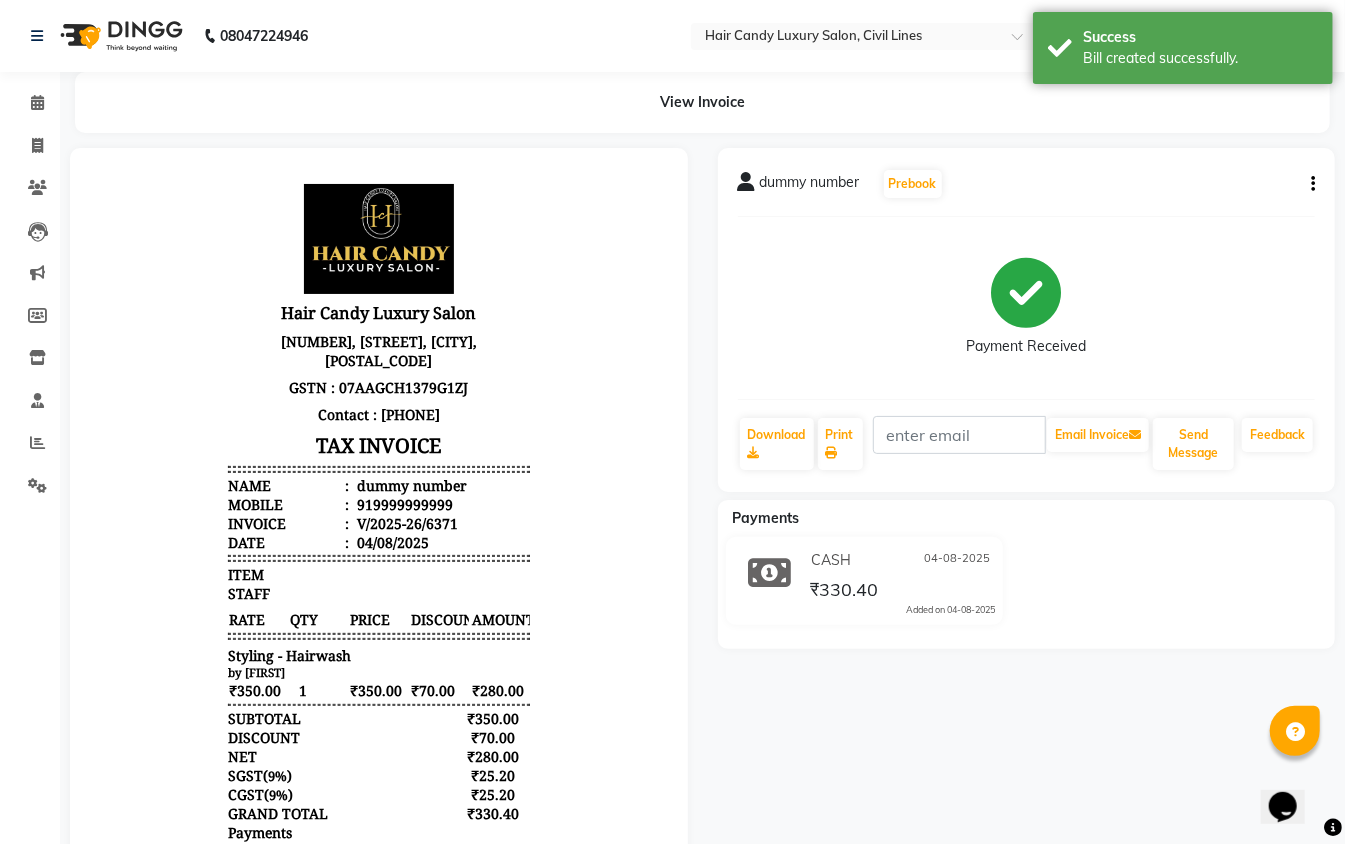 scroll, scrollTop: 0, scrollLeft: 0, axis: both 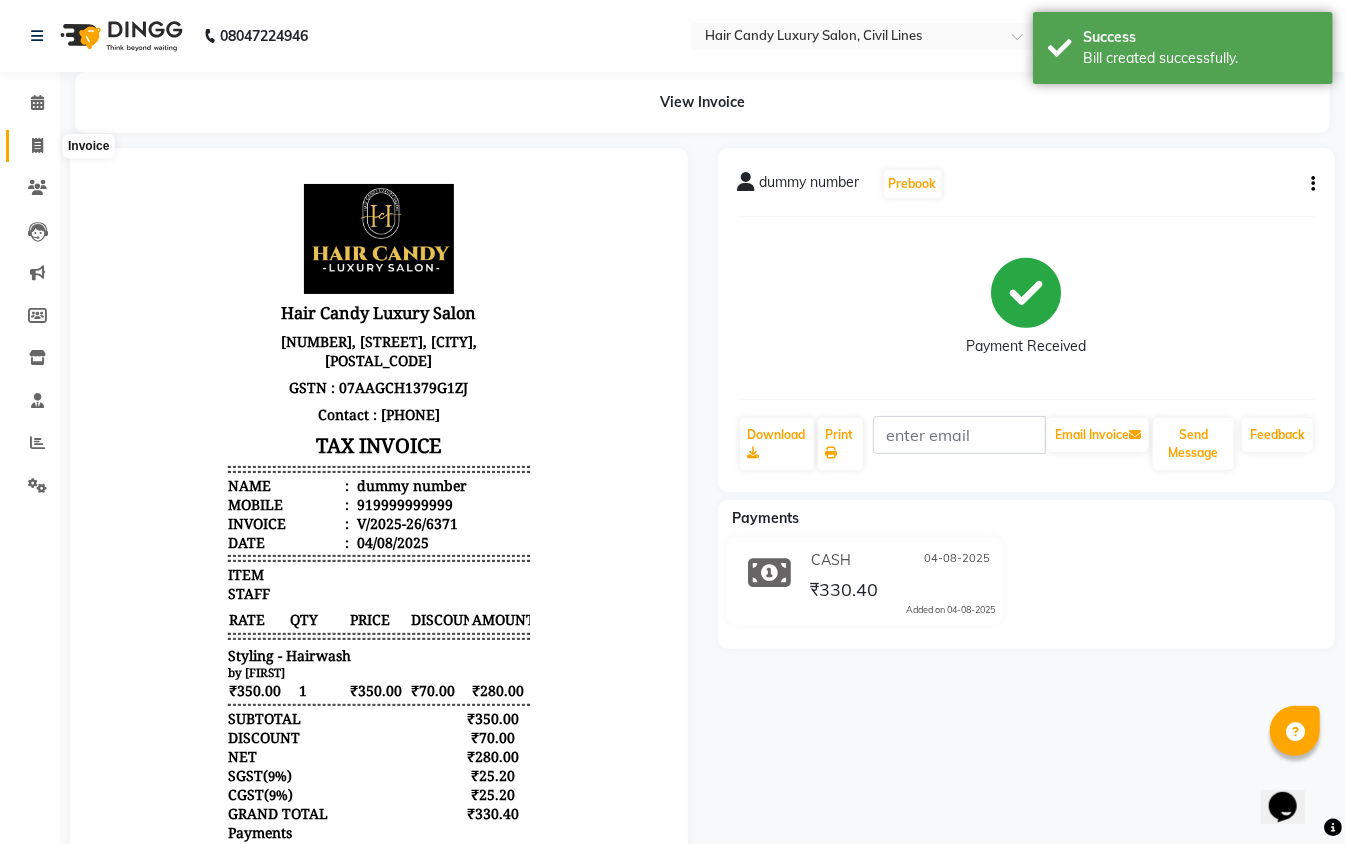 click 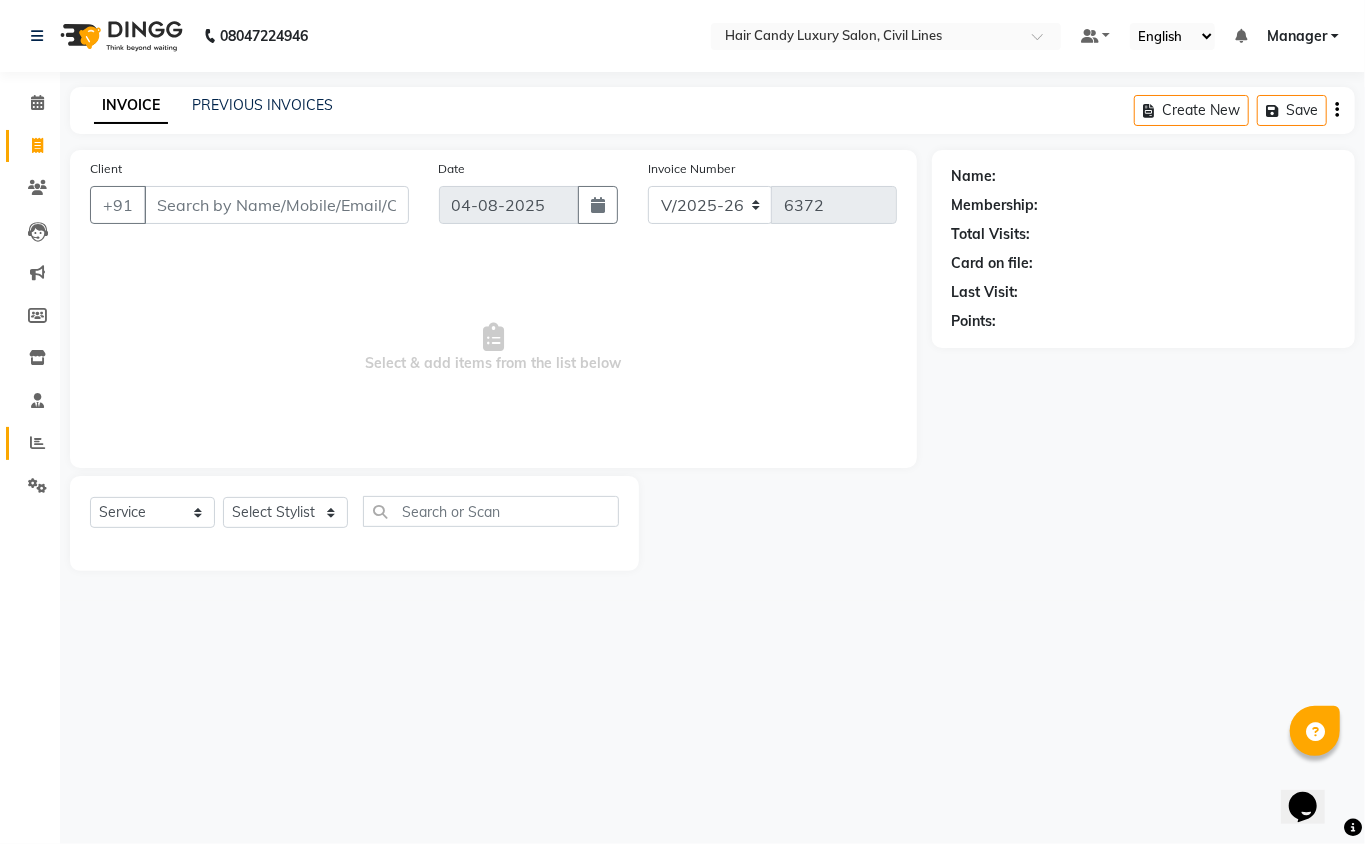 click 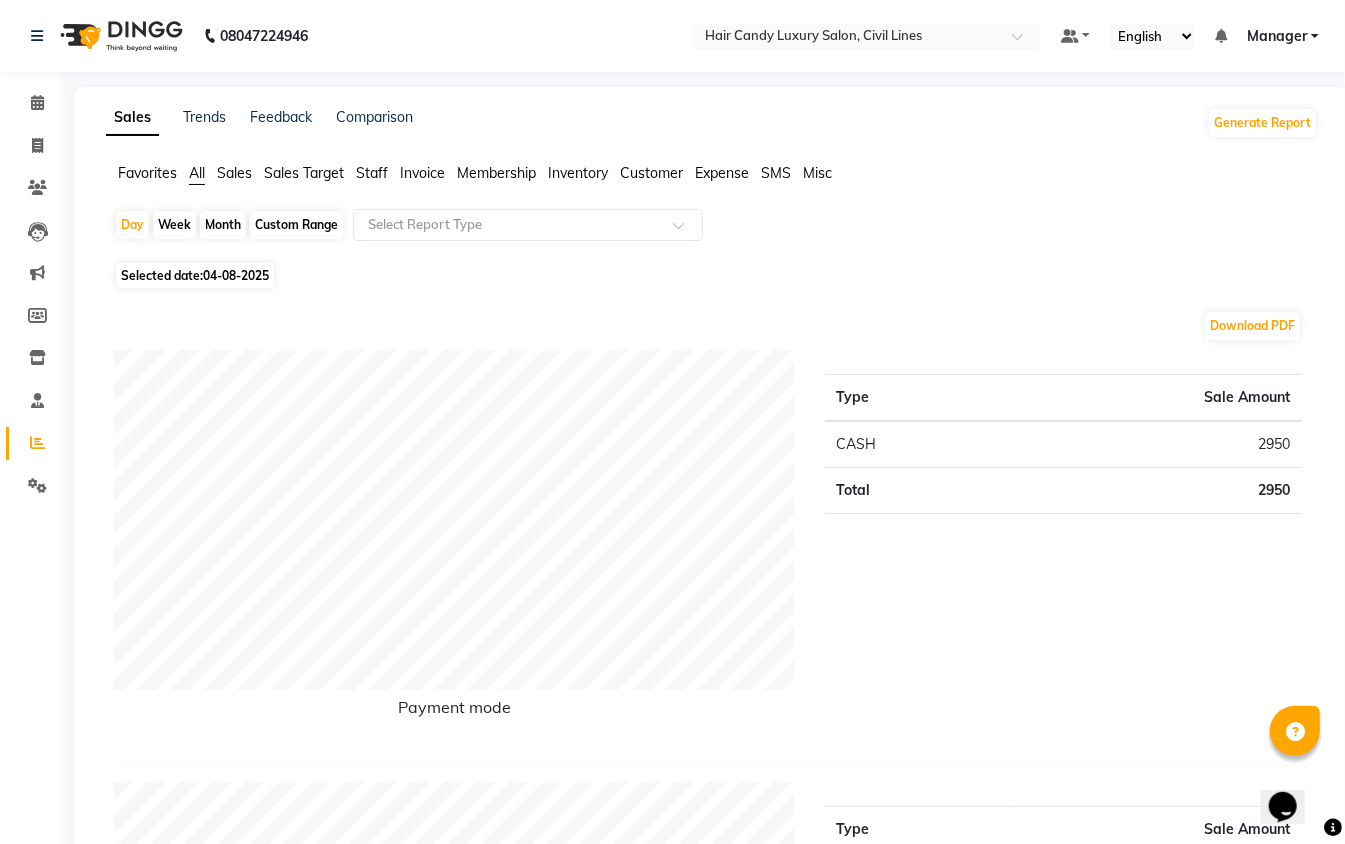 drag, startPoint x: 22, startPoint y: 436, endPoint x: 909, endPoint y: 270, distance: 902.3996 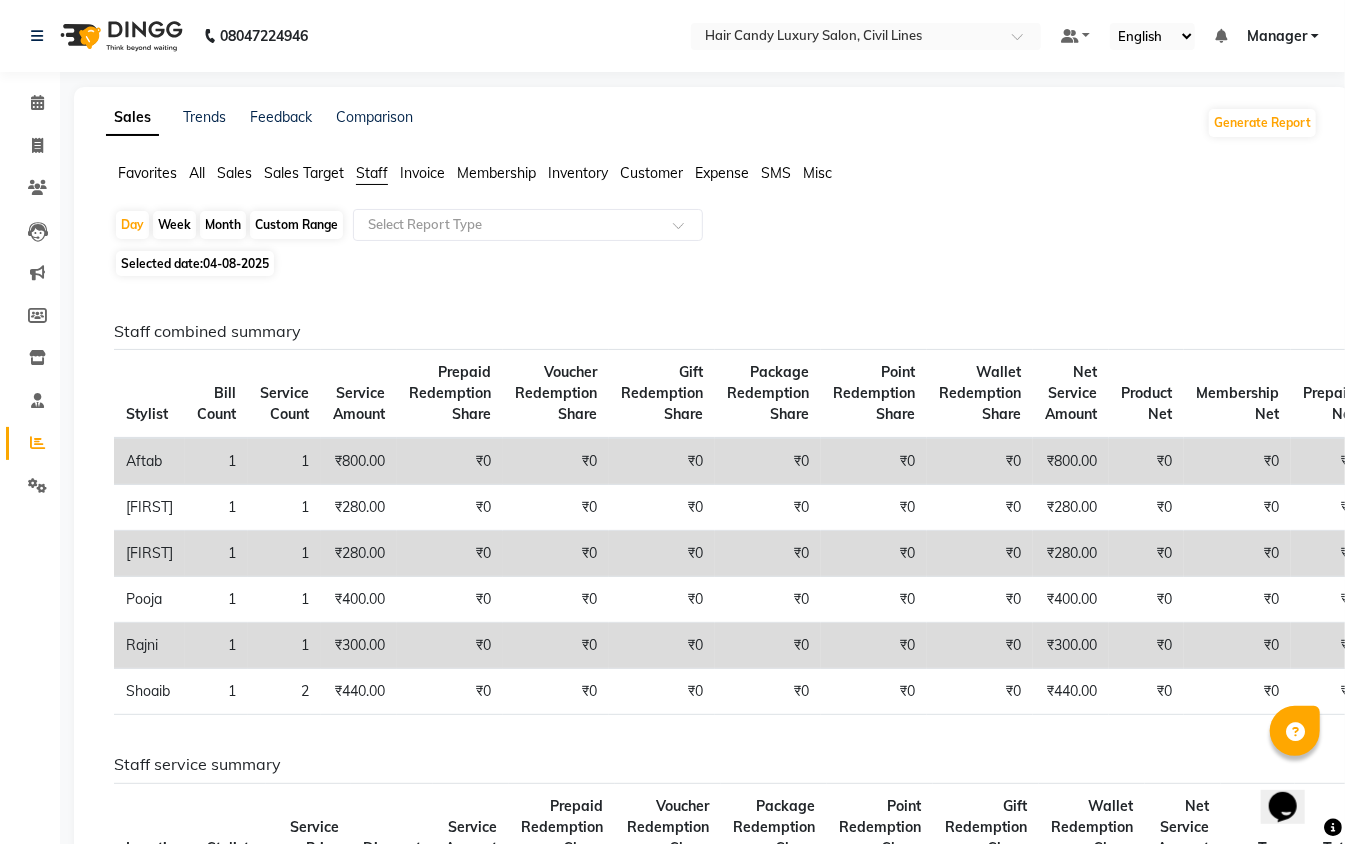 click on "Month" 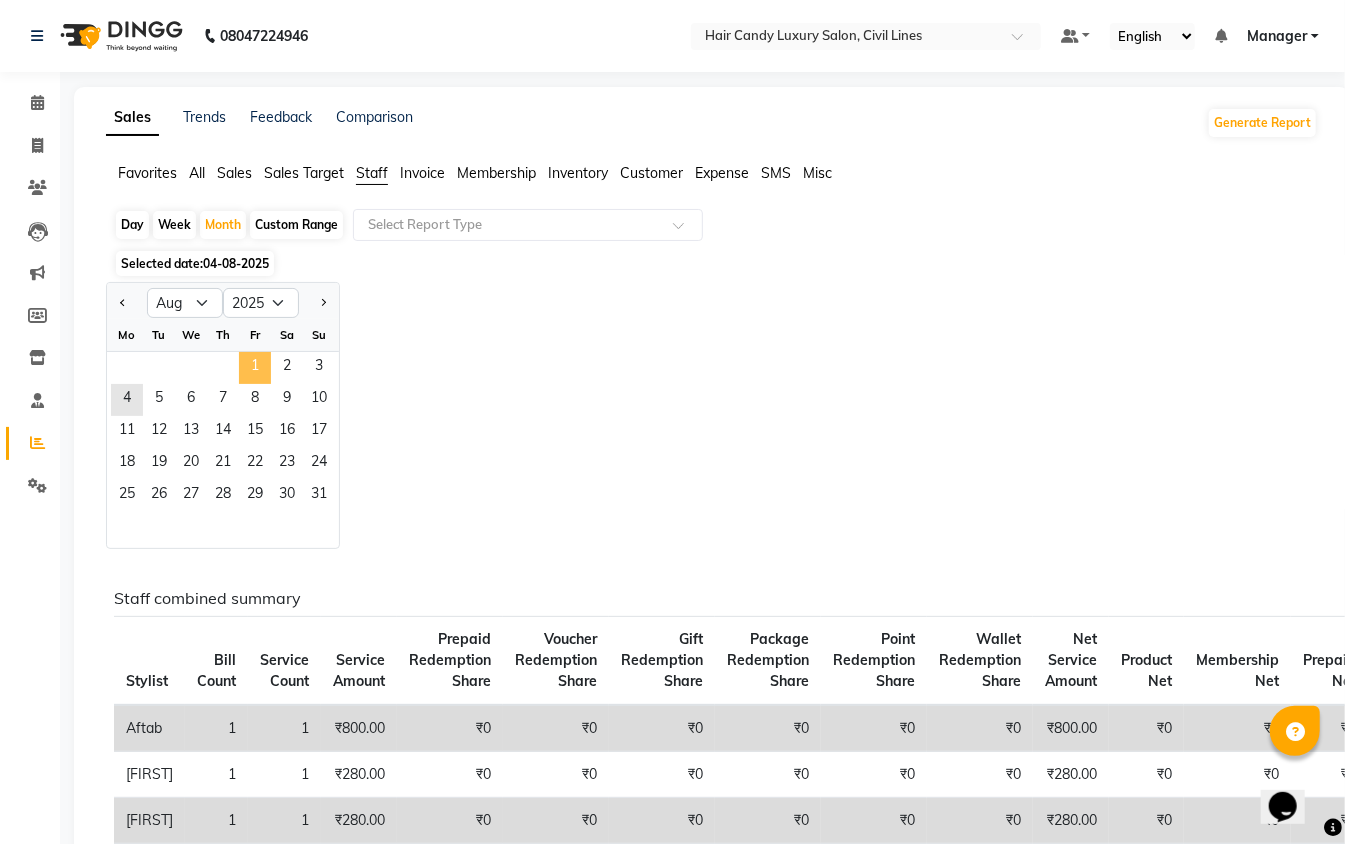 click on "1" 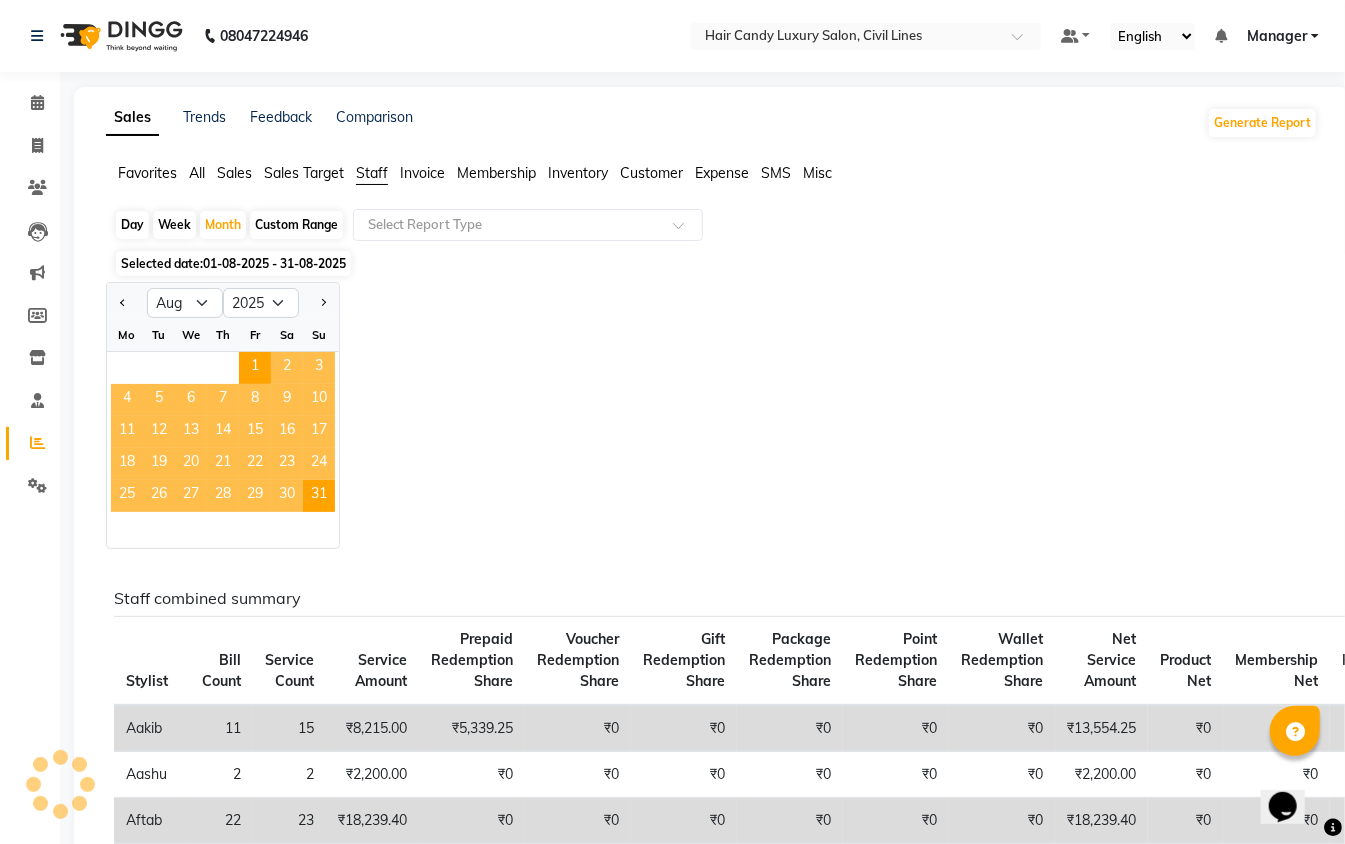 click on "4" 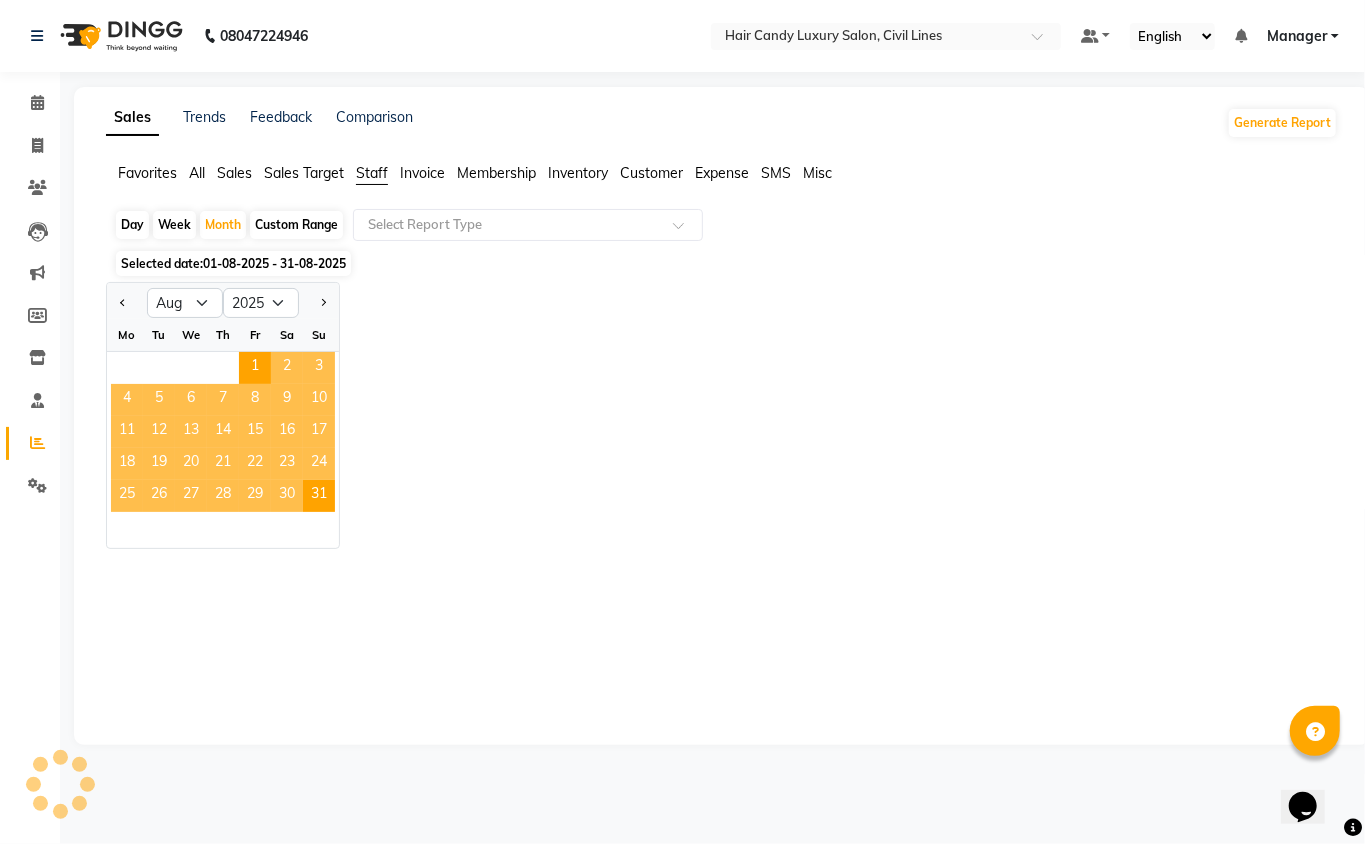 click on "4" 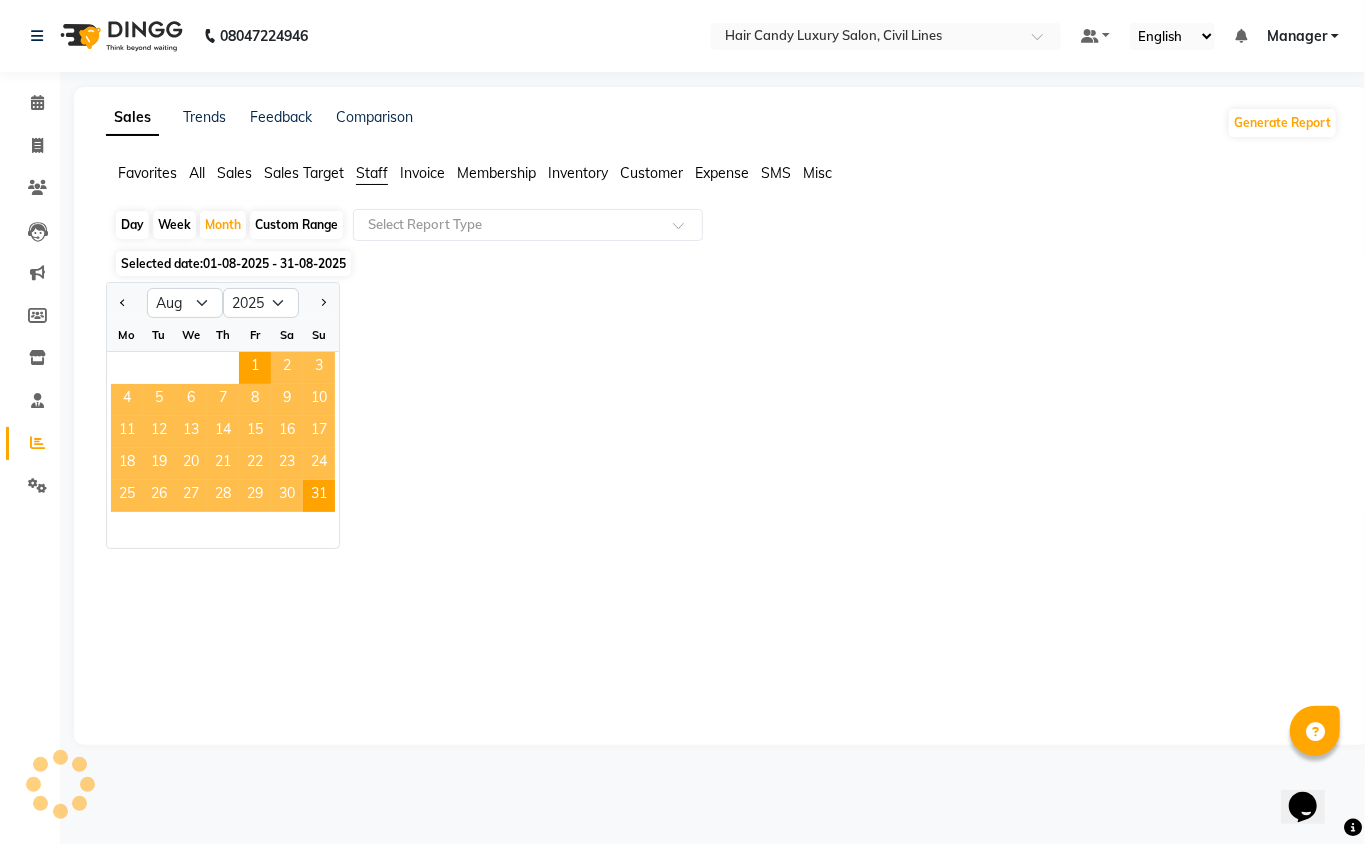 click on "4" 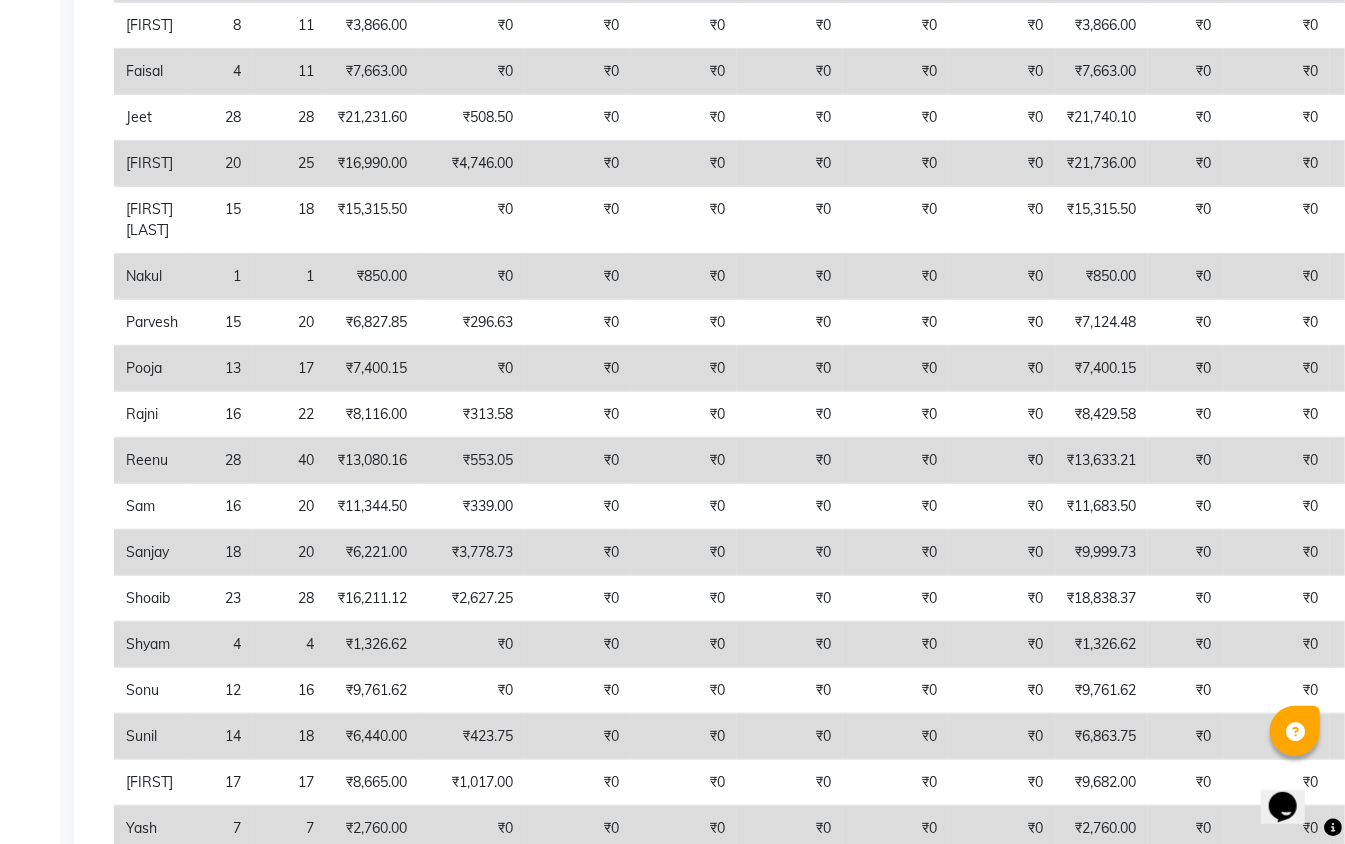 scroll, scrollTop: 0, scrollLeft: 0, axis: both 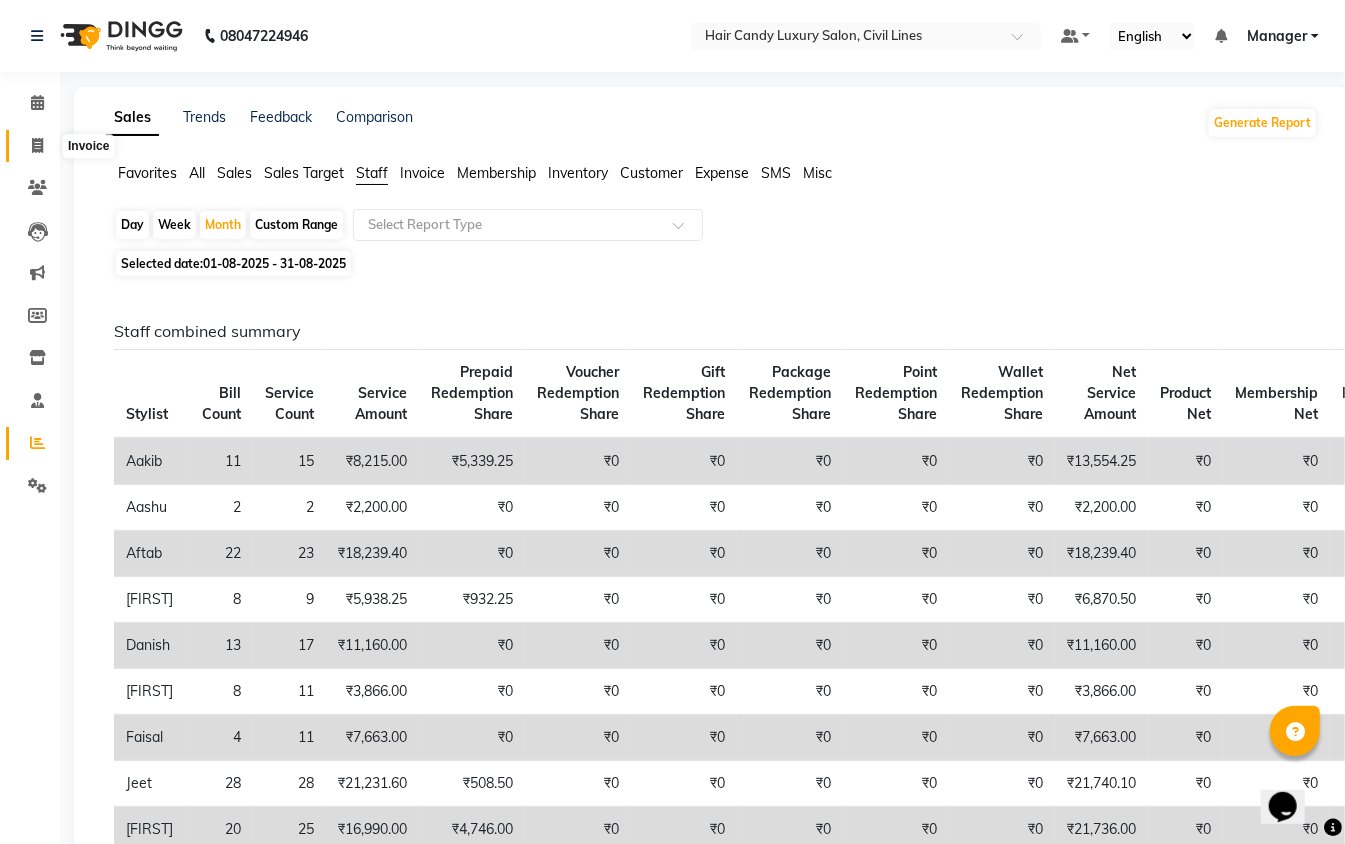 click 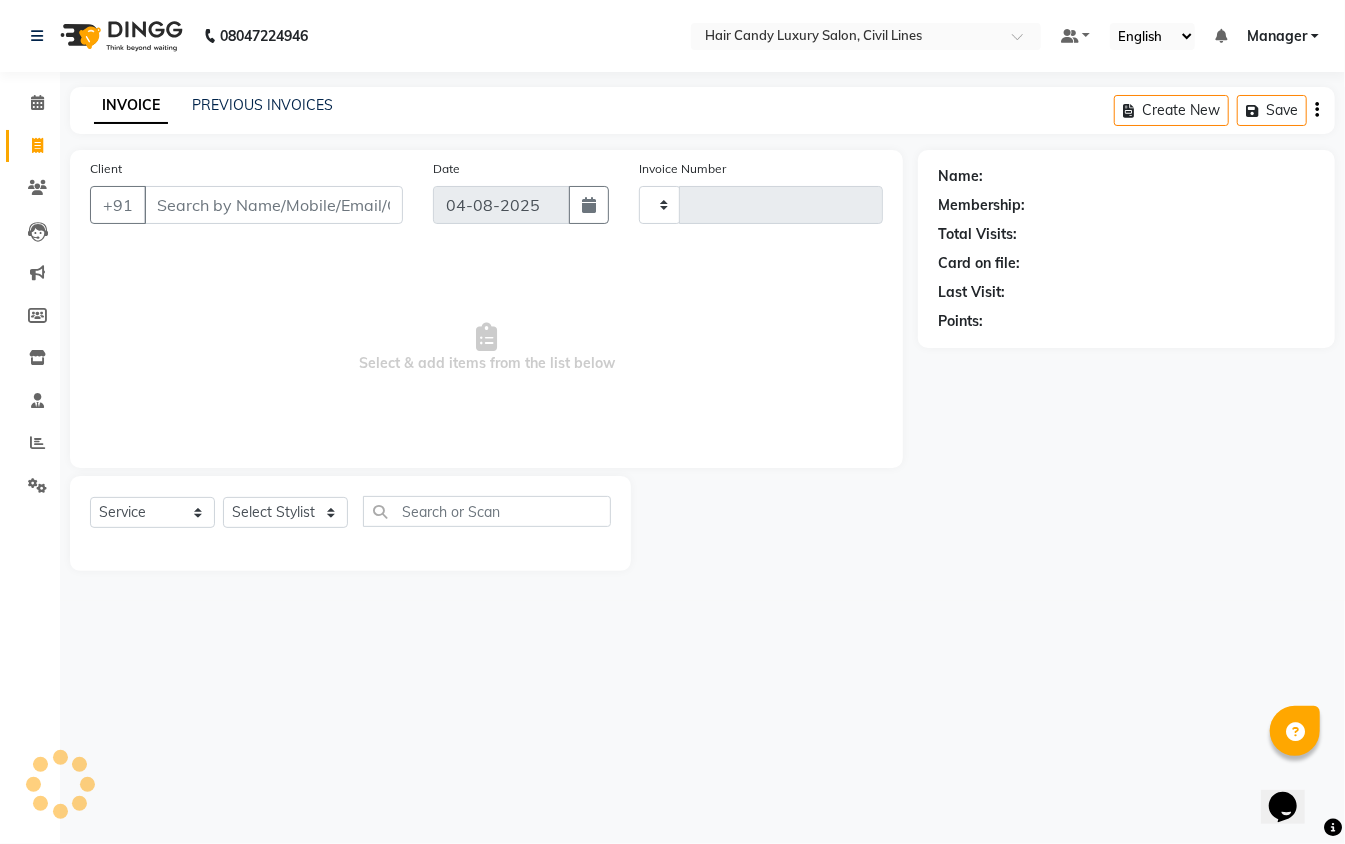 type on "6372" 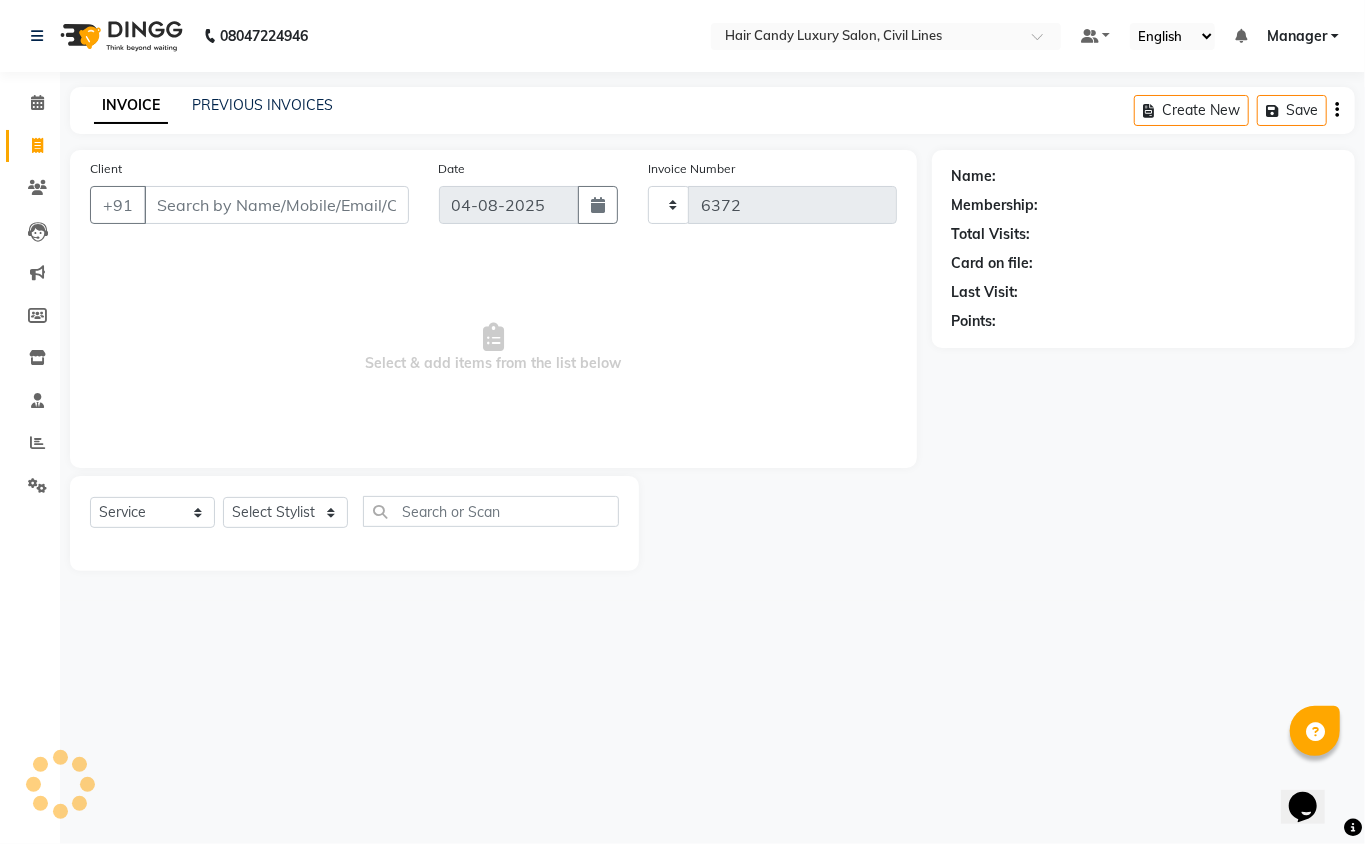 select on "6308" 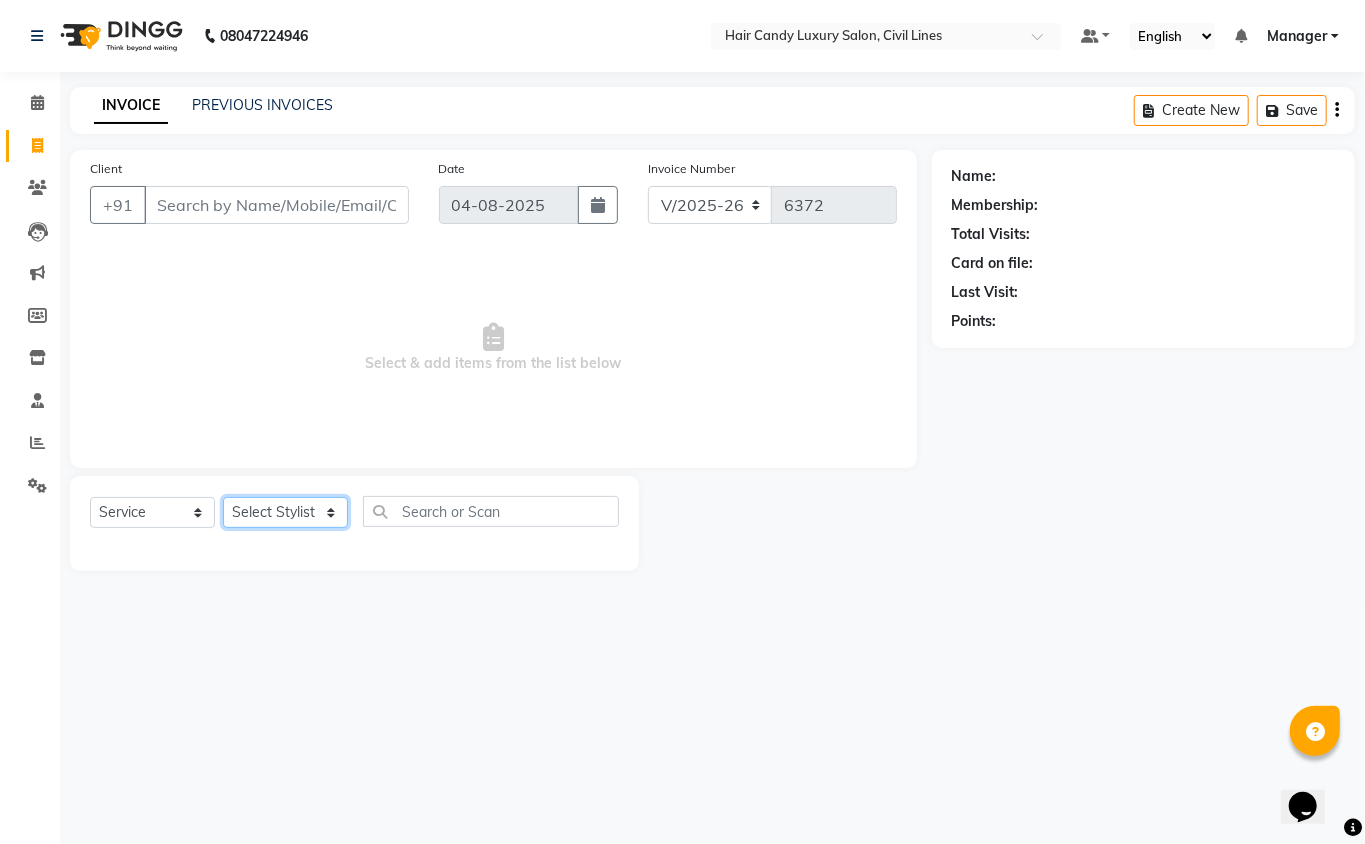 click on "Select Stylist" 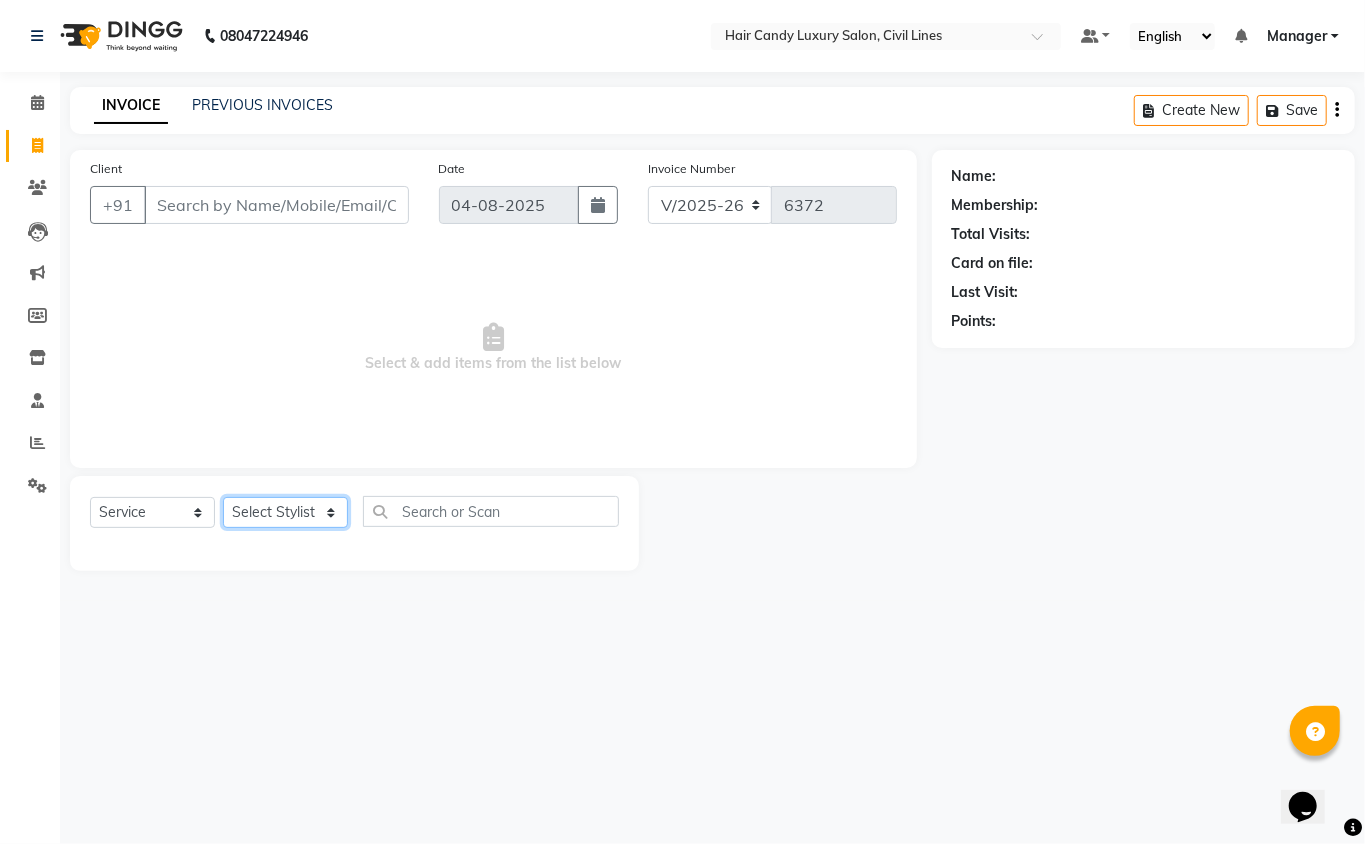 select on "47499" 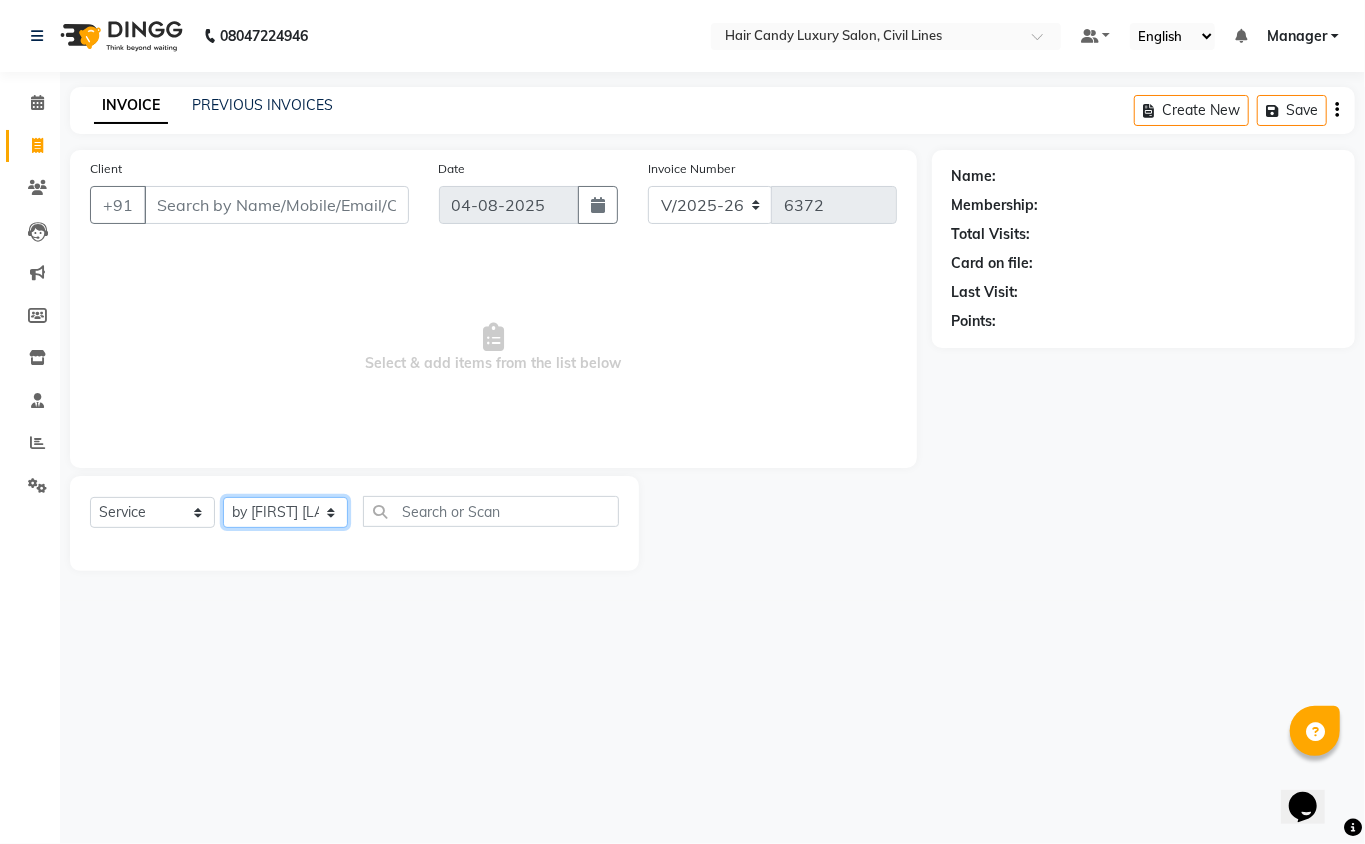 click on "Select Stylist aakib Aarti AASHU Aftab Arshal counter sale Danish DAULAT faisal jeet kalu Manager Manish mohd Abid Nakul Owner-PRIYANKA parvesh pooja rajni Reenu sakshi SAM sanjay shoaib Shubh Shyam Sonu STOCK MANAGER SUNIL vikas YASH Zayan" 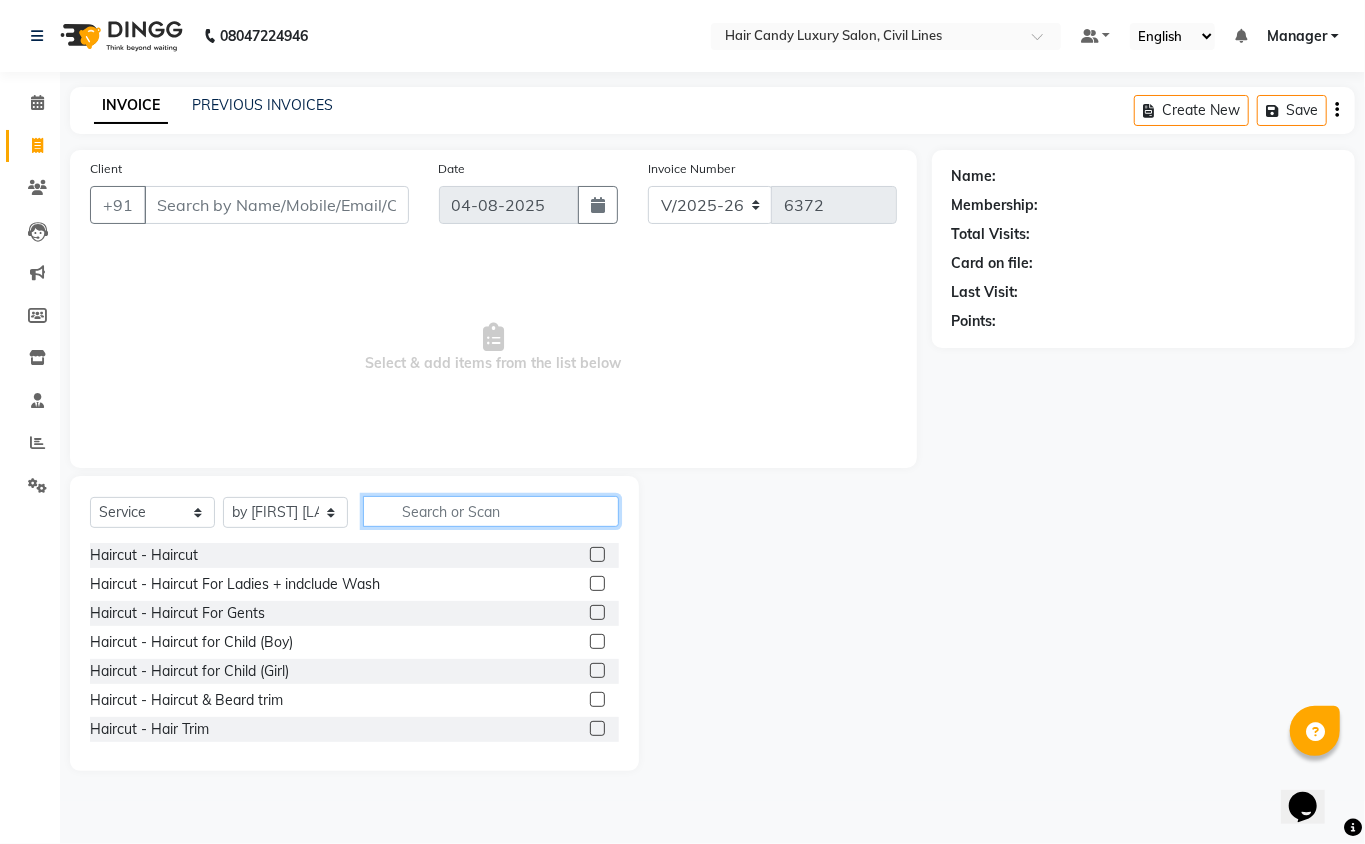 click 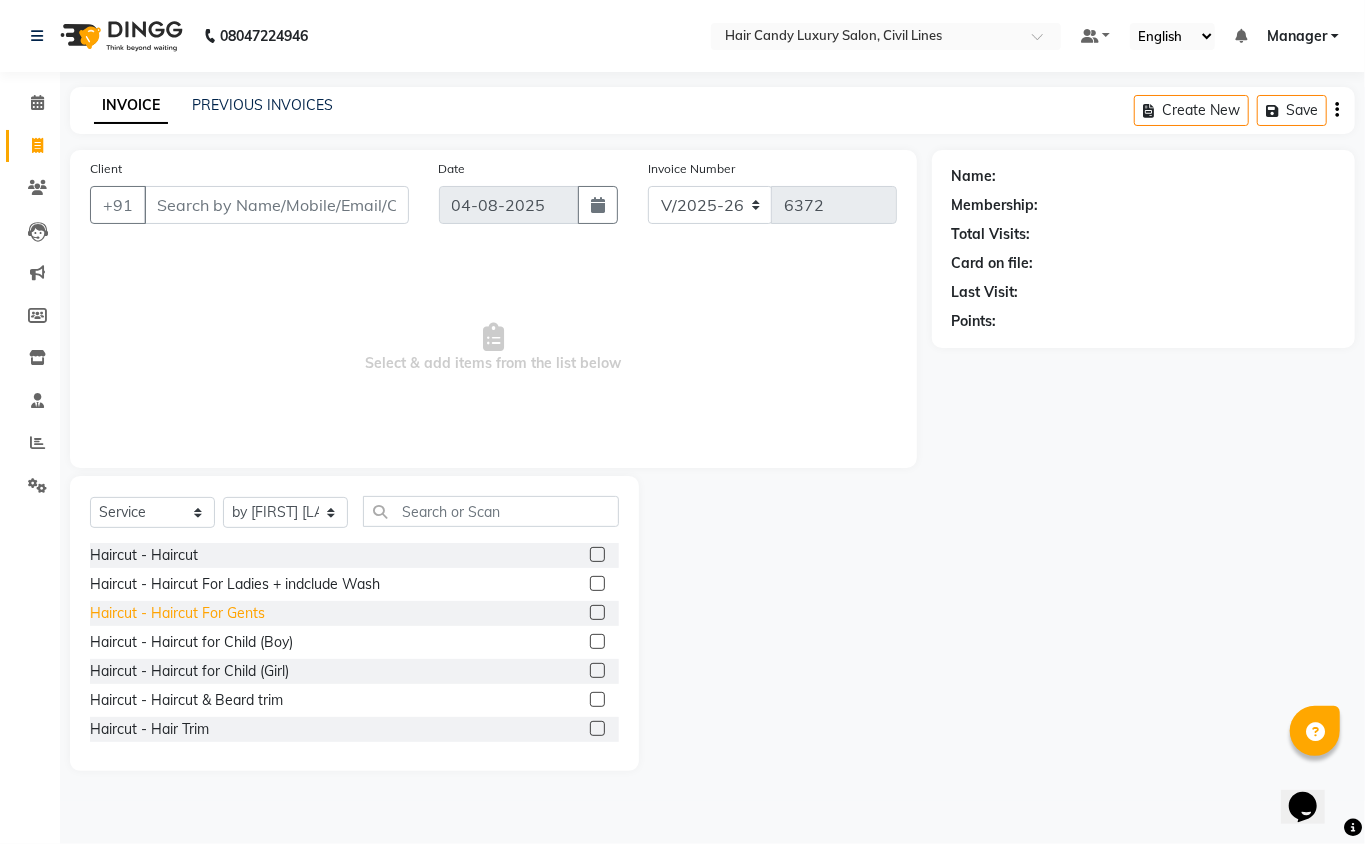 click on "Haircut - Haircut For Gents" 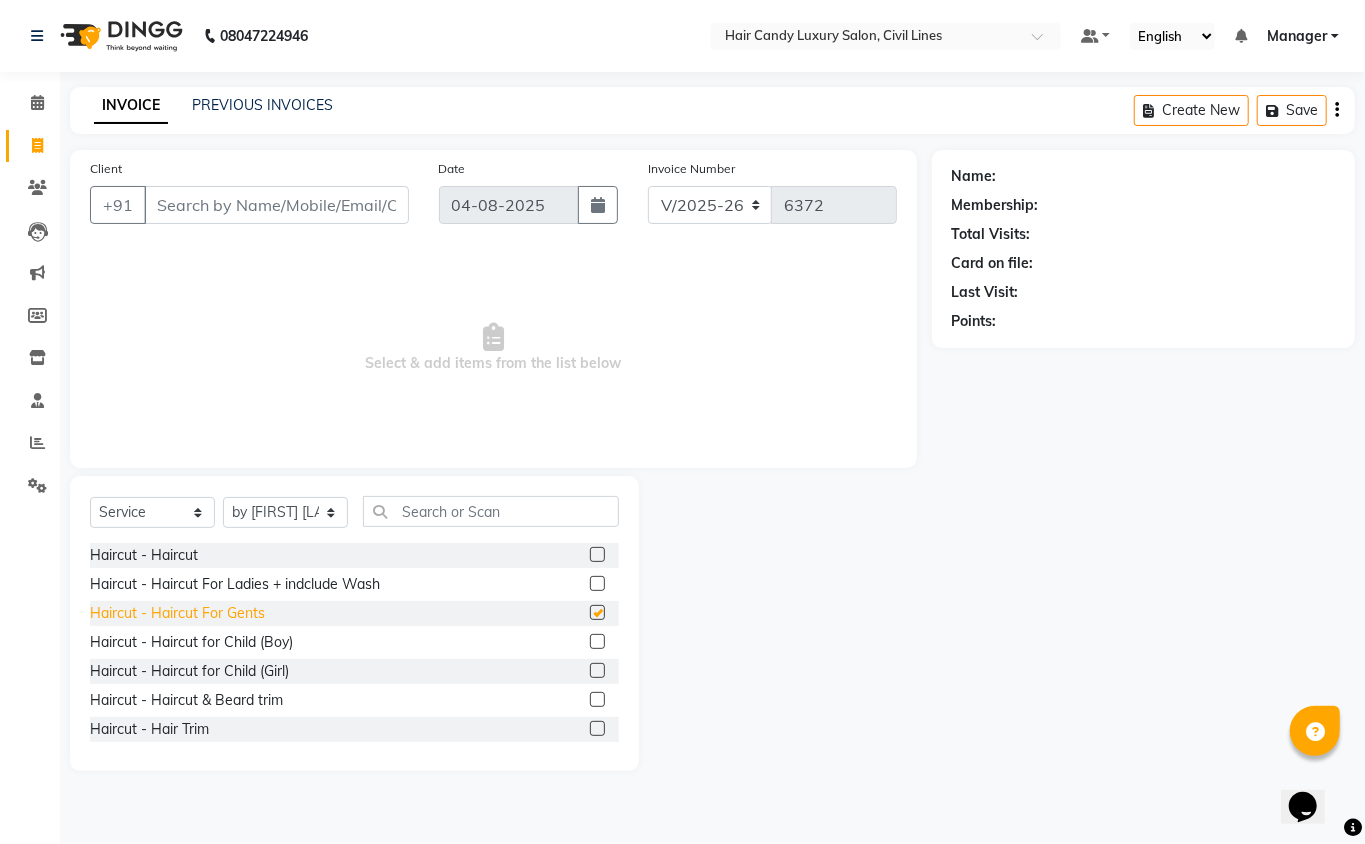 checkbox on "false" 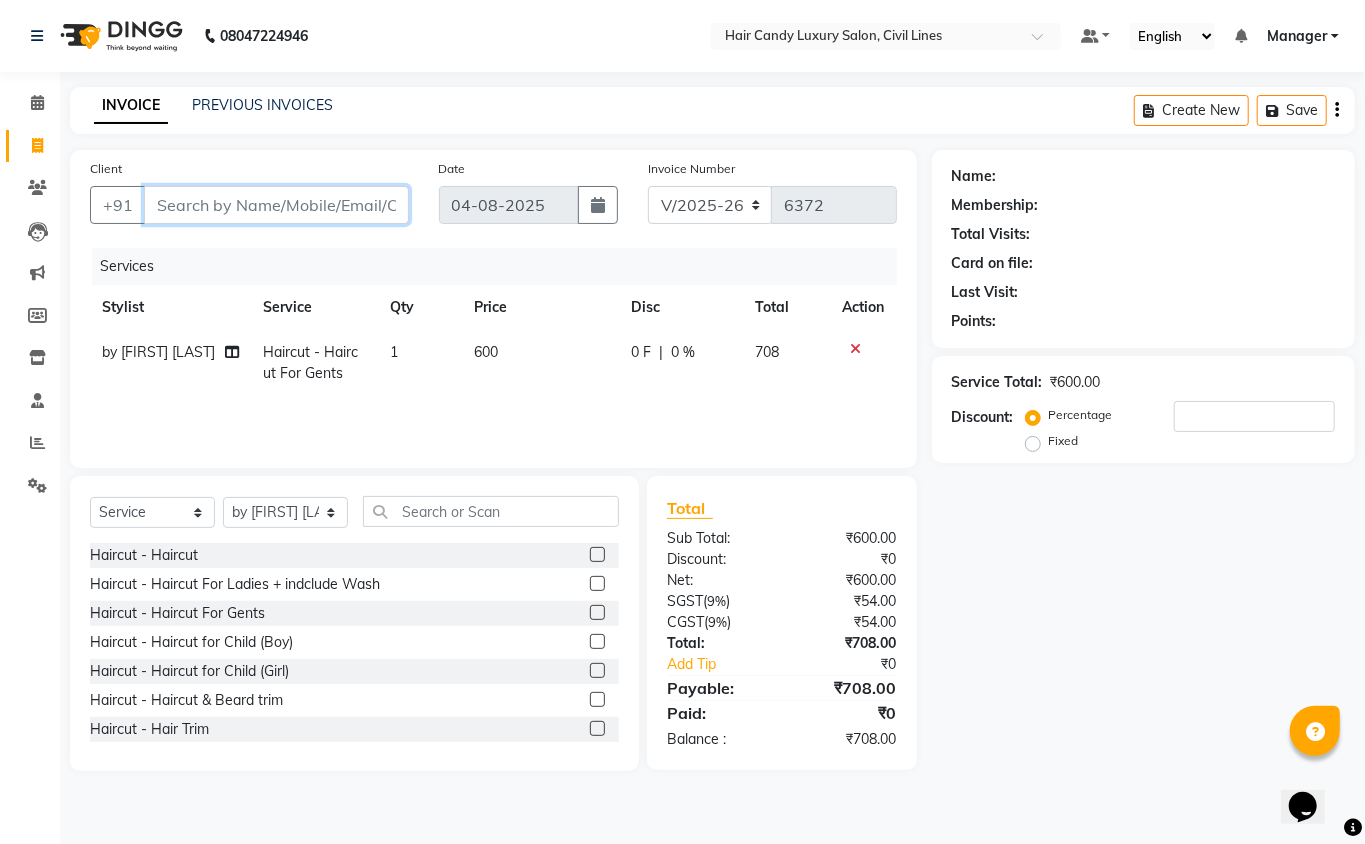click on "Client" at bounding box center [276, 205] 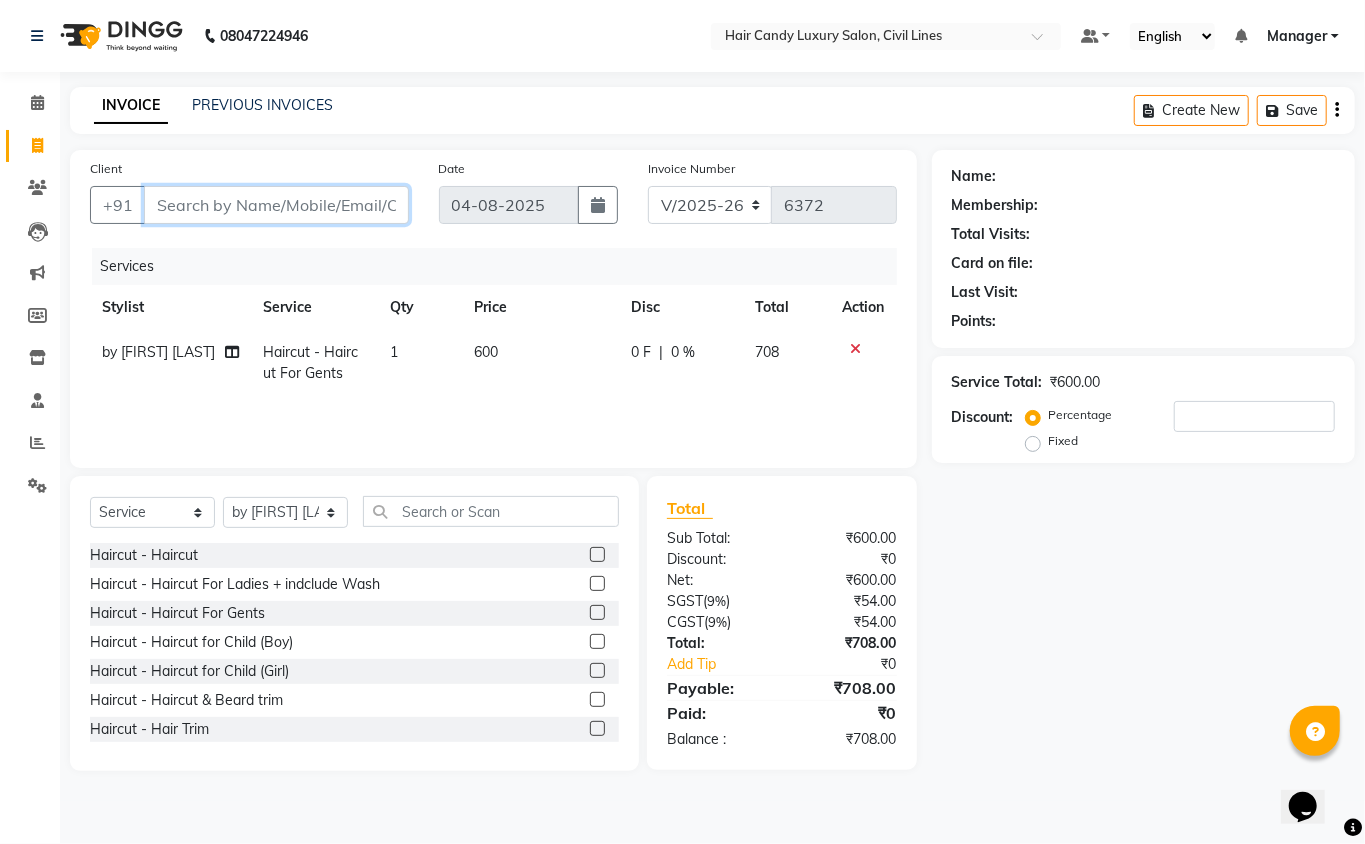type on "a" 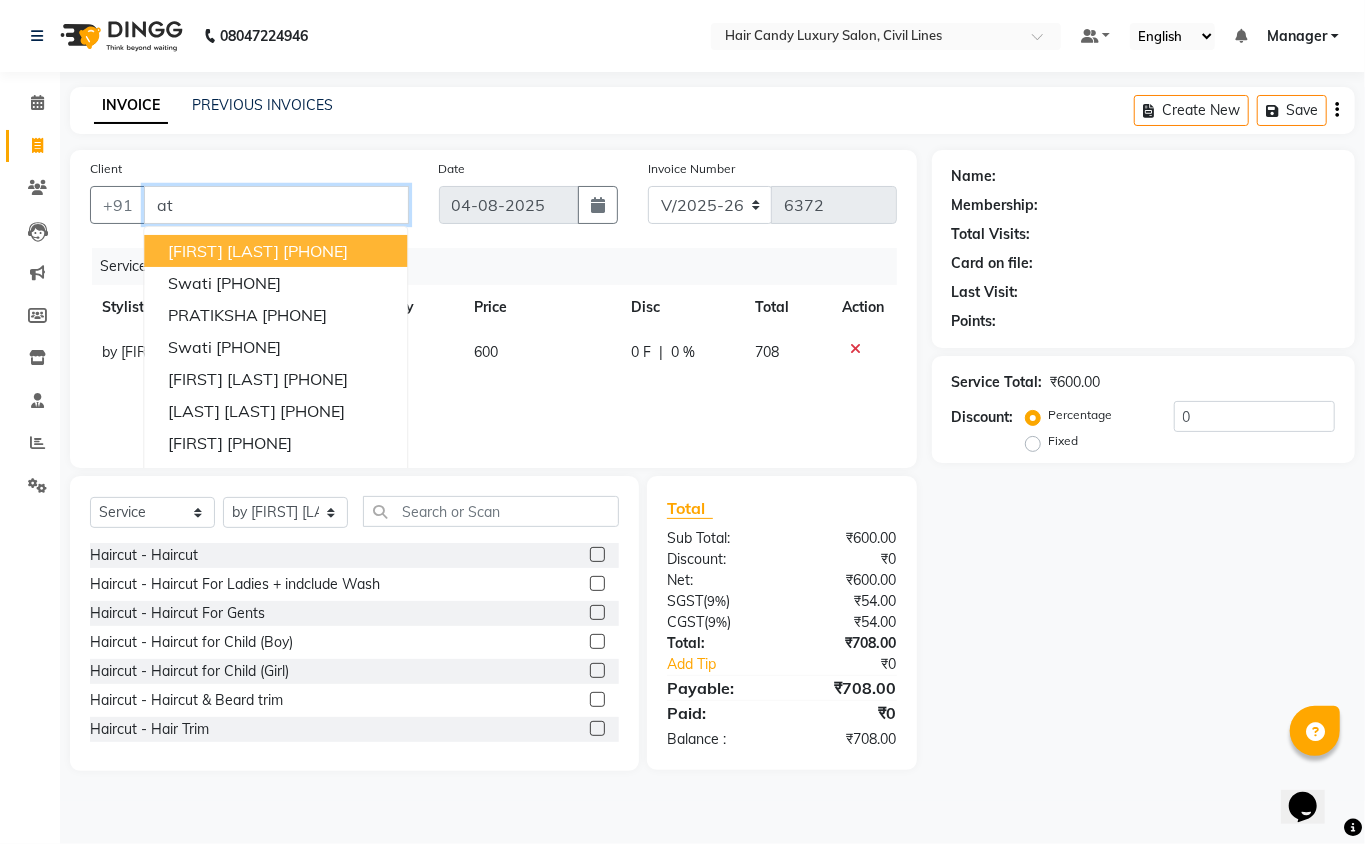 type on "a" 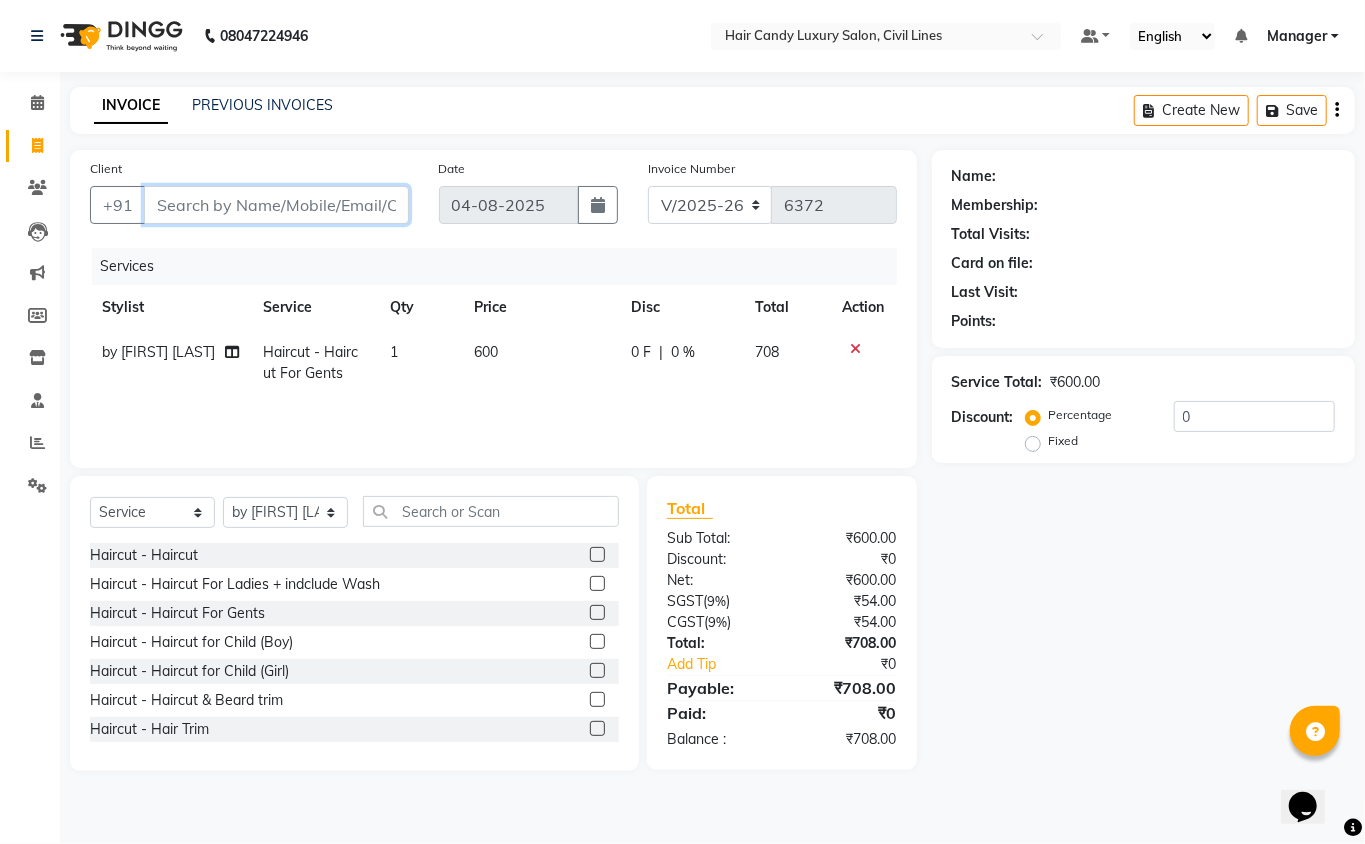 click on "Client" at bounding box center [276, 205] 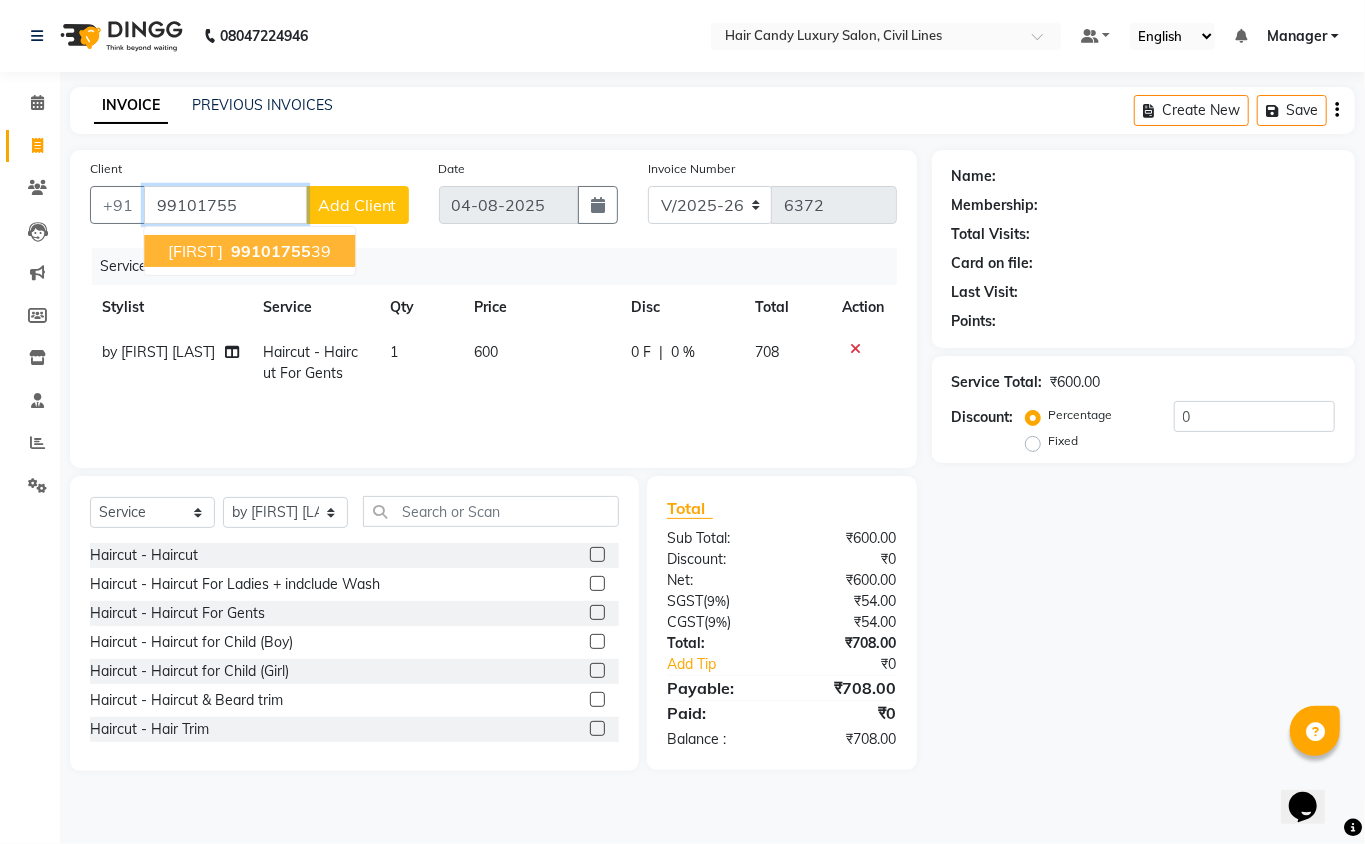 click on "99101755" at bounding box center [271, 251] 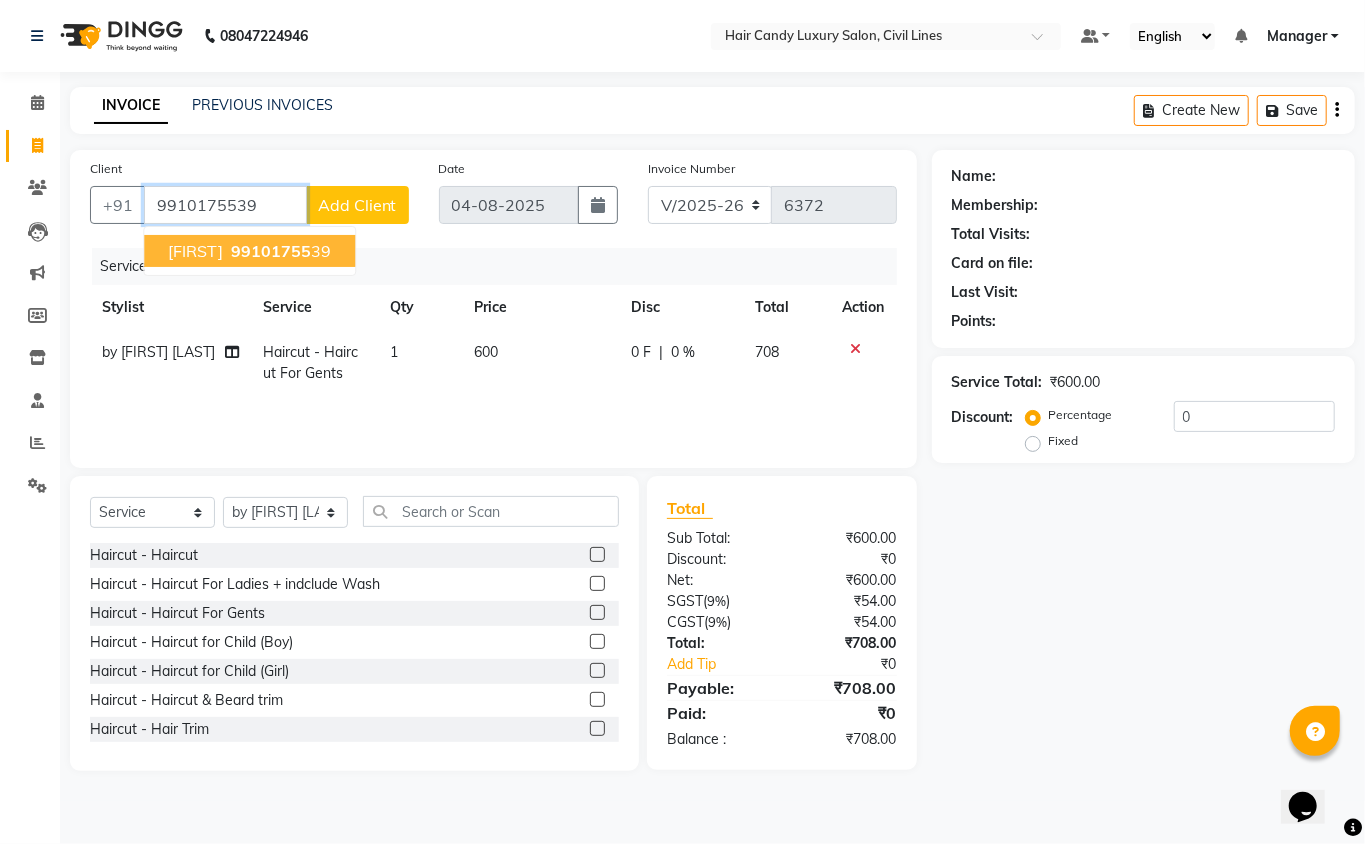 type on "9910175539" 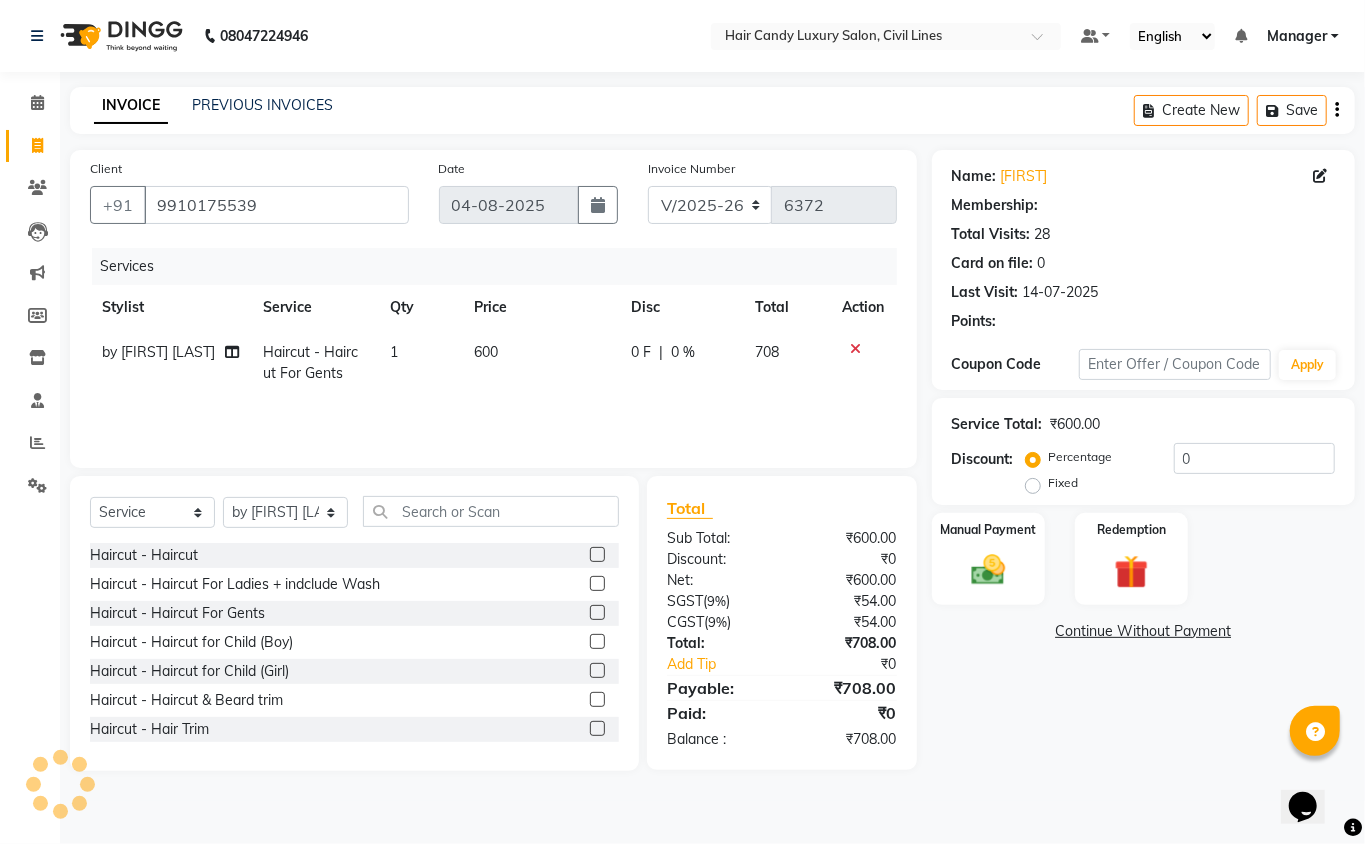 select on "1: Object" 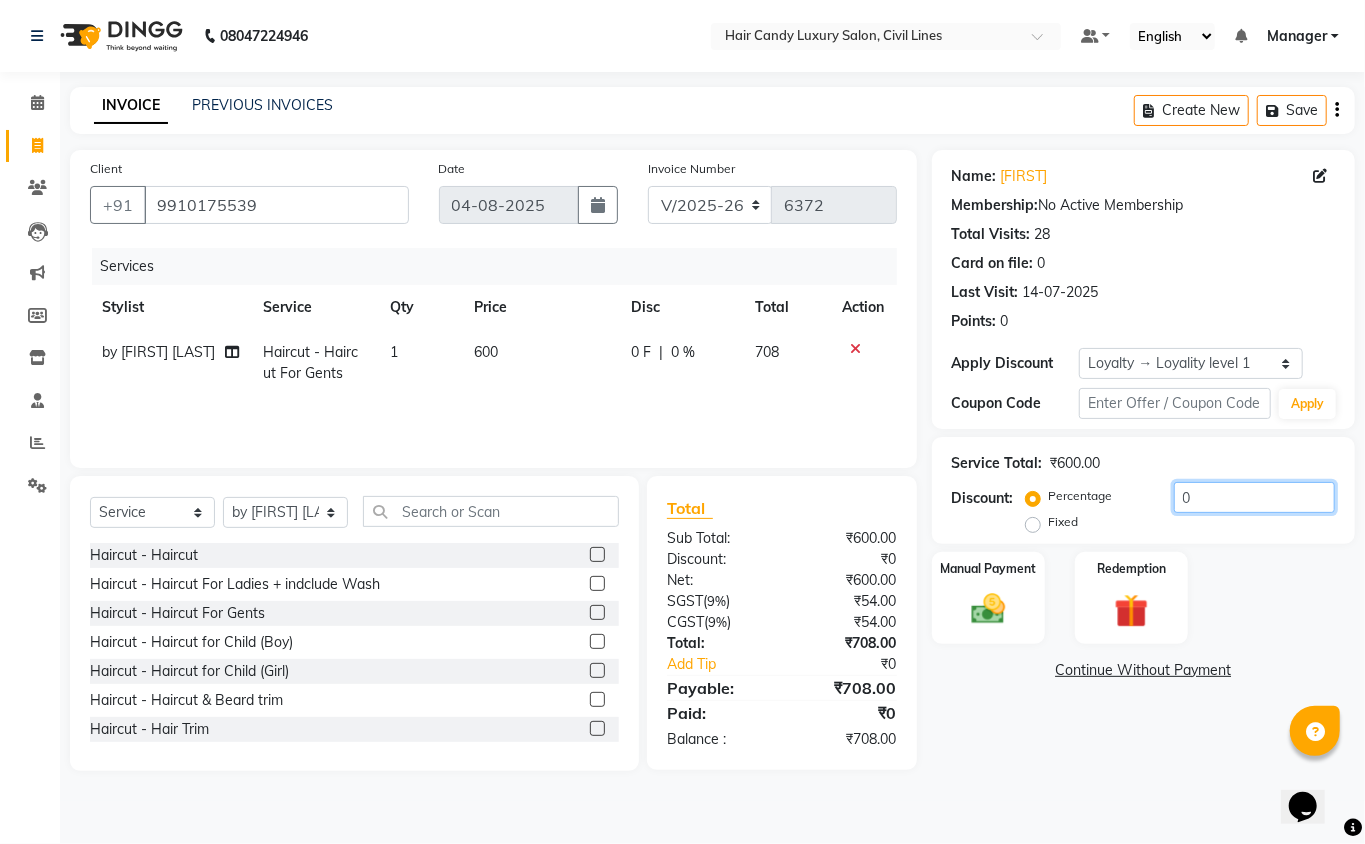 click on "0" 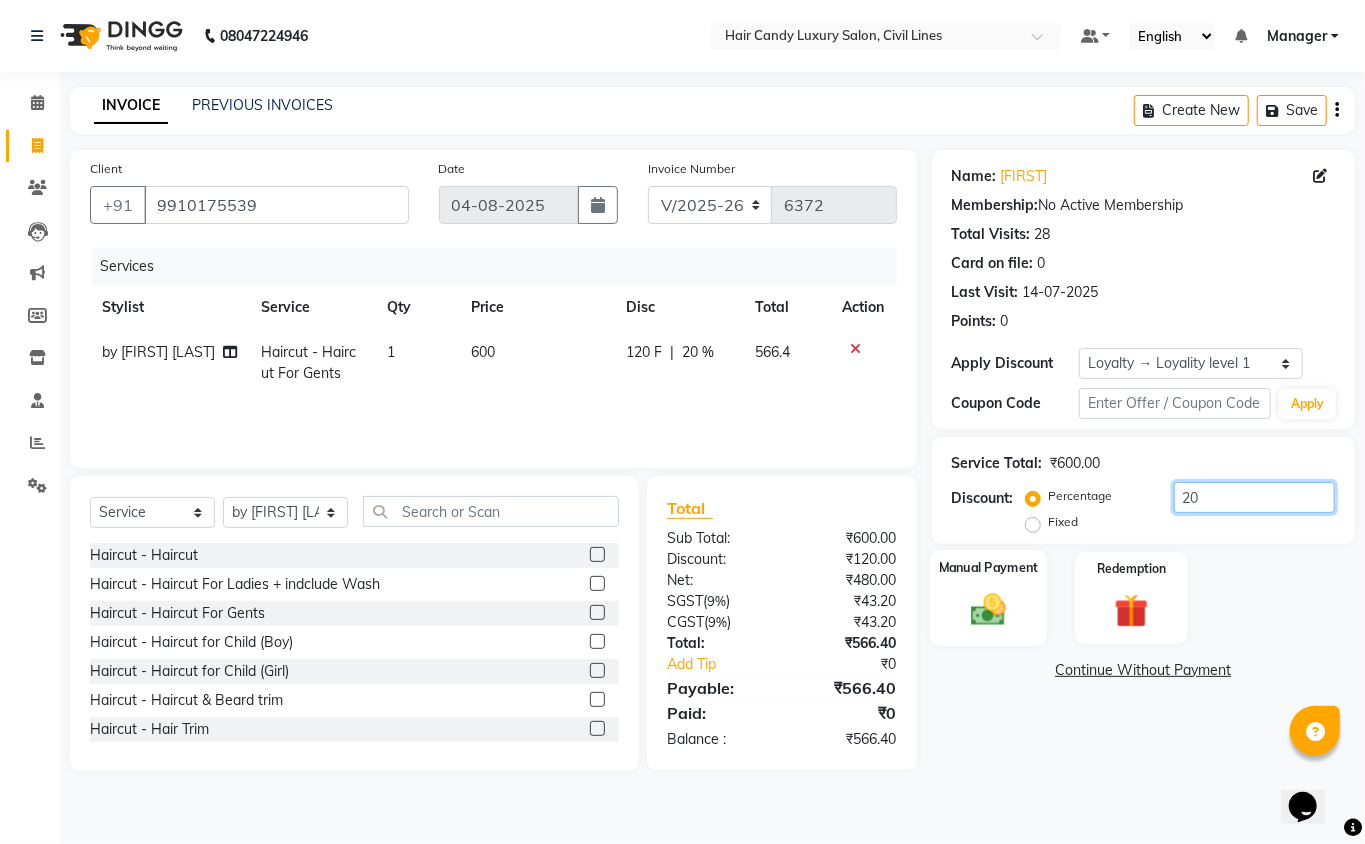 type on "20" 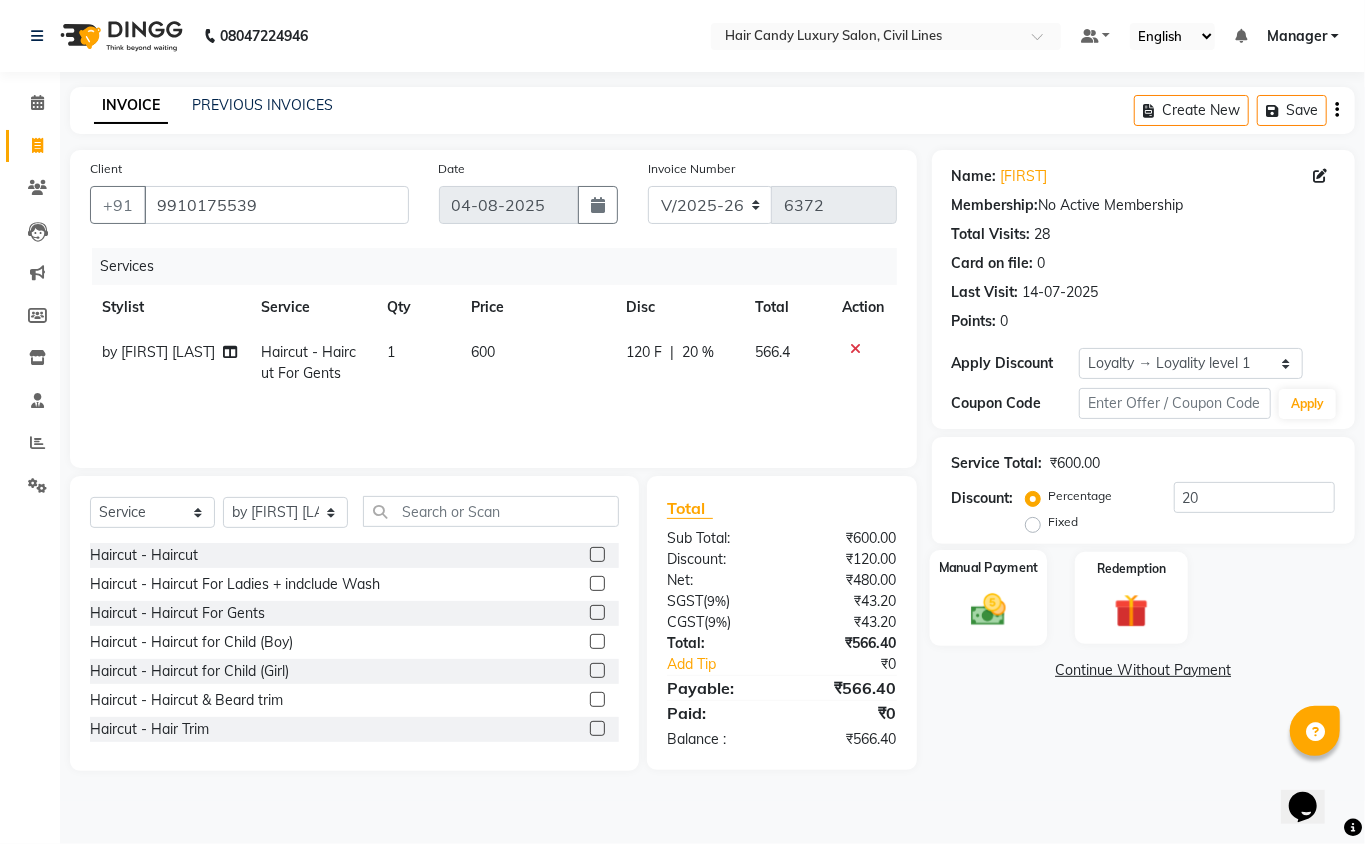 click on "Manual Payment" 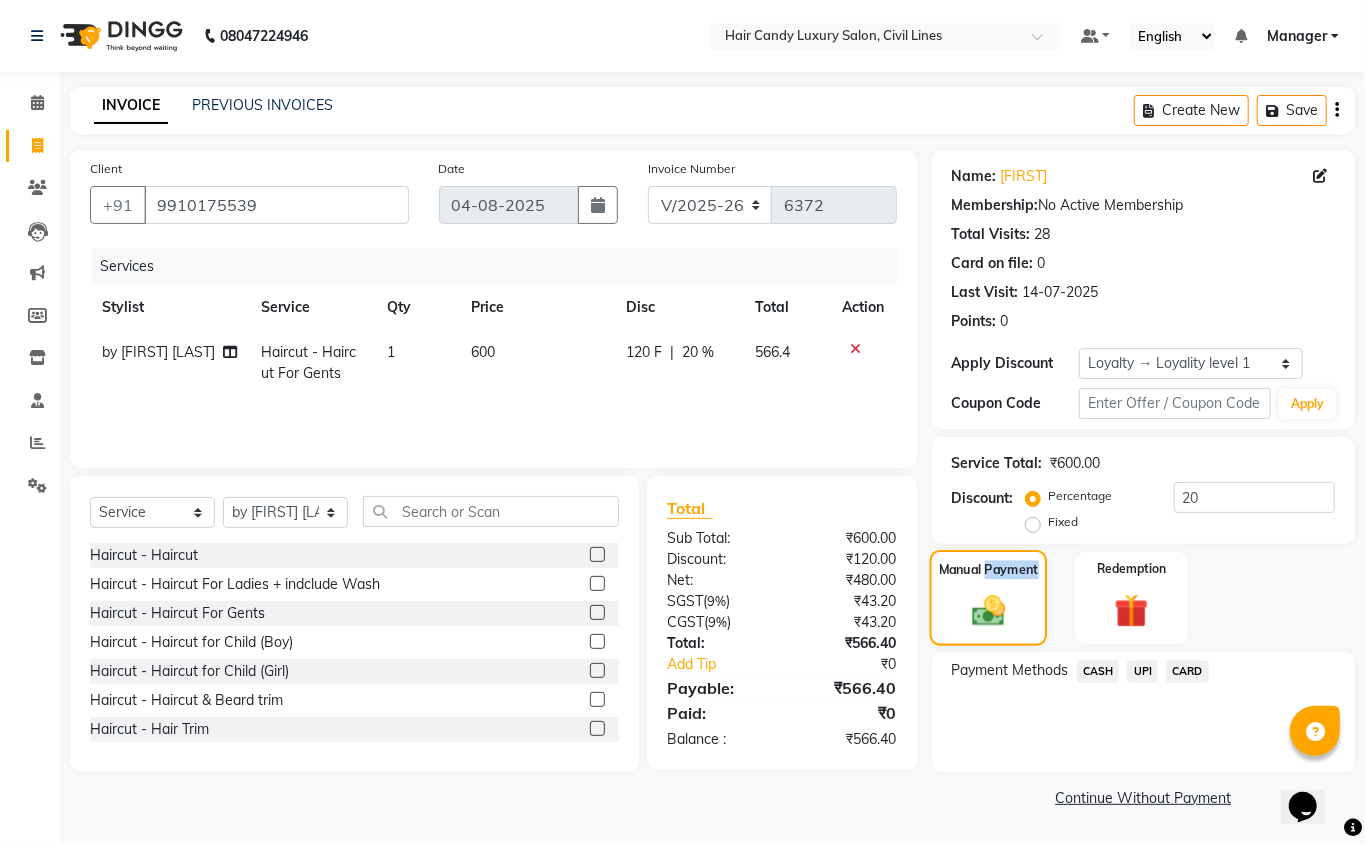 click on "Manual Payment" 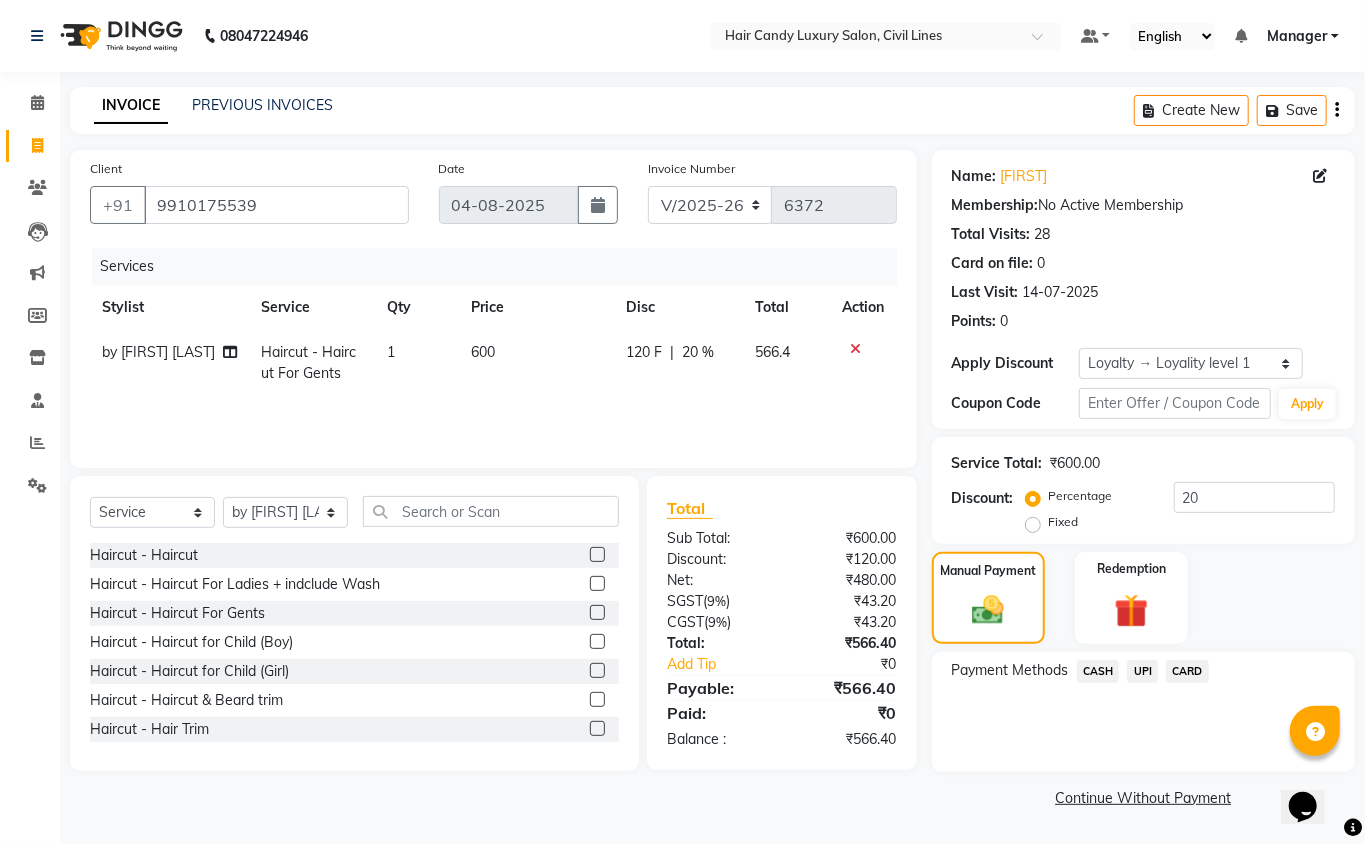 click on "CASH" 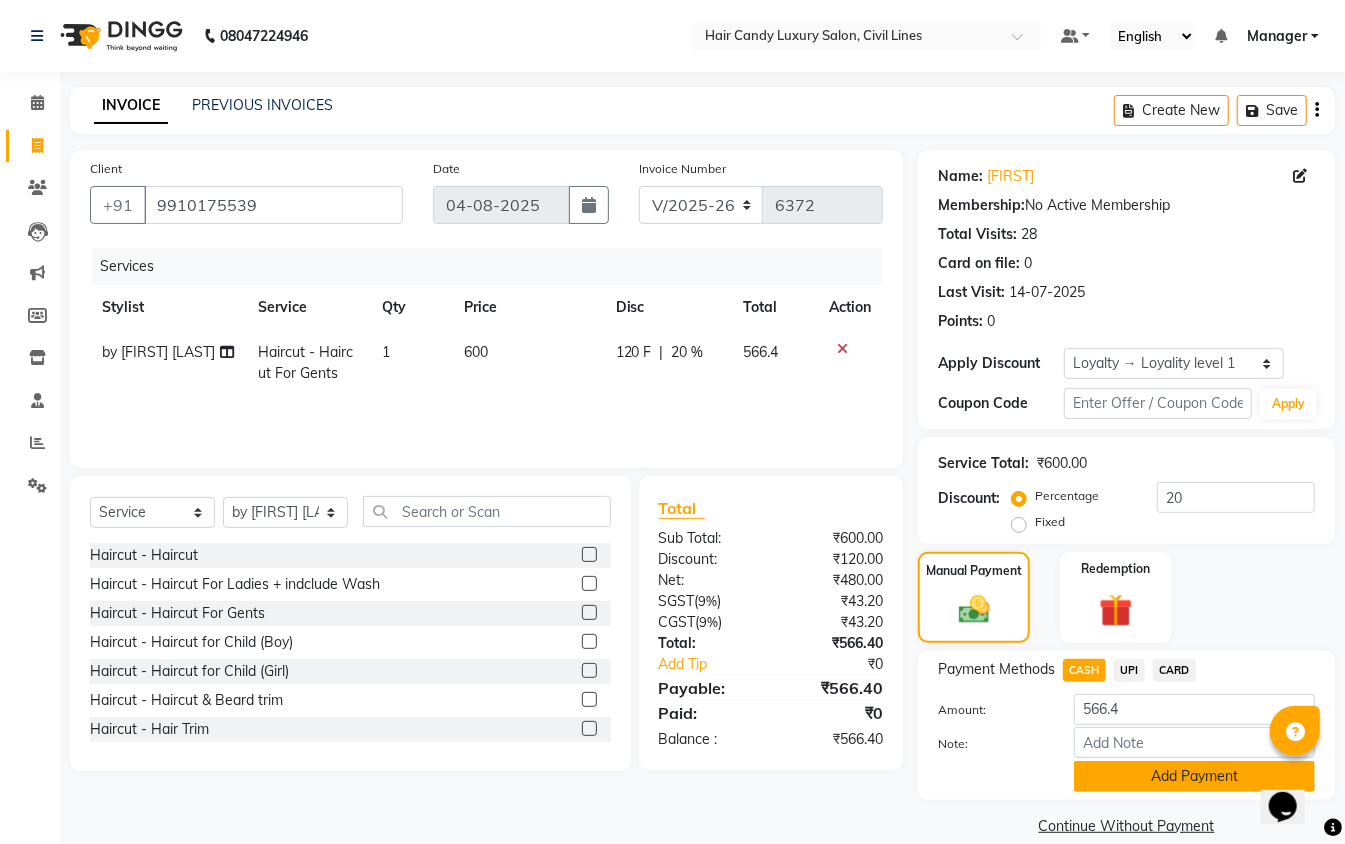 click on "Add Payment" 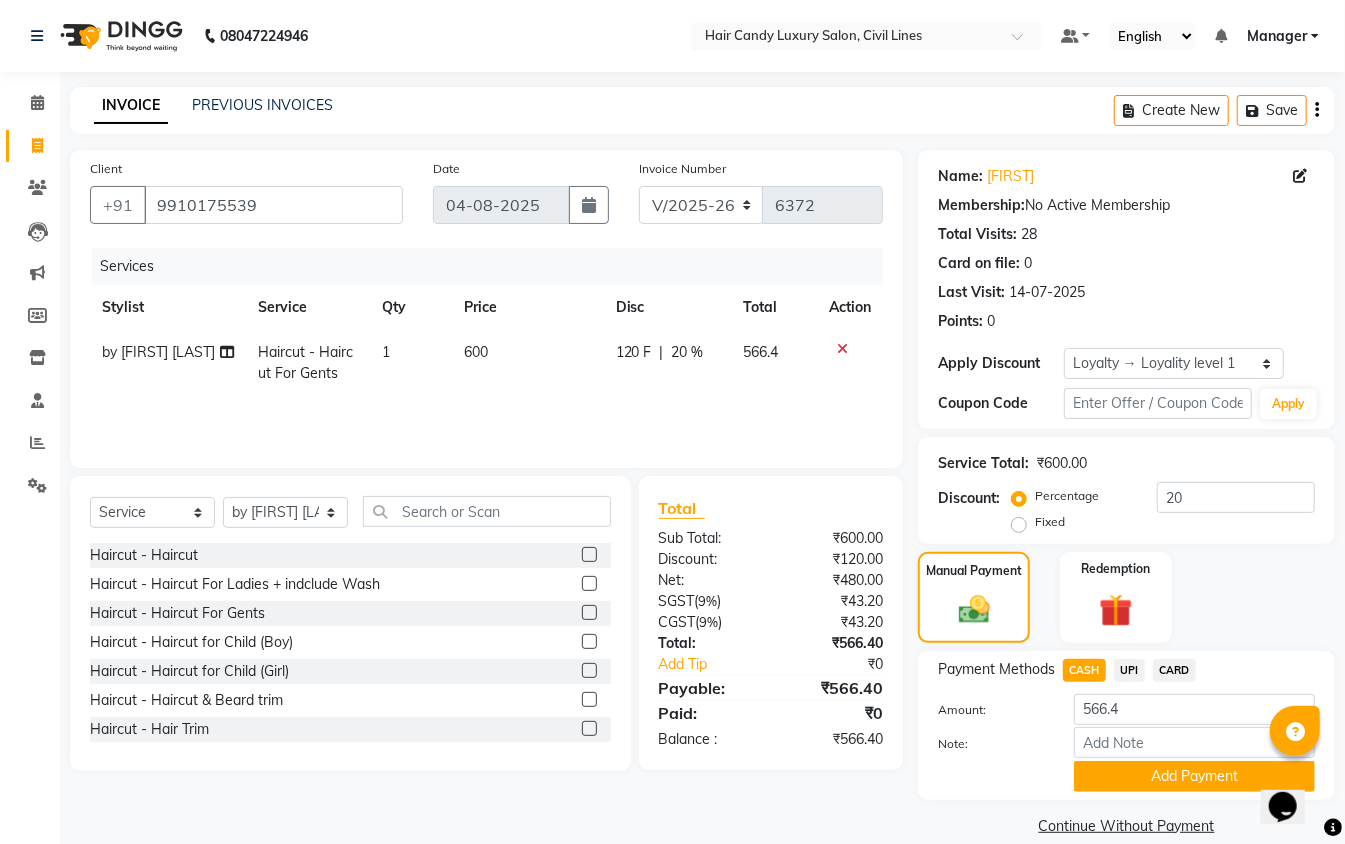 click on "Name: [FIRST]  Membership:  No Active Membership  Total Visits:  28 Card on file:  0 Last Visit:   [DATE] Points:   0  Apply Discount Select  Loyalty → Loyality level 1  Coupon Code Apply Service Total:  [CURRENCY][AMOUNT]  Discount:  Percentage   Fixed  20 Manual Payment Redemption Payment Methods  CASH   UPI   CARD  Amount: [AMOUNT] Note: Add Payment  Continue Without Payment" 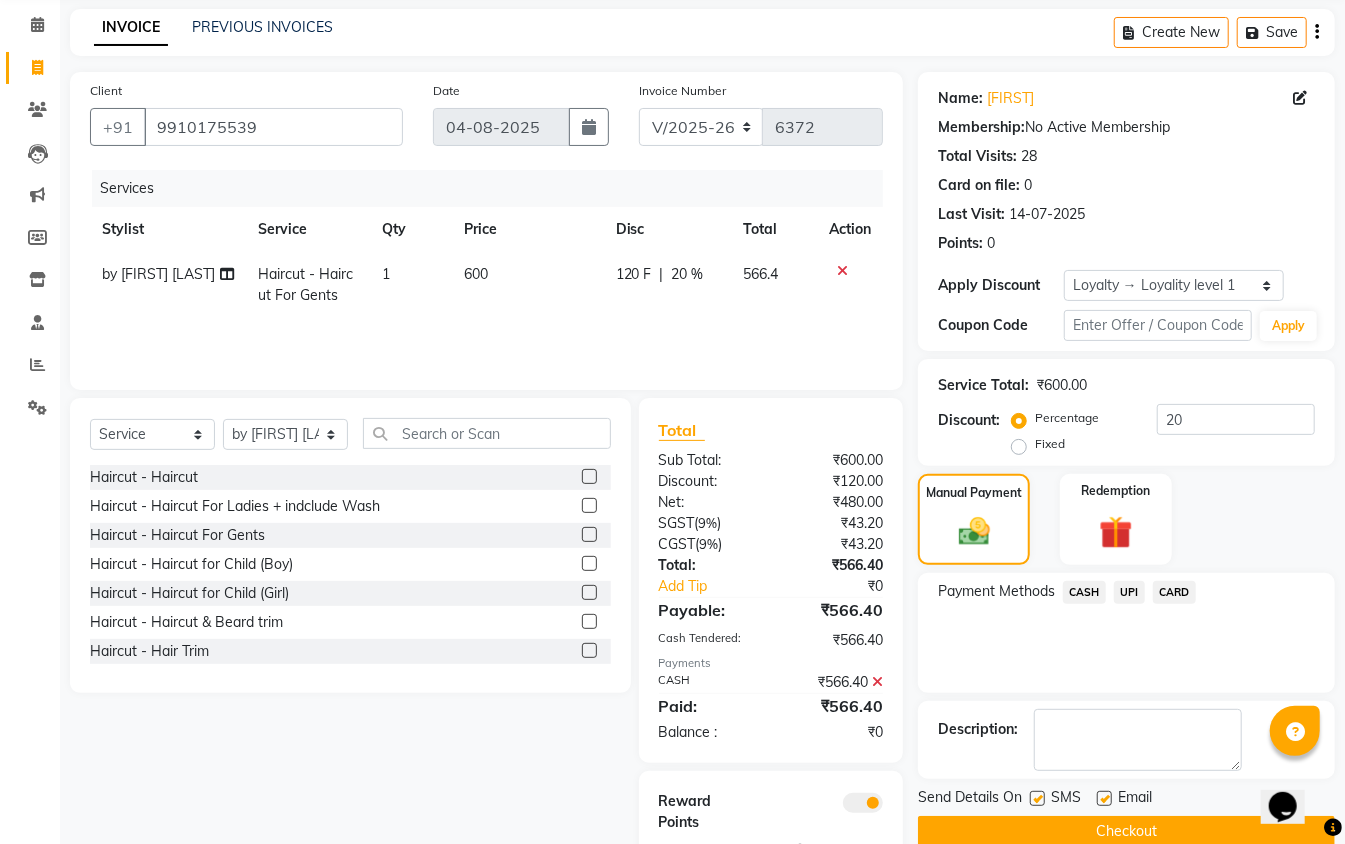 scroll, scrollTop: 146, scrollLeft: 0, axis: vertical 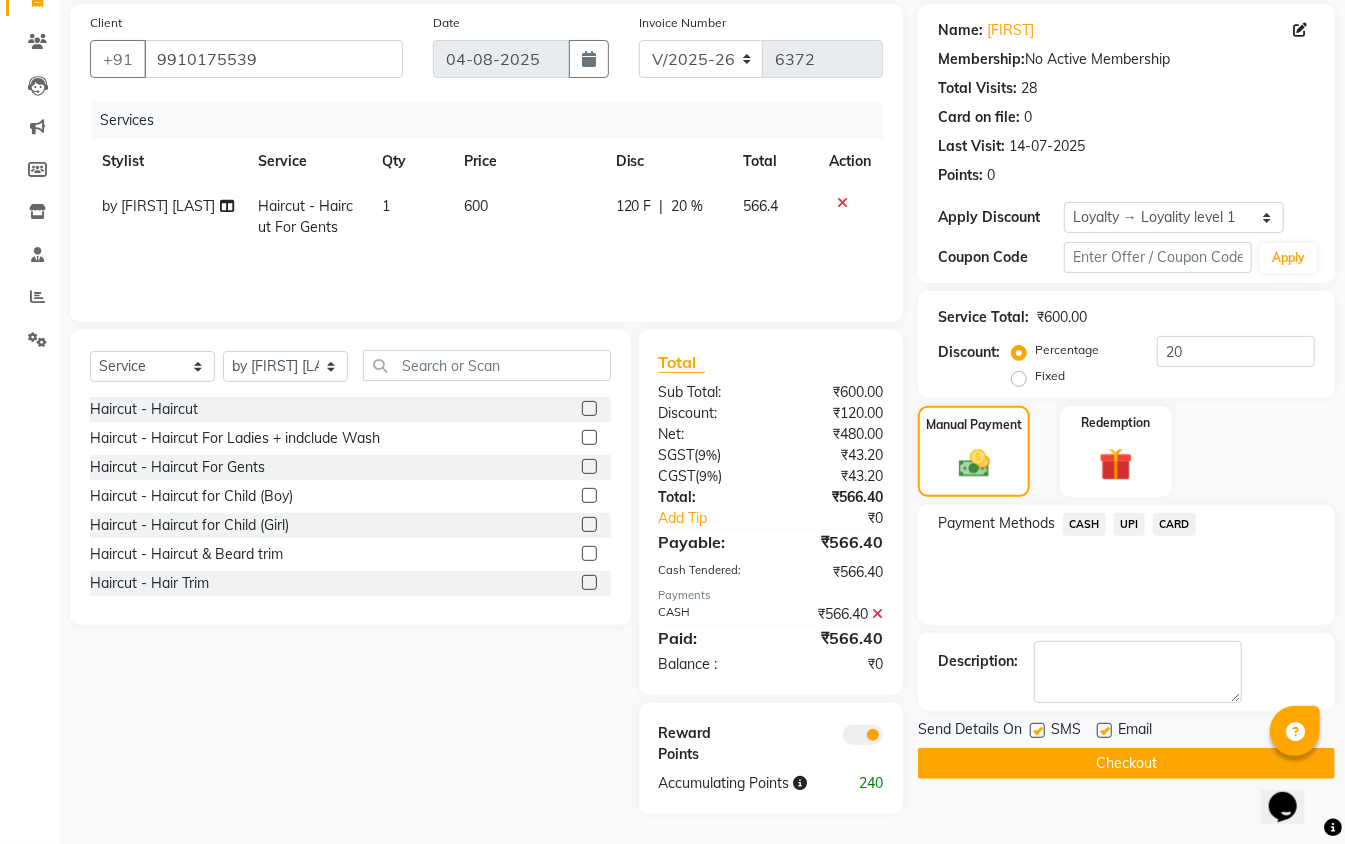 click 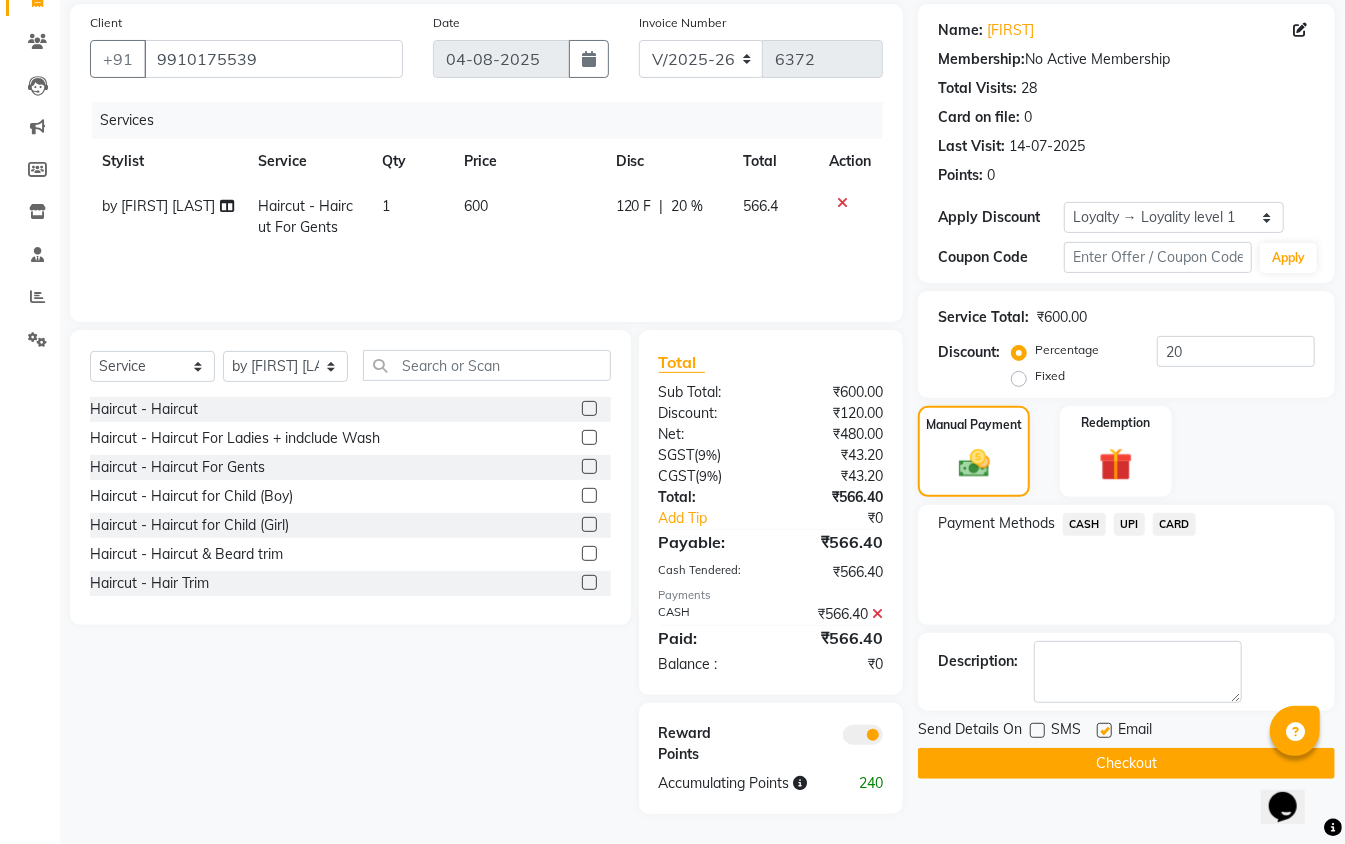 click 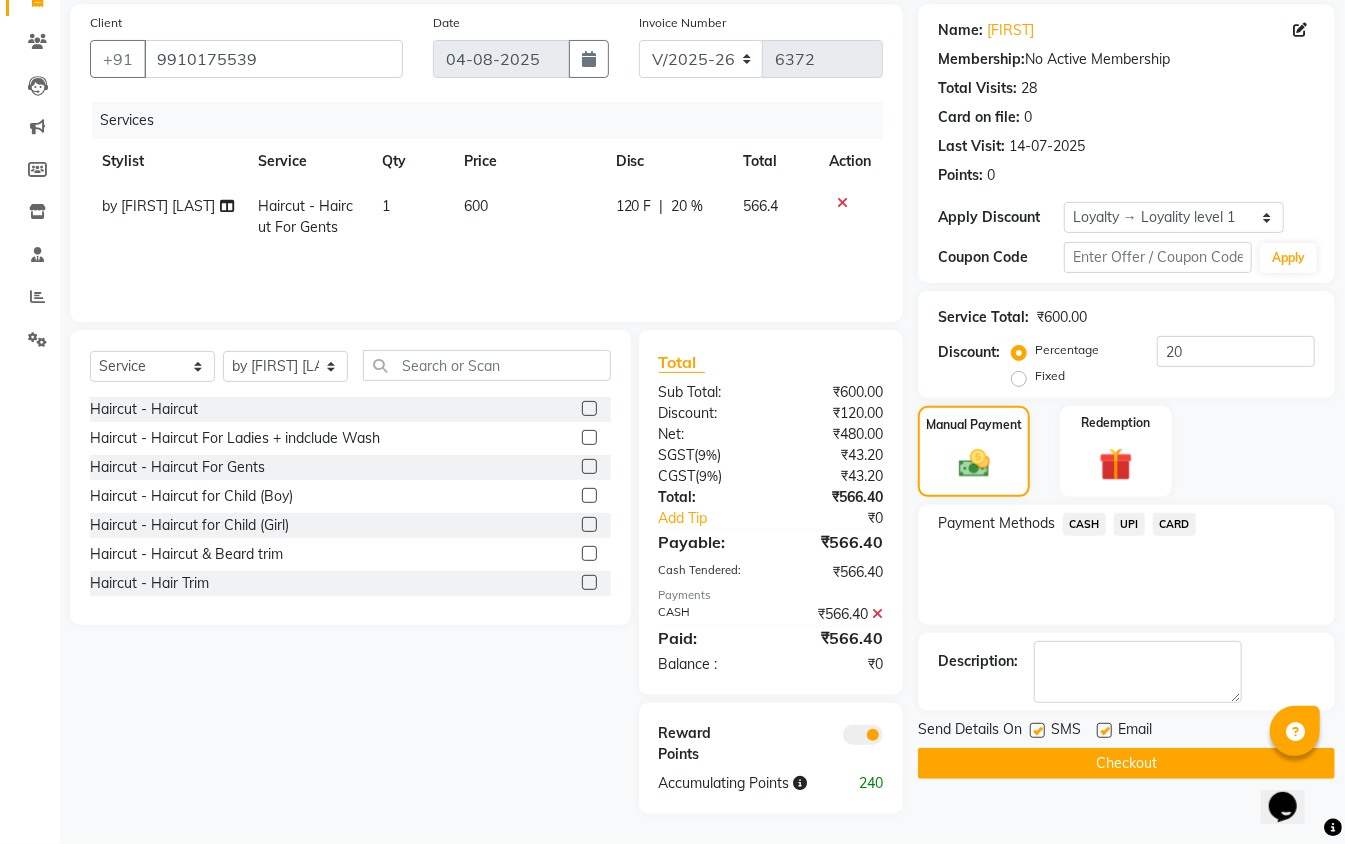 click 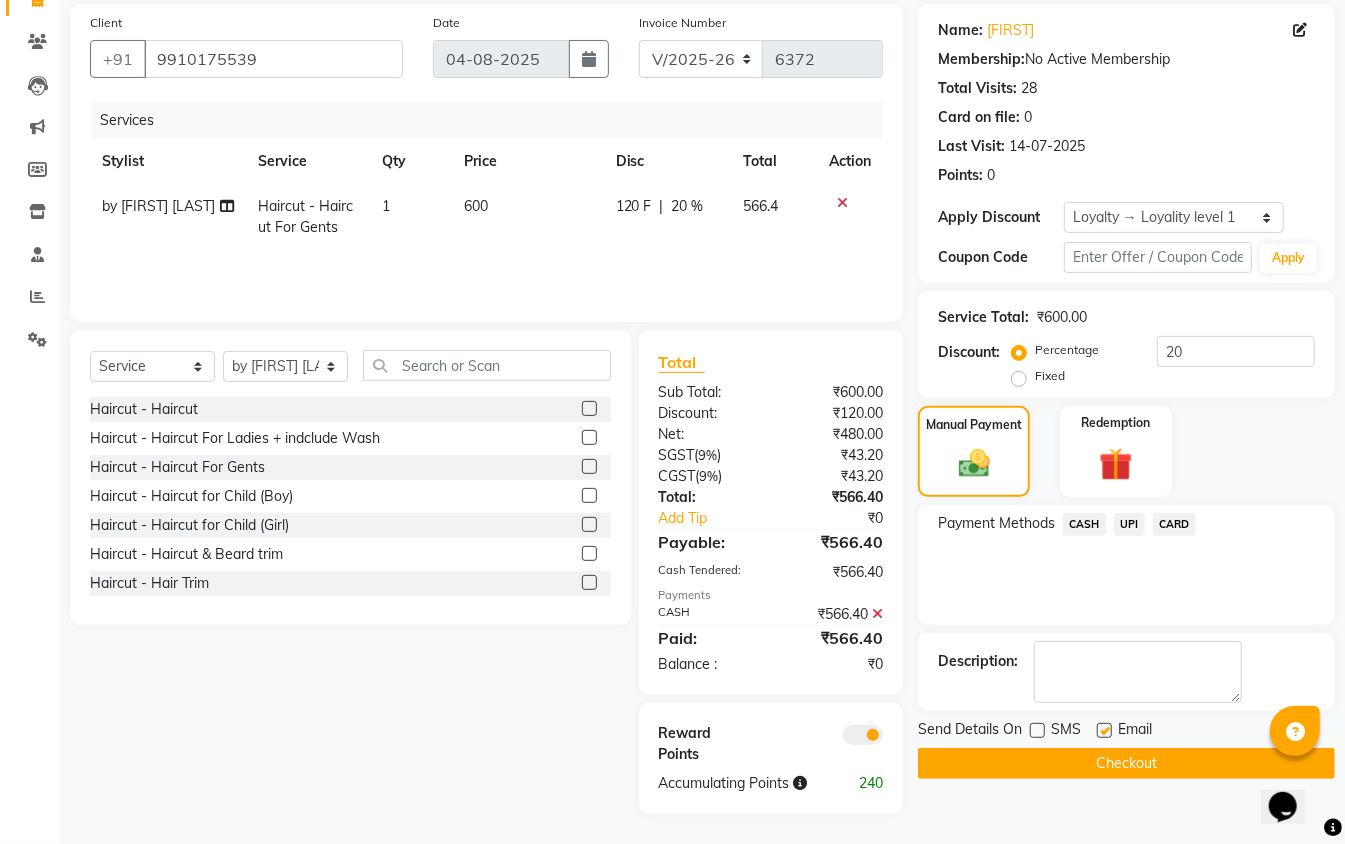 click 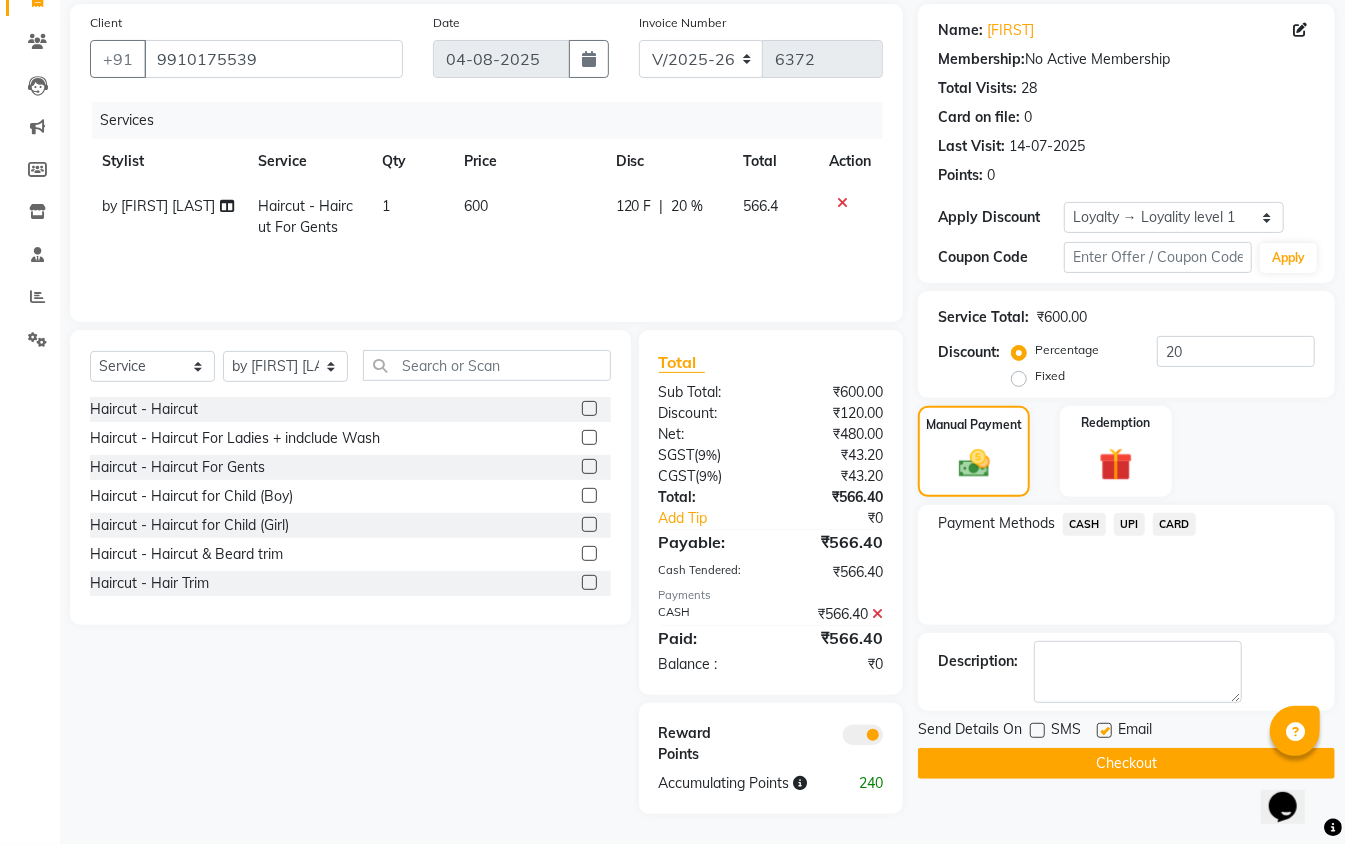 click 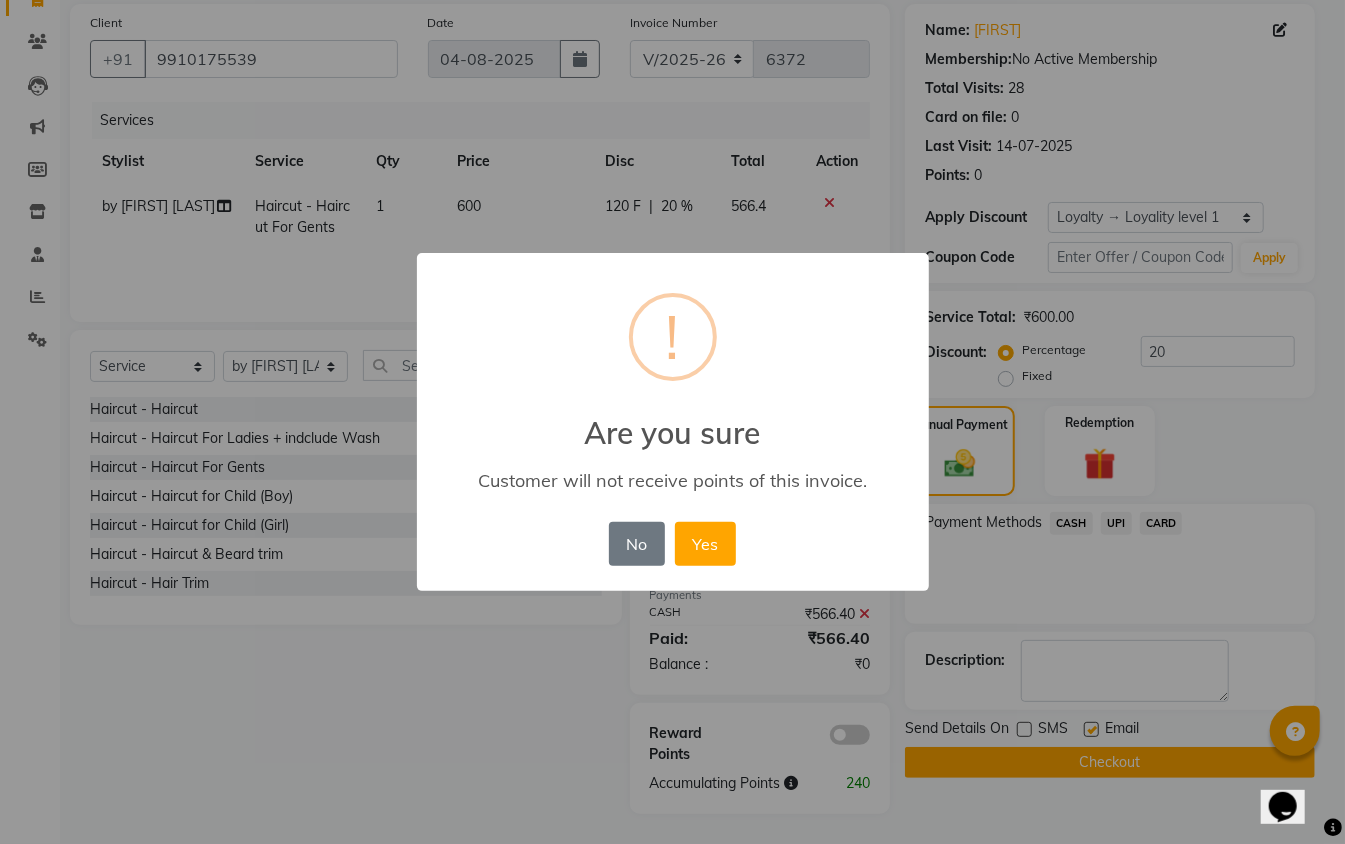 click on "× ! Are you sure Customer will not receive points of this invoice. No No Yes" at bounding box center [672, 422] 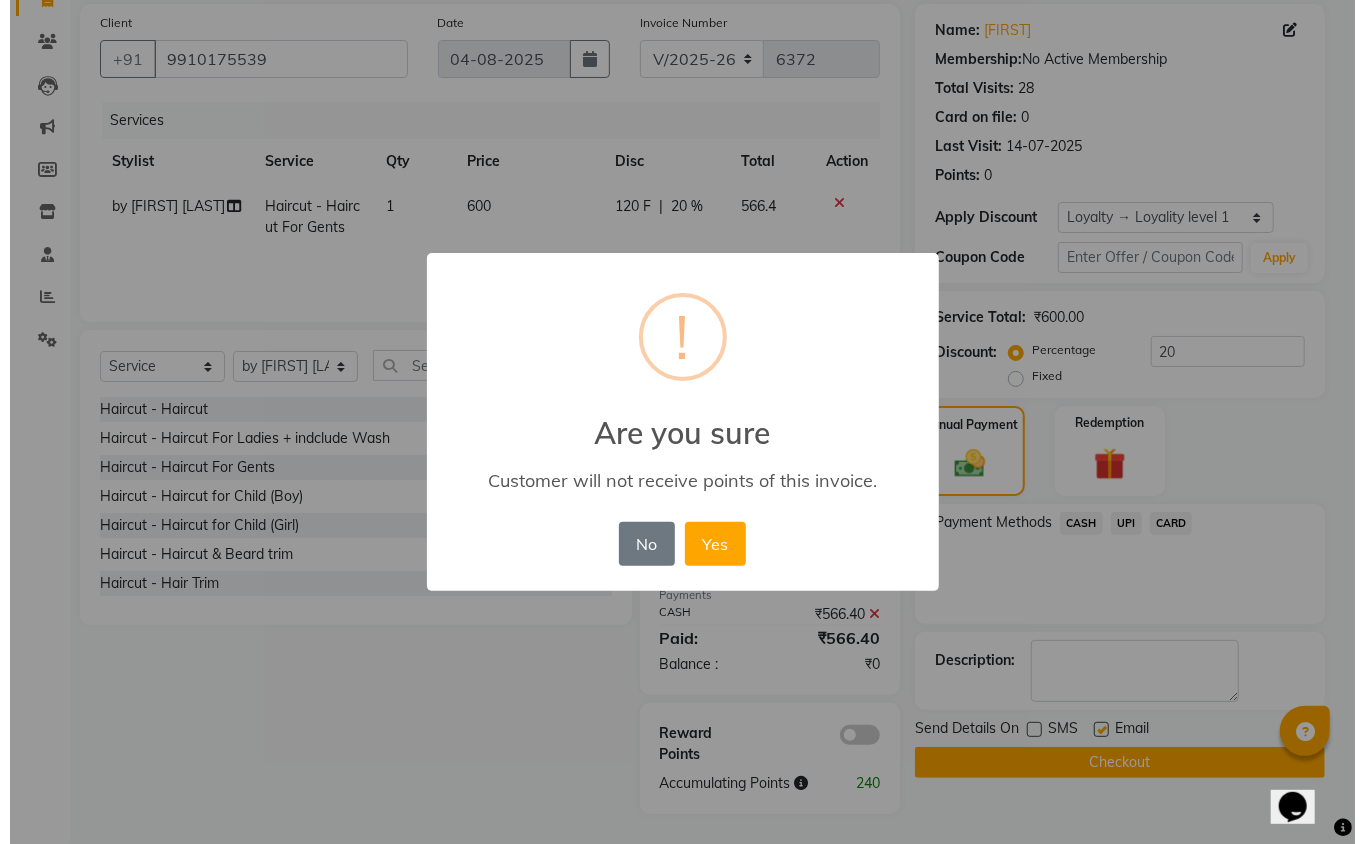 scroll, scrollTop: 125, scrollLeft: 0, axis: vertical 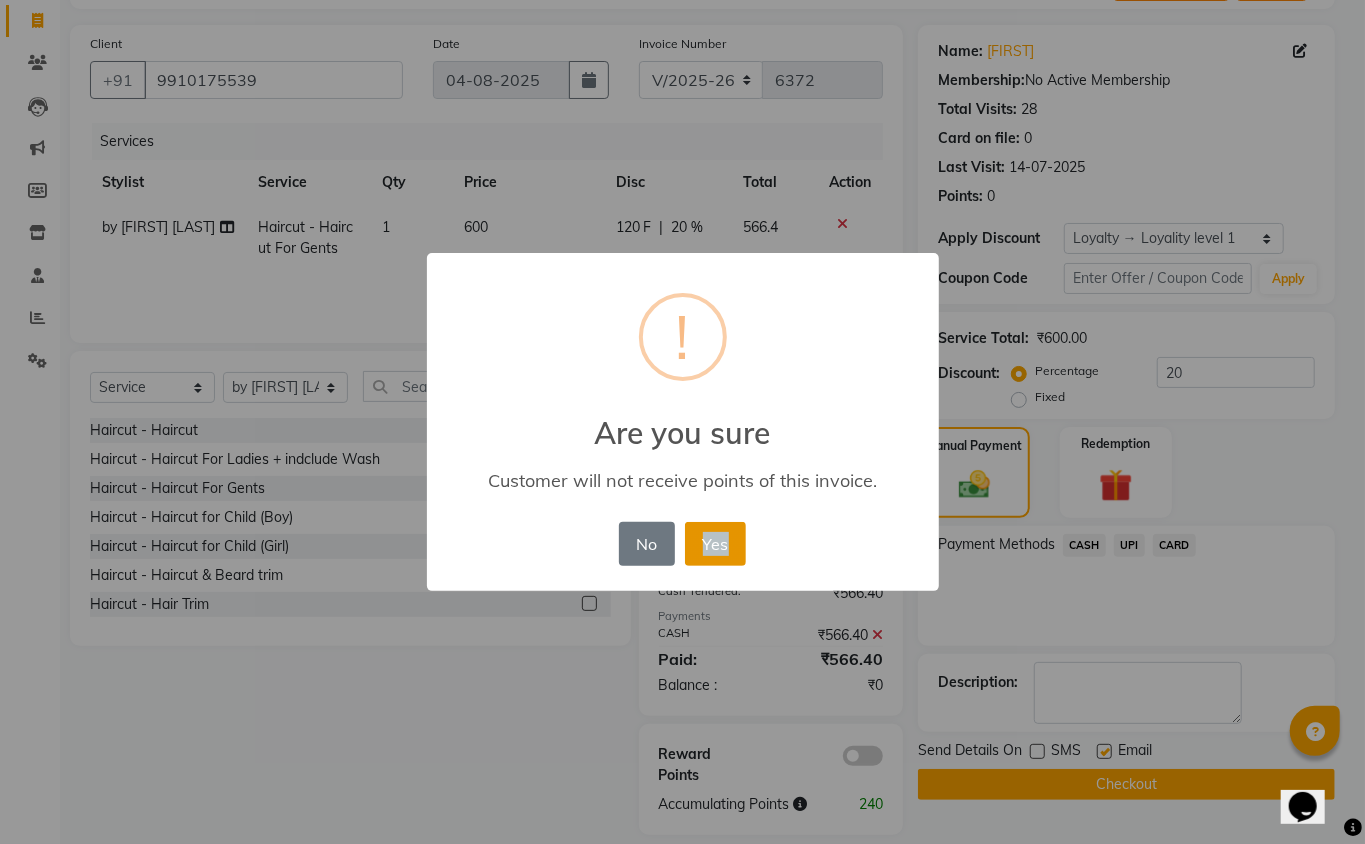 click on "Yes" at bounding box center [715, 544] 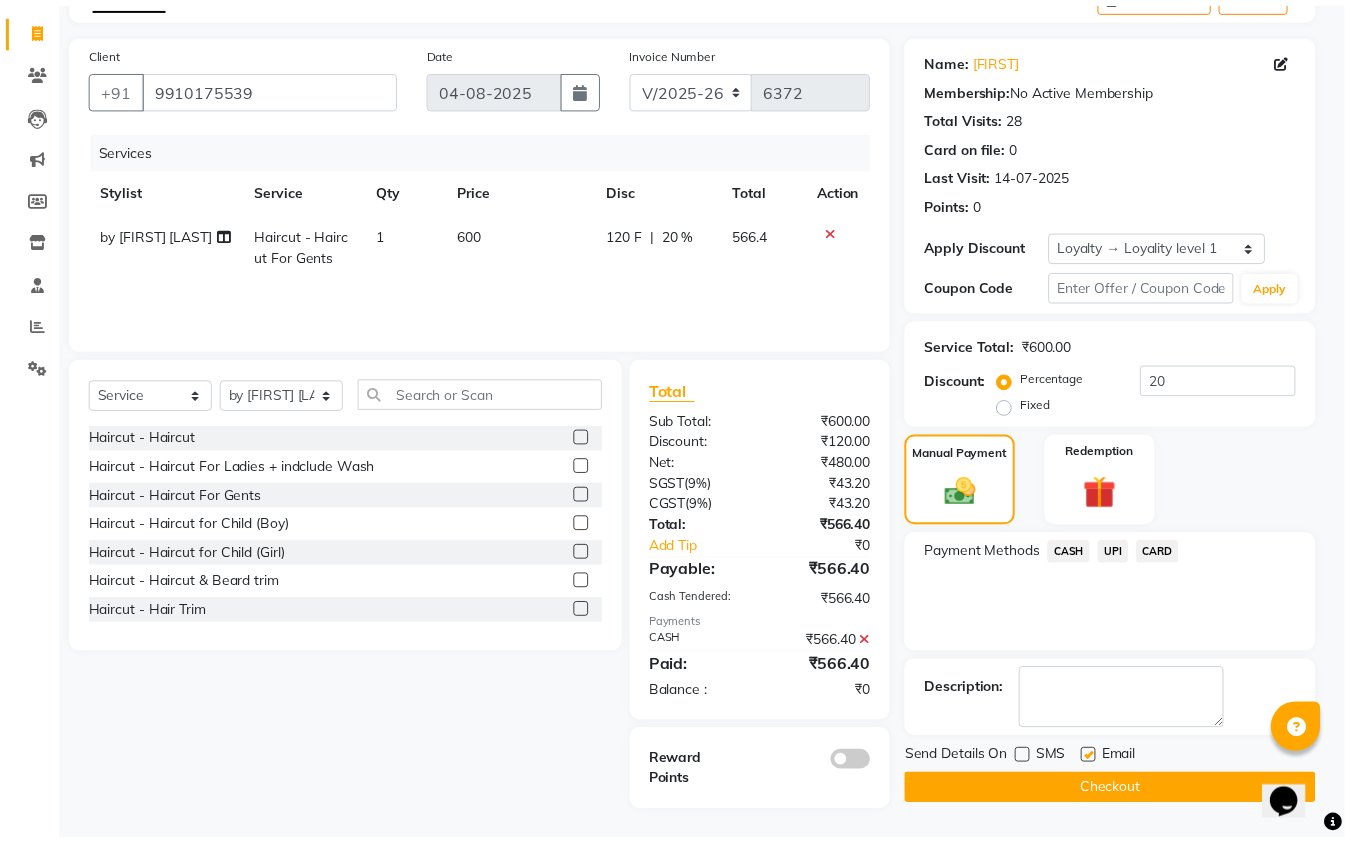 scroll, scrollTop: 113, scrollLeft: 0, axis: vertical 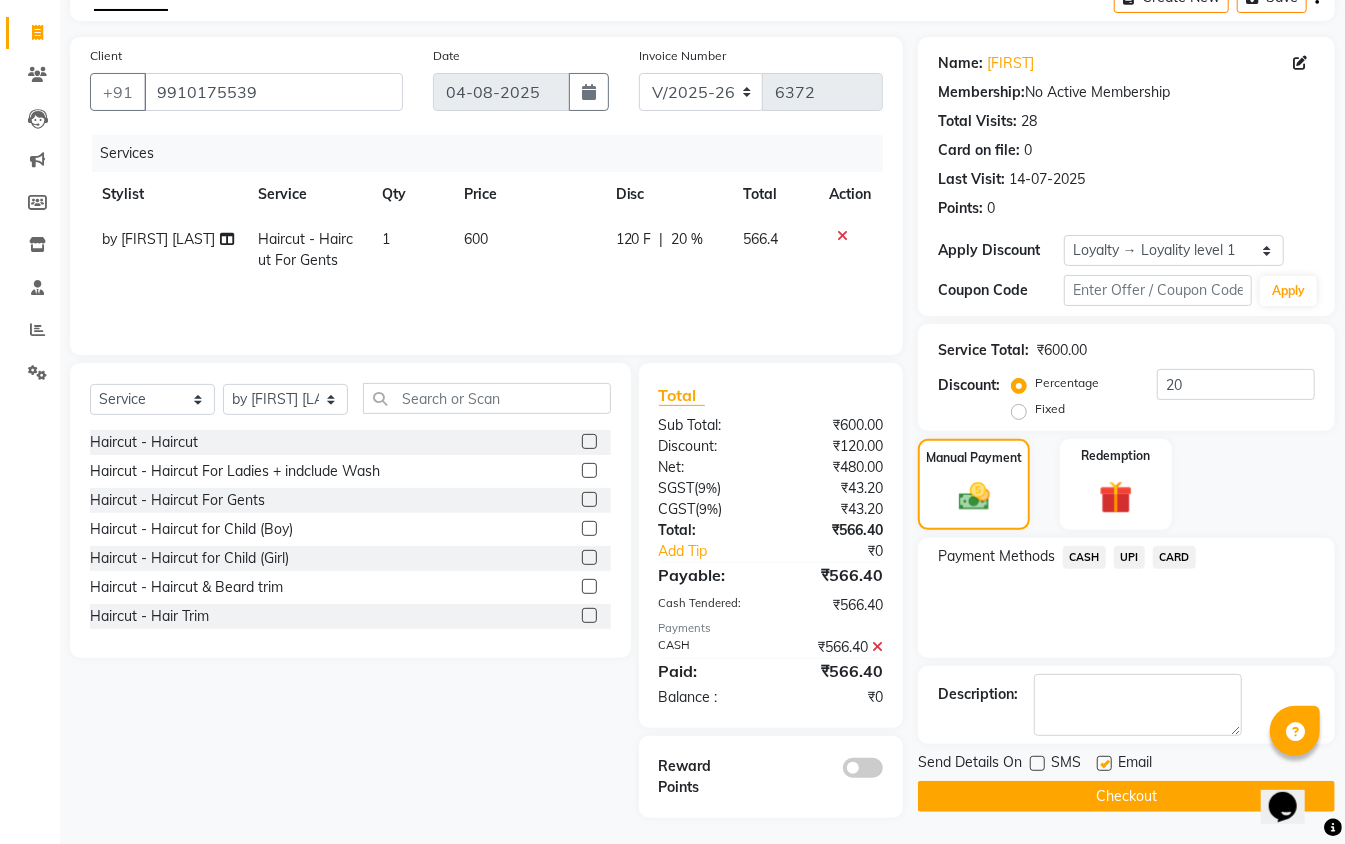 click on "Checkout" 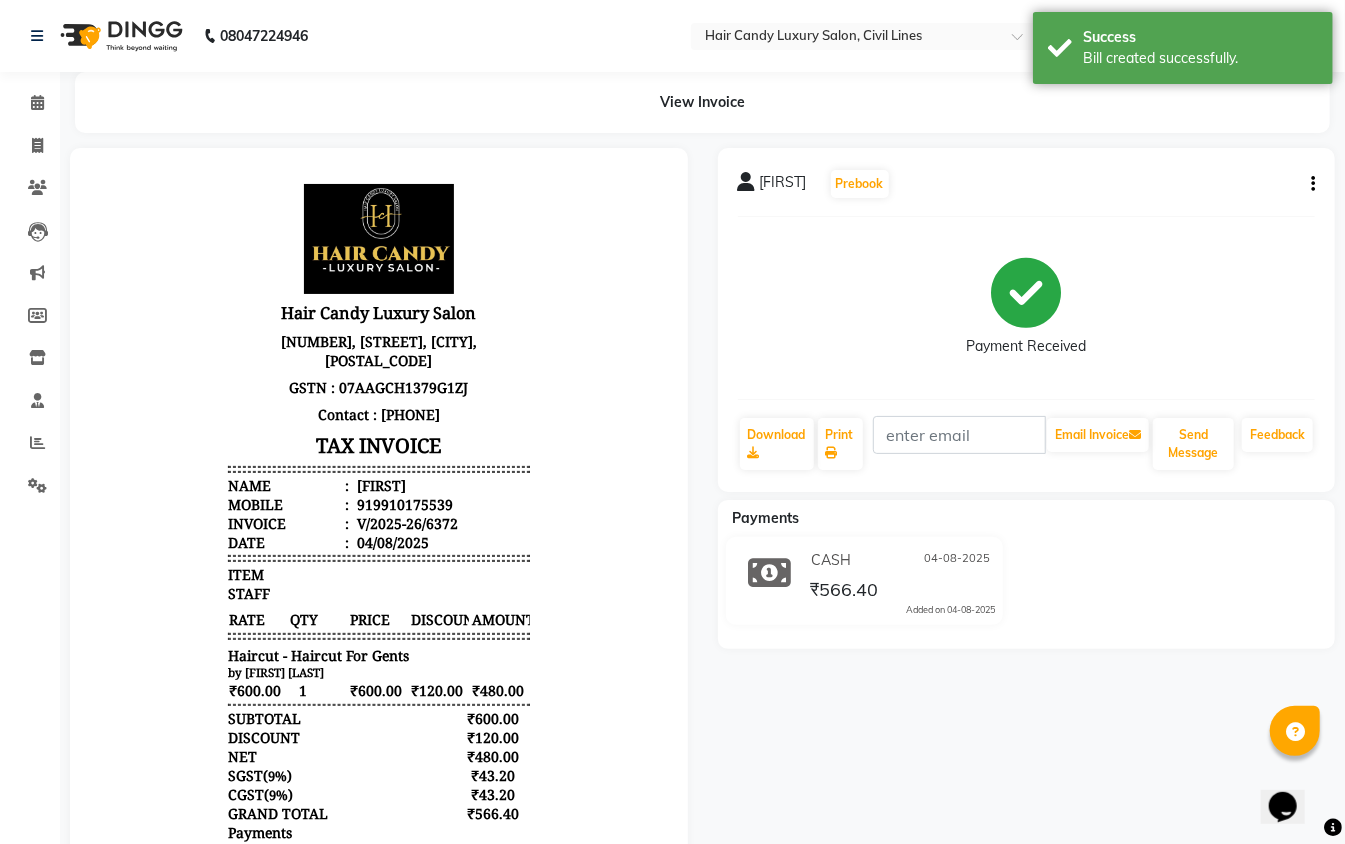 scroll, scrollTop: 0, scrollLeft: 0, axis: both 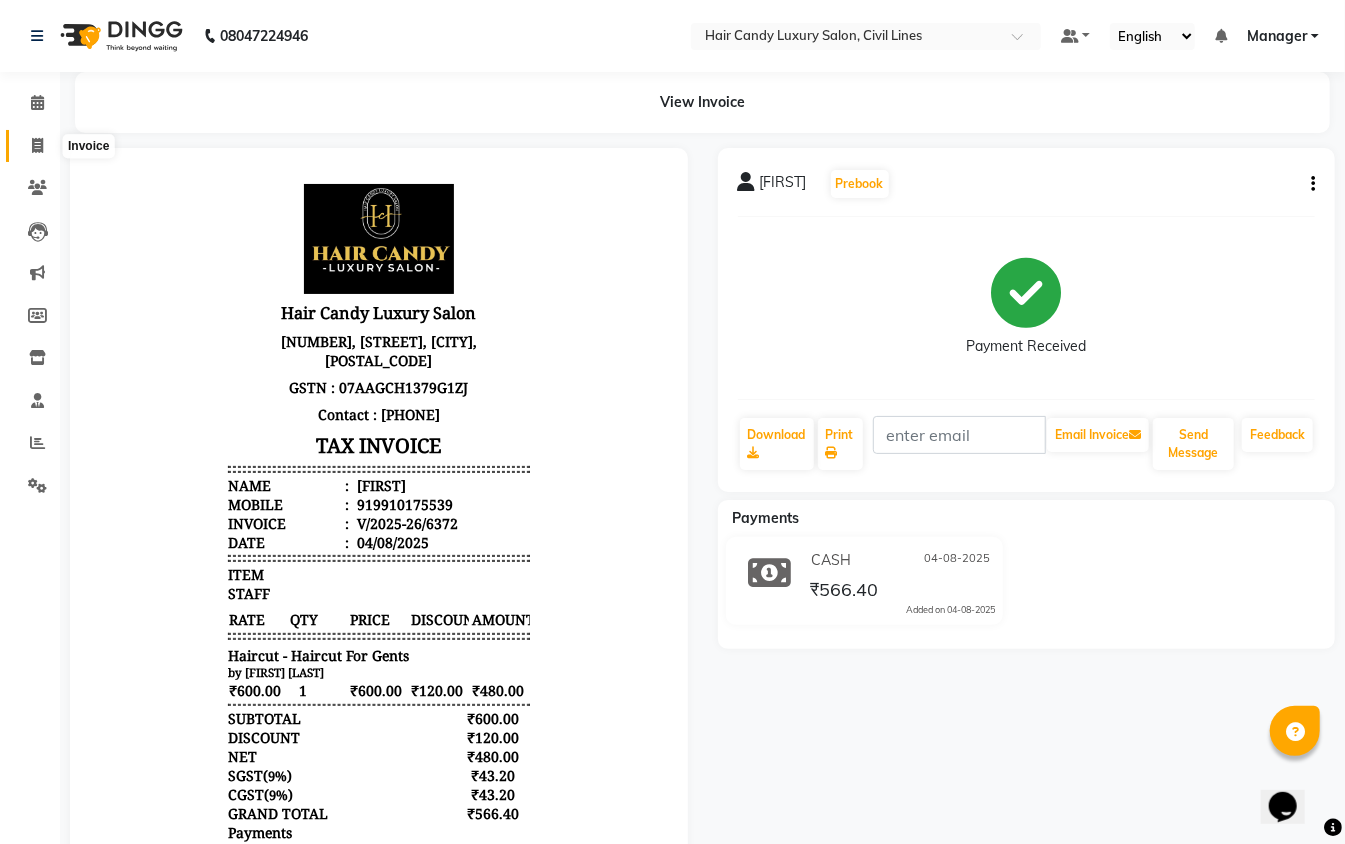 click 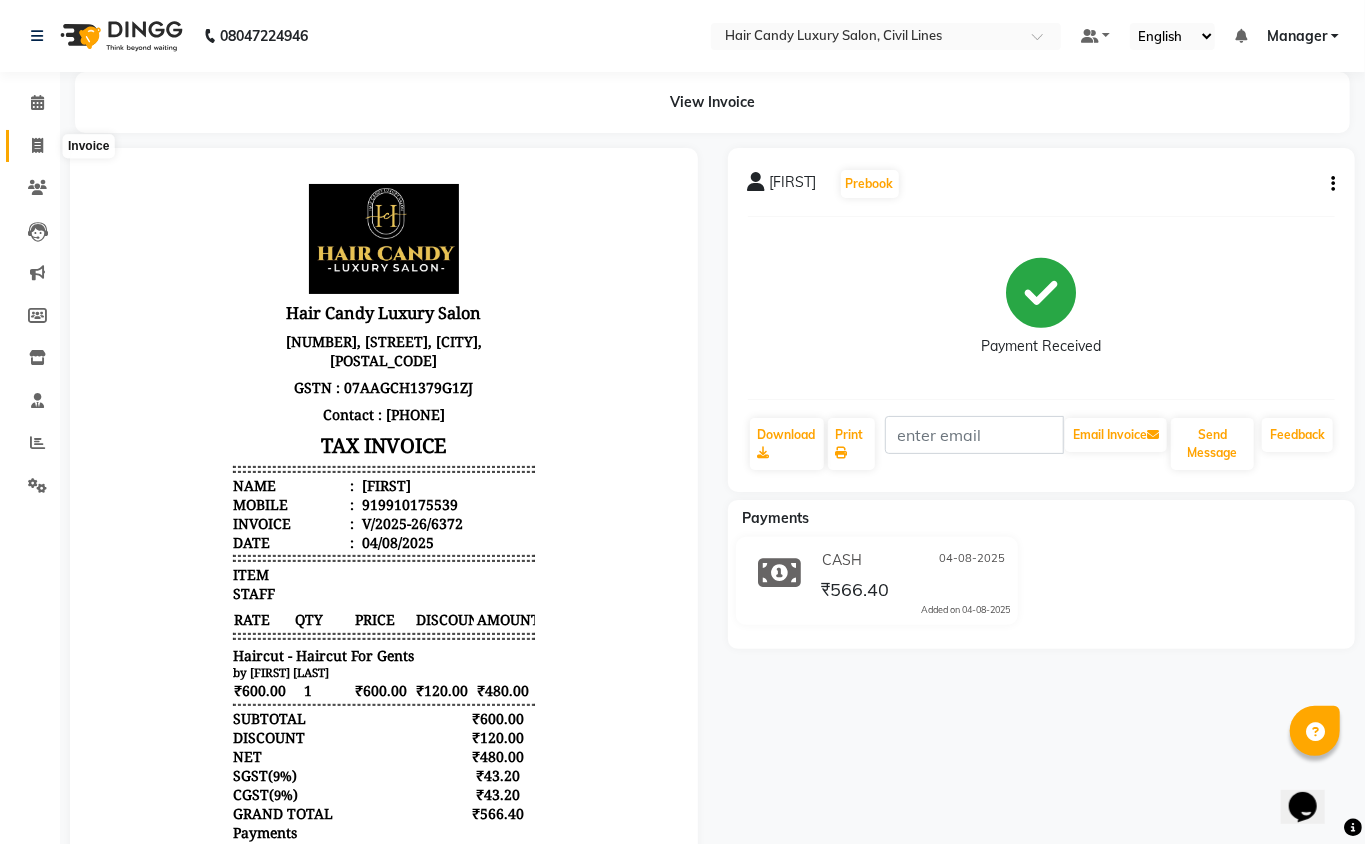select on "6308" 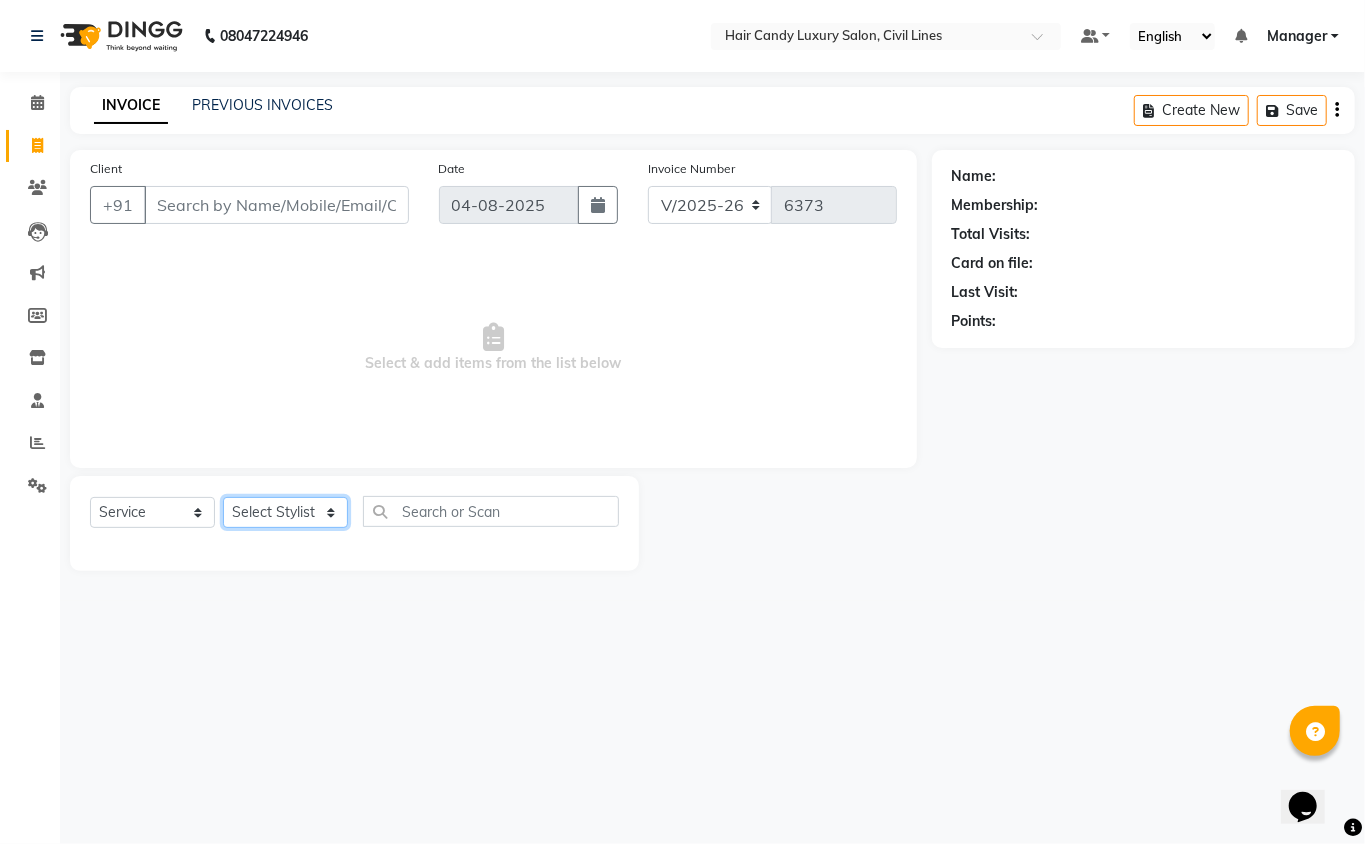 click on "Select Stylist aakib Aarti AASHU Aftab Arshal counter sale Danish DAULAT faisal jeet kalu Manager Manish mohd Abid Nakul Owner-PRIYANKA parvesh pooja rajni Reenu sakshi SAM sanjay shoaib Shubh Shyam Sonu STOCK MANAGER SUNIL vikas YASH Zayan" 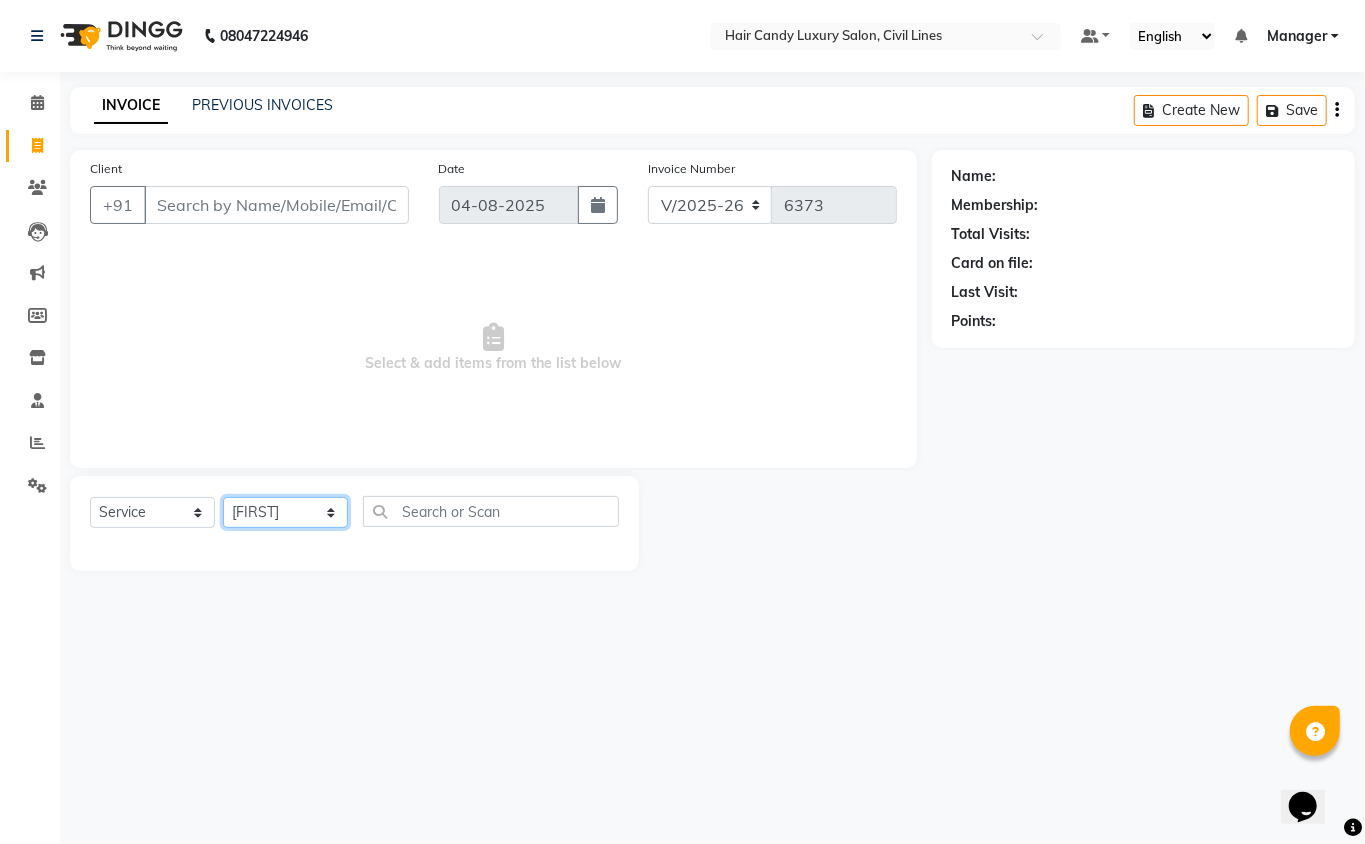 click on "Select Stylist aakib Aarti AASHU Aftab Arshal counter sale Danish DAULAT faisal jeet kalu Manager Manish mohd Abid Nakul Owner-PRIYANKA parvesh pooja rajni Reenu sakshi SAM sanjay shoaib Shubh Shyam Sonu STOCK MANAGER SUNIL vikas YASH Zayan" 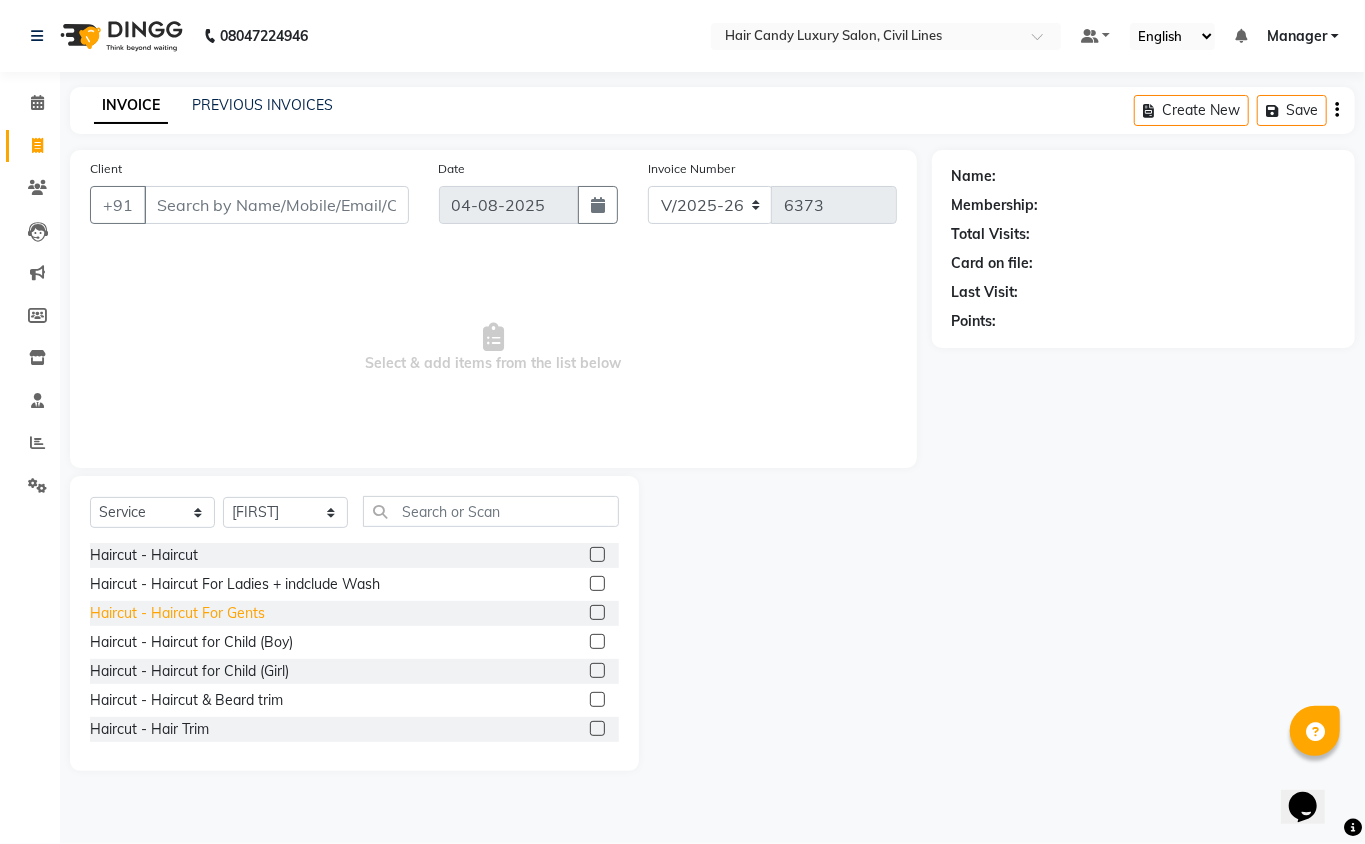 click on "Haircut - Haircut For Gents" 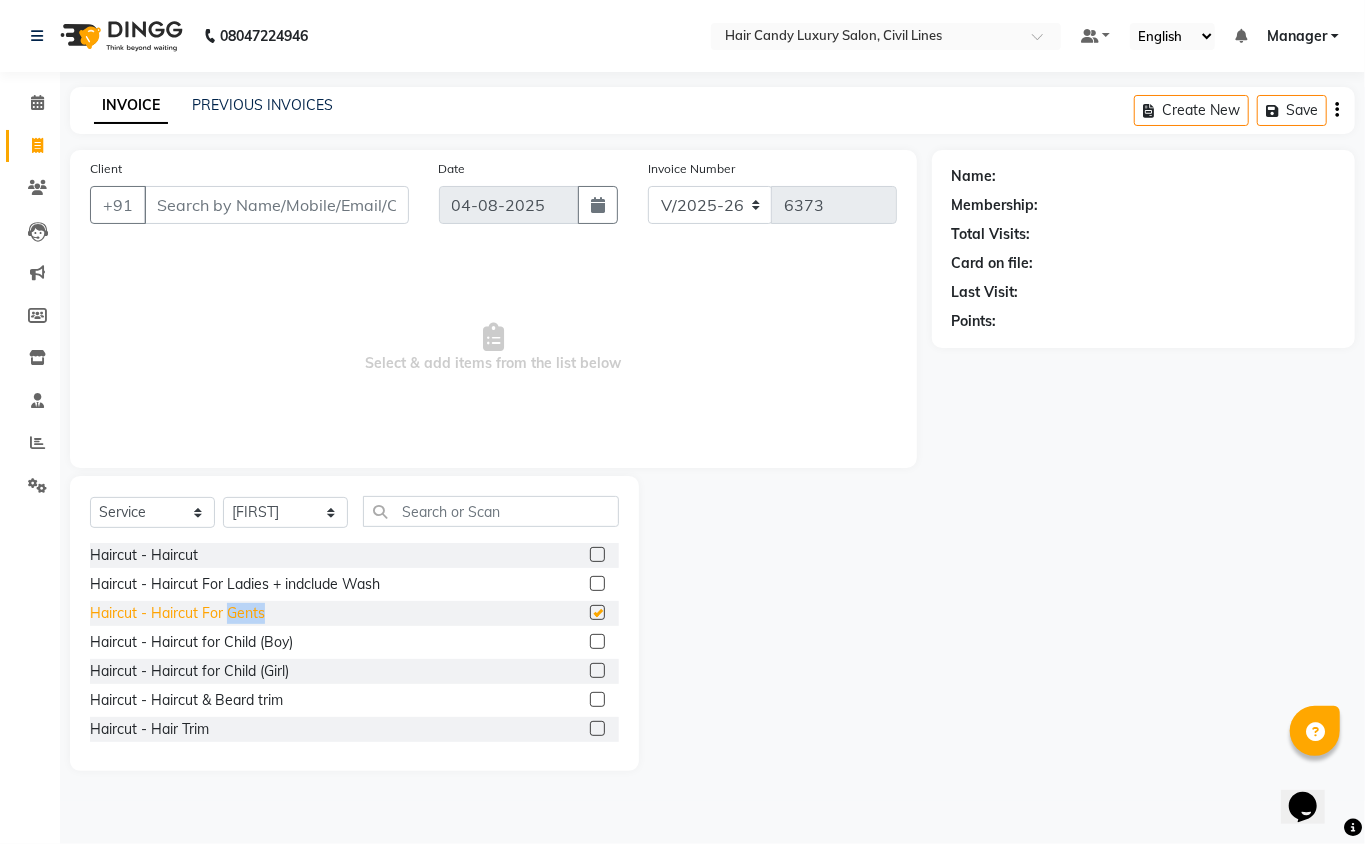 click on "Haircut - Haircut For Gents" 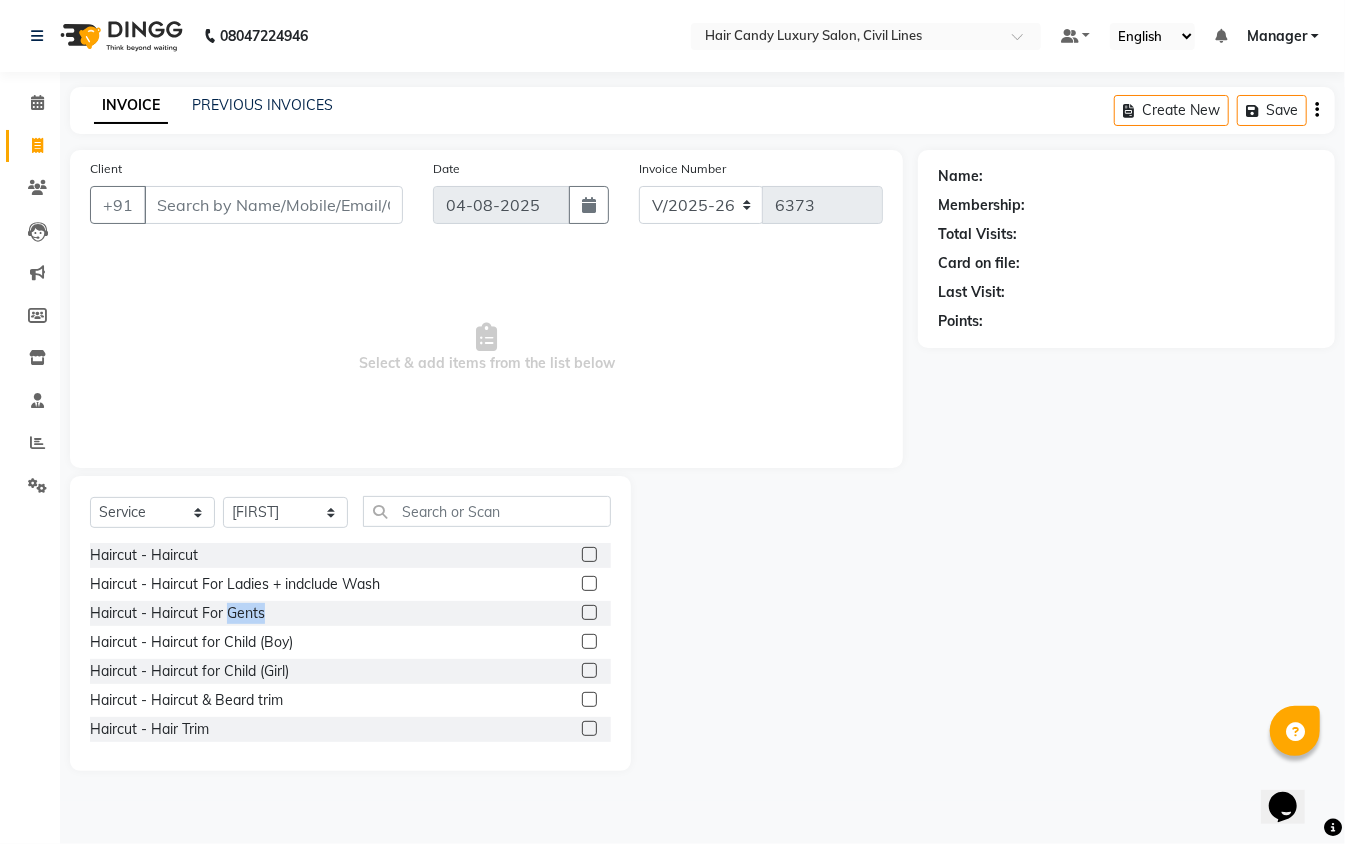 checkbox on "false" 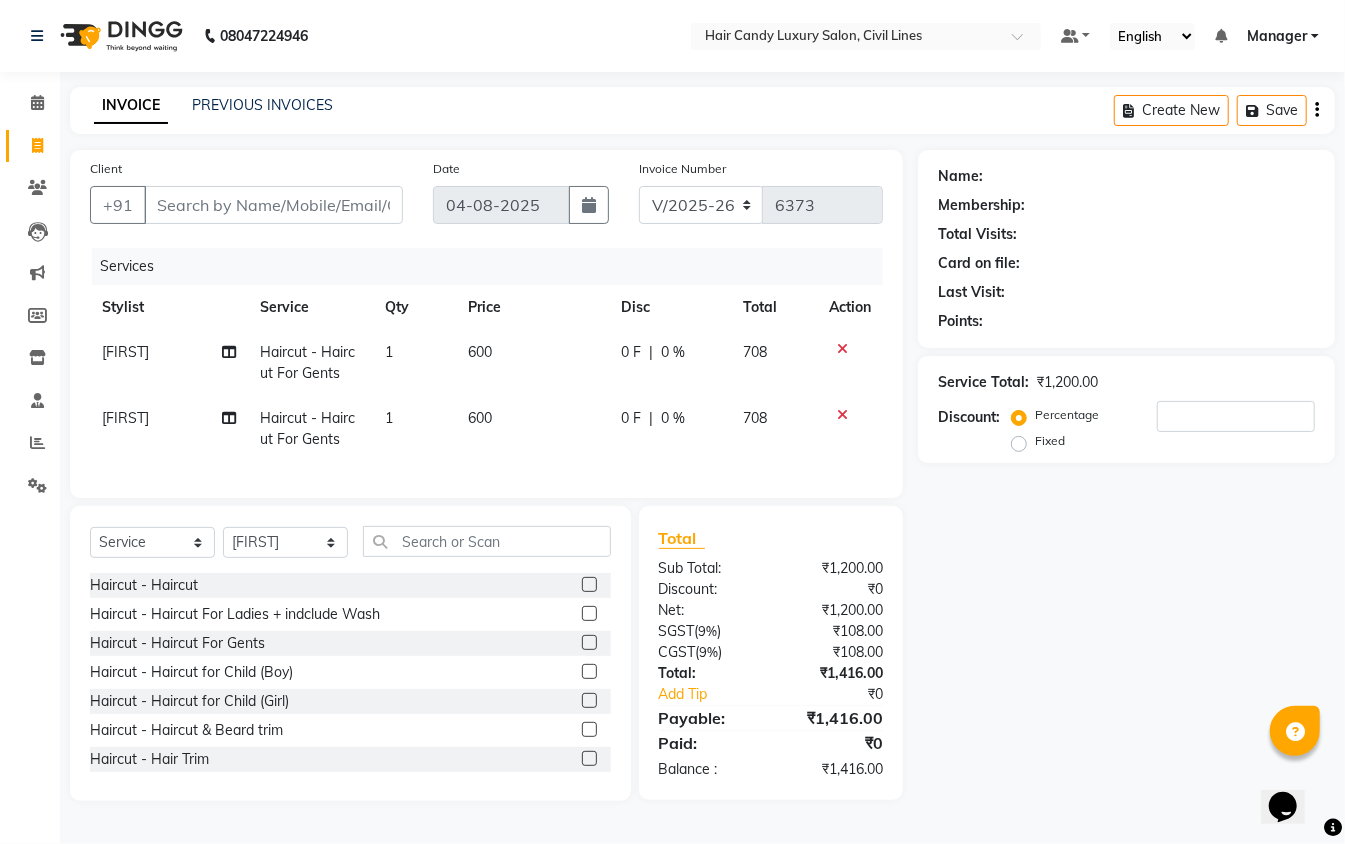 click 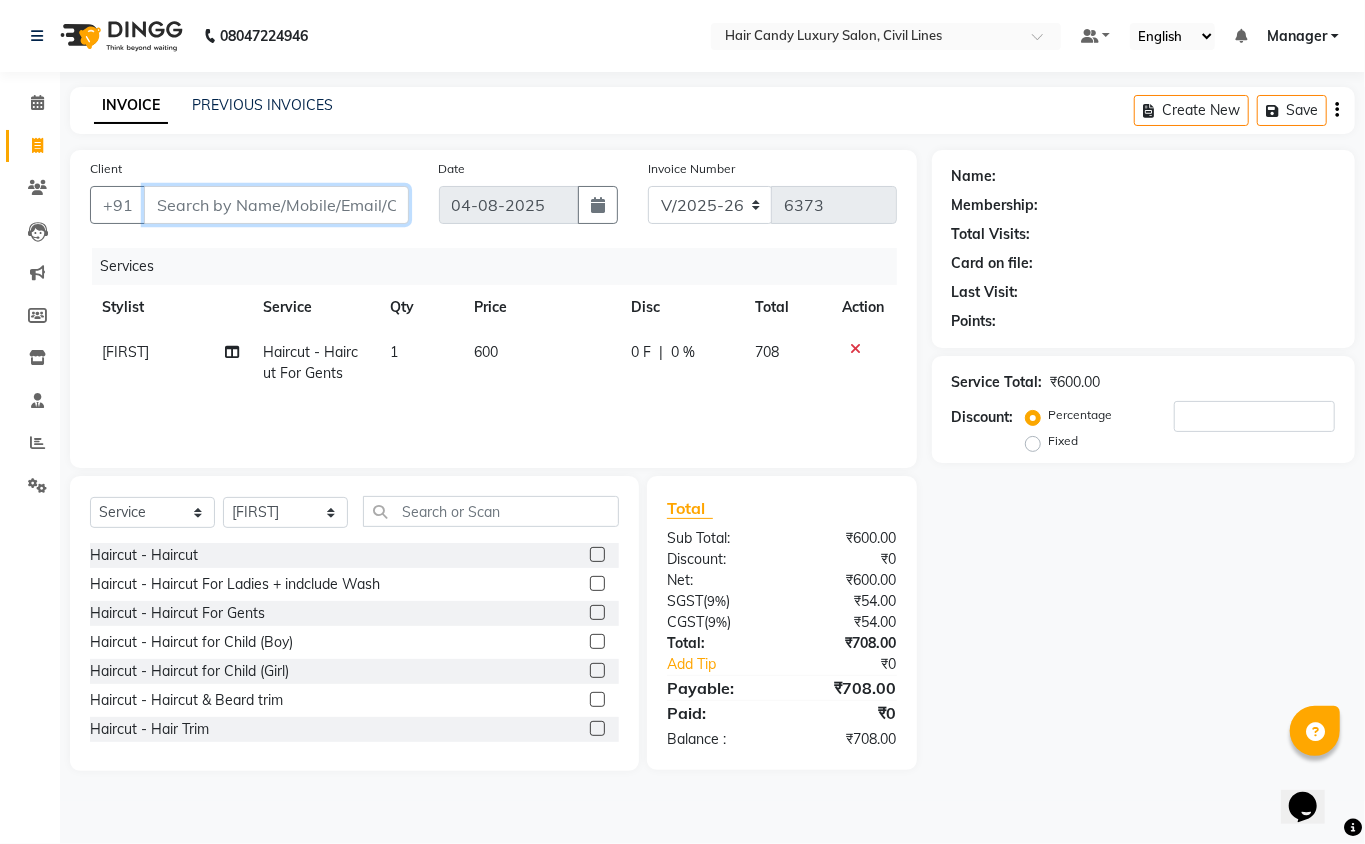 click on "Client" at bounding box center [276, 205] 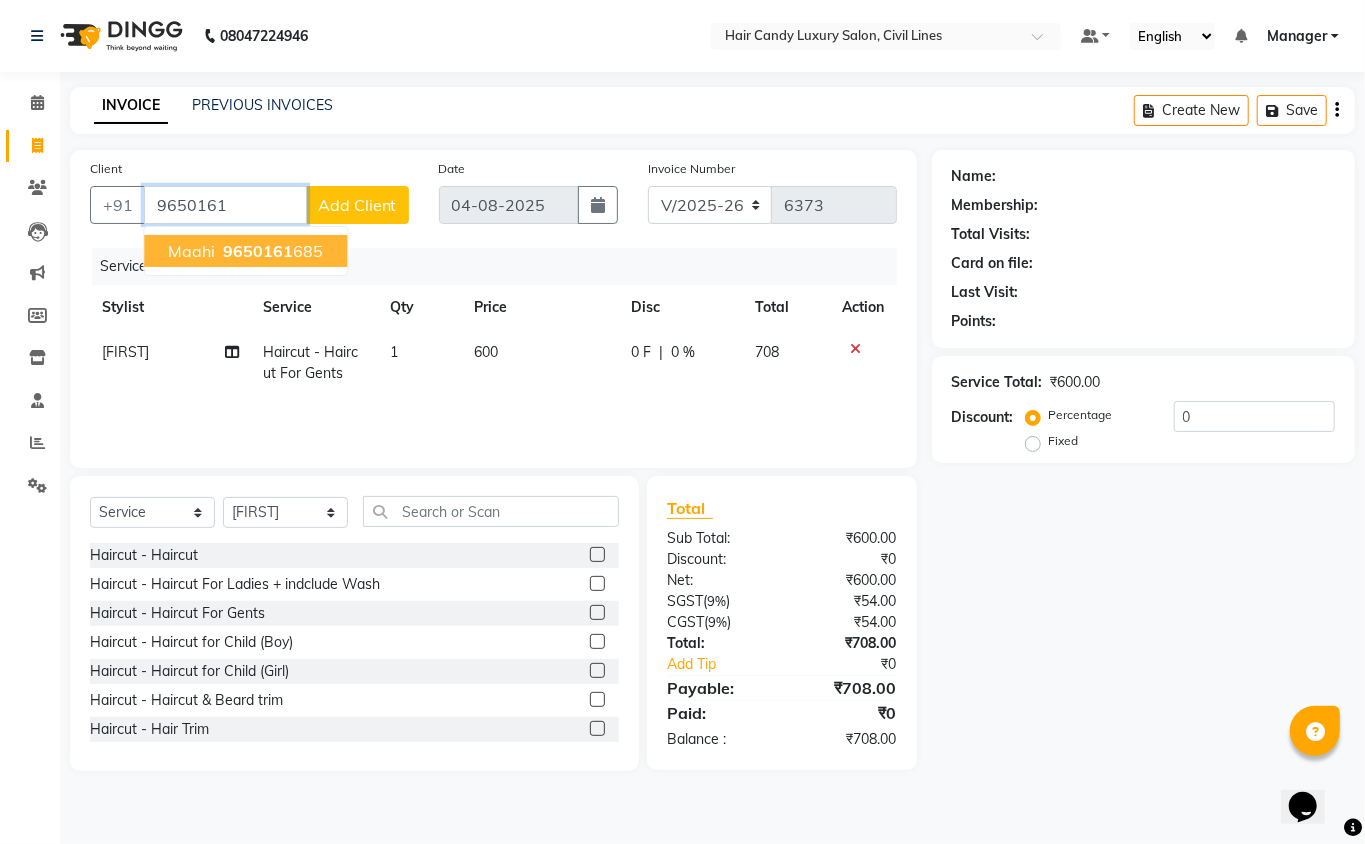 click on "9650161" at bounding box center [258, 251] 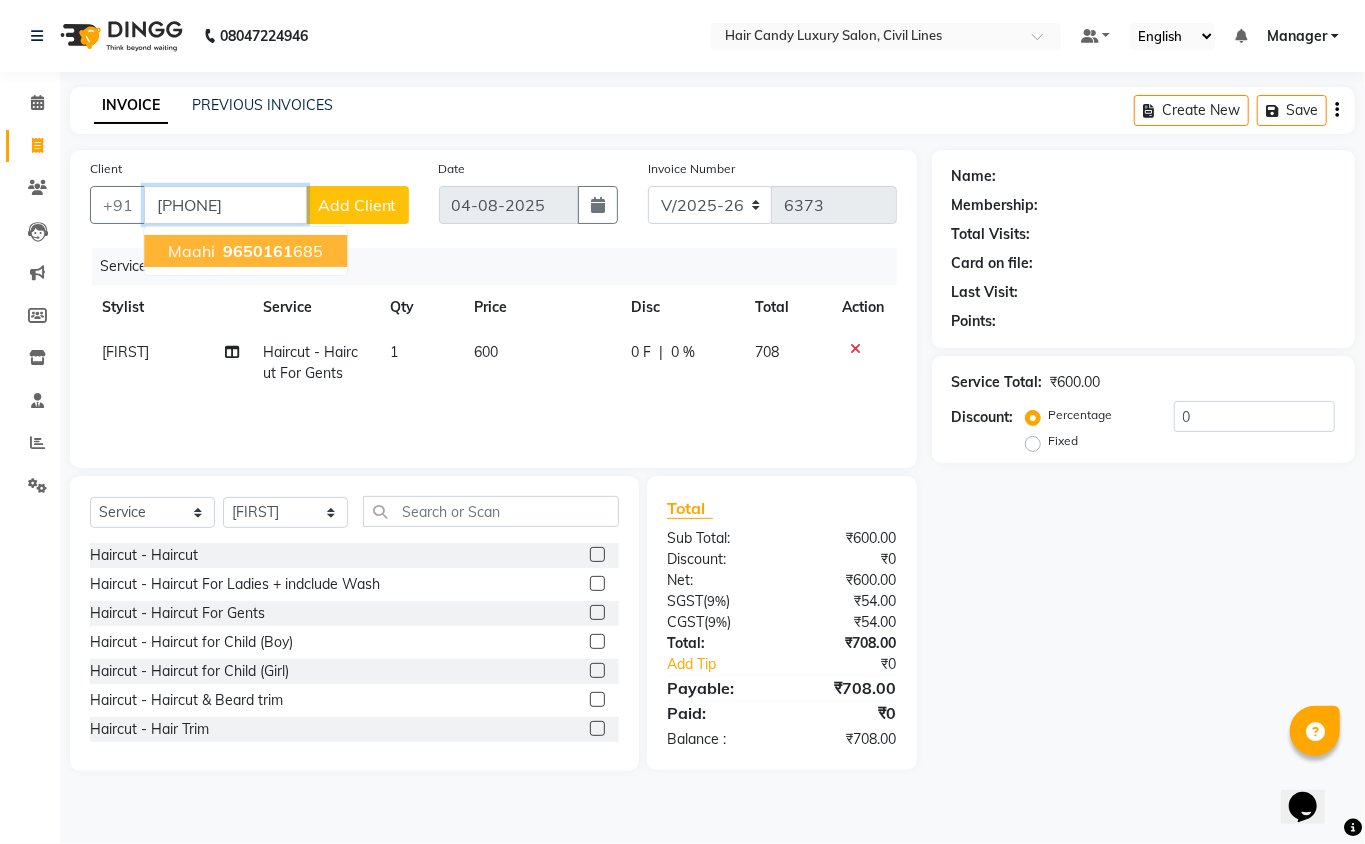 type on "[PHONE]" 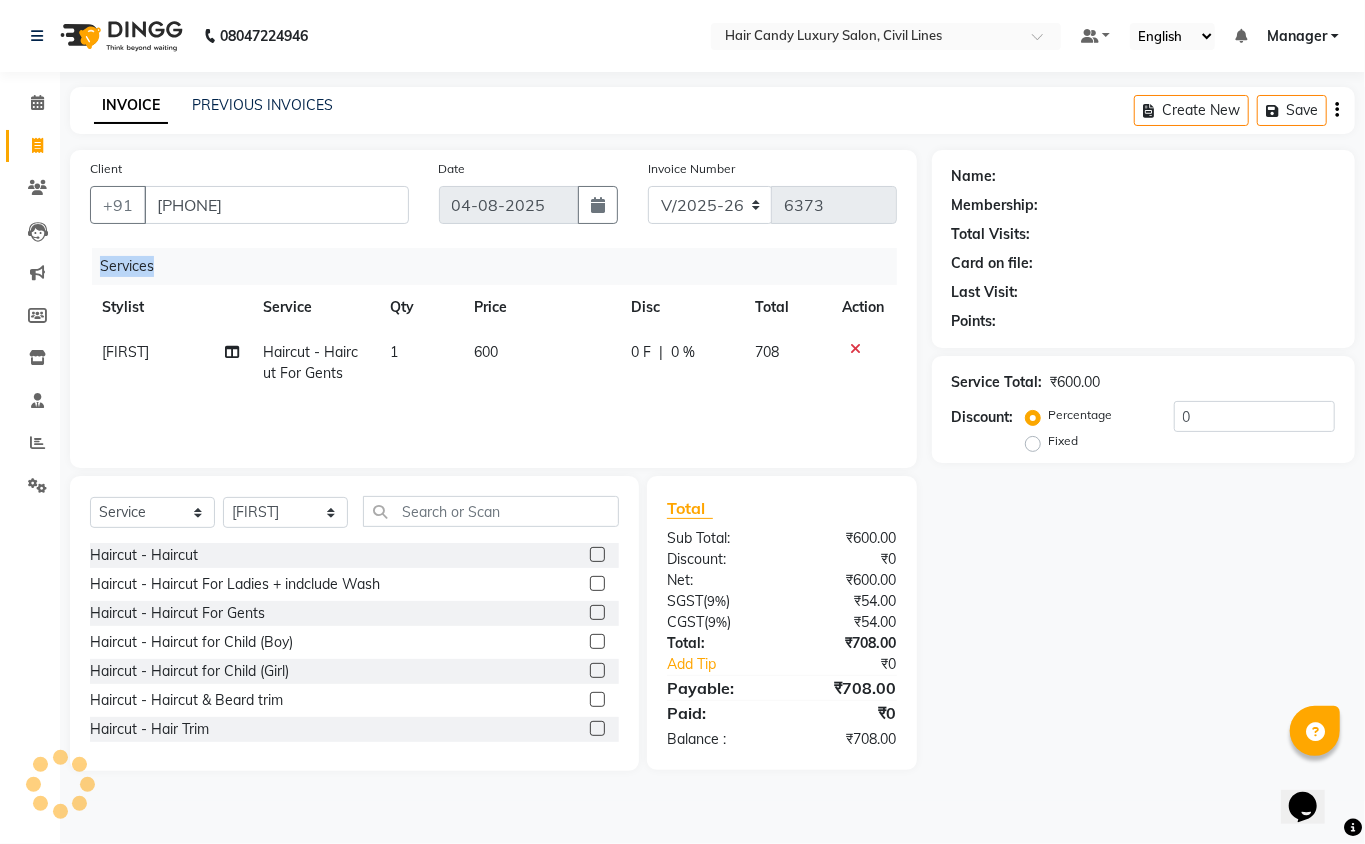 click on "Services" 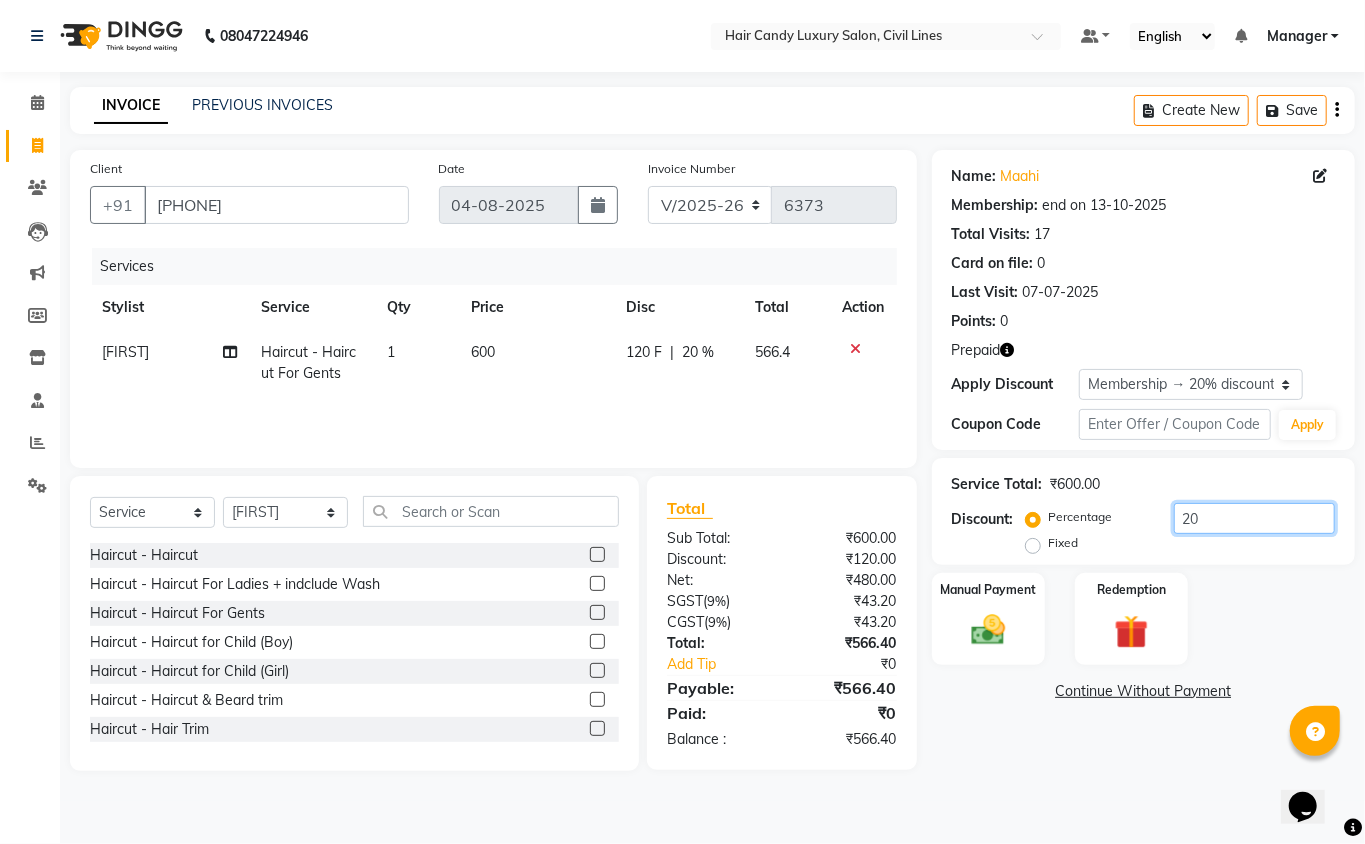 click on "20" 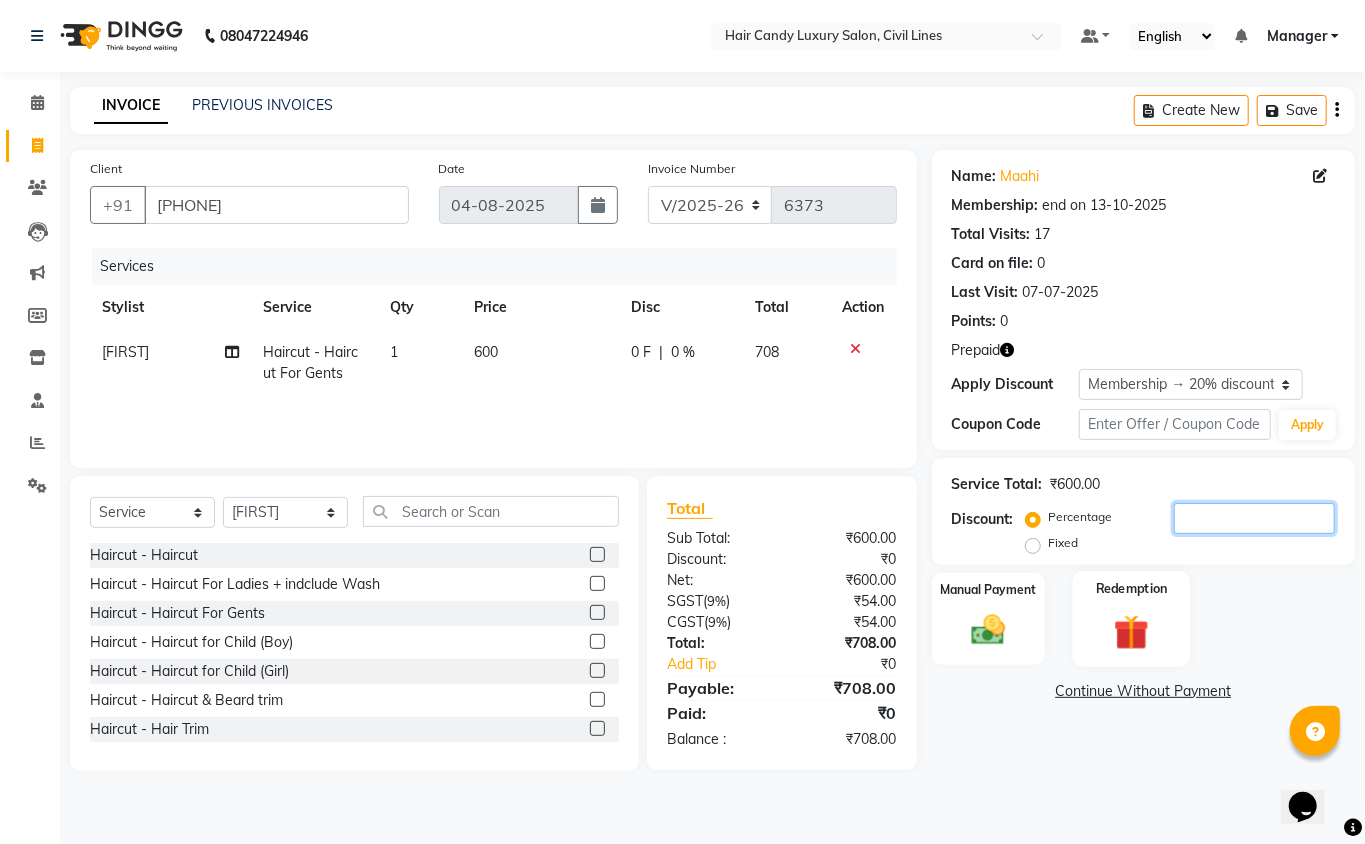 type 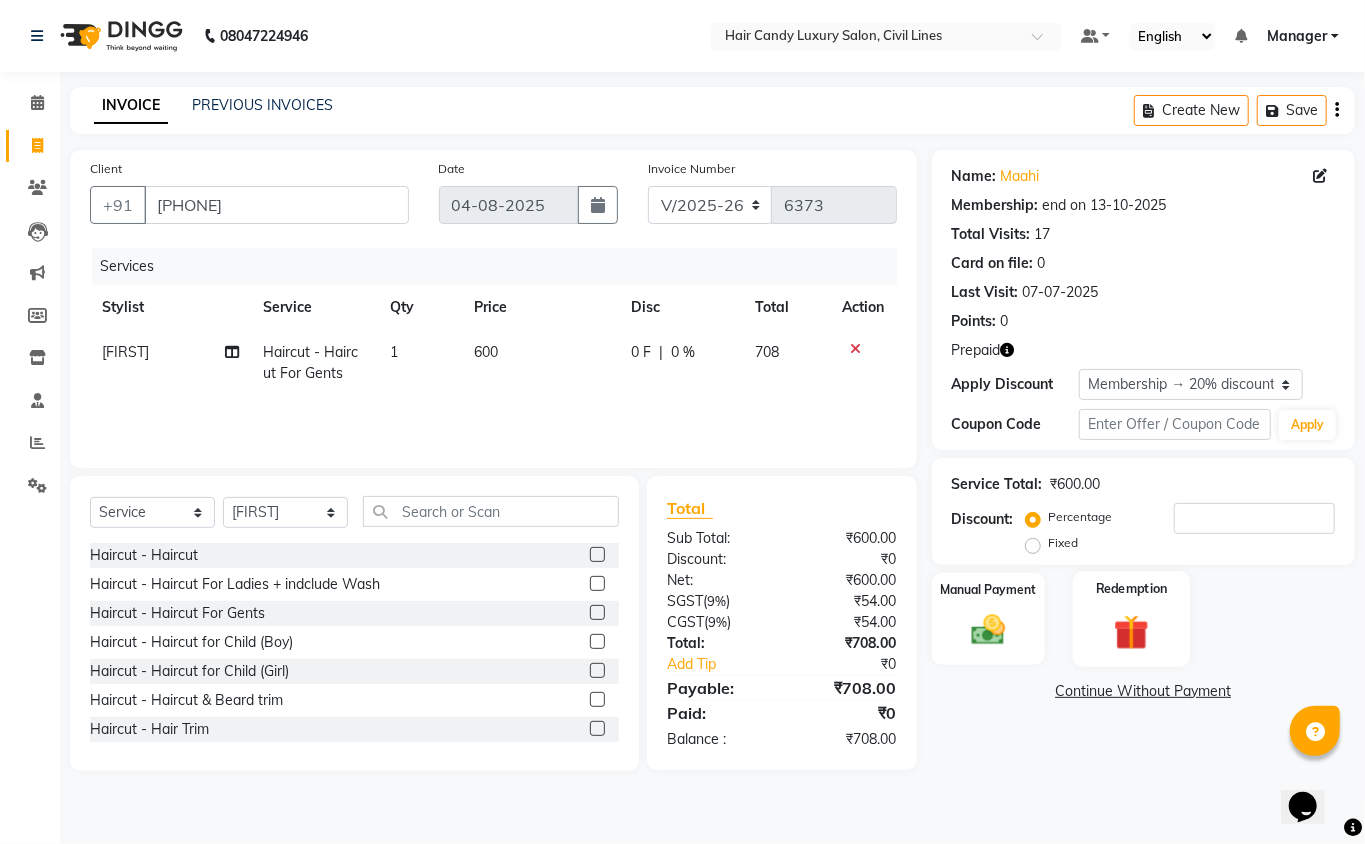click on "Redemption" 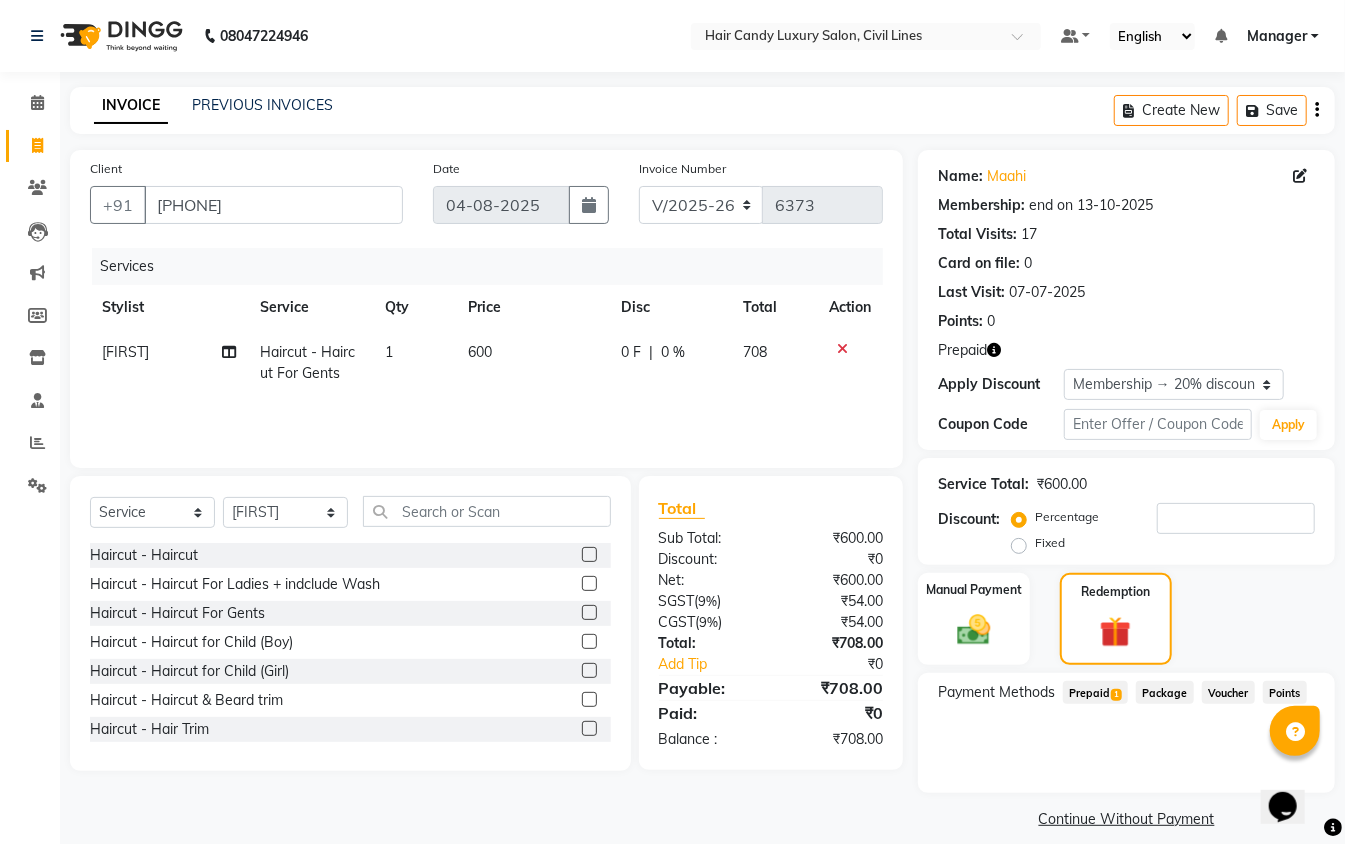 click on "Prepaid  1" 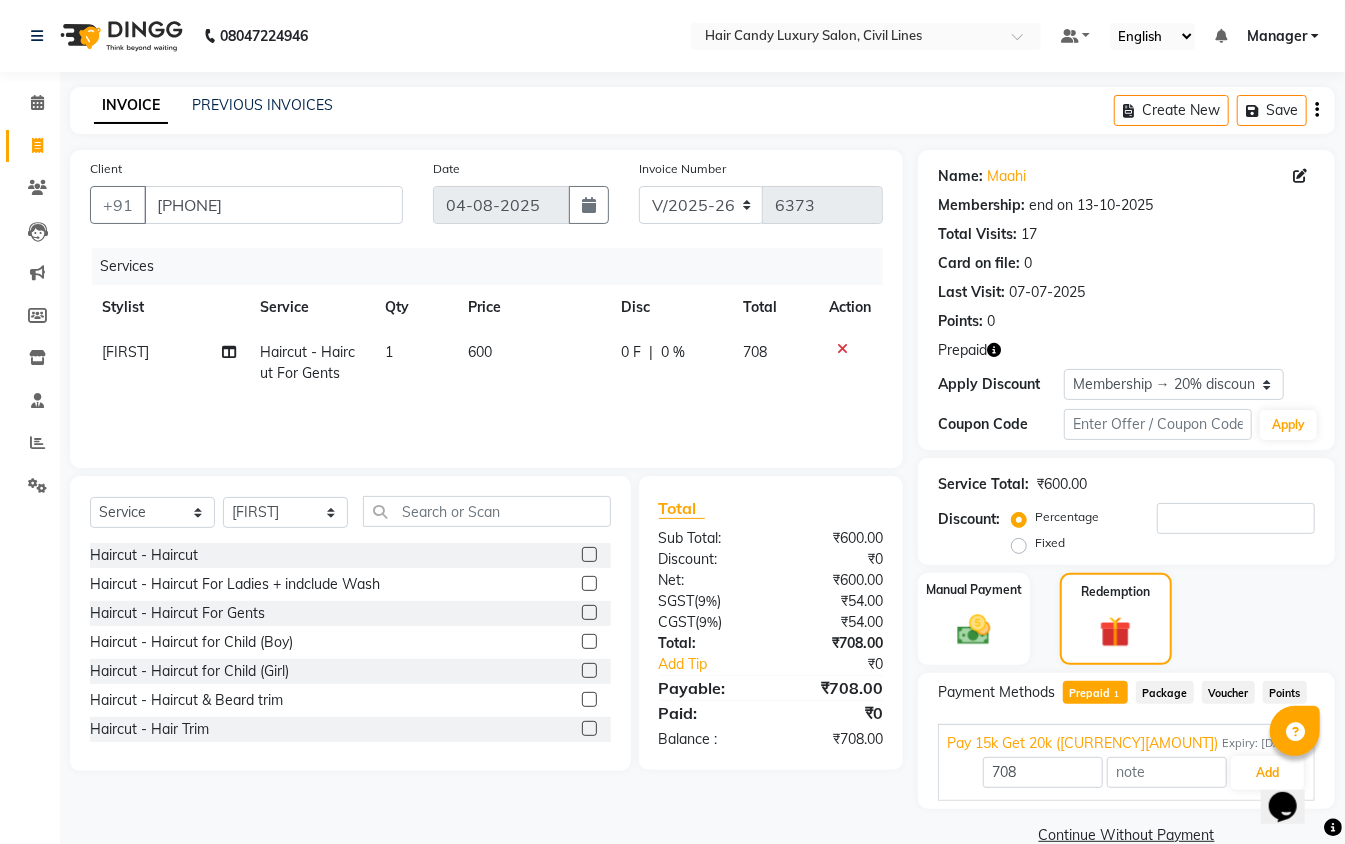 scroll, scrollTop: 38, scrollLeft: 0, axis: vertical 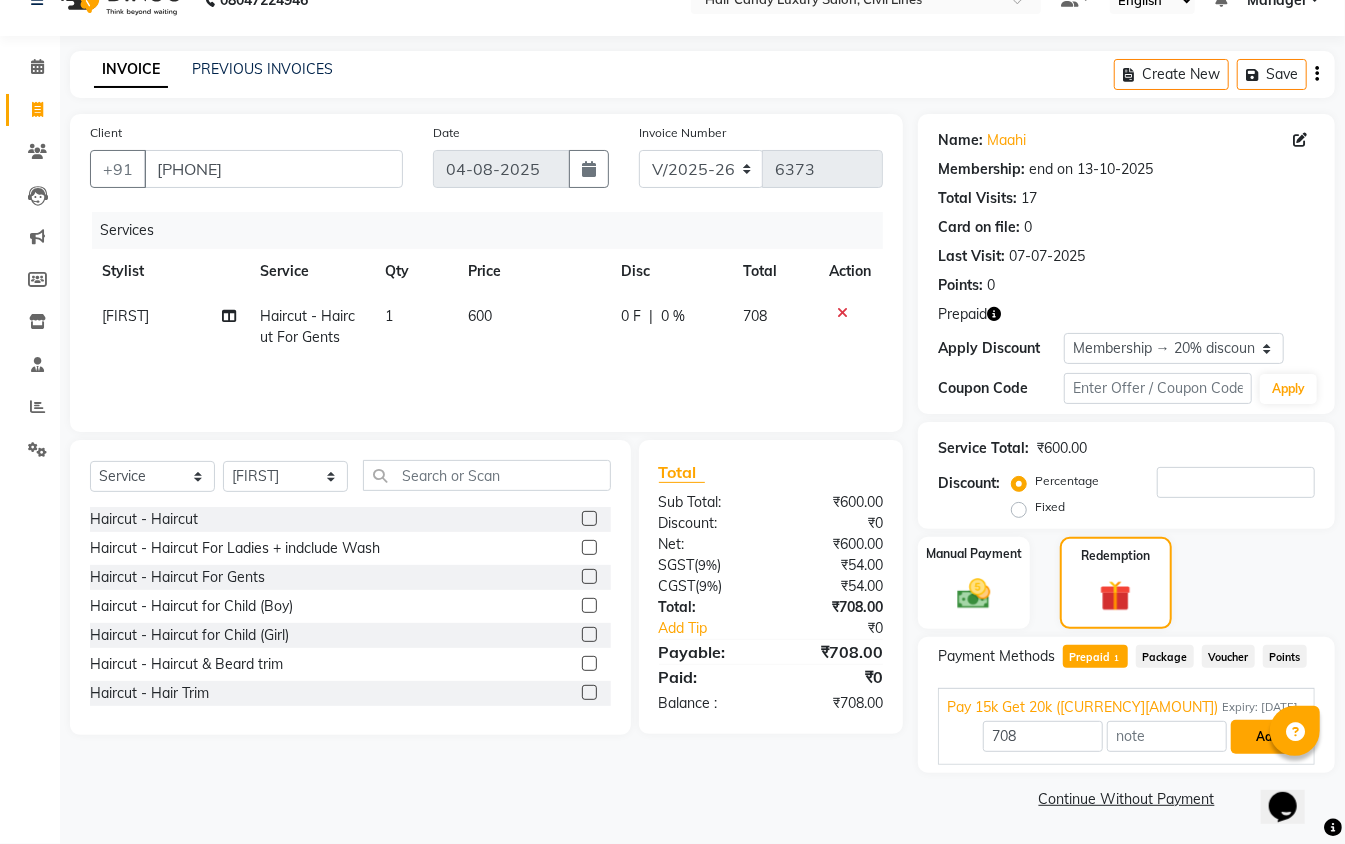 click on "Add" at bounding box center [1267, 737] 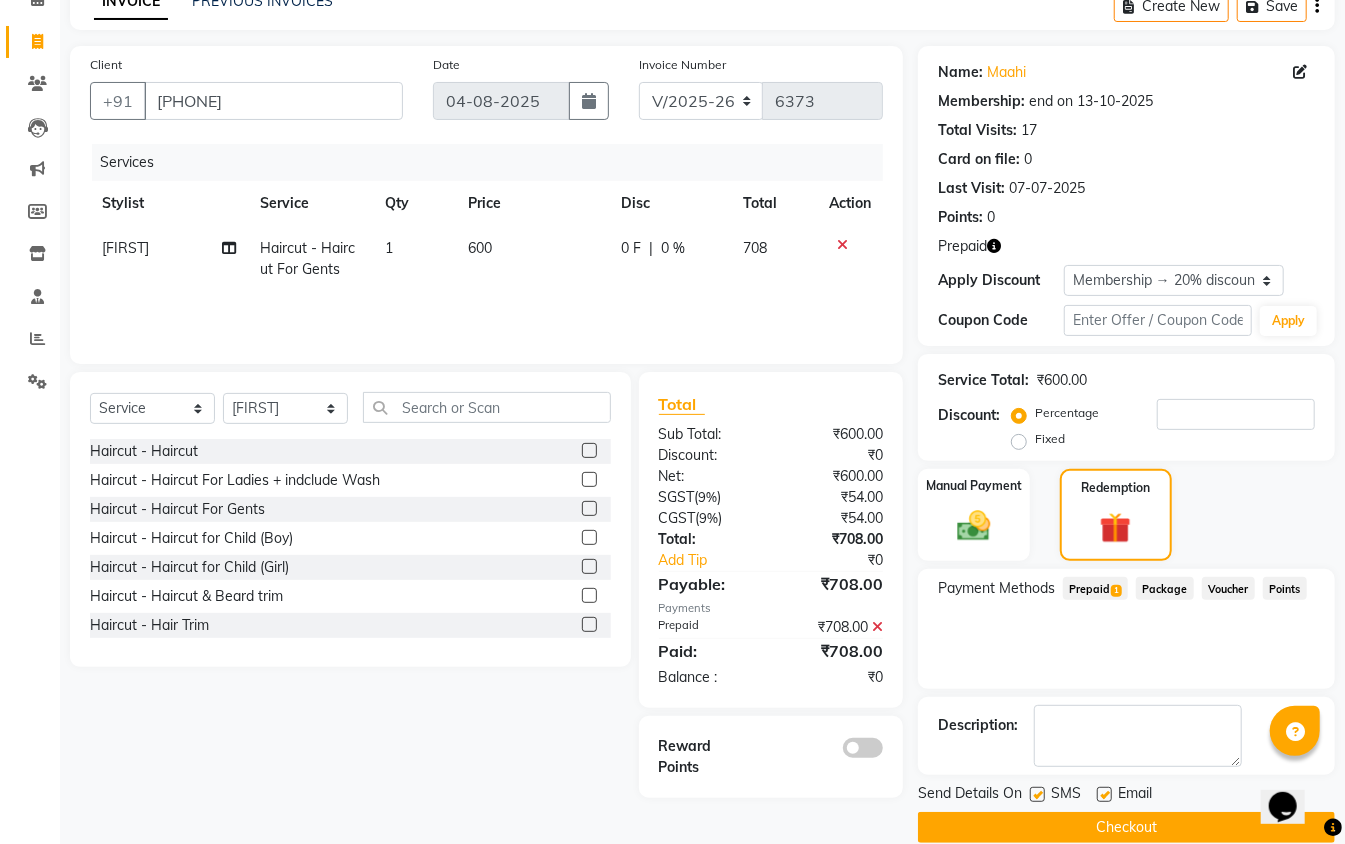 scroll, scrollTop: 134, scrollLeft: 0, axis: vertical 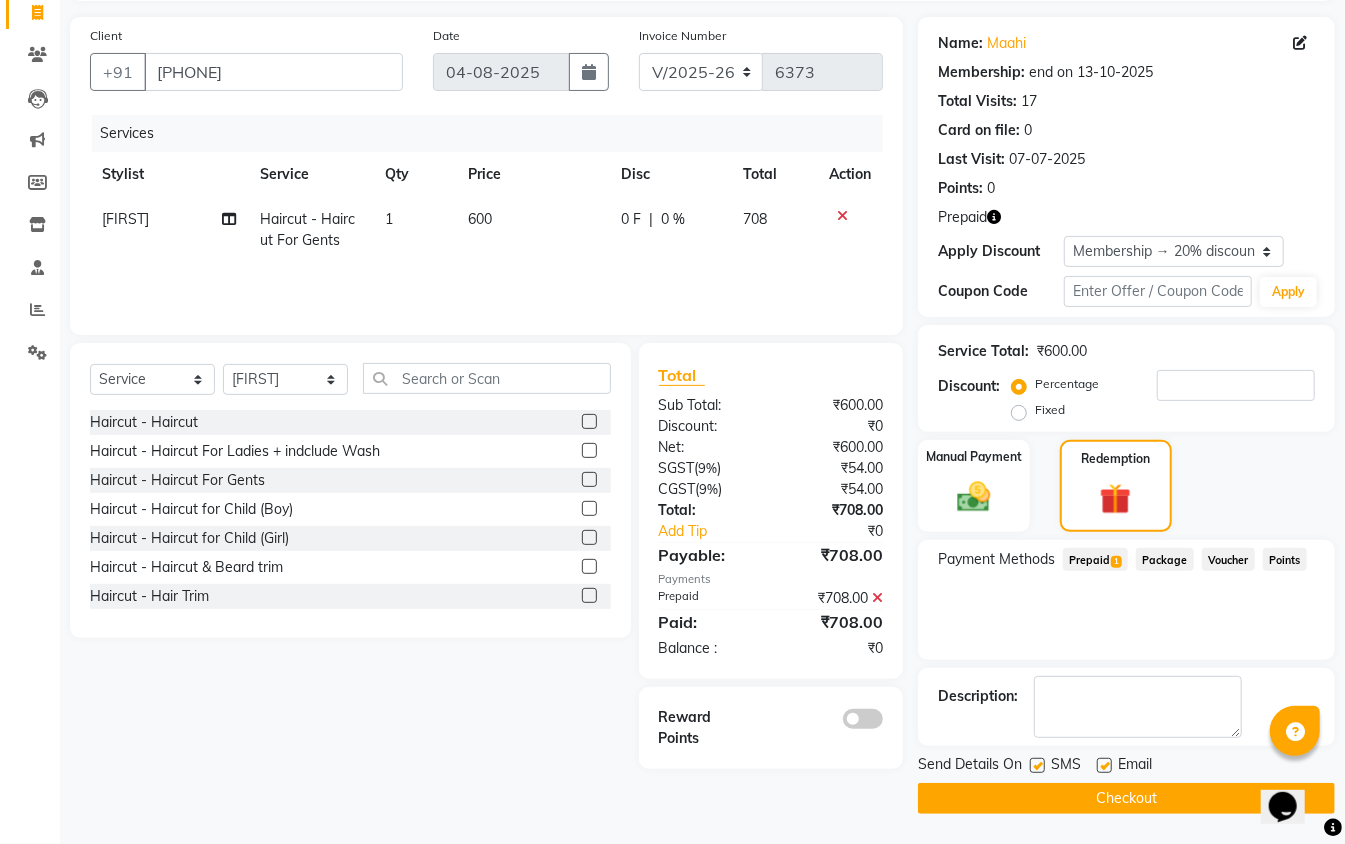click on "Checkout" 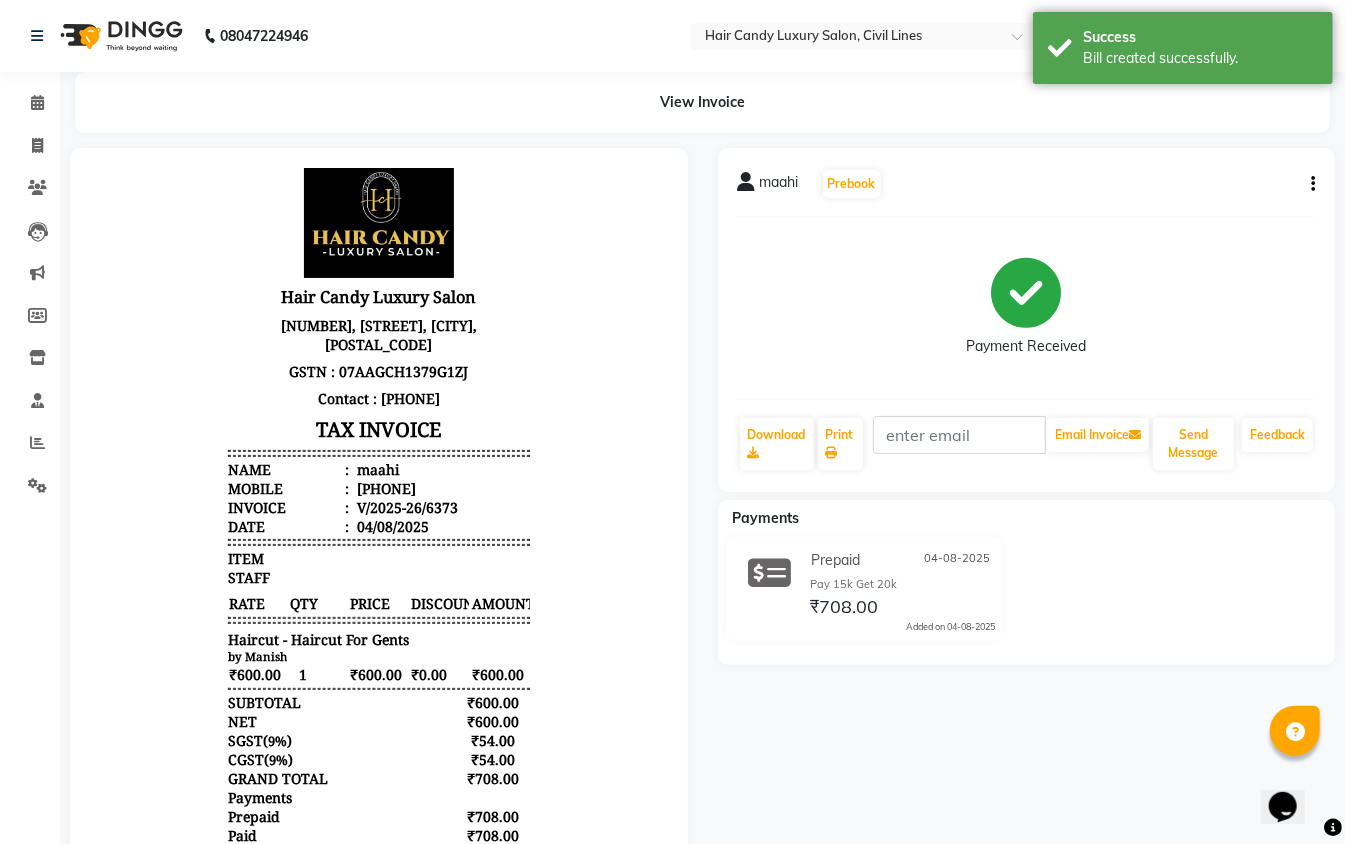 scroll, scrollTop: 0, scrollLeft: 0, axis: both 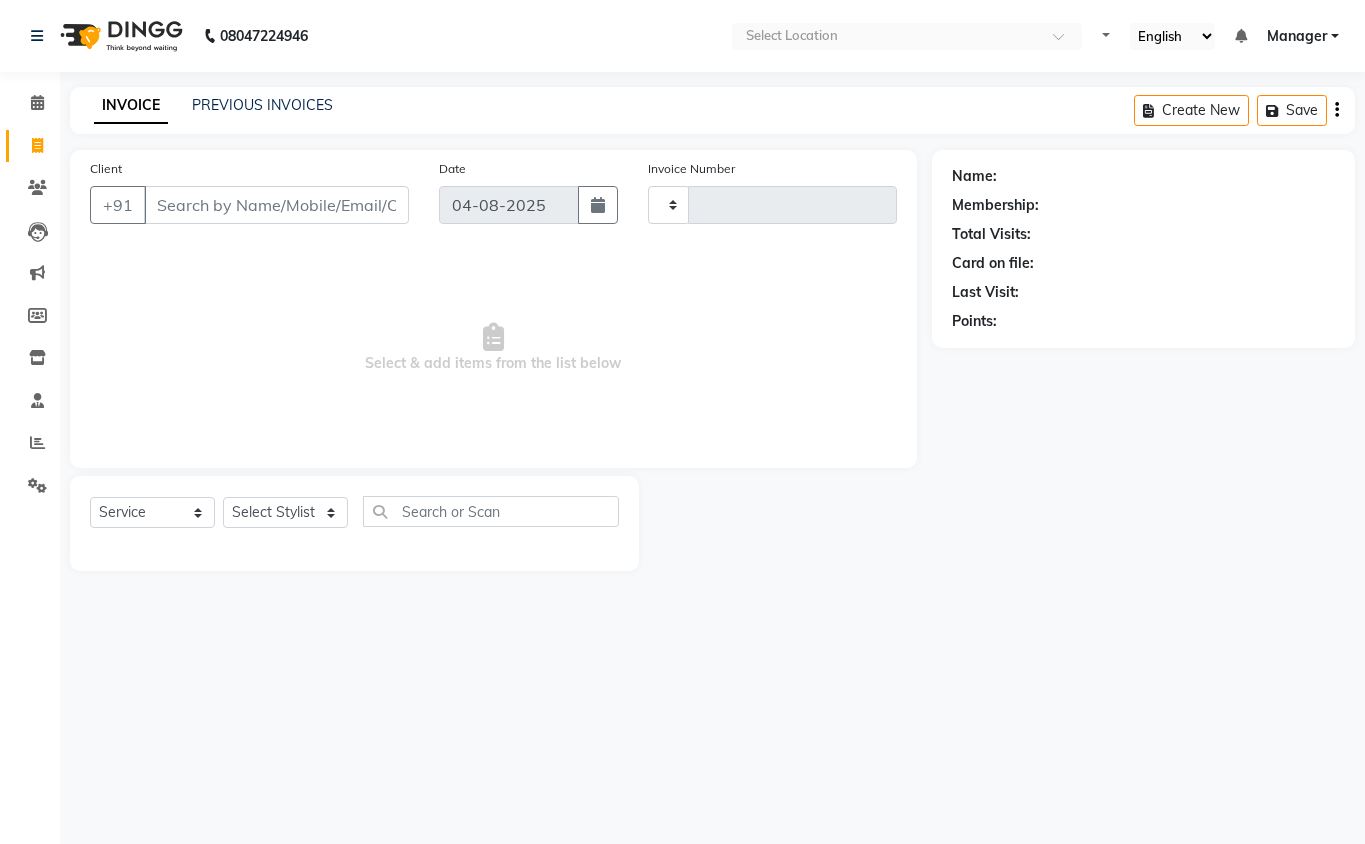 select on "service" 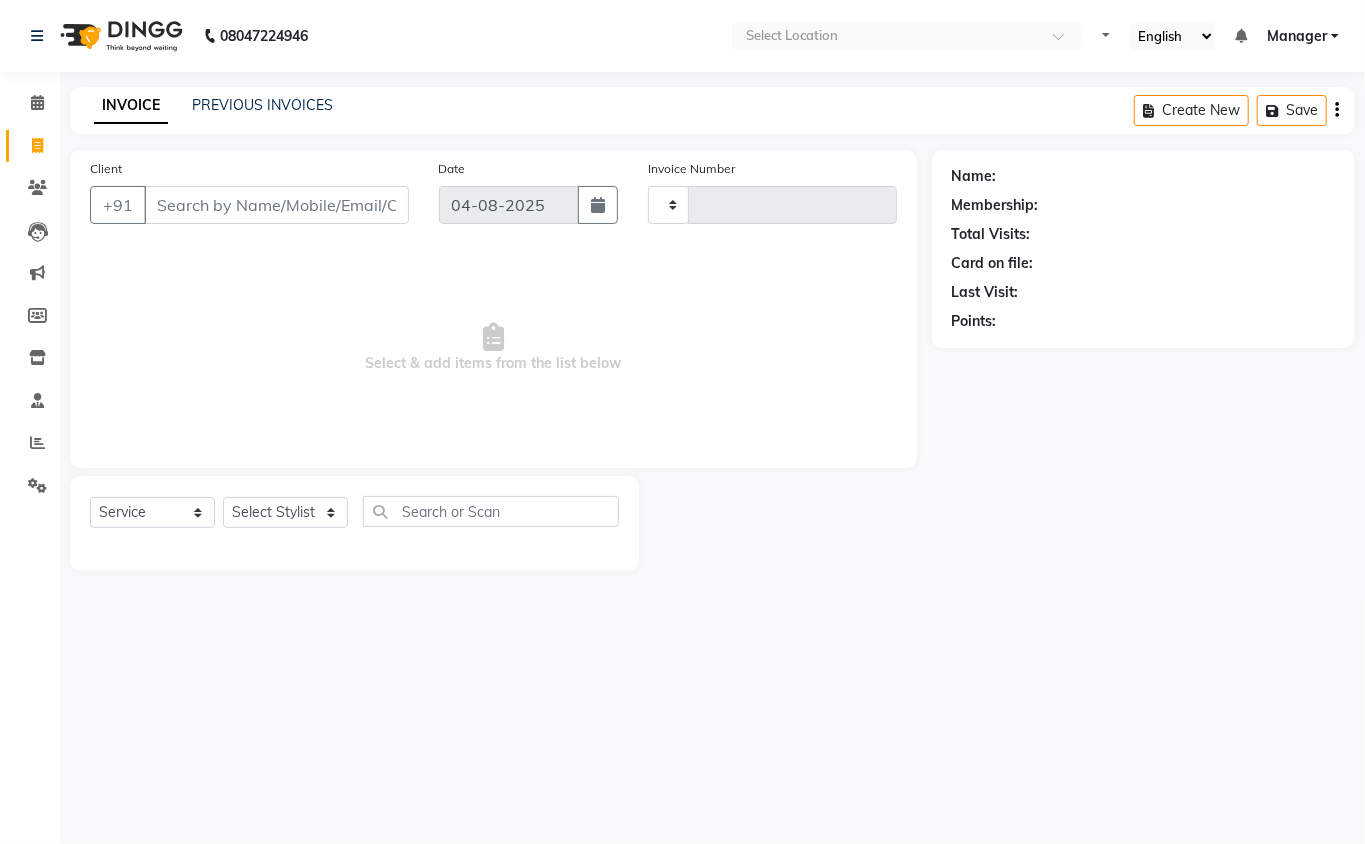 type on "6374" 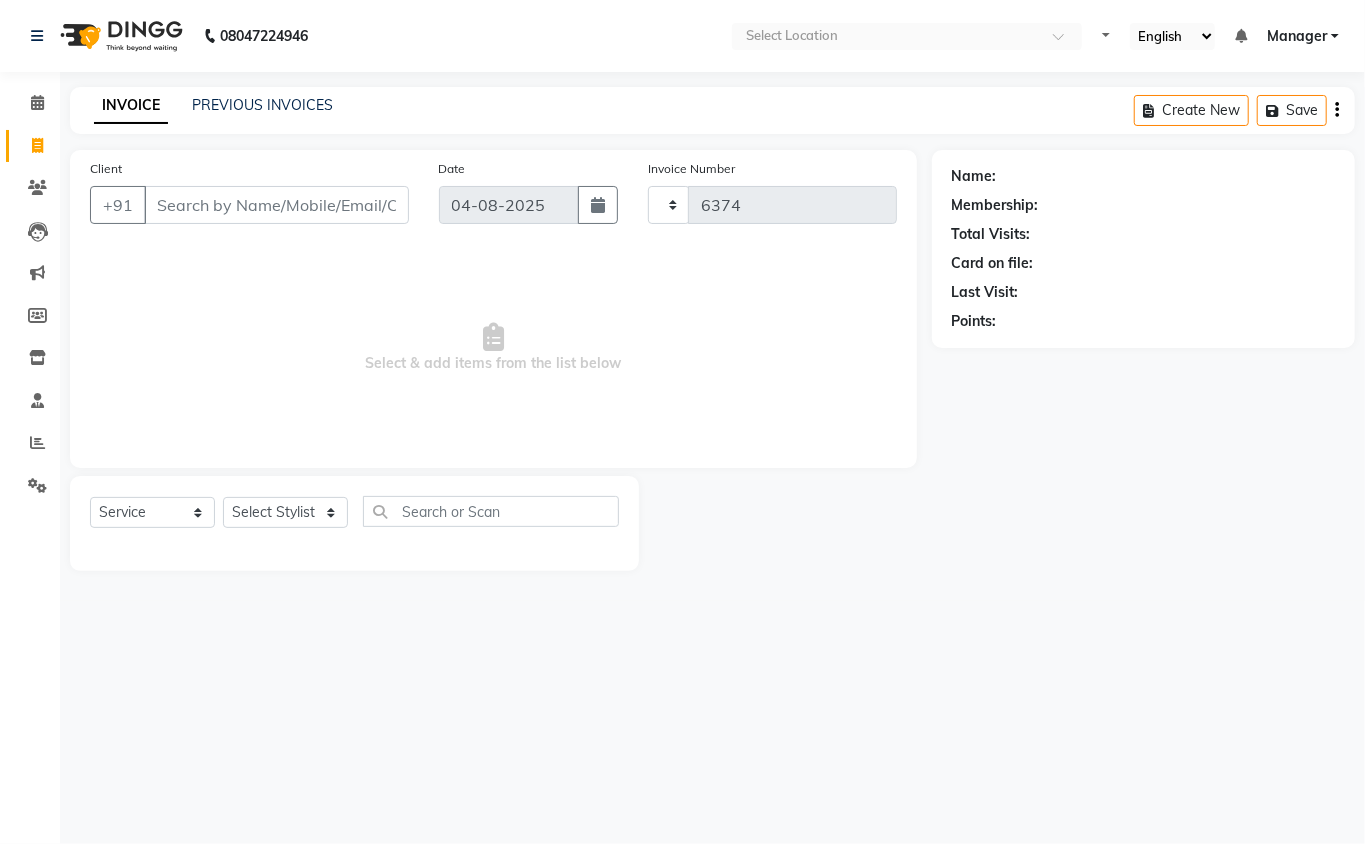 select on "6308" 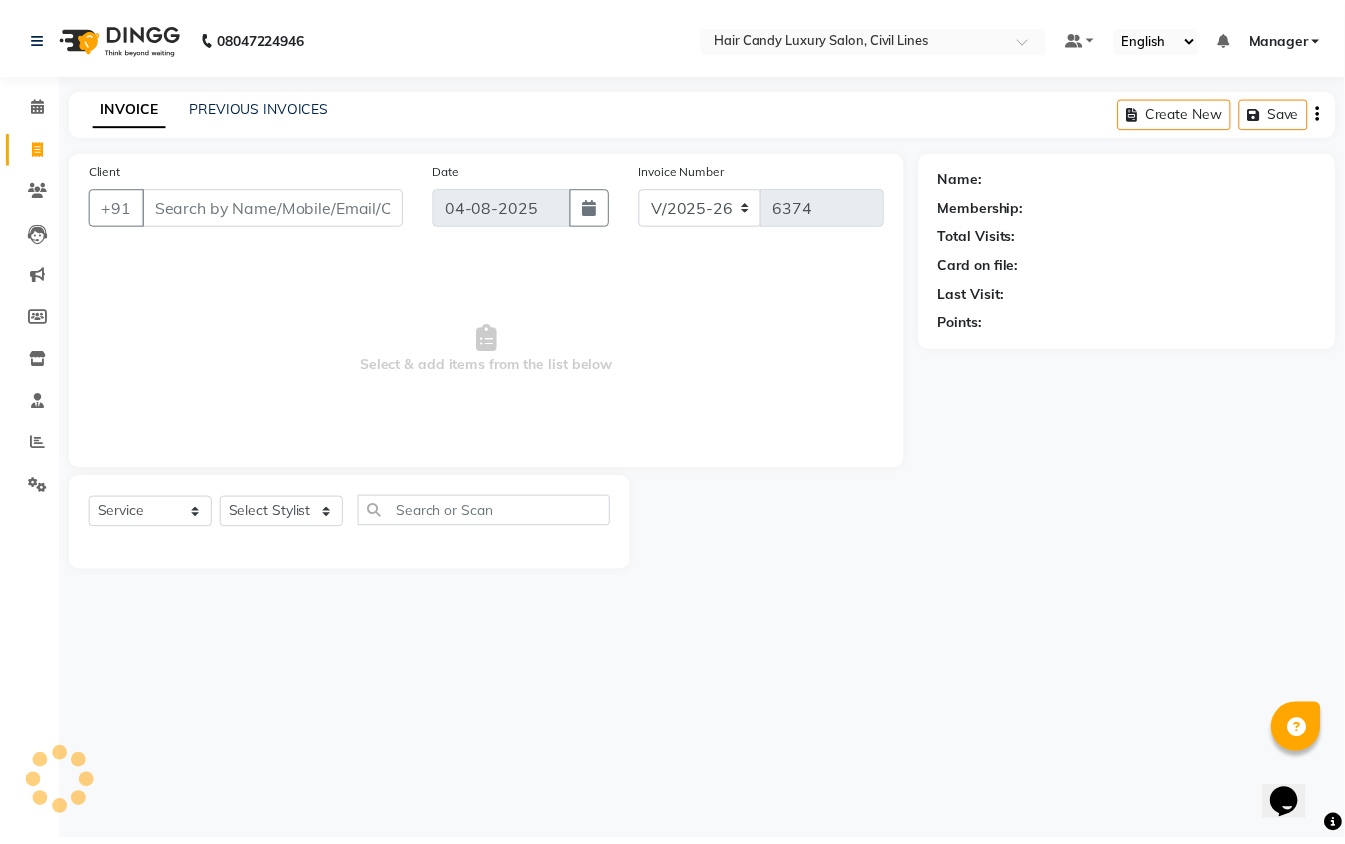 scroll, scrollTop: 0, scrollLeft: 0, axis: both 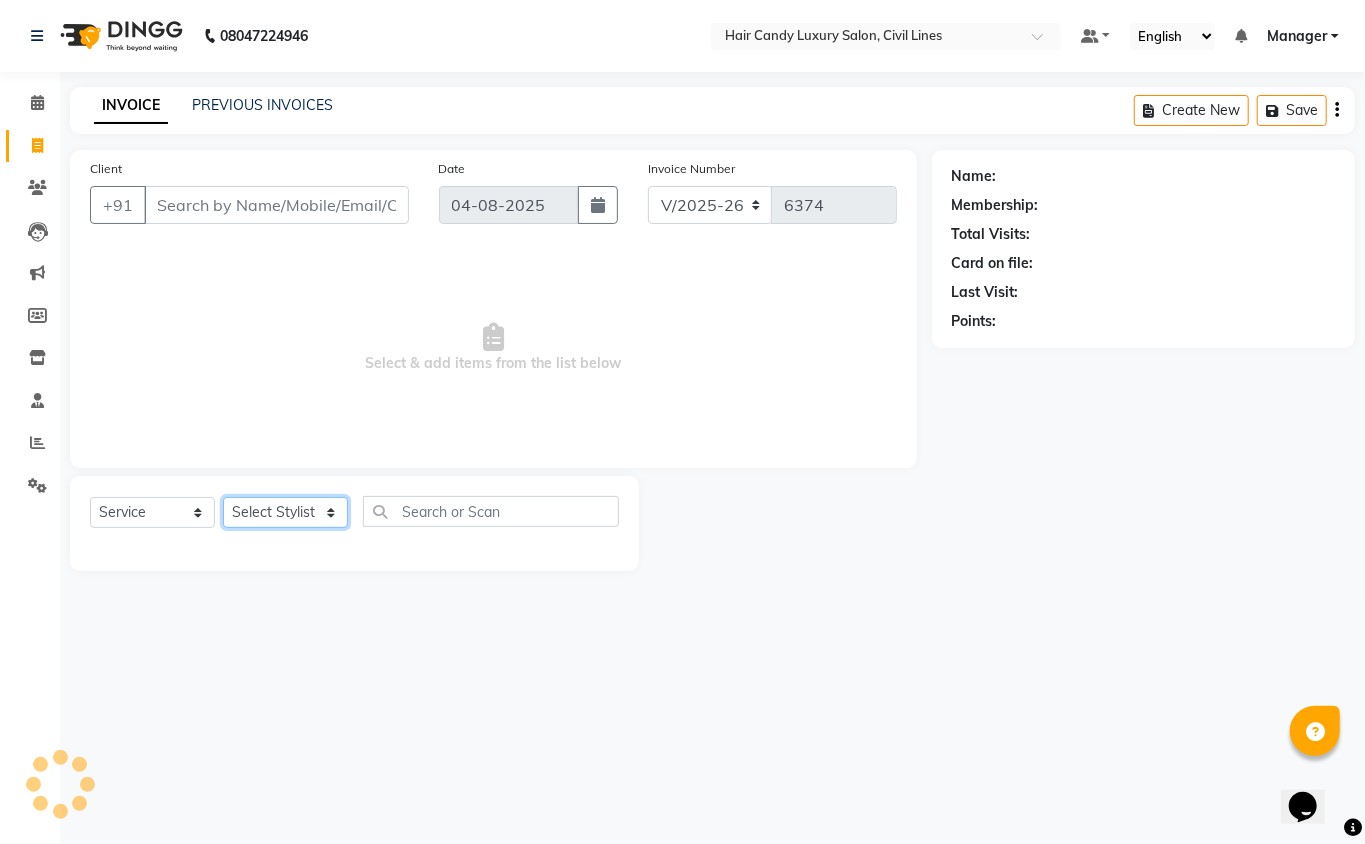 click on "Select Stylist aakib Aarti AASHU Aftab Arshal counter sale Danish DAULAT faisal jeet kalu Manager Manish mohd Abid Nakul Owner-PRIYANKA parvesh pooja rajni Reenu sakshi SAM sanjay shoaib Shubh Shyam Sonu STOCK MANAGER SUNIL vikas YASH Zayan" 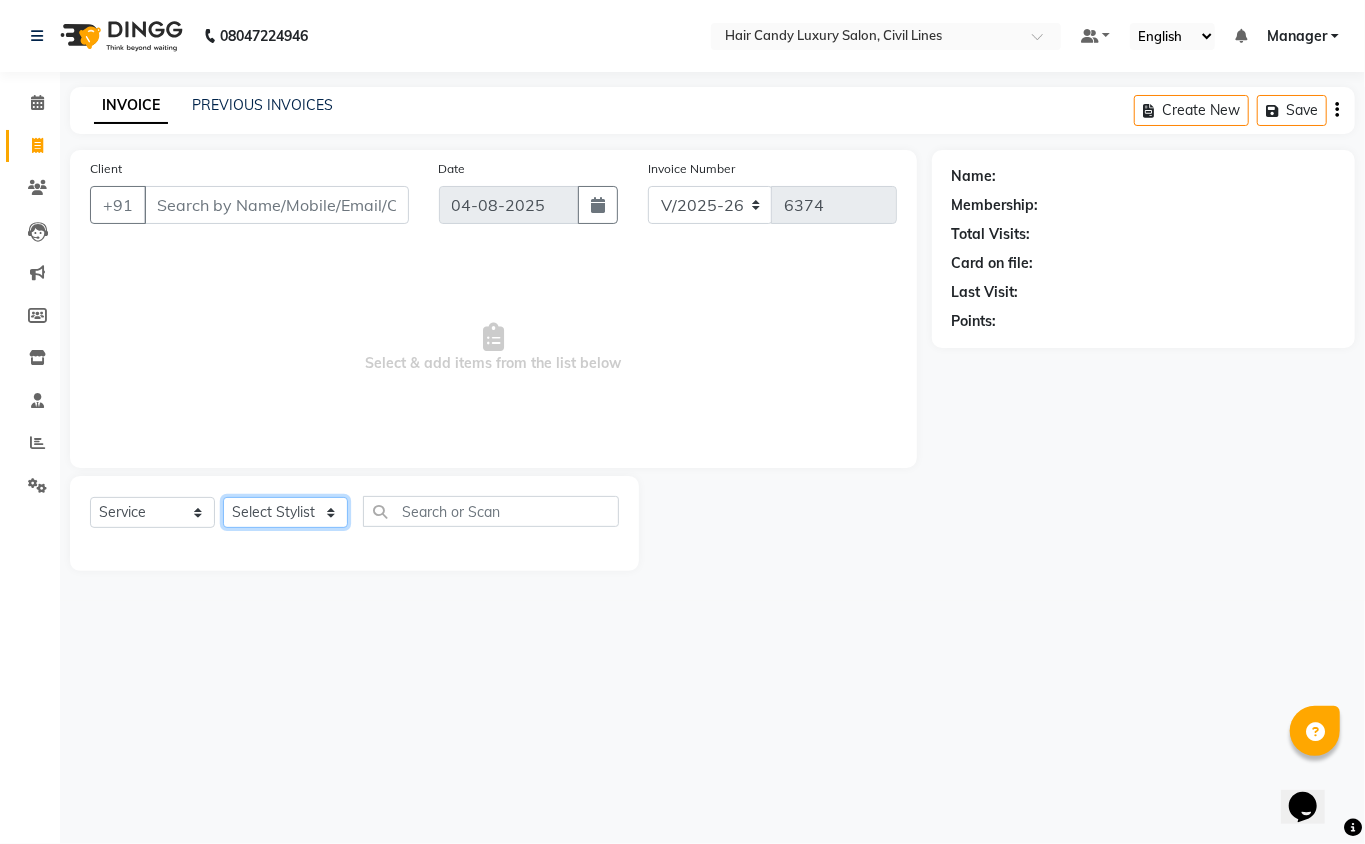 select on "49962" 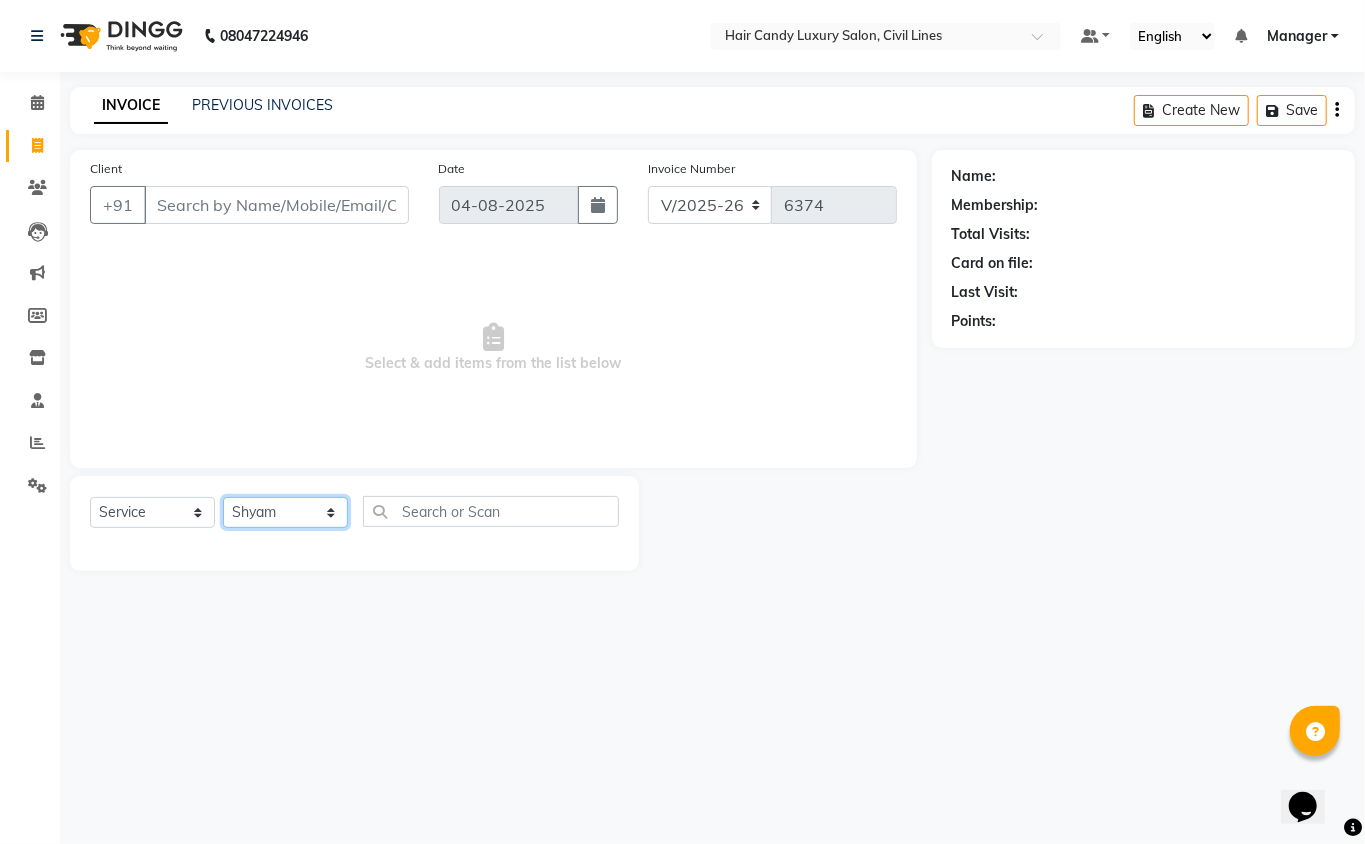 click on "Select Stylist aakib Aarti AASHU Aftab Arshal counter sale Danish DAULAT faisal jeet kalu Manager Manish mohd Abid Nakul Owner-PRIYANKA parvesh pooja rajni Reenu sakshi SAM sanjay shoaib Shubh Shyam Sonu STOCK MANAGER SUNIL vikas YASH Zayan" 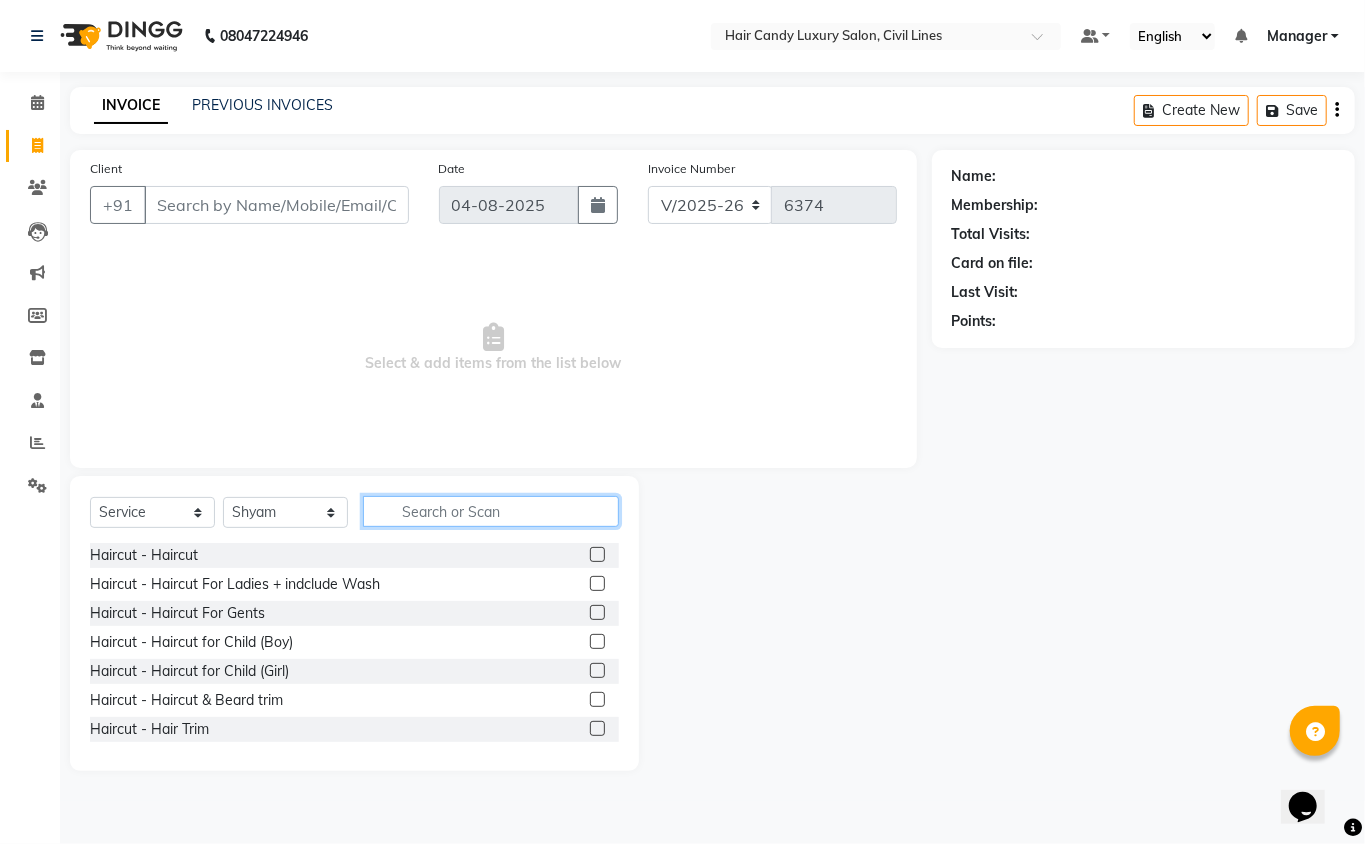 click 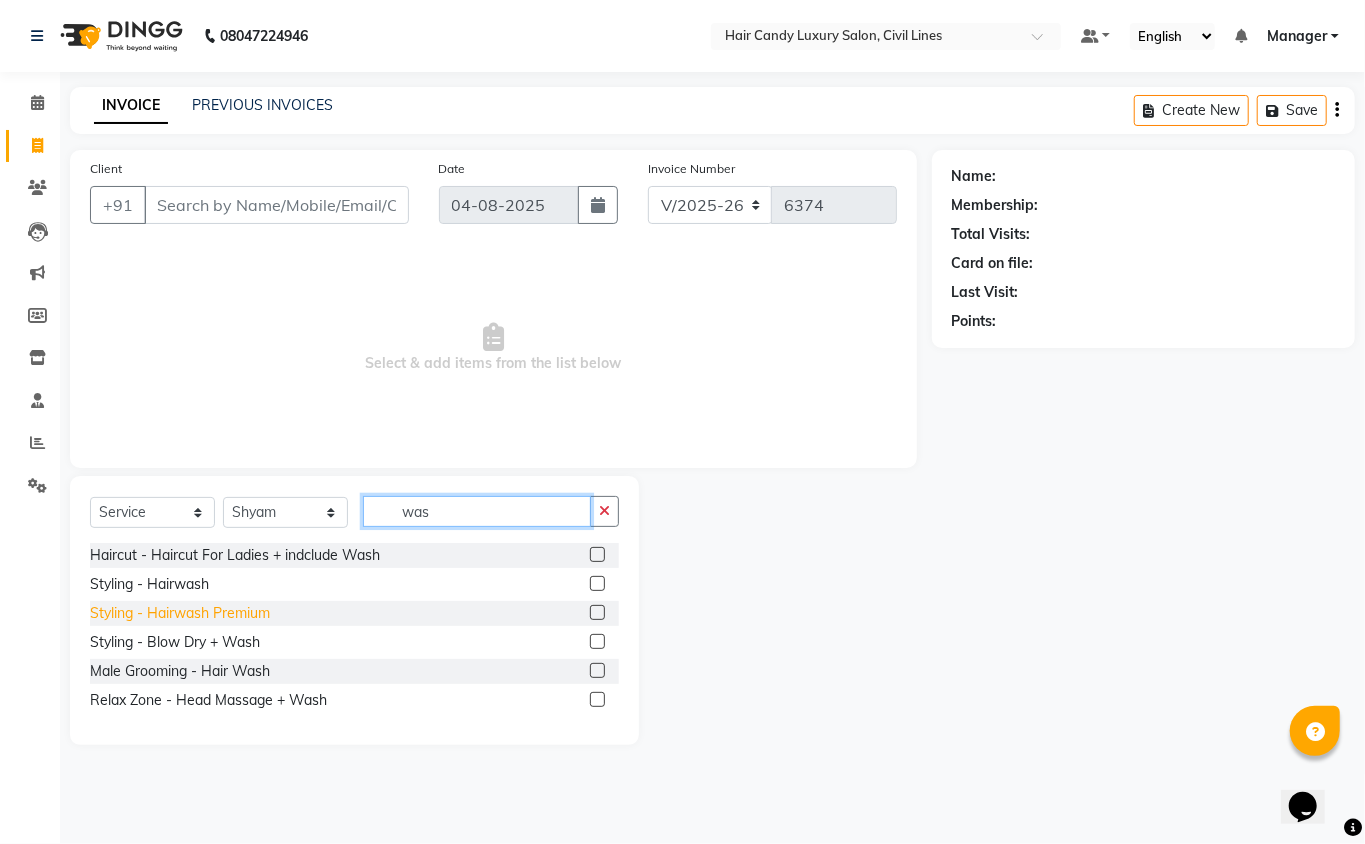 type on "was" 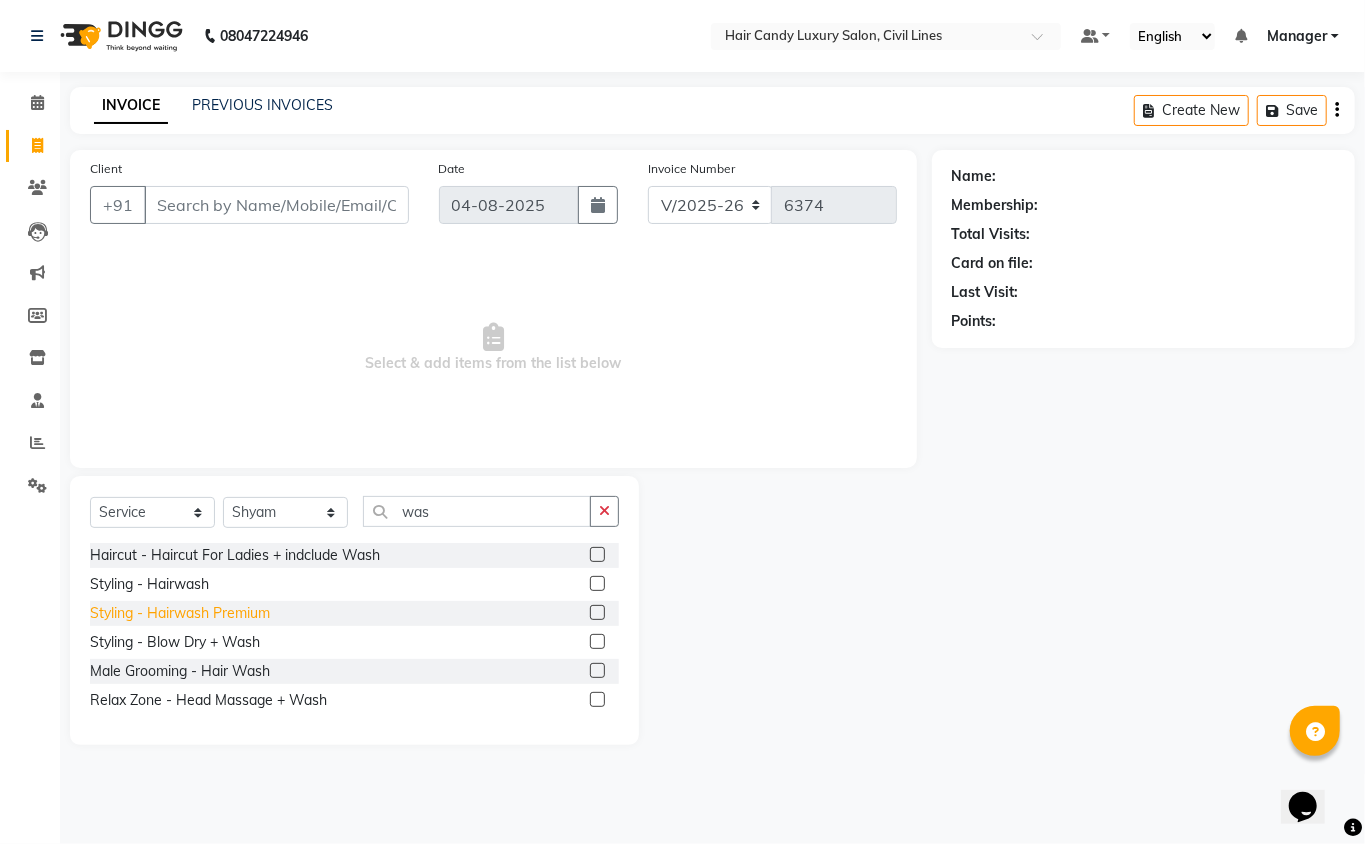 click on "Styling - Hairwash Premium" 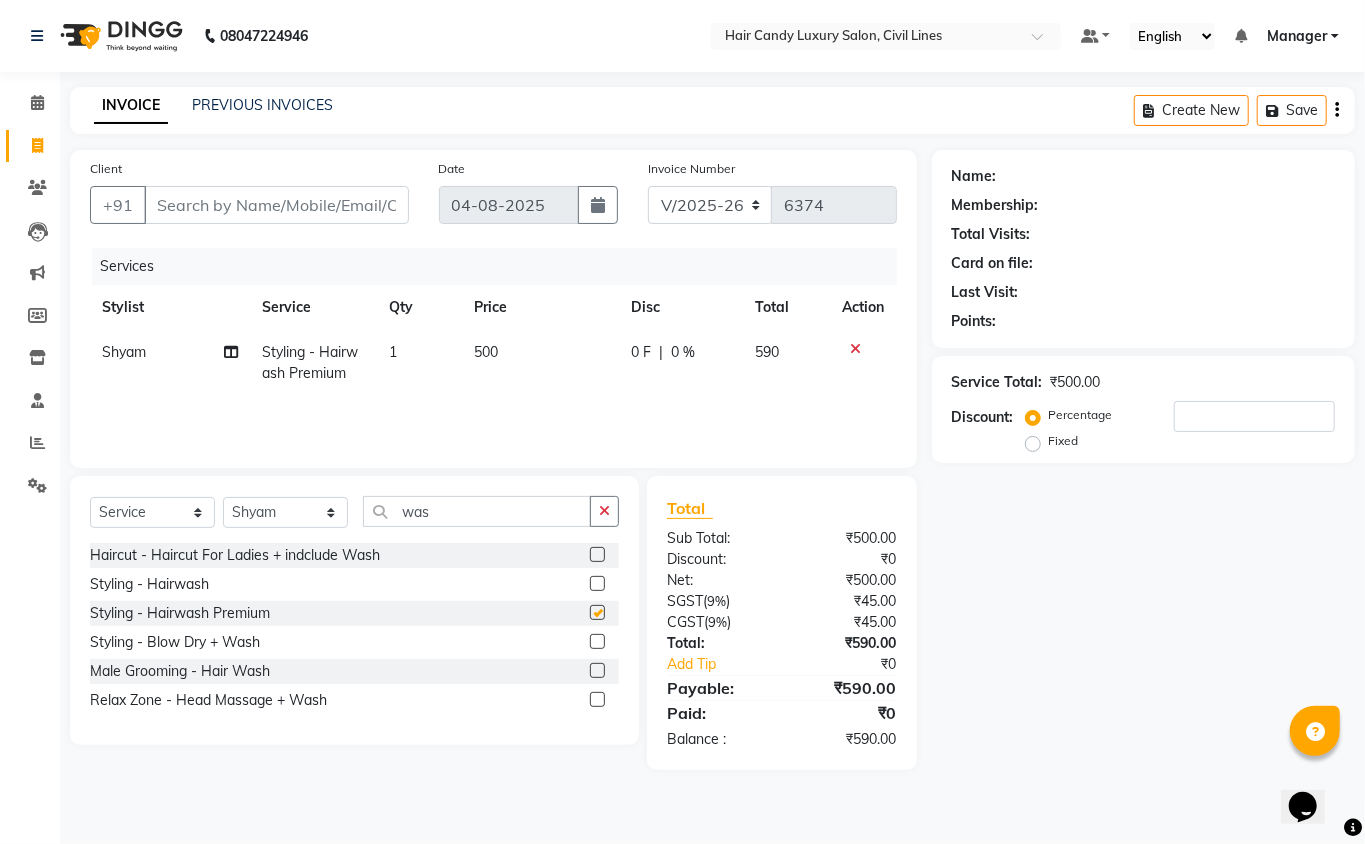 checkbox on "false" 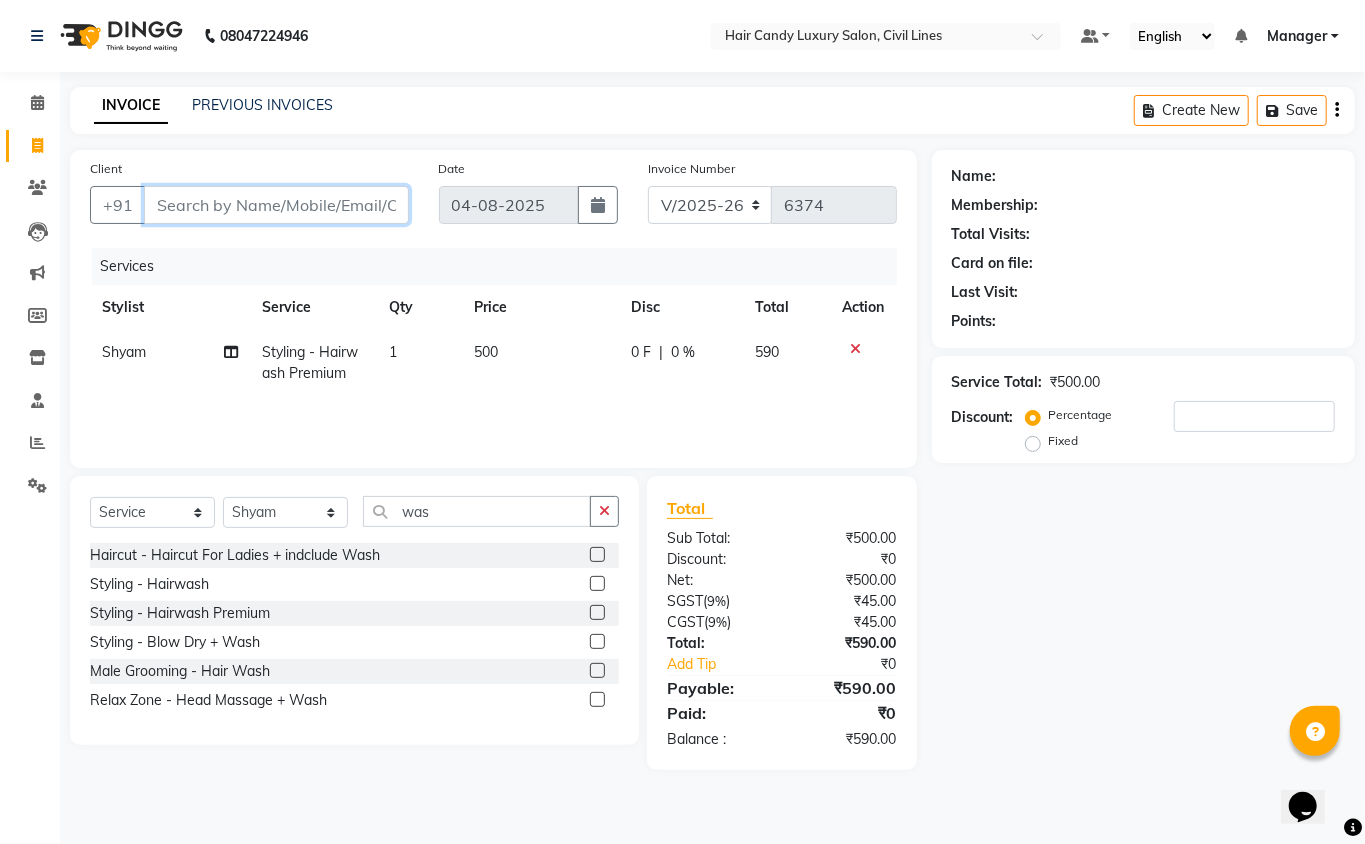 click on "Client" at bounding box center [276, 205] 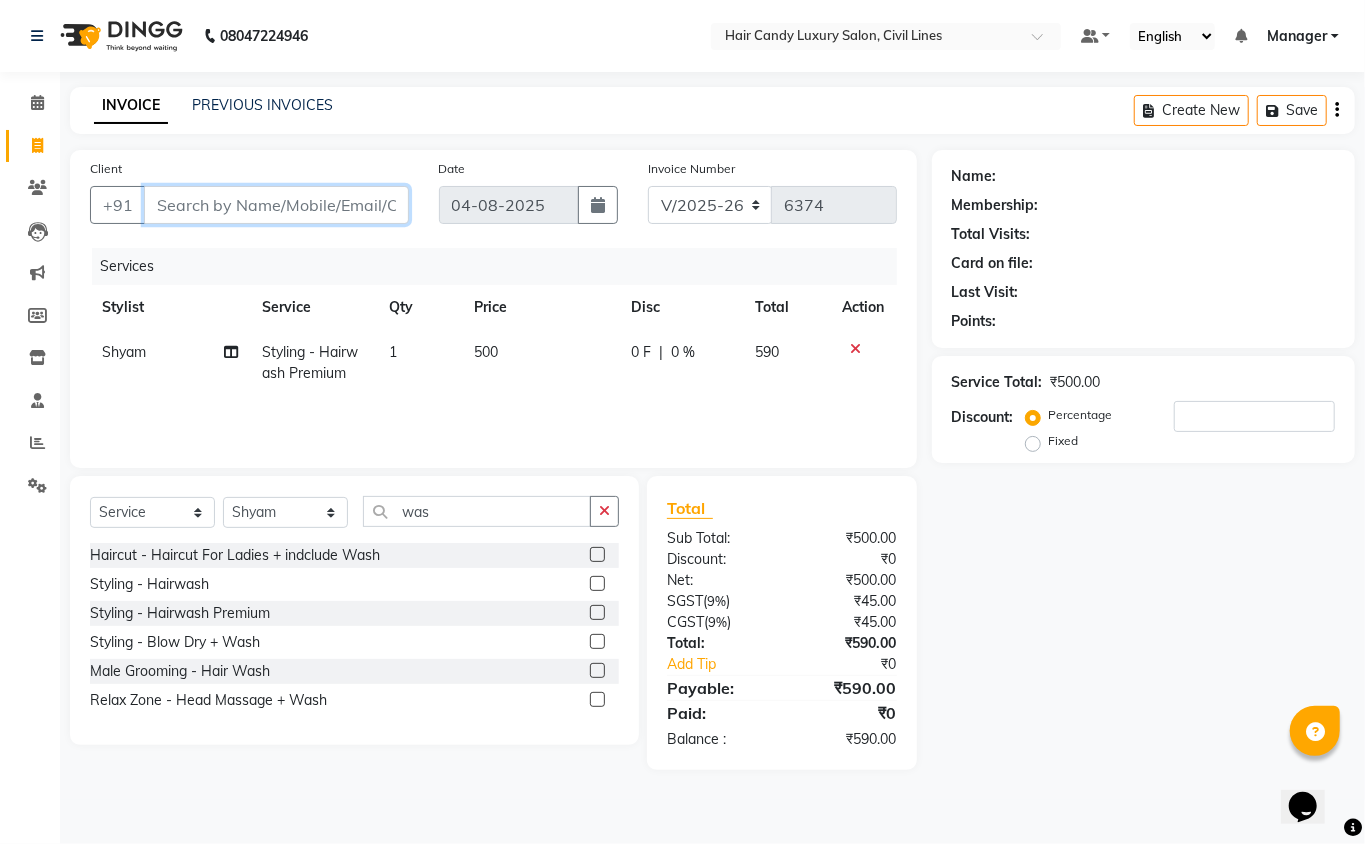 type on "7" 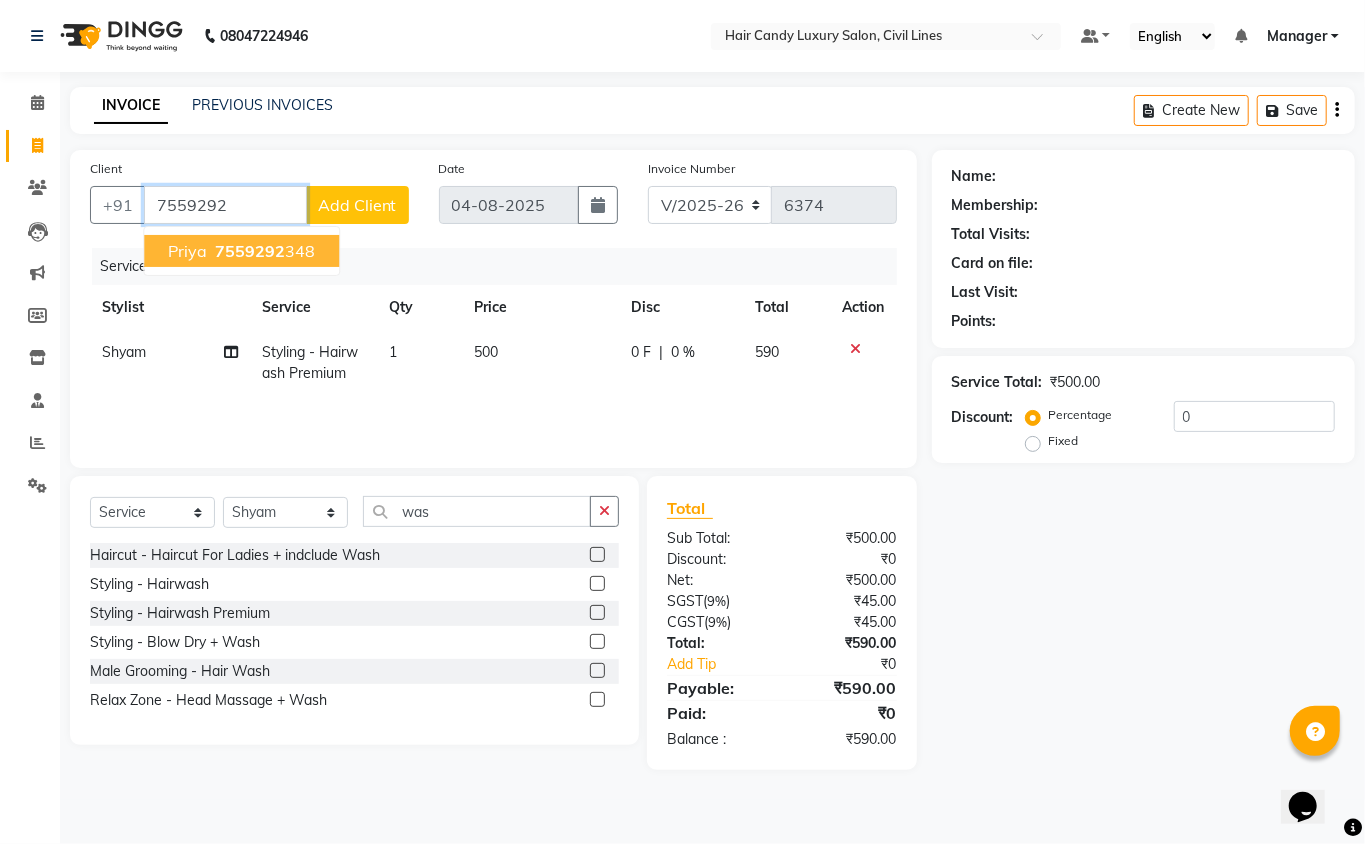 click on "Priya   7559292 348" at bounding box center [241, 251] 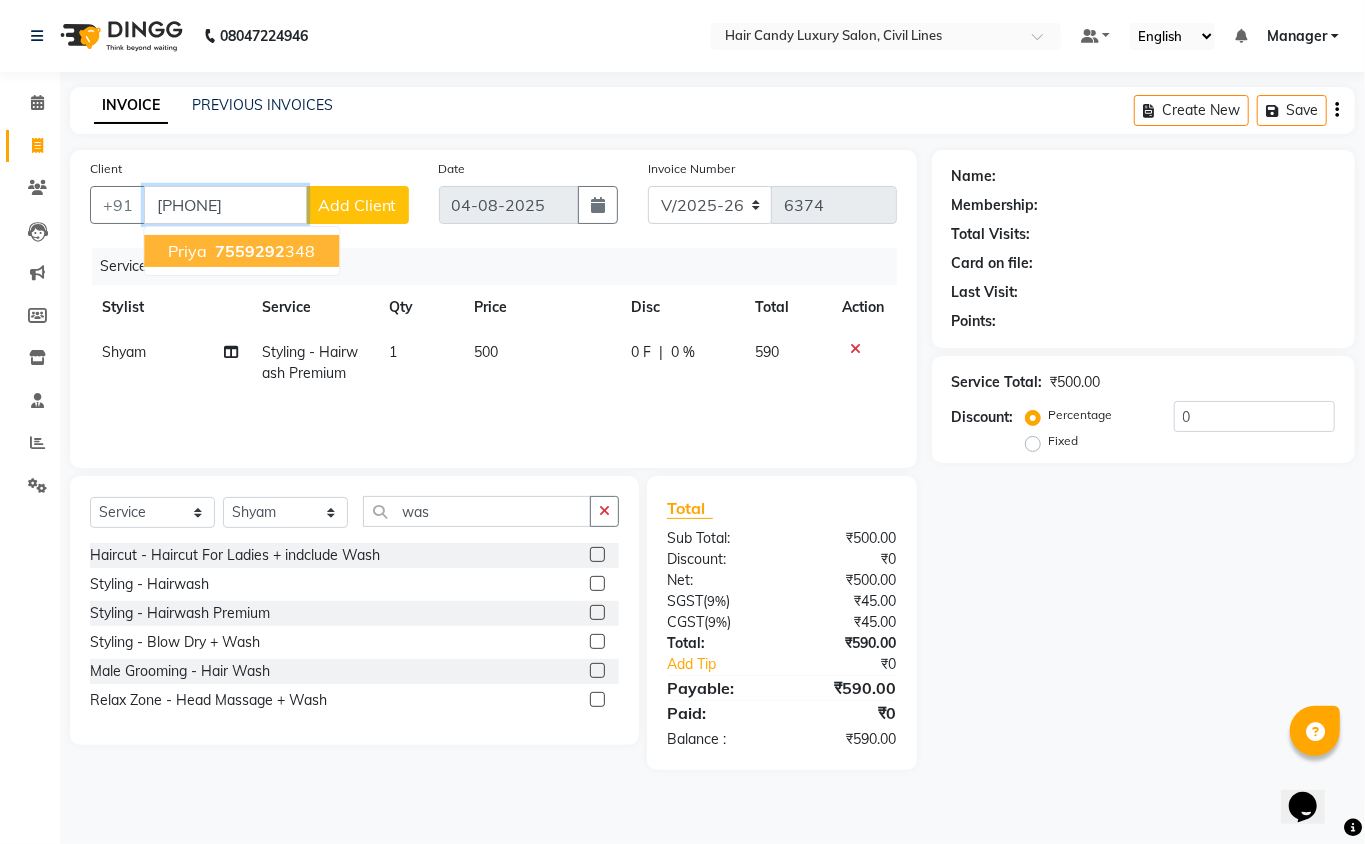 type on "7559292348" 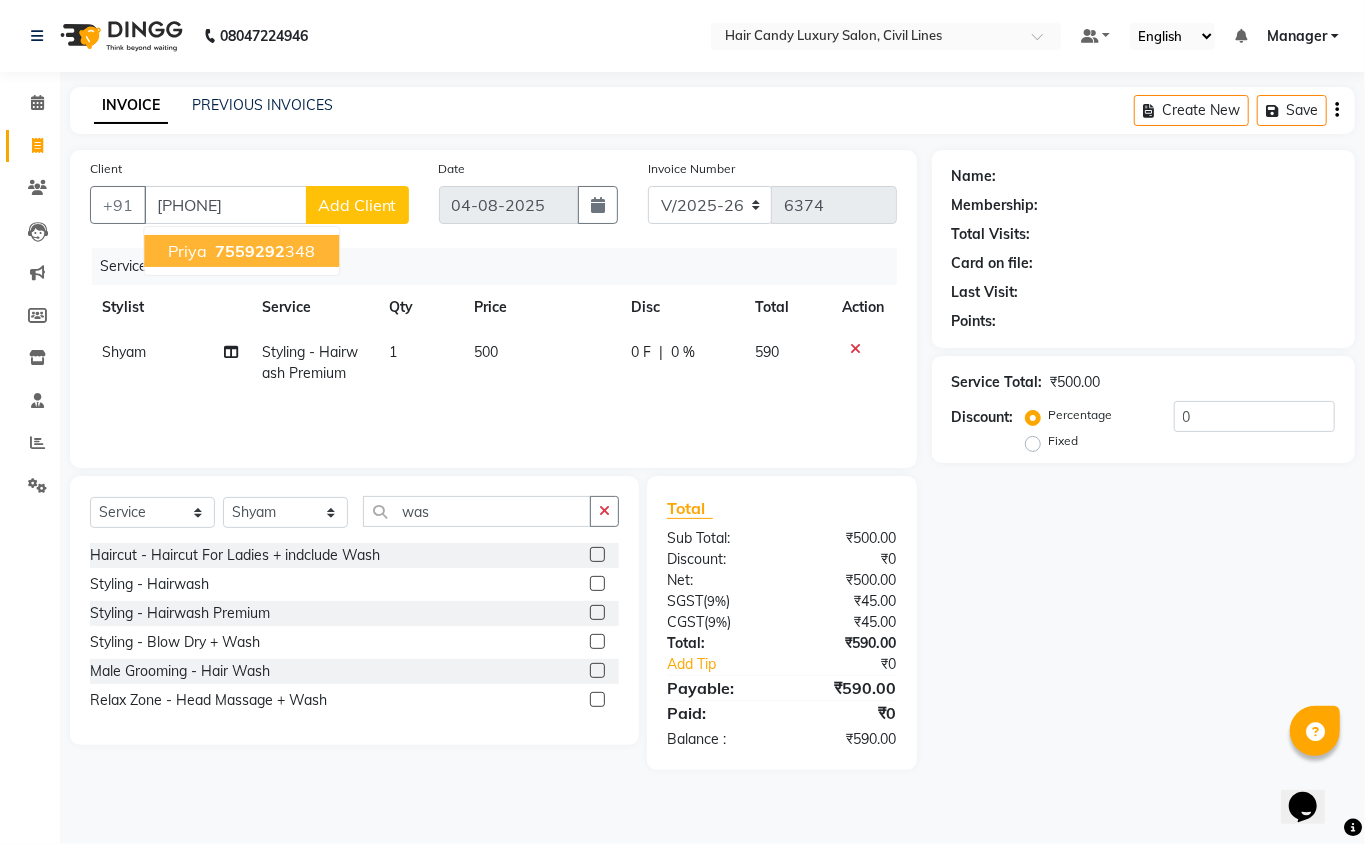 click on "Services" 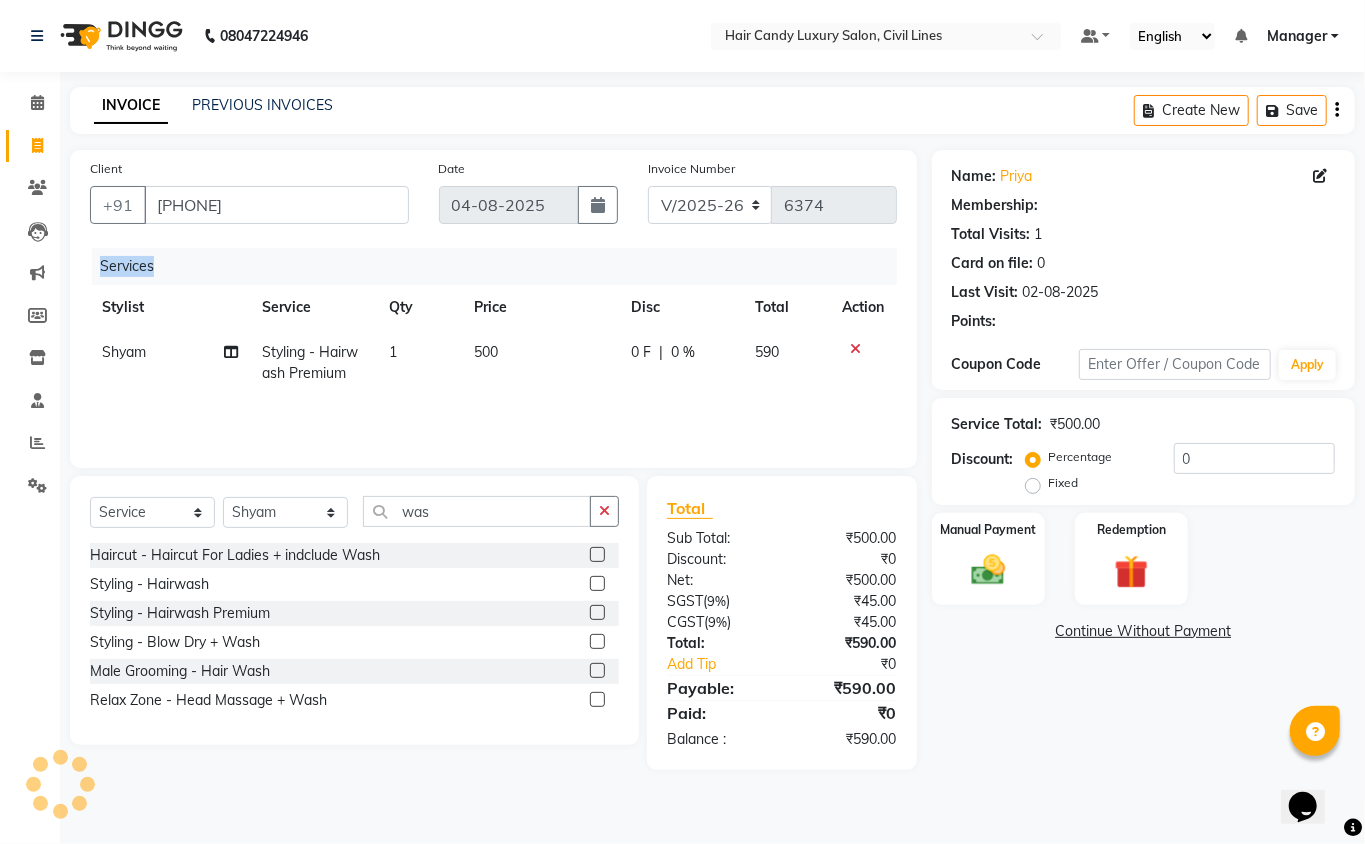 select on "1: Object" 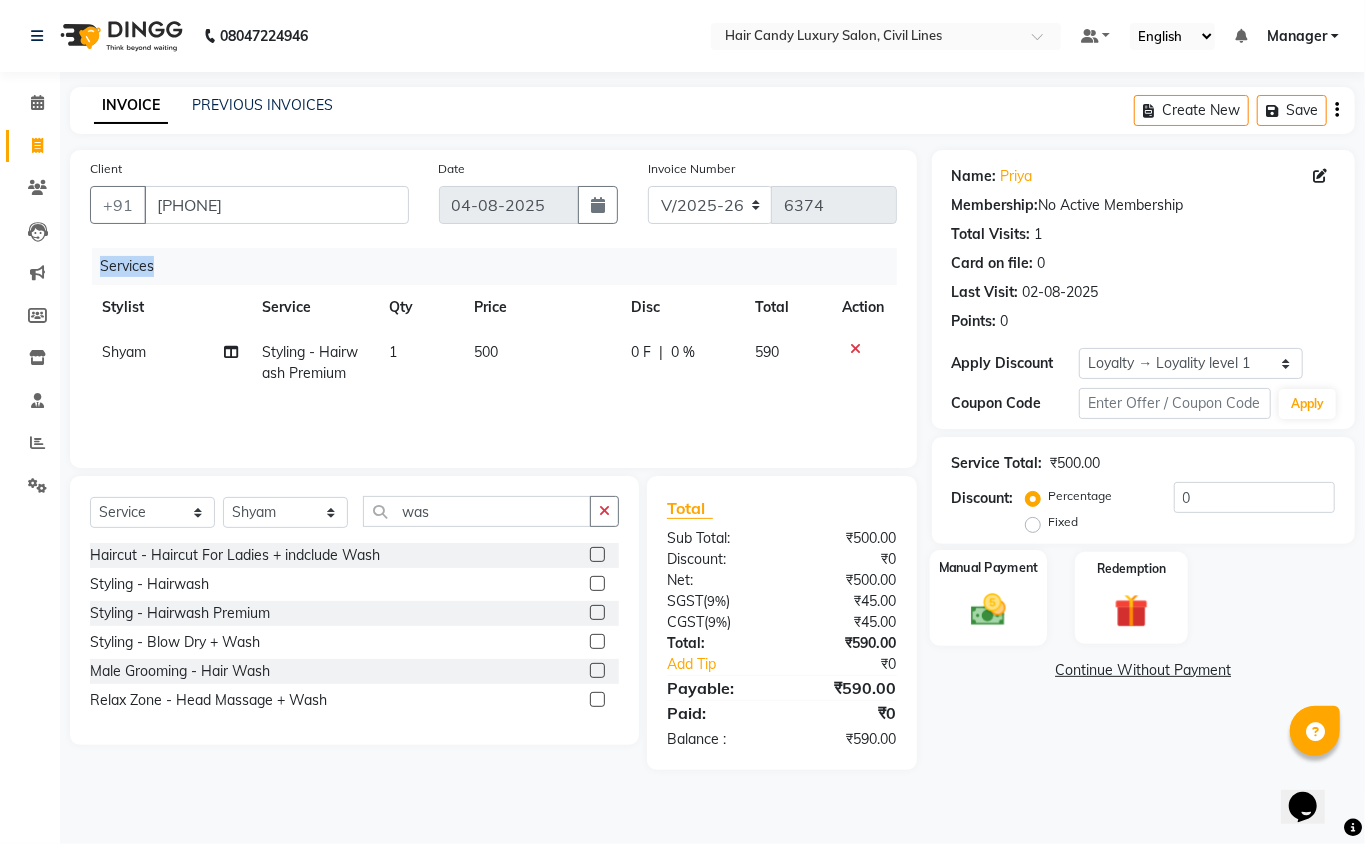 click 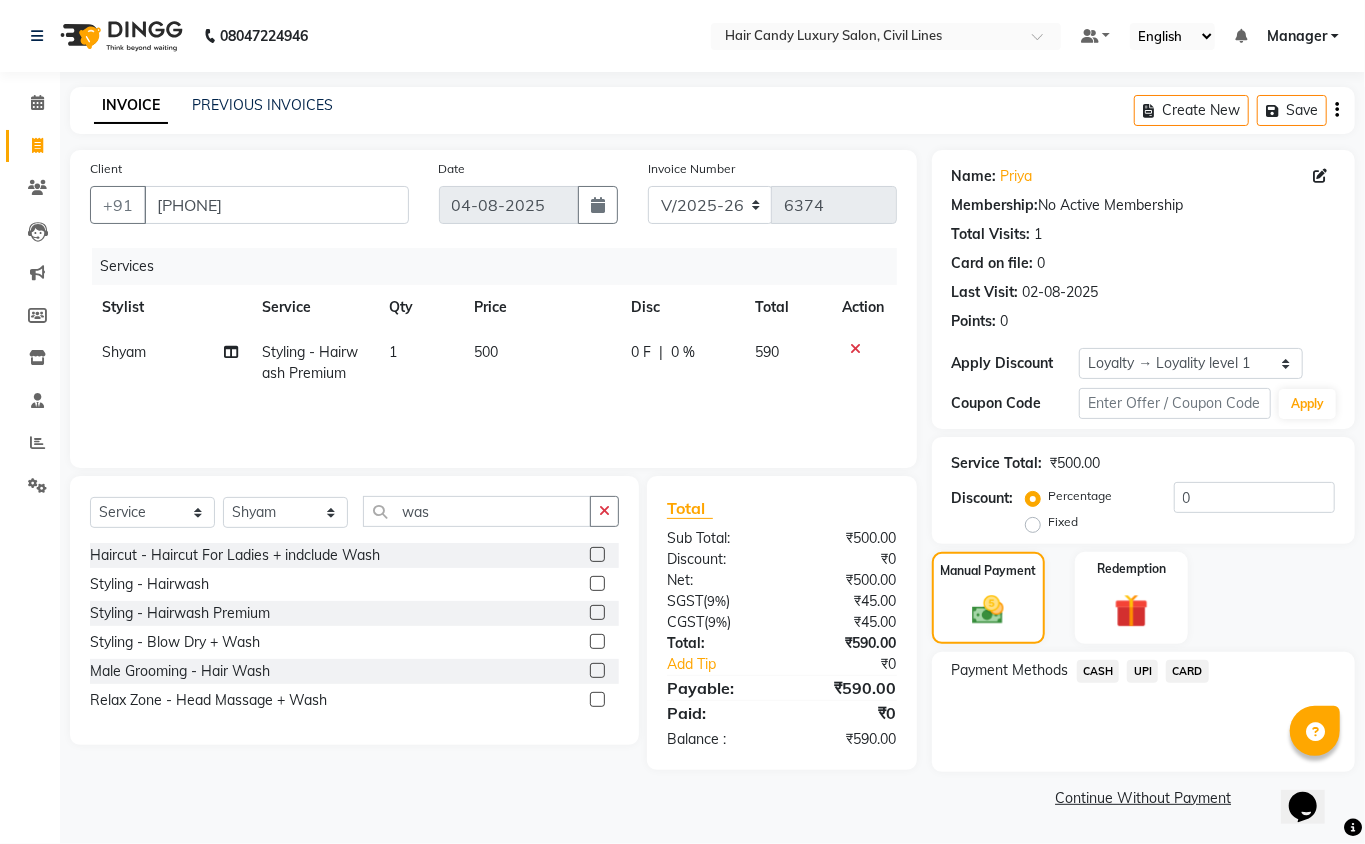click on "UPI" 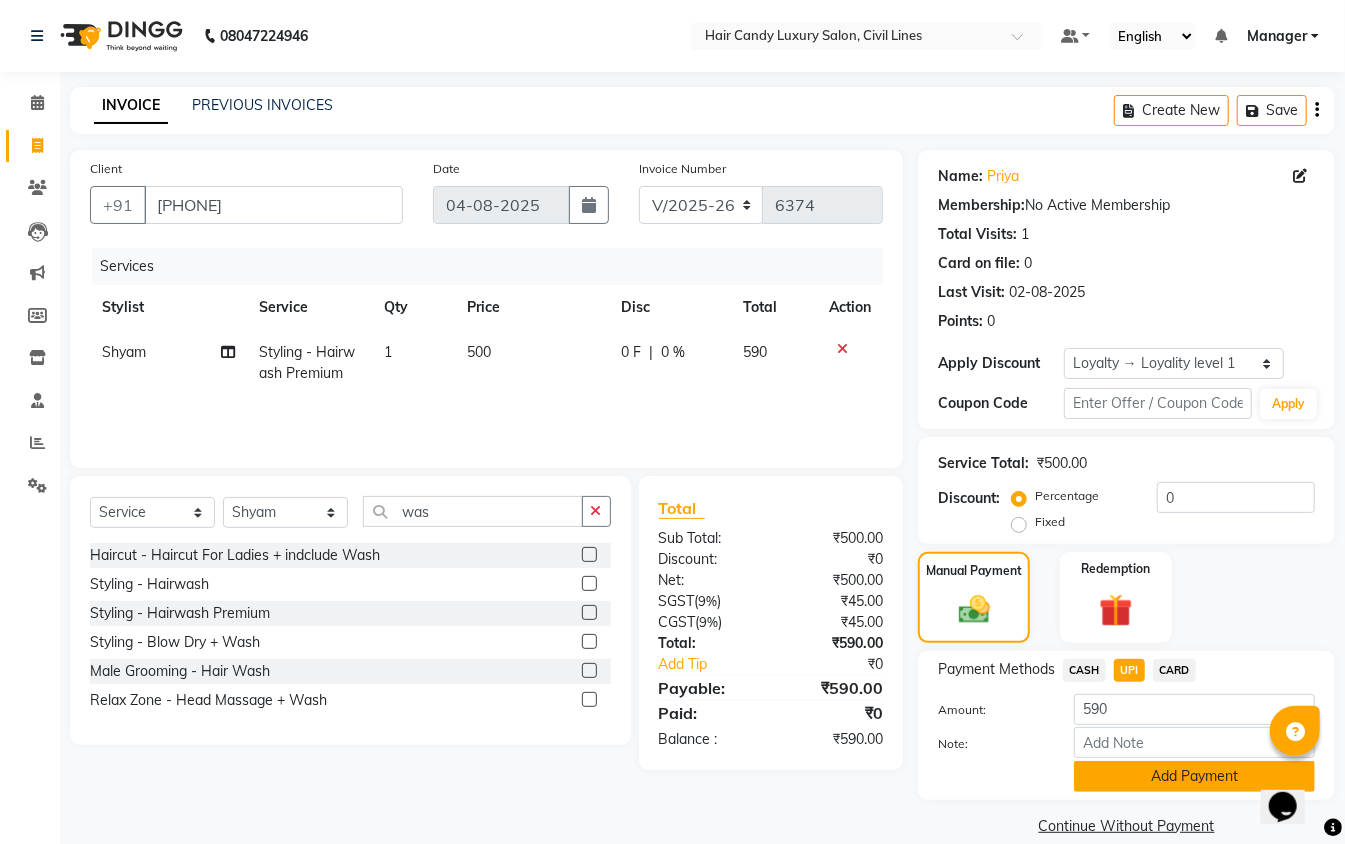 click on "Add Payment" 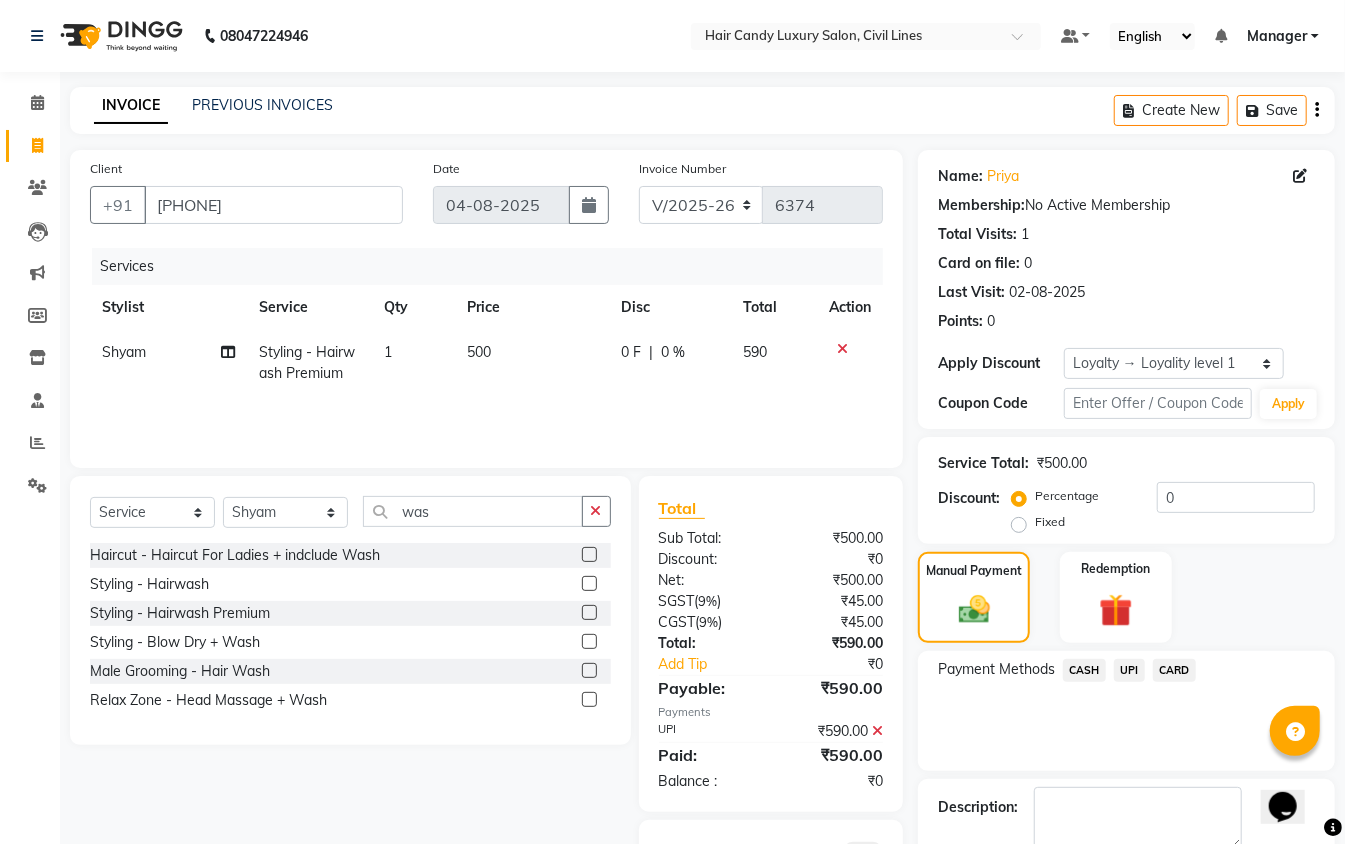 scroll, scrollTop: 117, scrollLeft: 0, axis: vertical 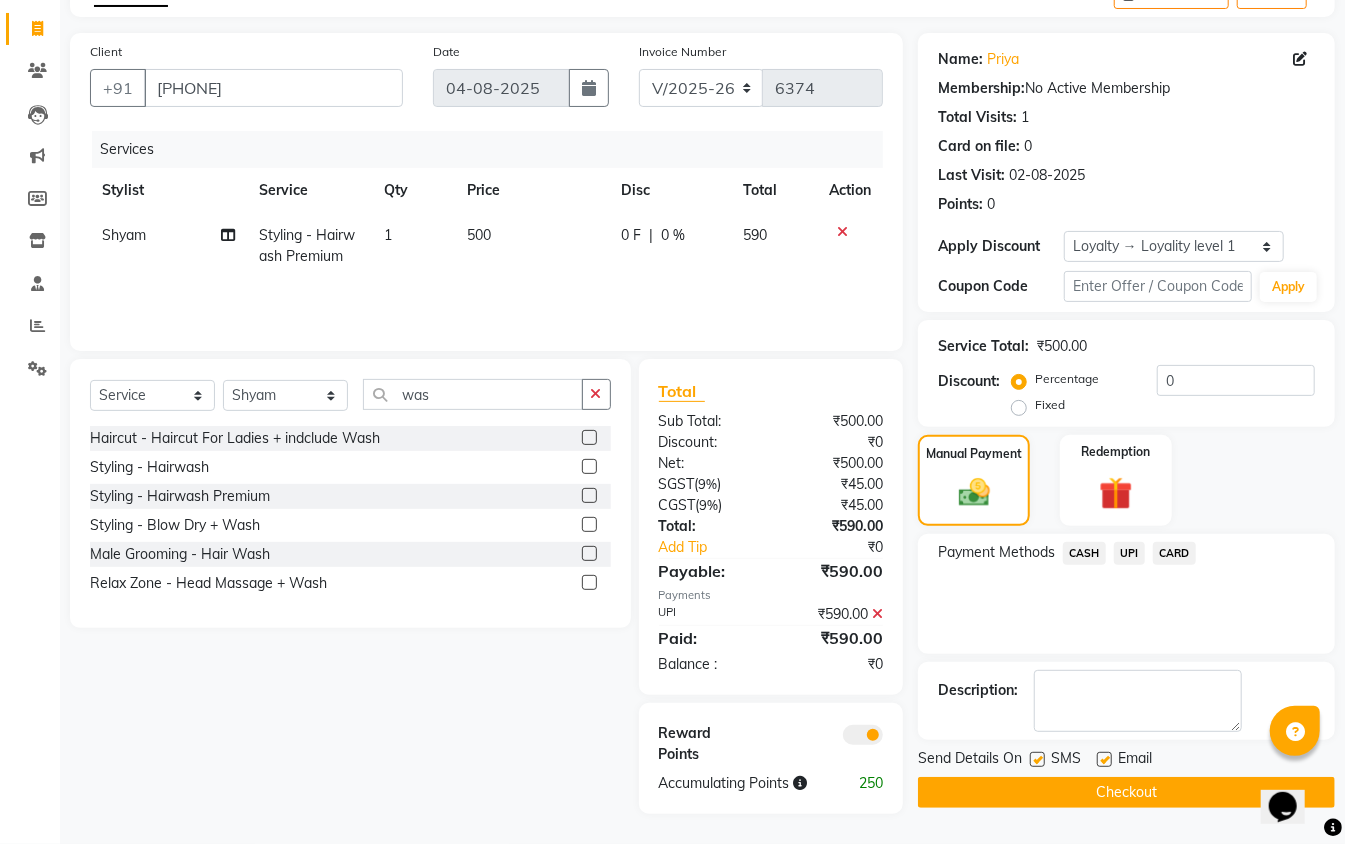 click 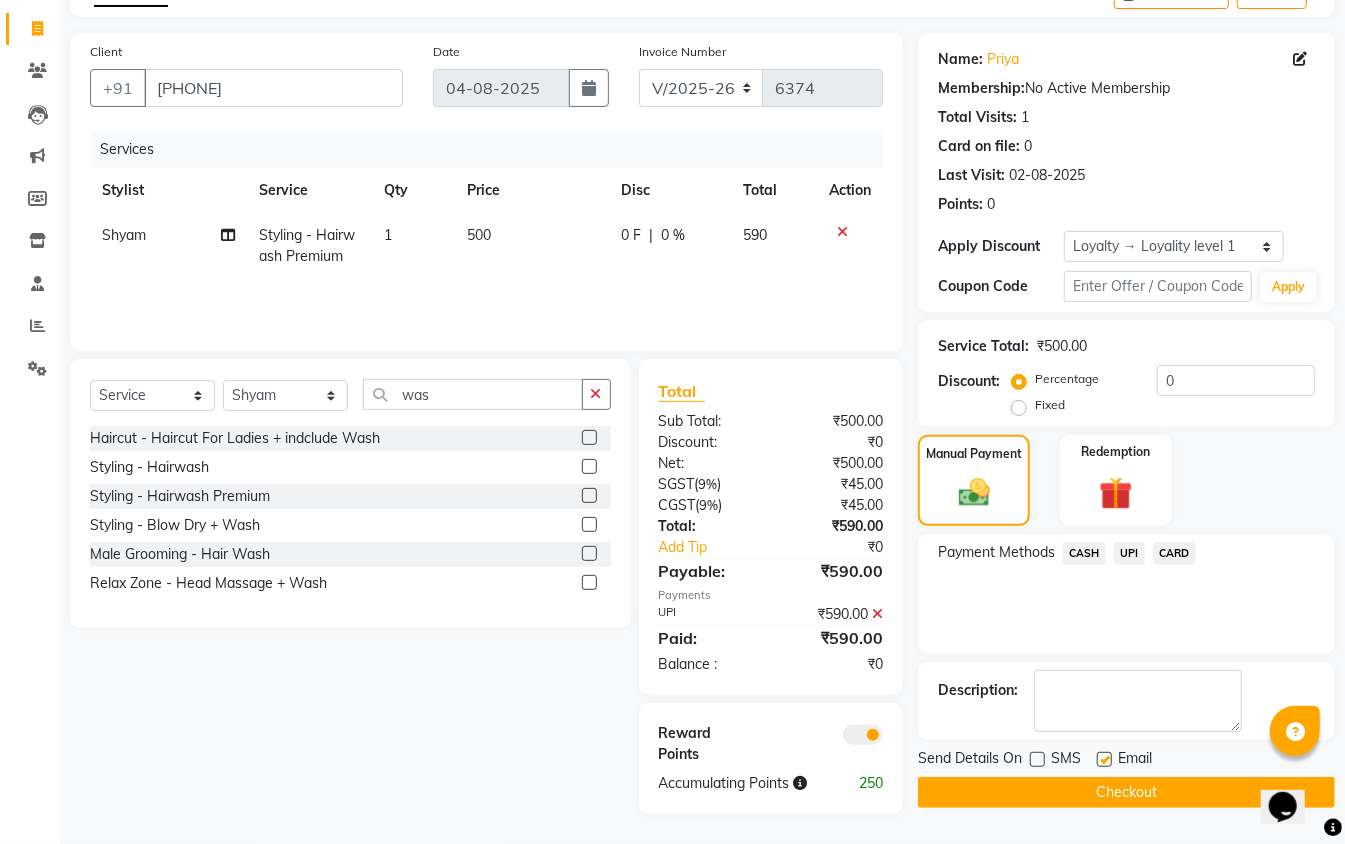 click 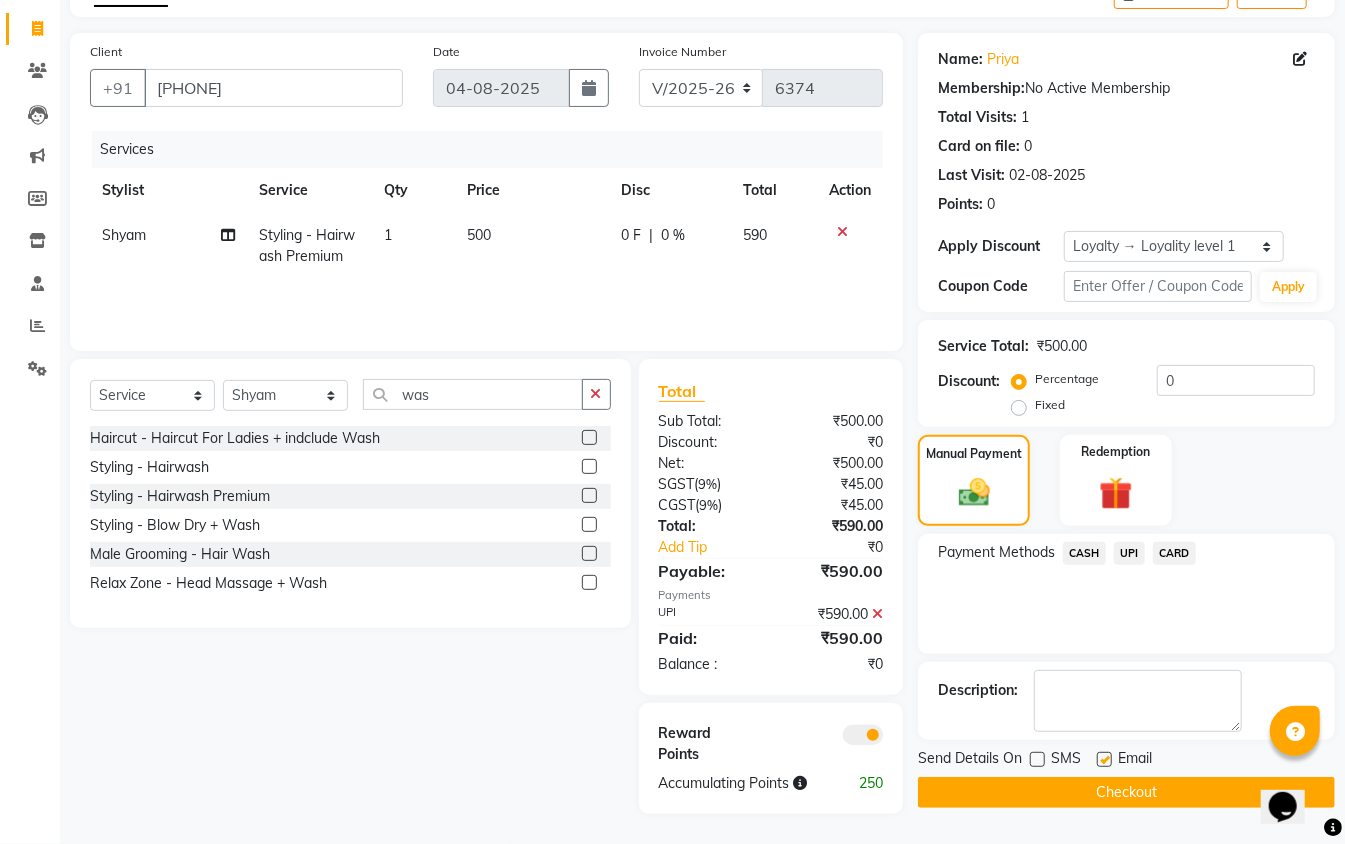click 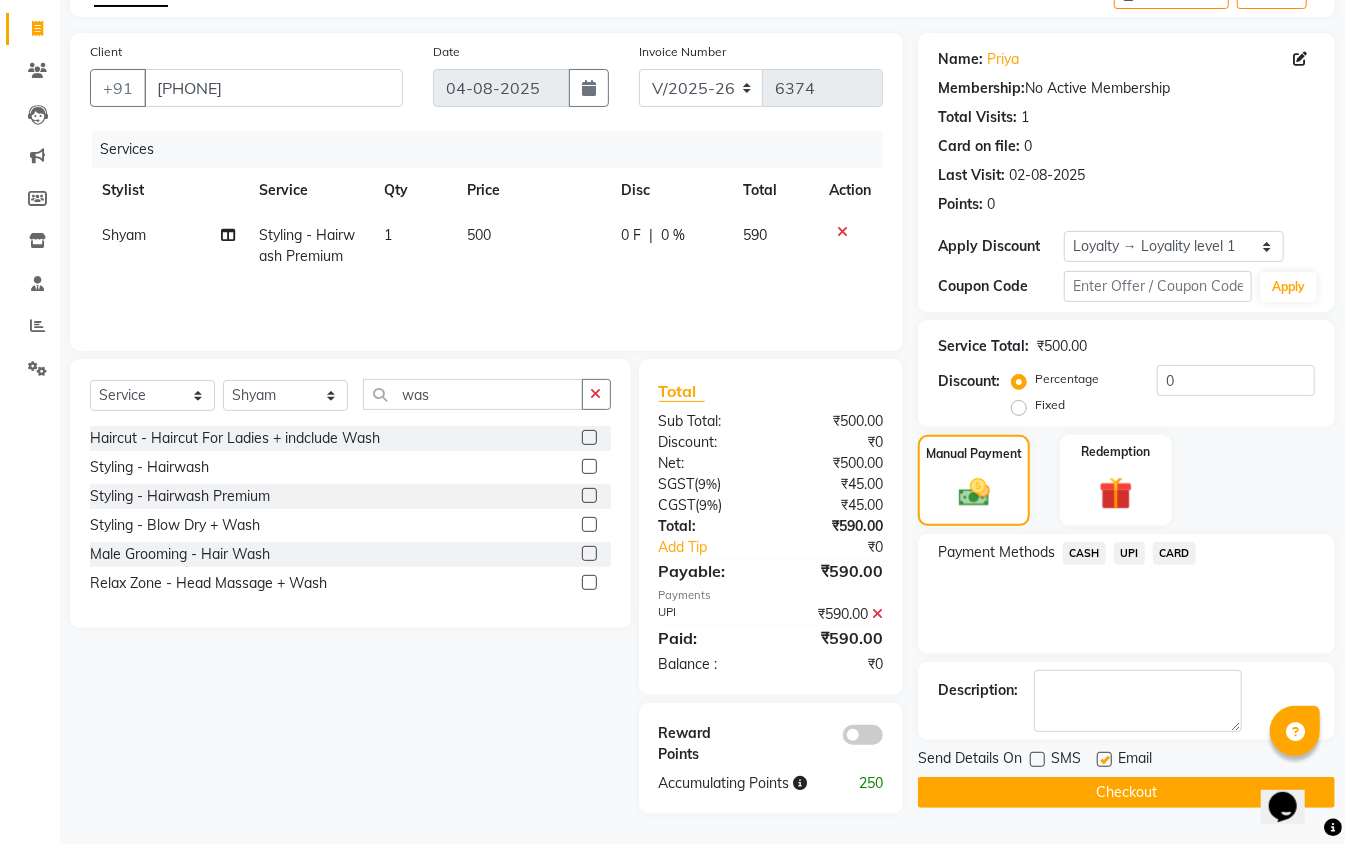 scroll, scrollTop: 113, scrollLeft: 0, axis: vertical 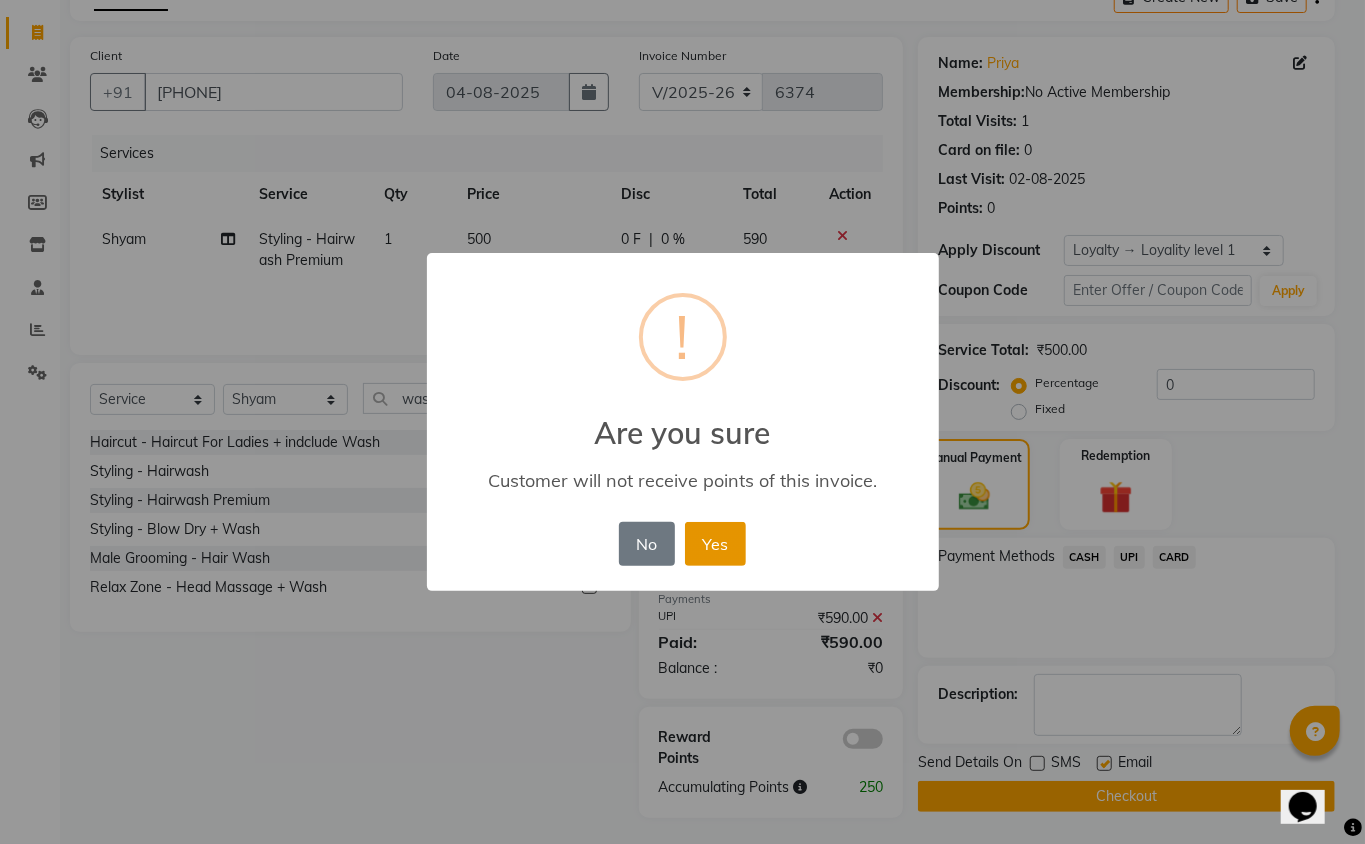 click on "Yes" at bounding box center (715, 544) 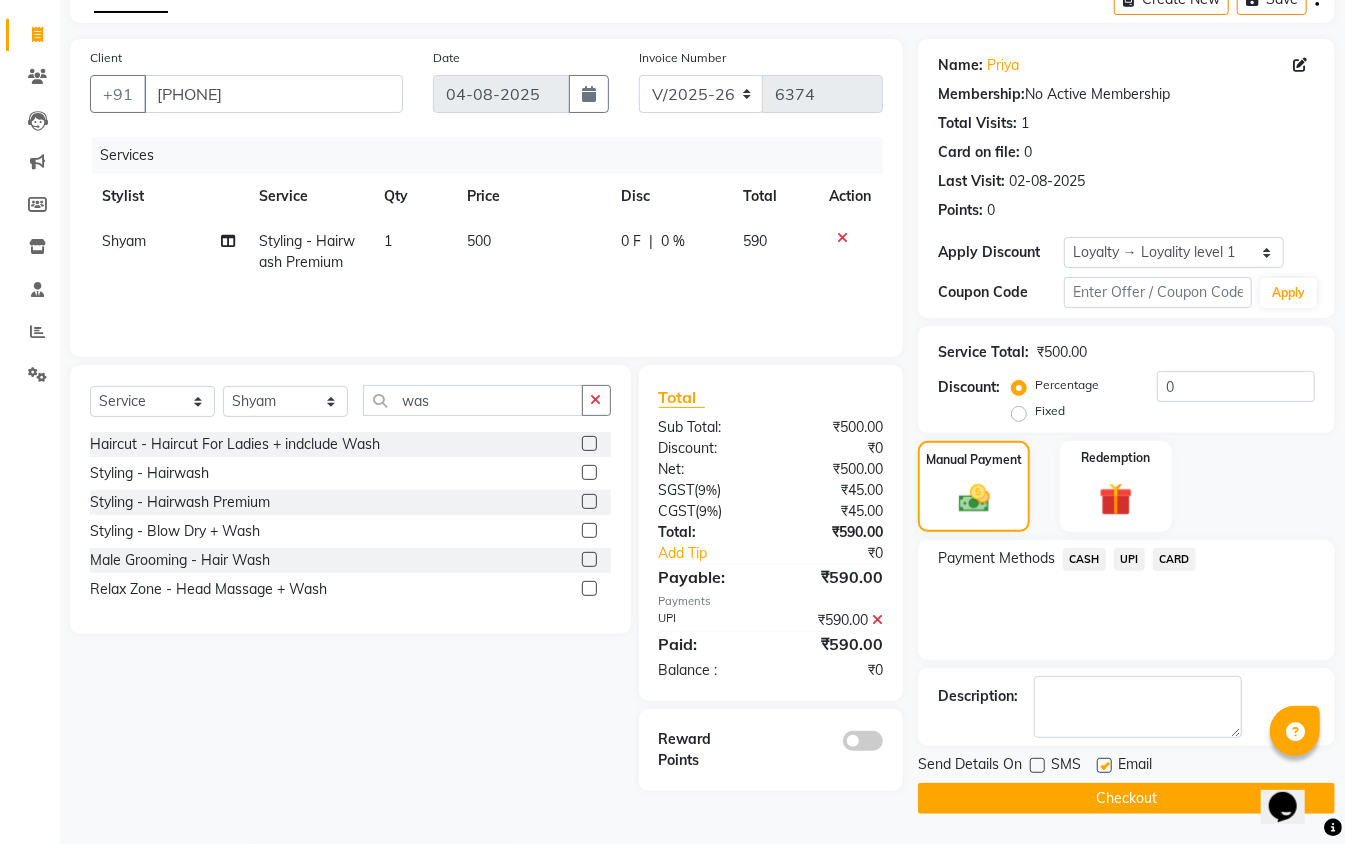 click on "Checkout" 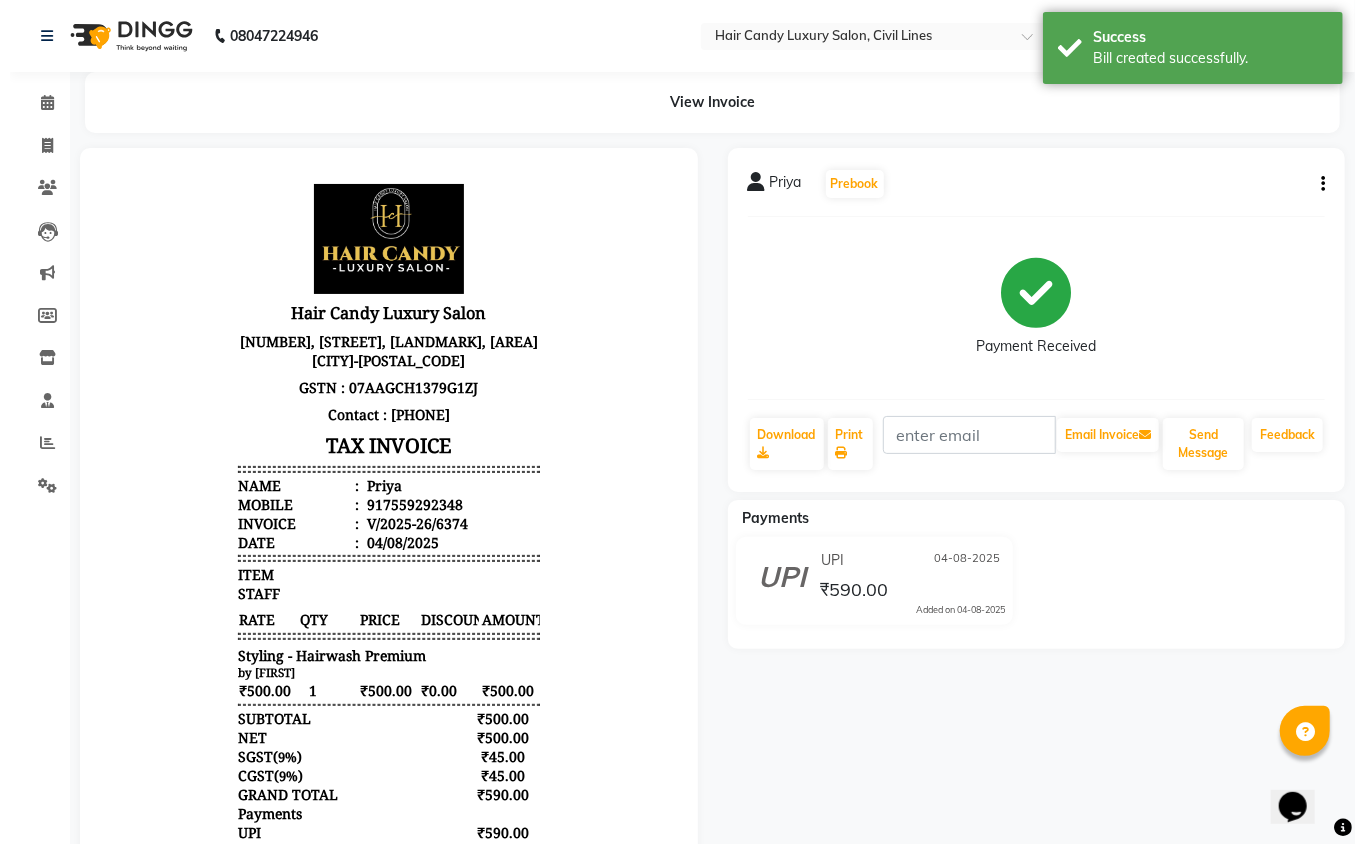 scroll, scrollTop: 0, scrollLeft: 0, axis: both 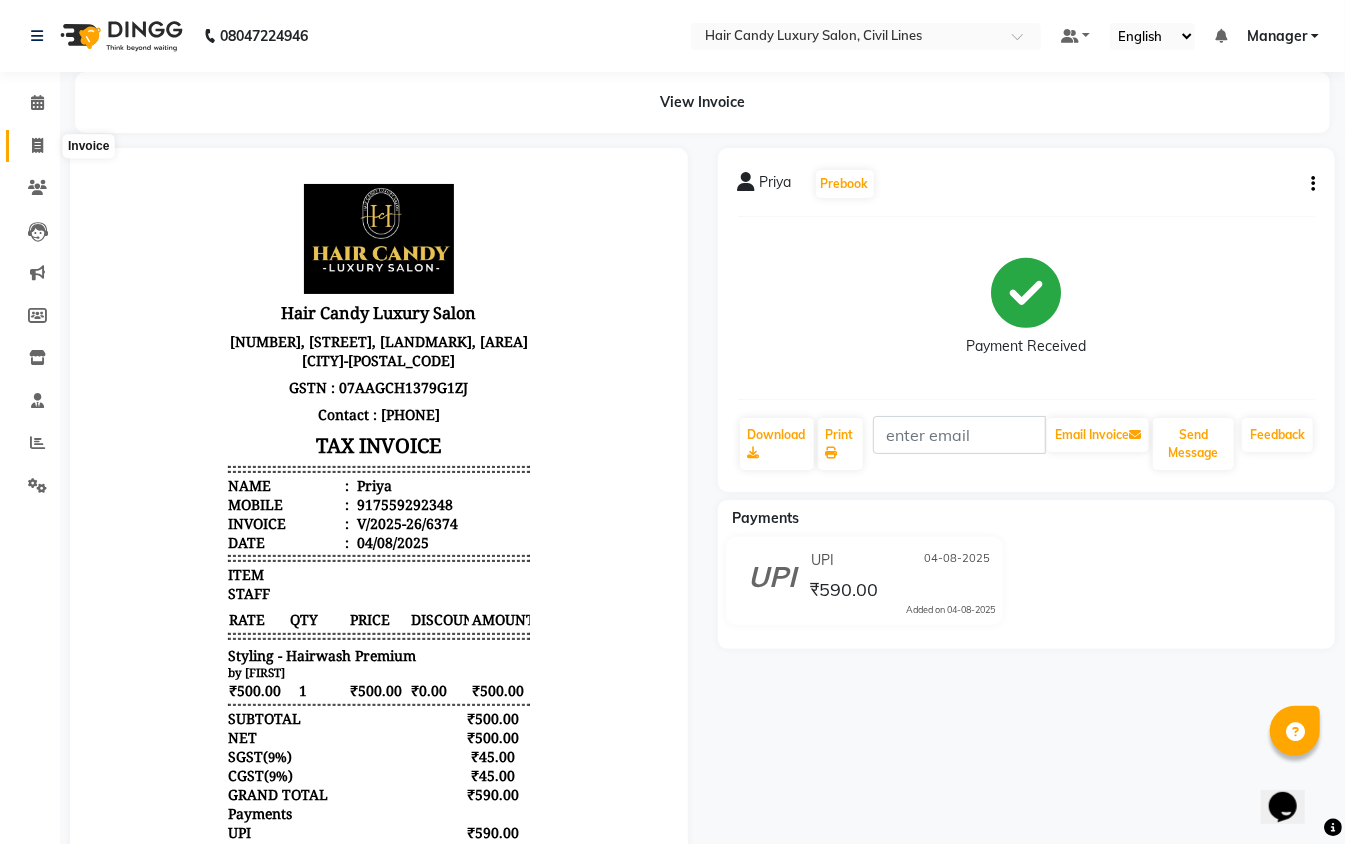 click 